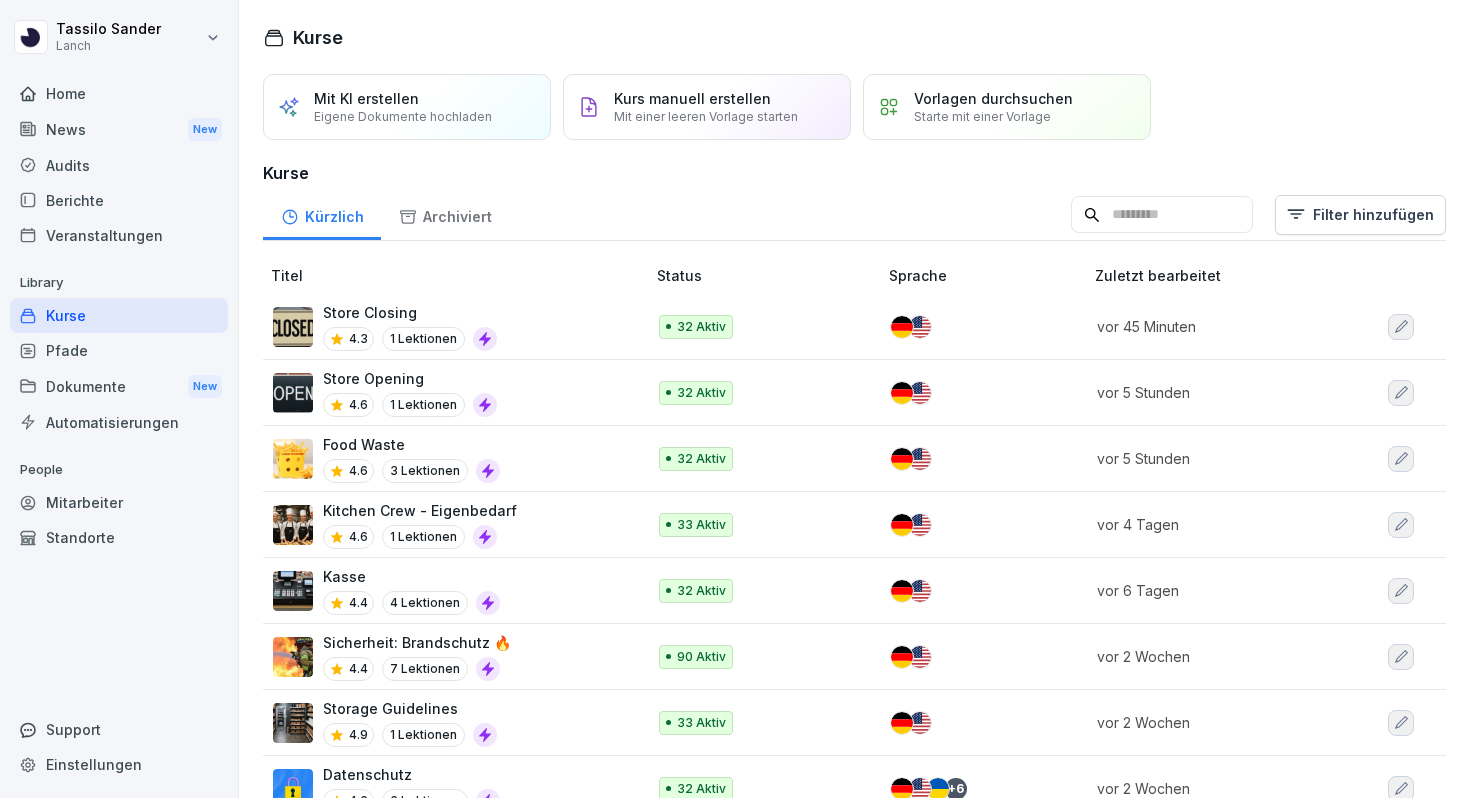 scroll, scrollTop: 0, scrollLeft: 0, axis: both 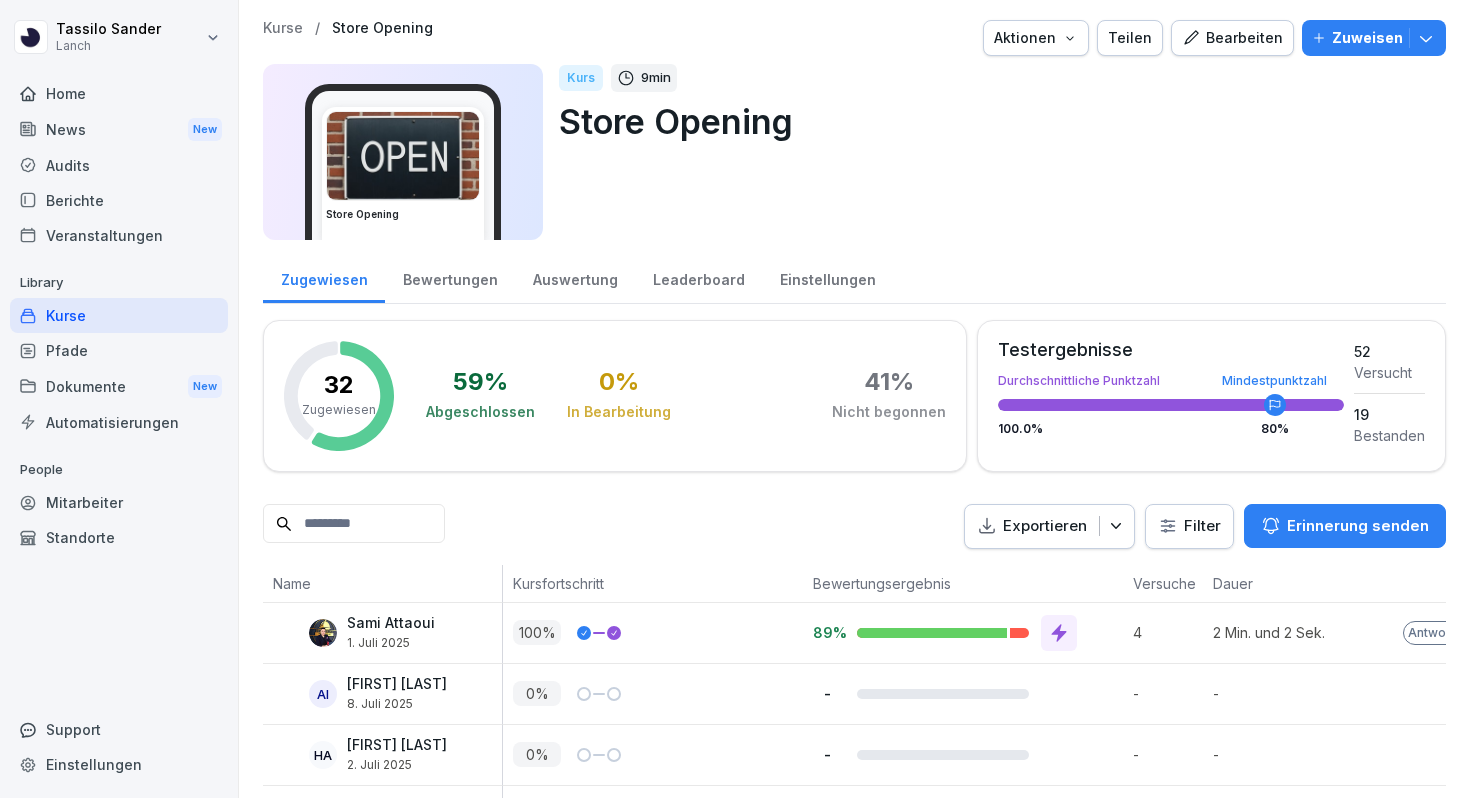 click on "Bearbeiten" at bounding box center [1232, 38] 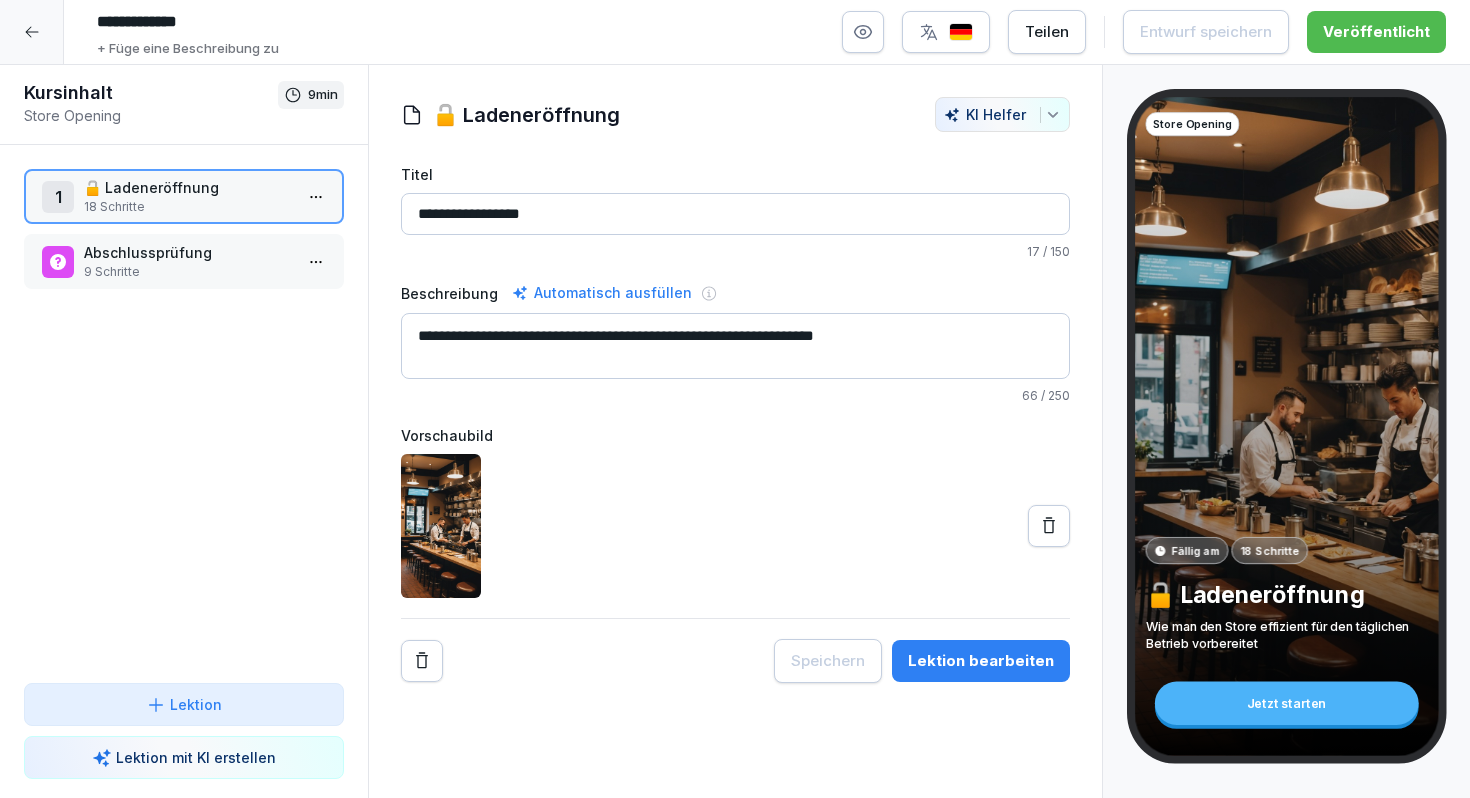 click on "18 Schritte" at bounding box center (188, 207) 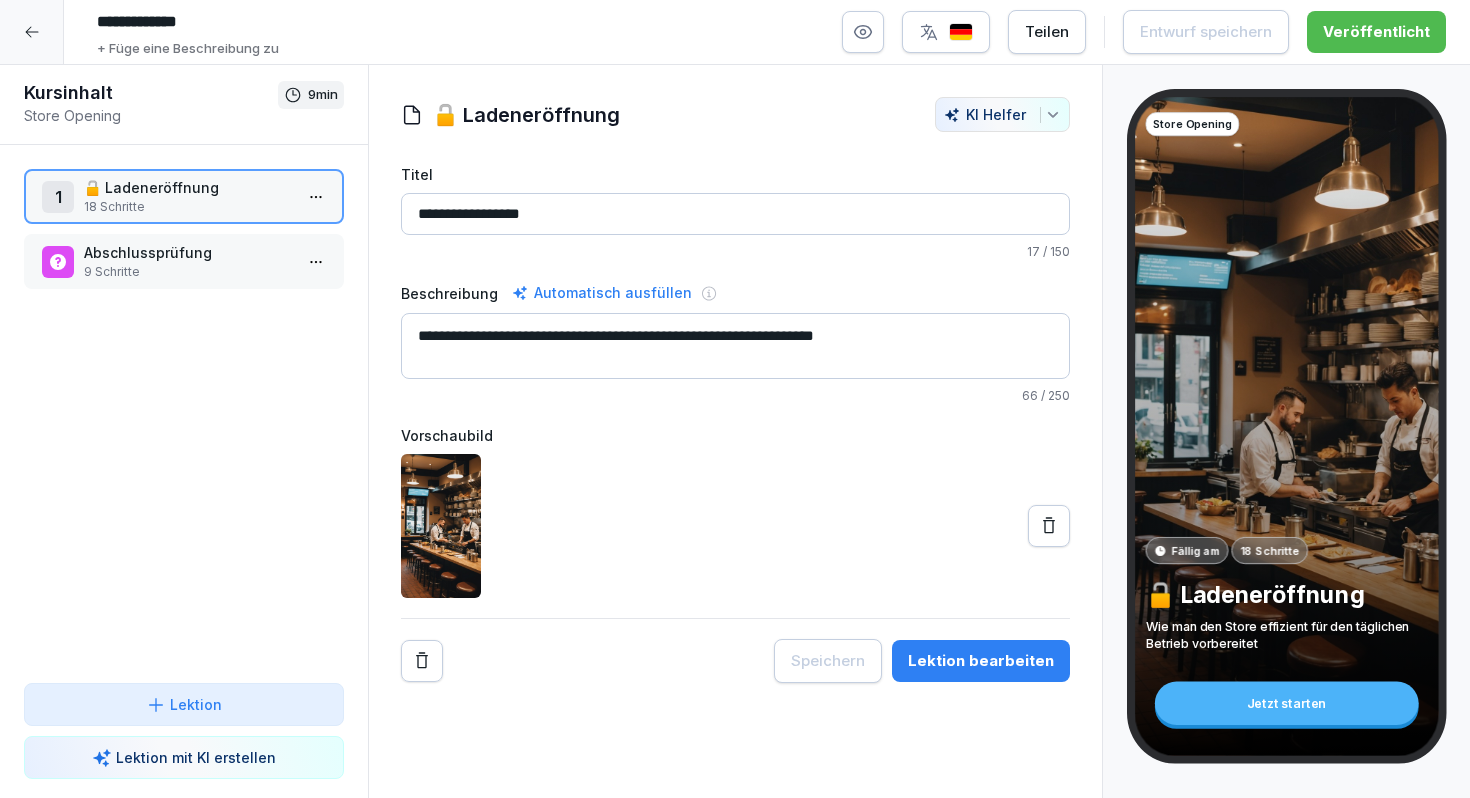 click on "18 Schritte" at bounding box center [188, 207] 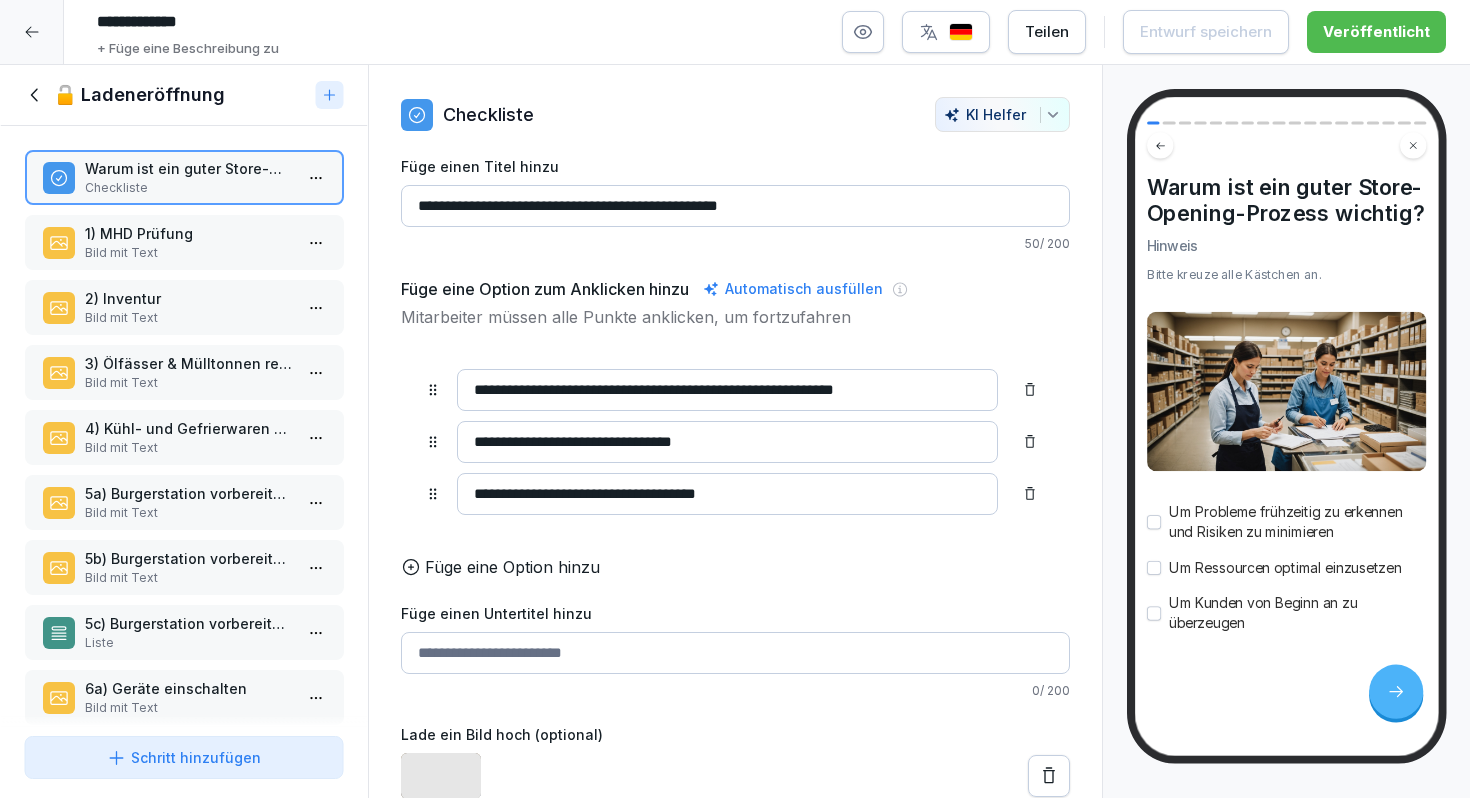 click on "Bild mit Text" at bounding box center [188, 253] 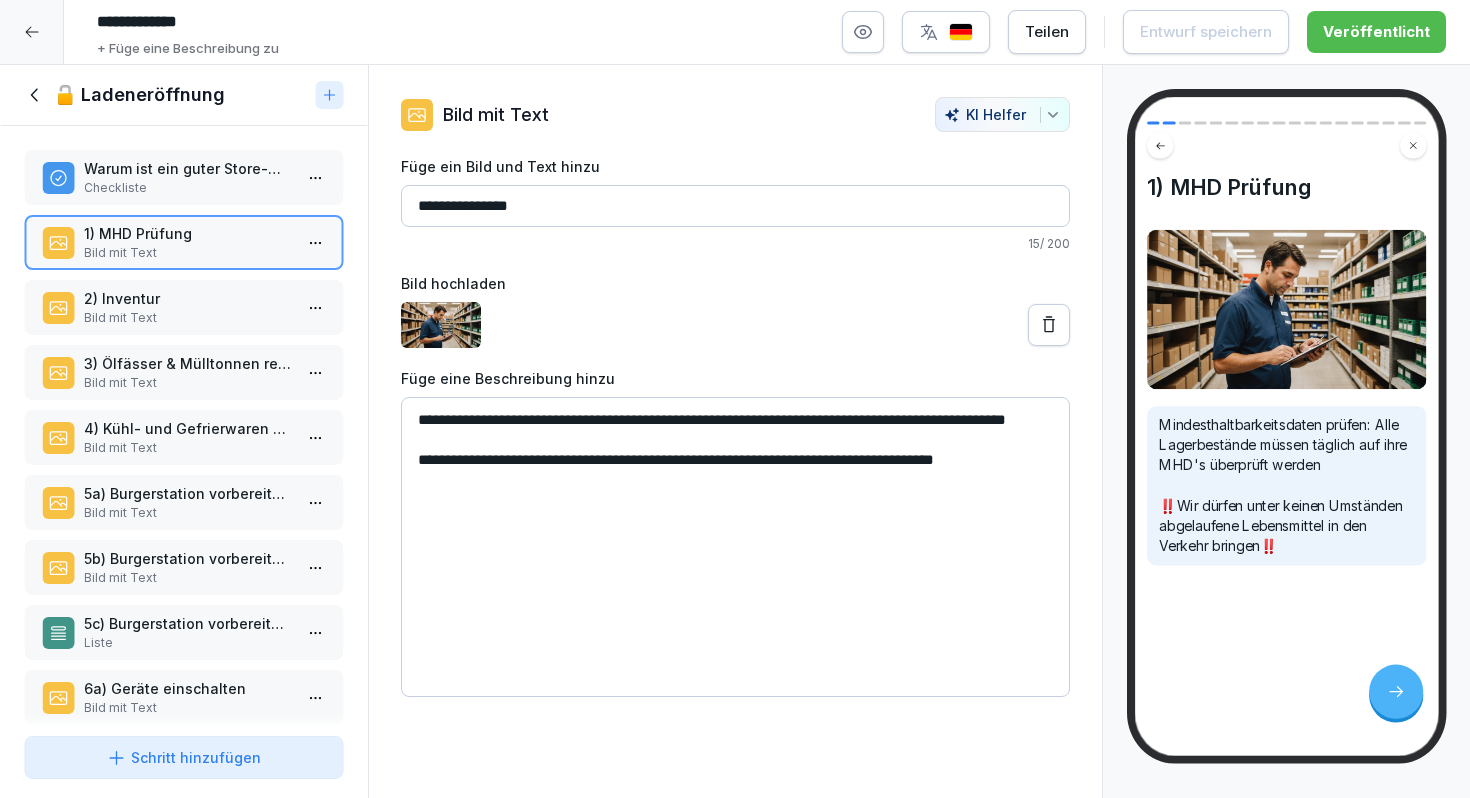 click on "3) Ölfässer & Mülltonnen reinbringen Bild mit Text" at bounding box center (184, 372) 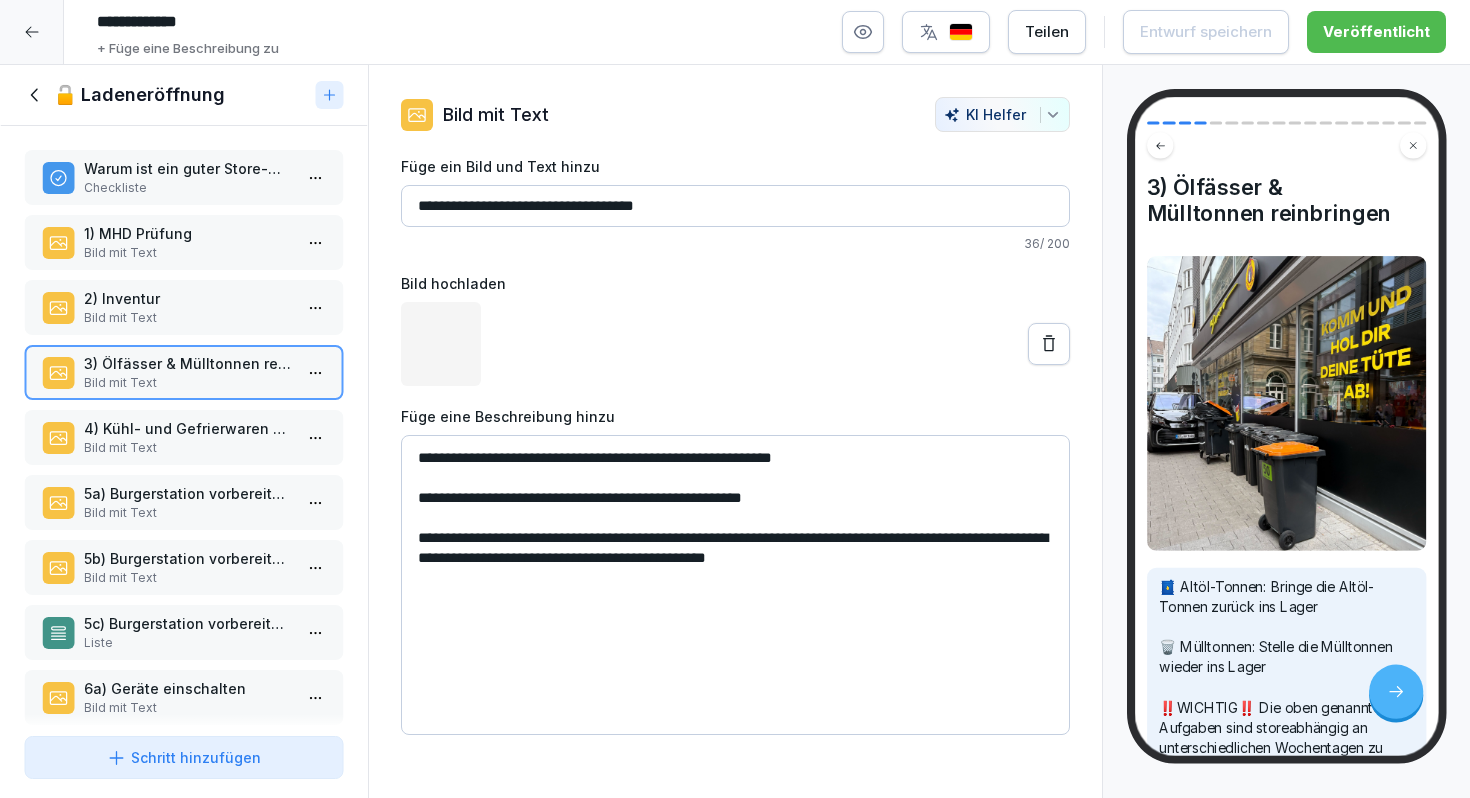 click on "Bild mit Text" at bounding box center (188, 318) 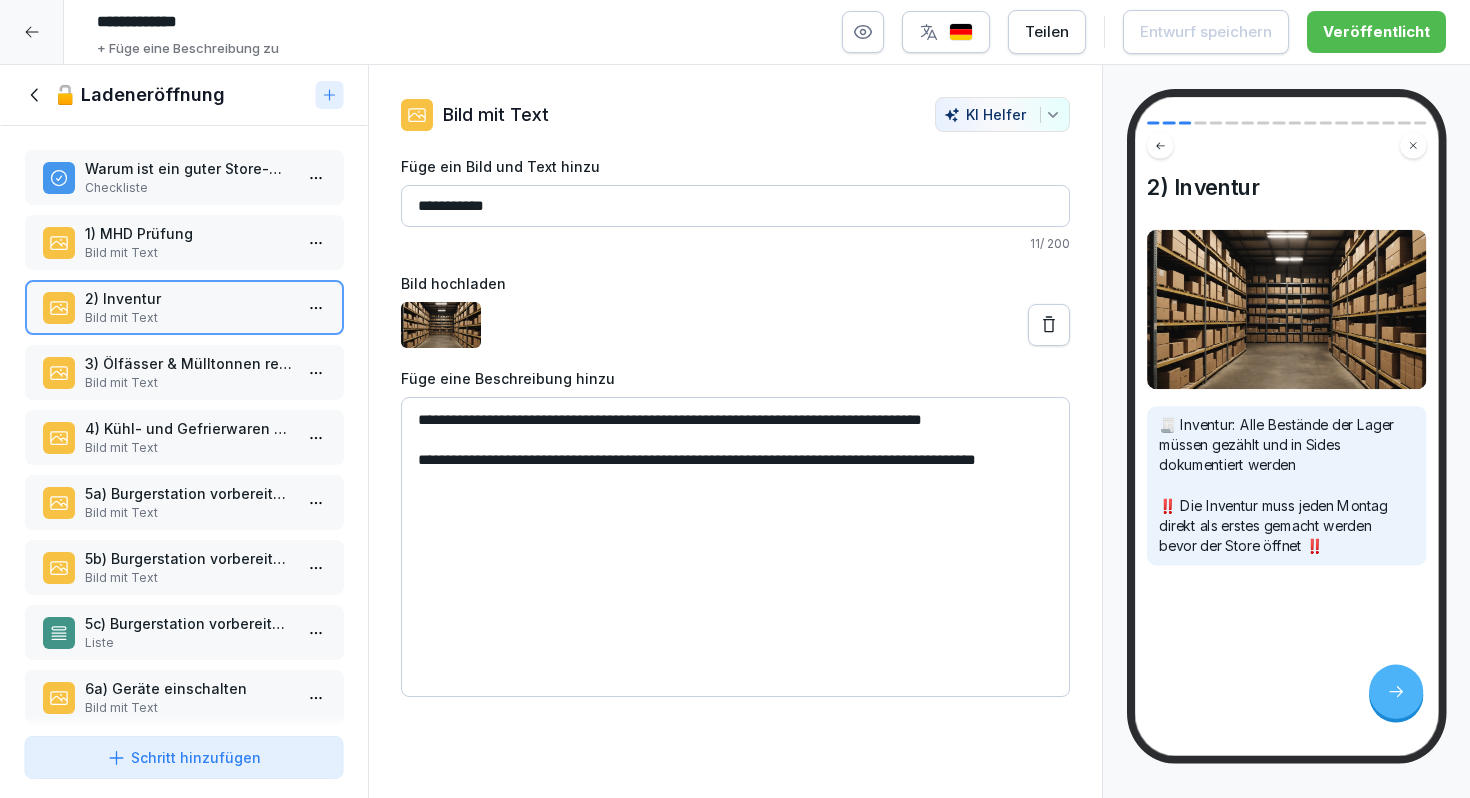 click on "Bild mit Text" at bounding box center (188, 383) 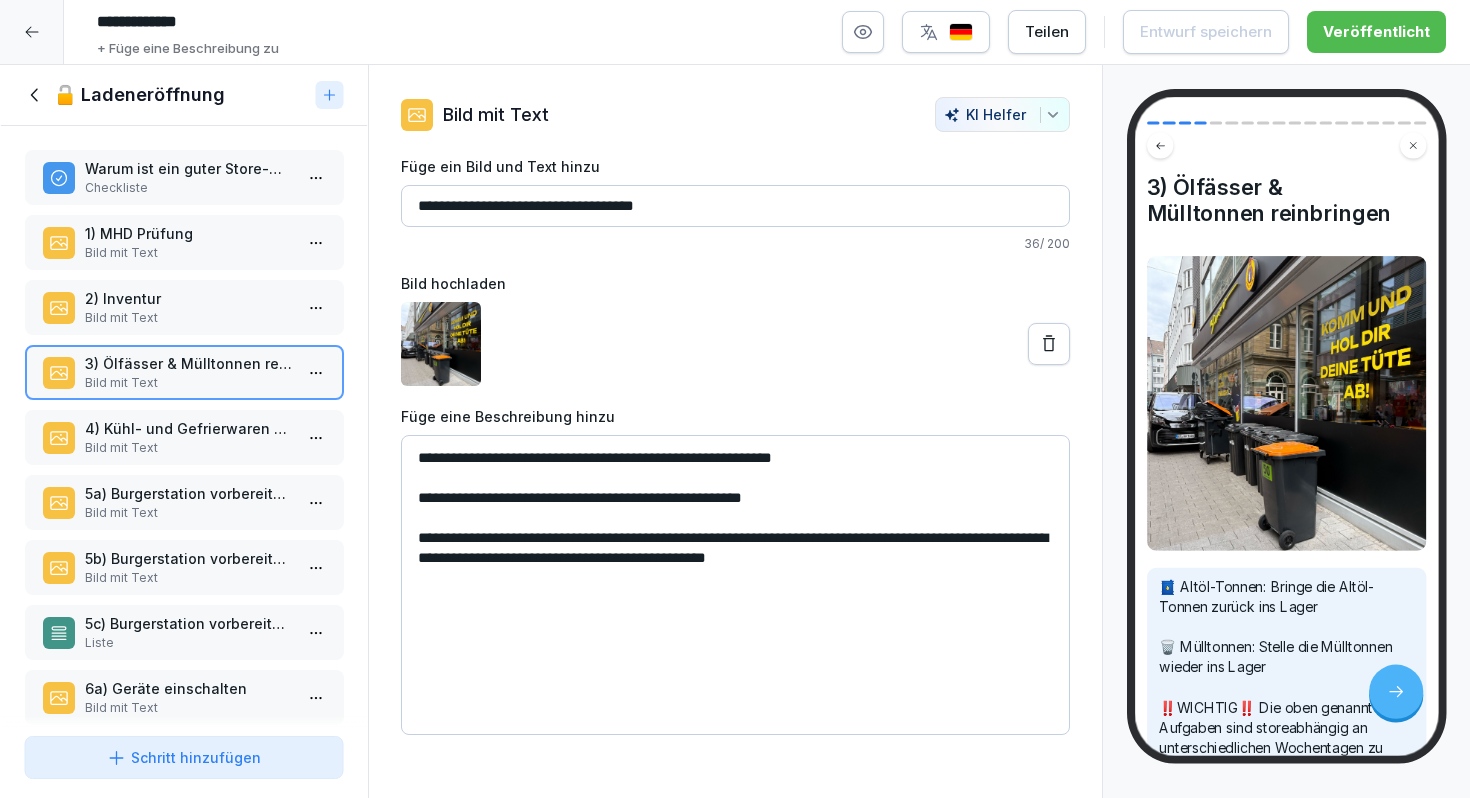 click on "4) Kühl- und Gefrierwaren überprüfen" at bounding box center [188, 428] 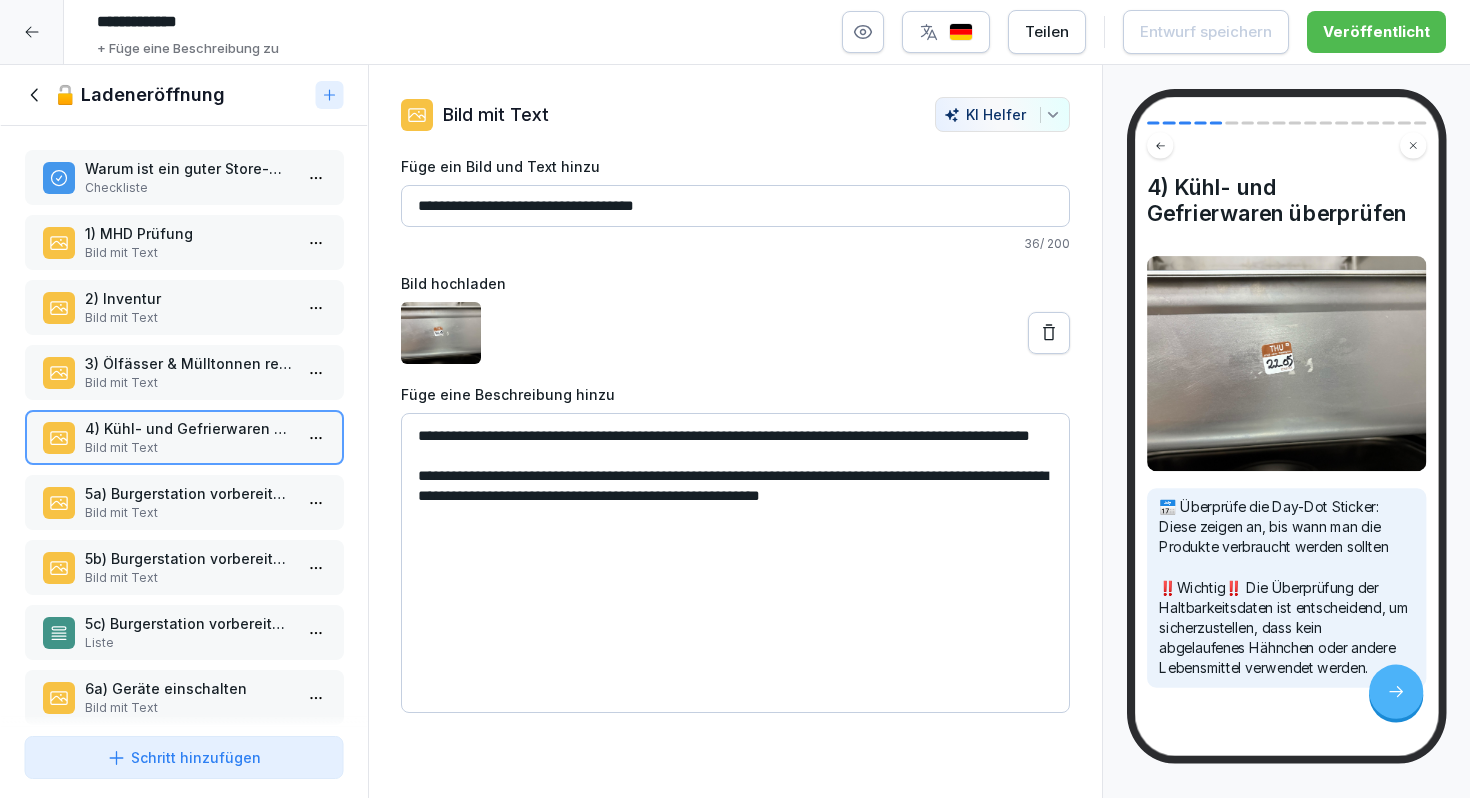 click on "5a) Burgerstation vorbereiten (Zutaten & Soßen)" at bounding box center [188, 493] 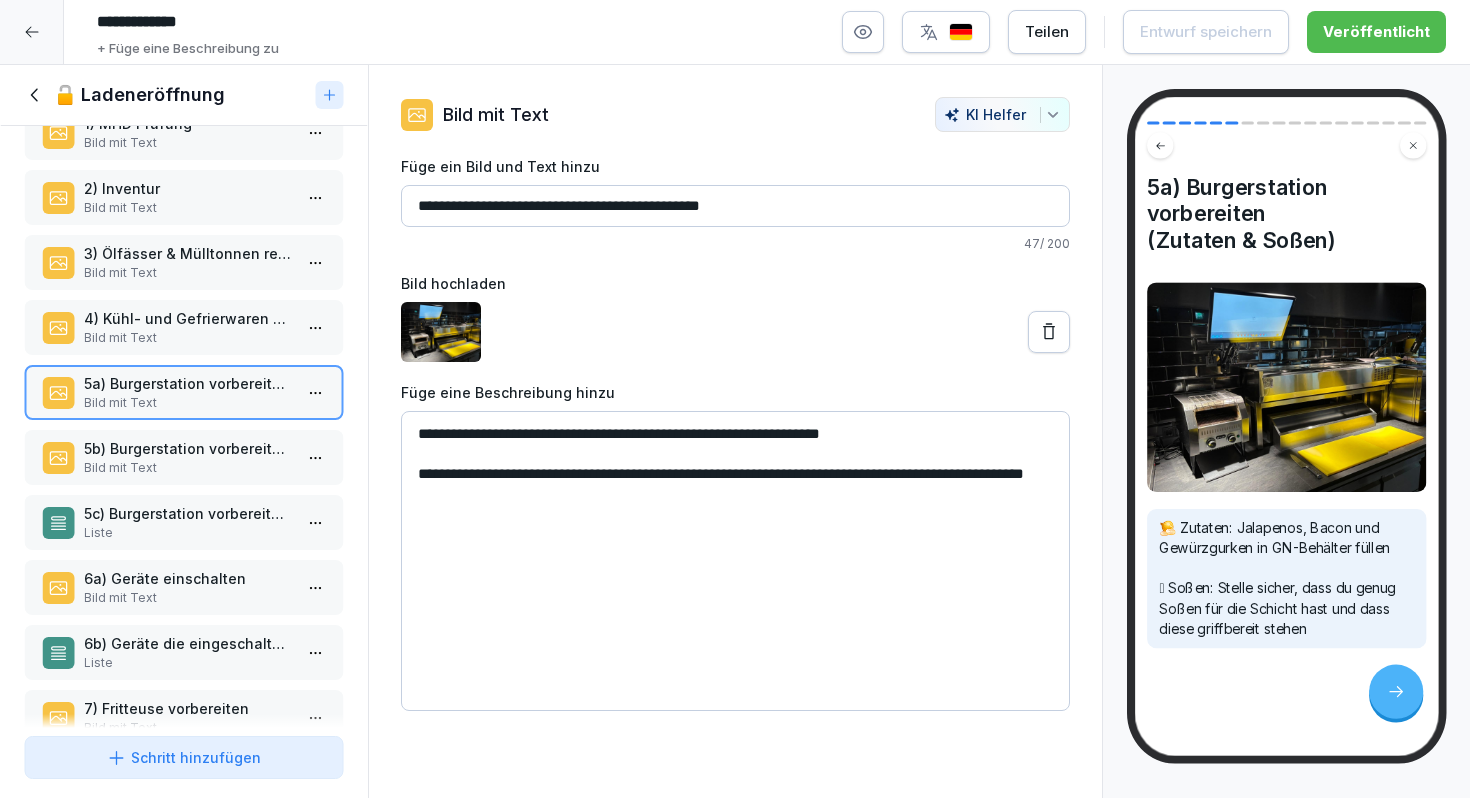 scroll, scrollTop: 115, scrollLeft: 0, axis: vertical 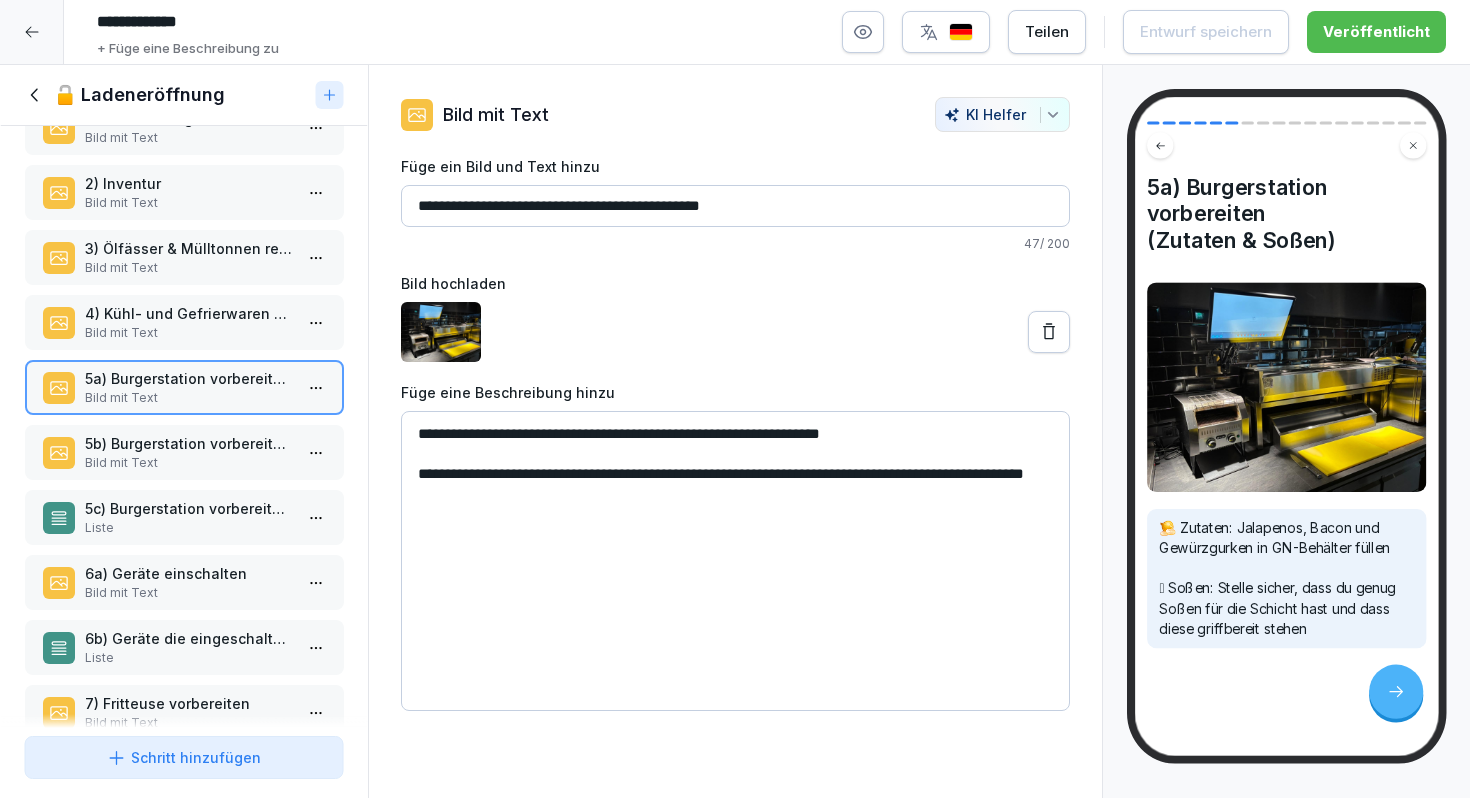 click on "5b) Burgerstation vorbereiten (Gekühlte Zutaten)" at bounding box center [188, 443] 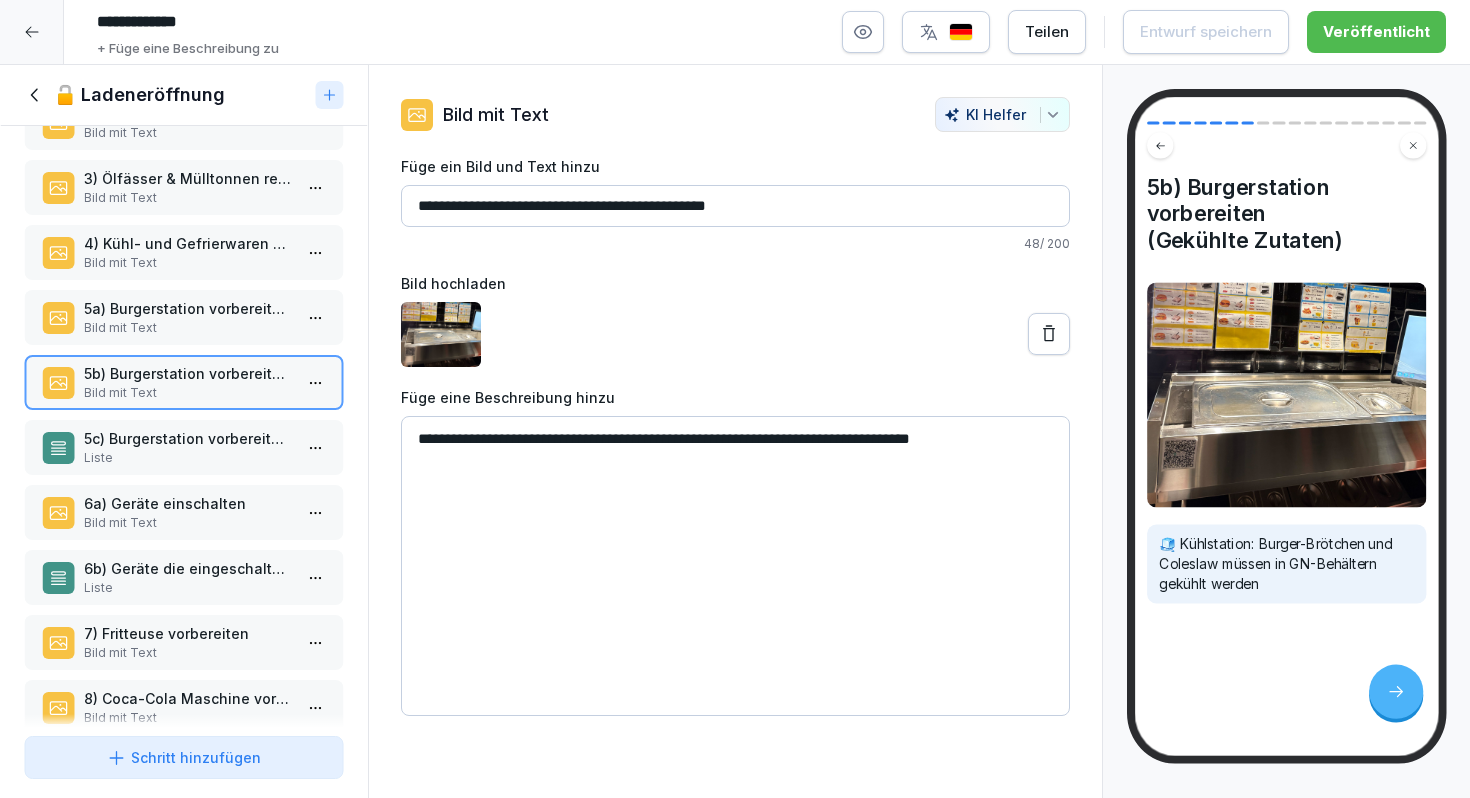 scroll, scrollTop: 236, scrollLeft: 0, axis: vertical 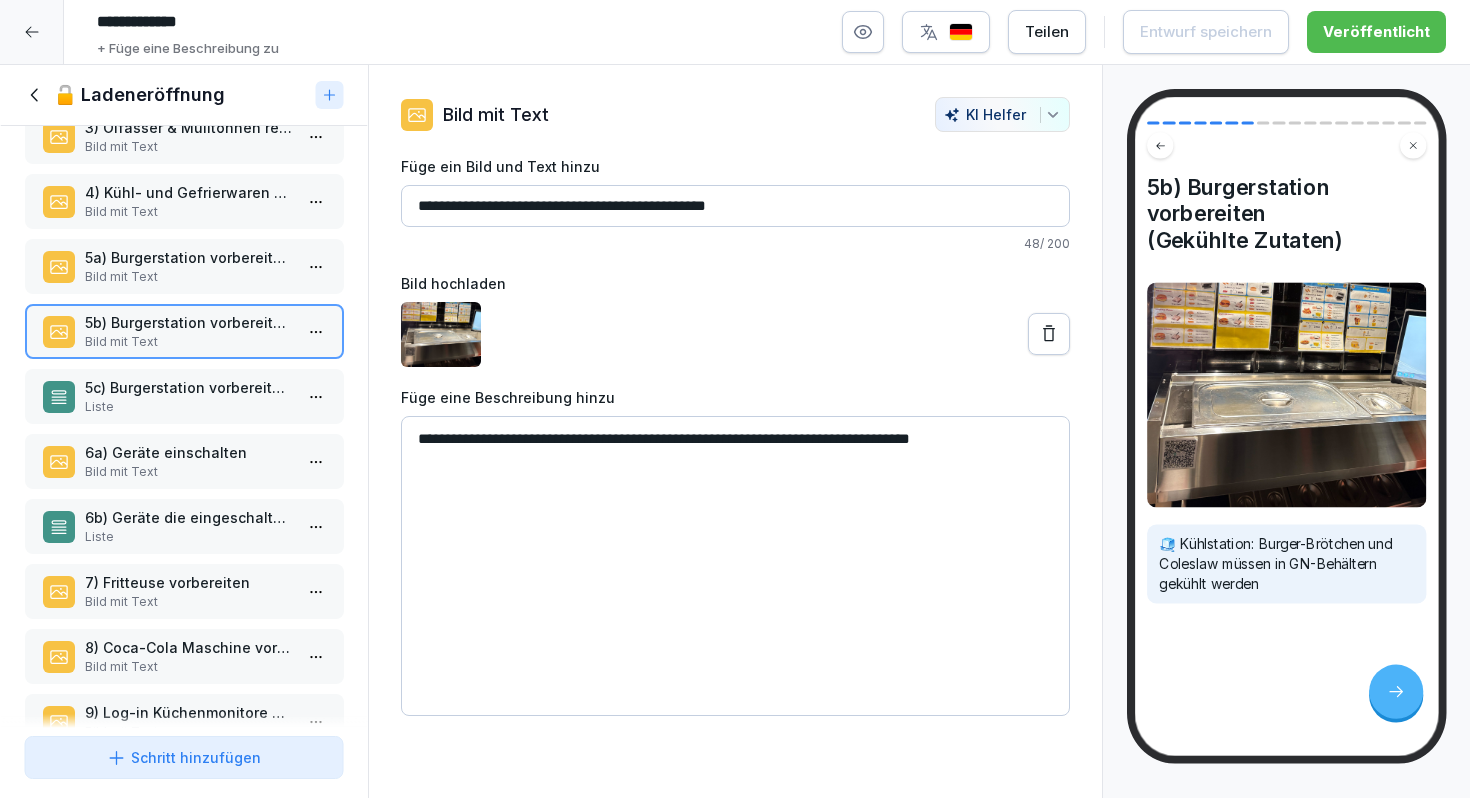 click on "6a) Geräte einschalten" at bounding box center (188, 452) 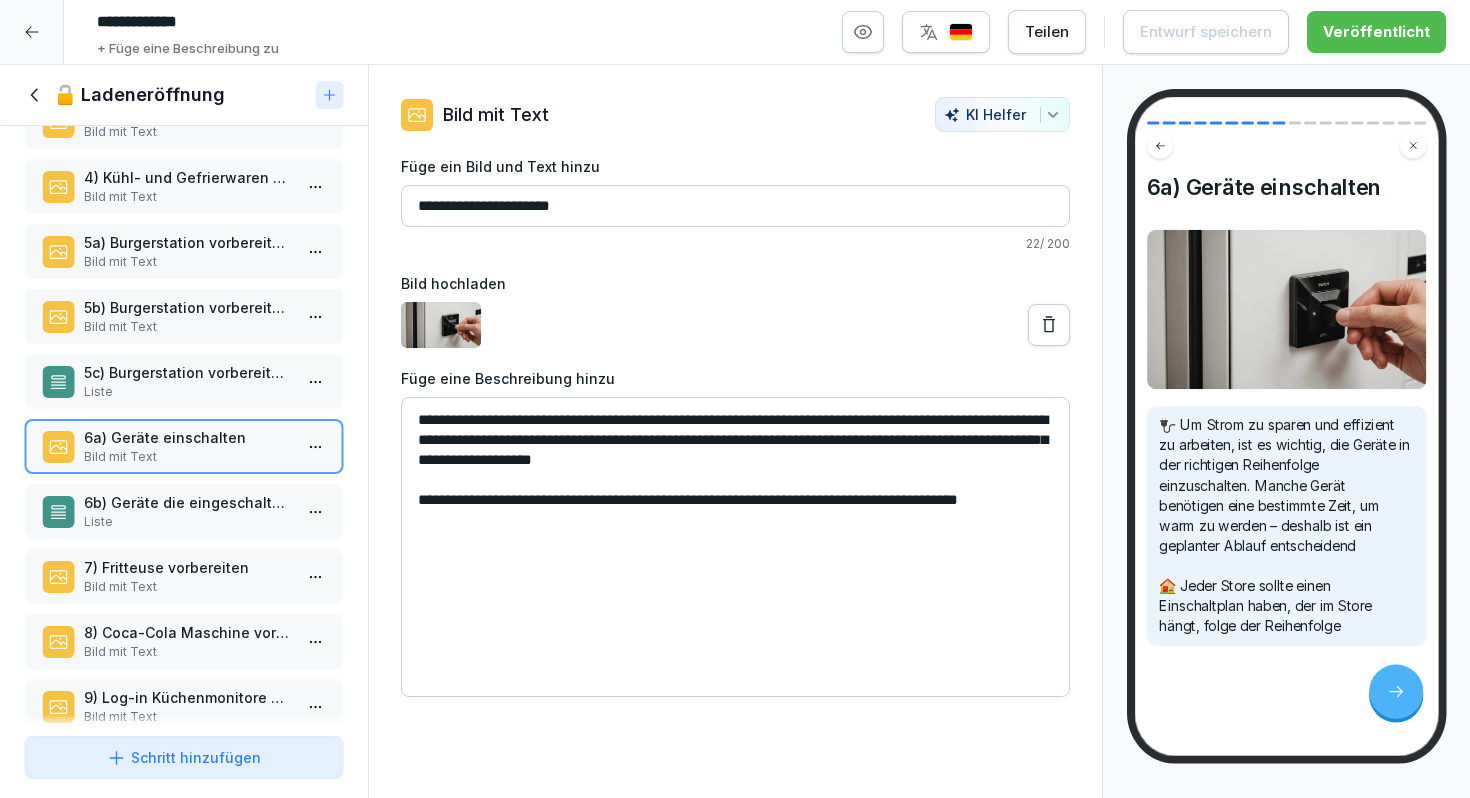 scroll, scrollTop: 253, scrollLeft: 0, axis: vertical 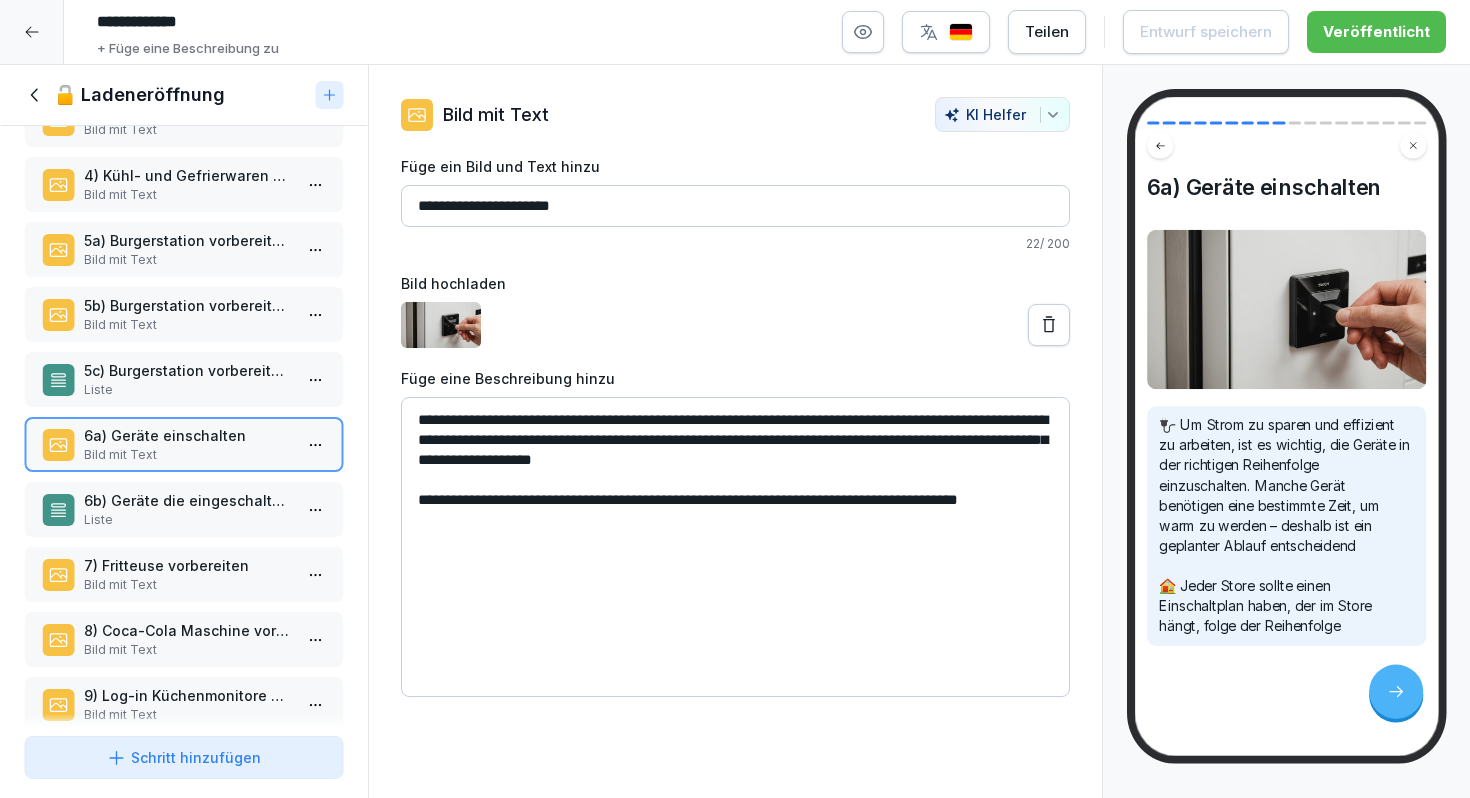 click on "7) Fritteuse vorbereiten Bild mit Text" at bounding box center (184, 574) 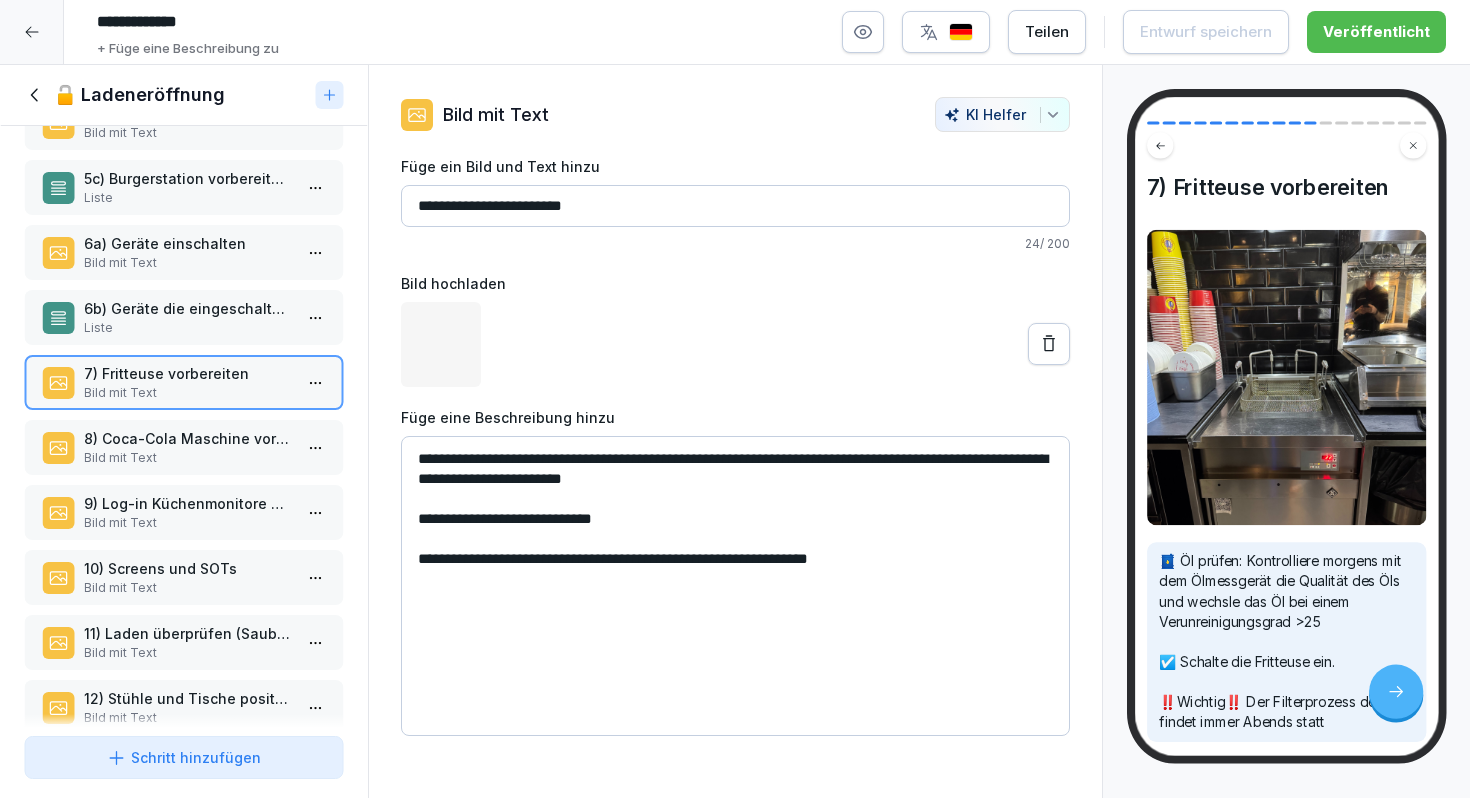 scroll, scrollTop: 446, scrollLeft: 0, axis: vertical 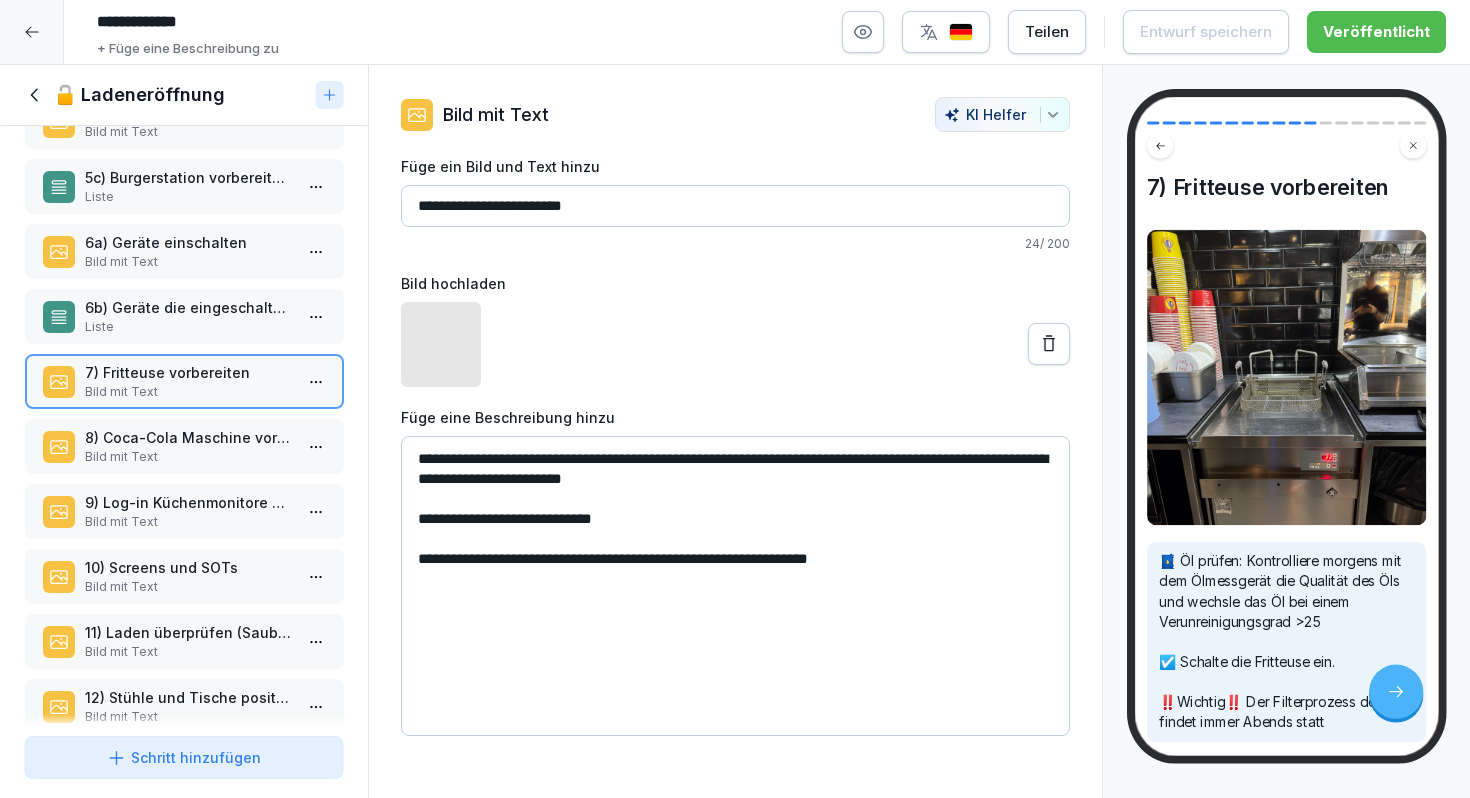 click on "Bild mit Text" at bounding box center [188, 457] 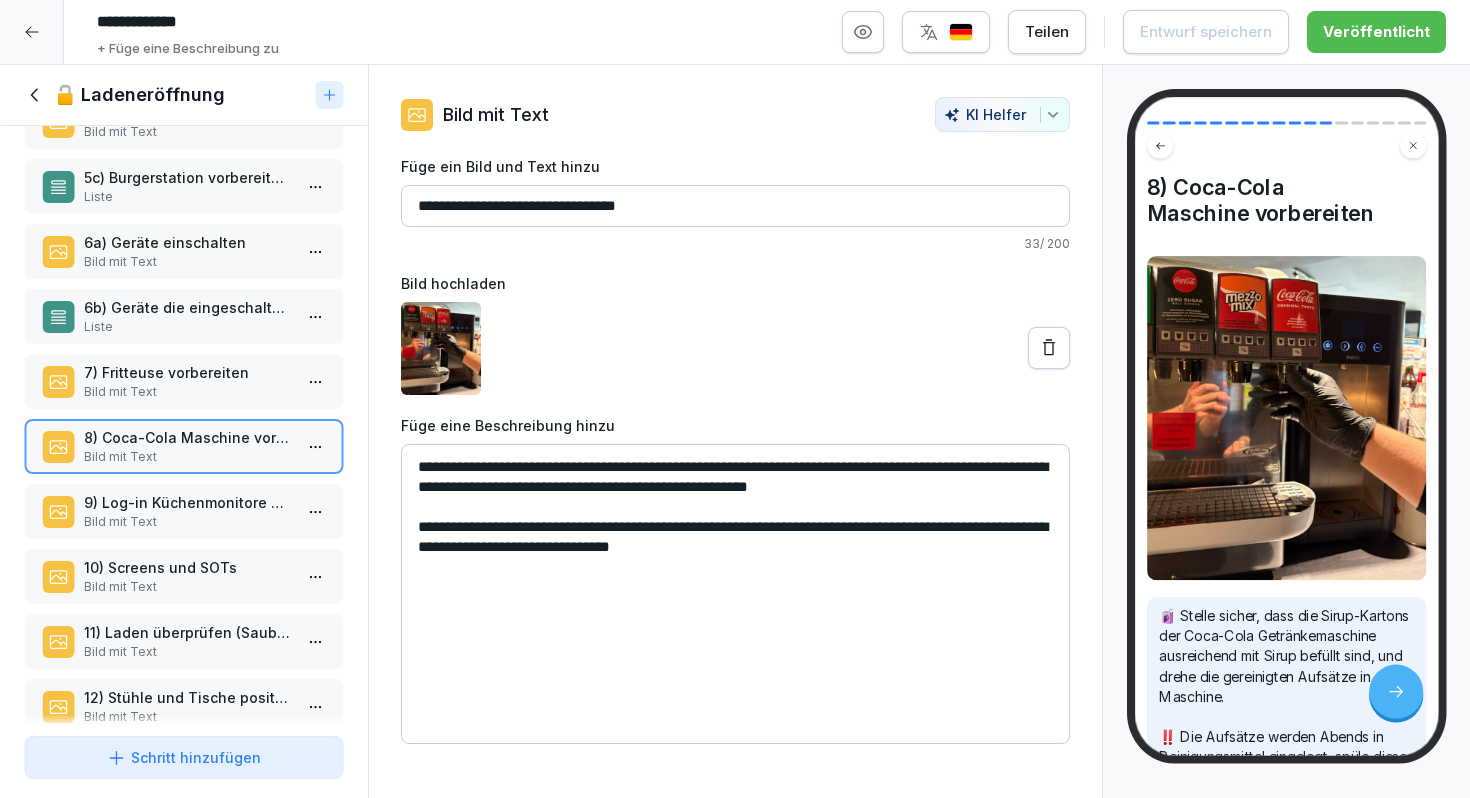 scroll, scrollTop: 508, scrollLeft: 0, axis: vertical 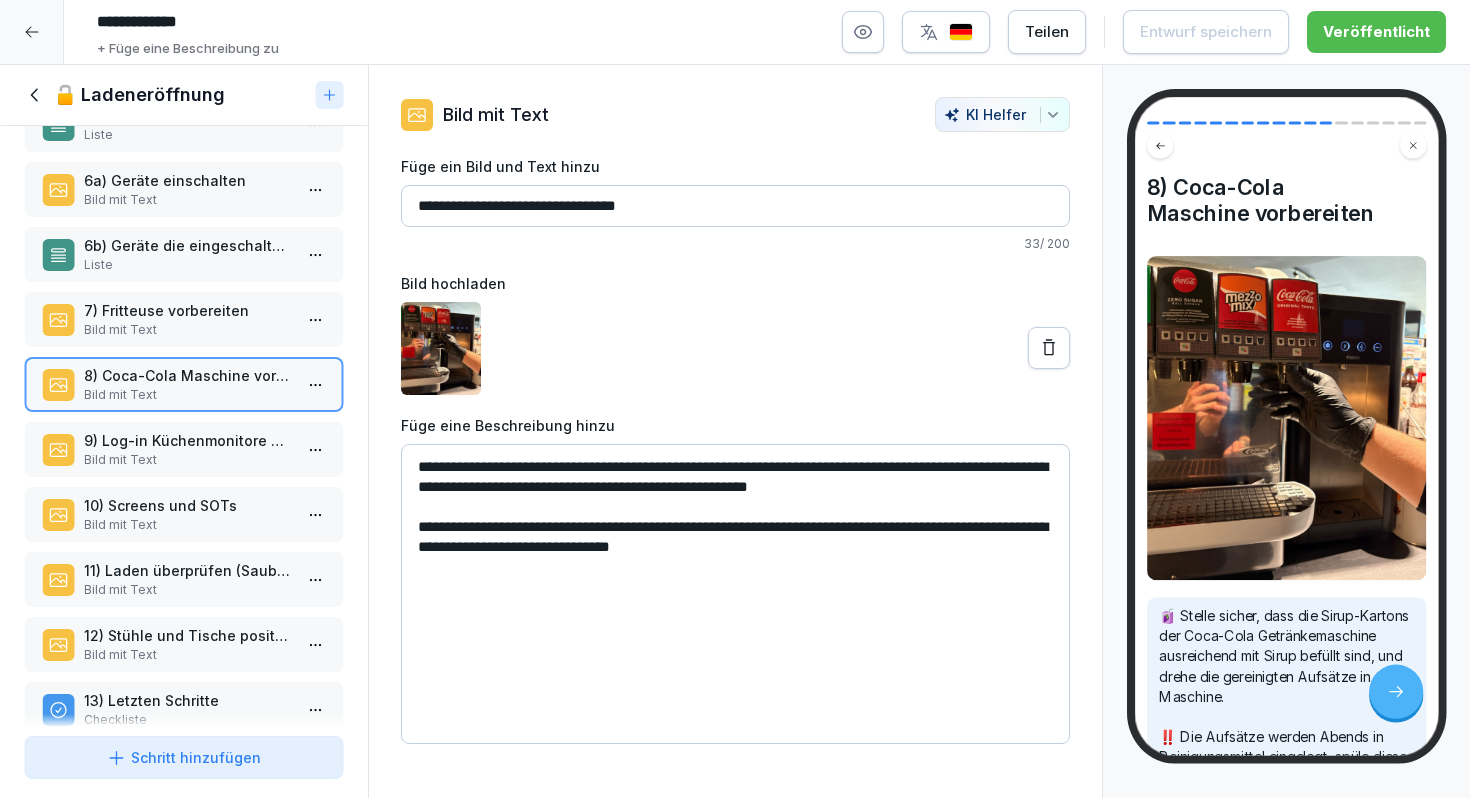 click on "Bild mit Text" at bounding box center (188, 460) 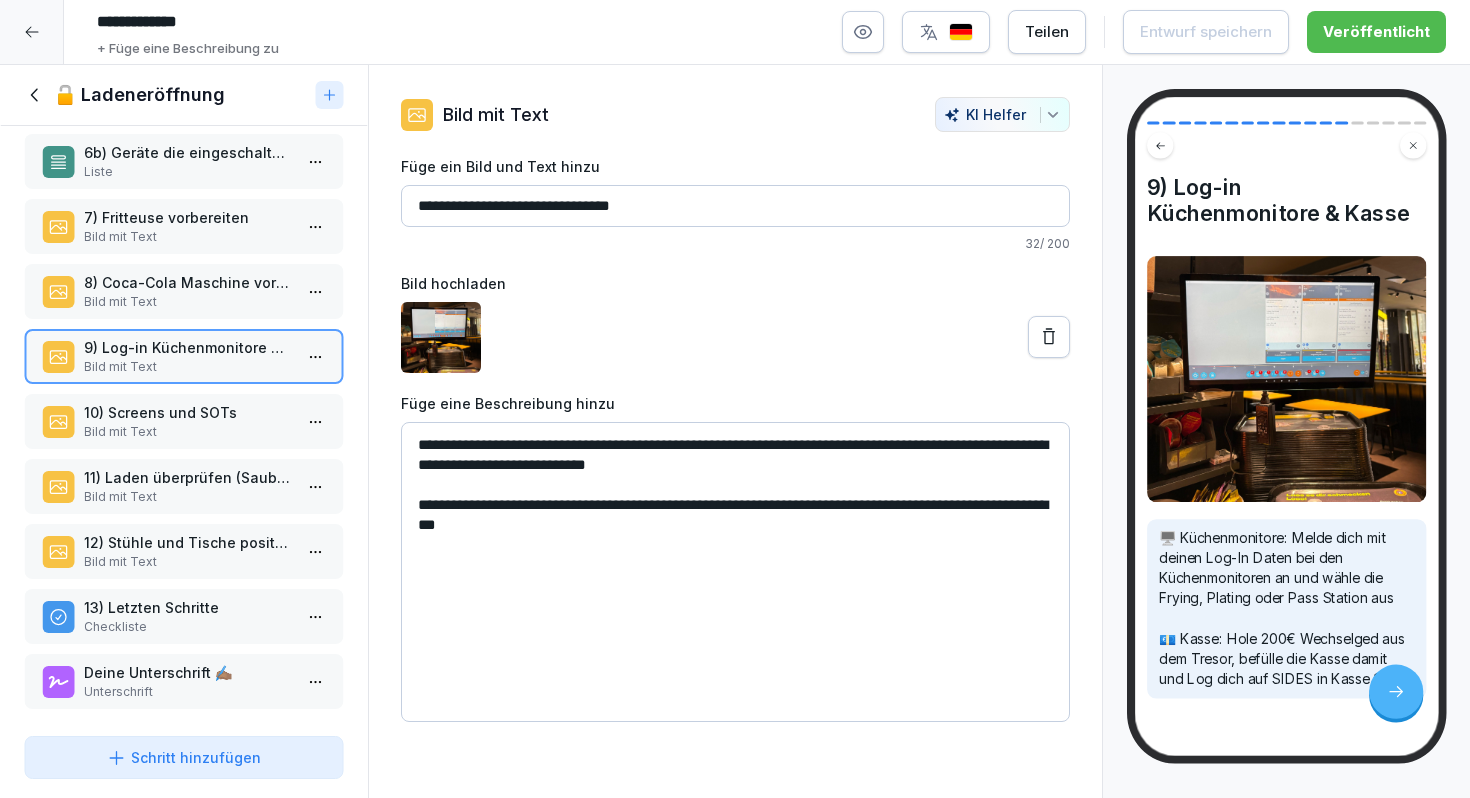 scroll, scrollTop: 603, scrollLeft: 0, axis: vertical 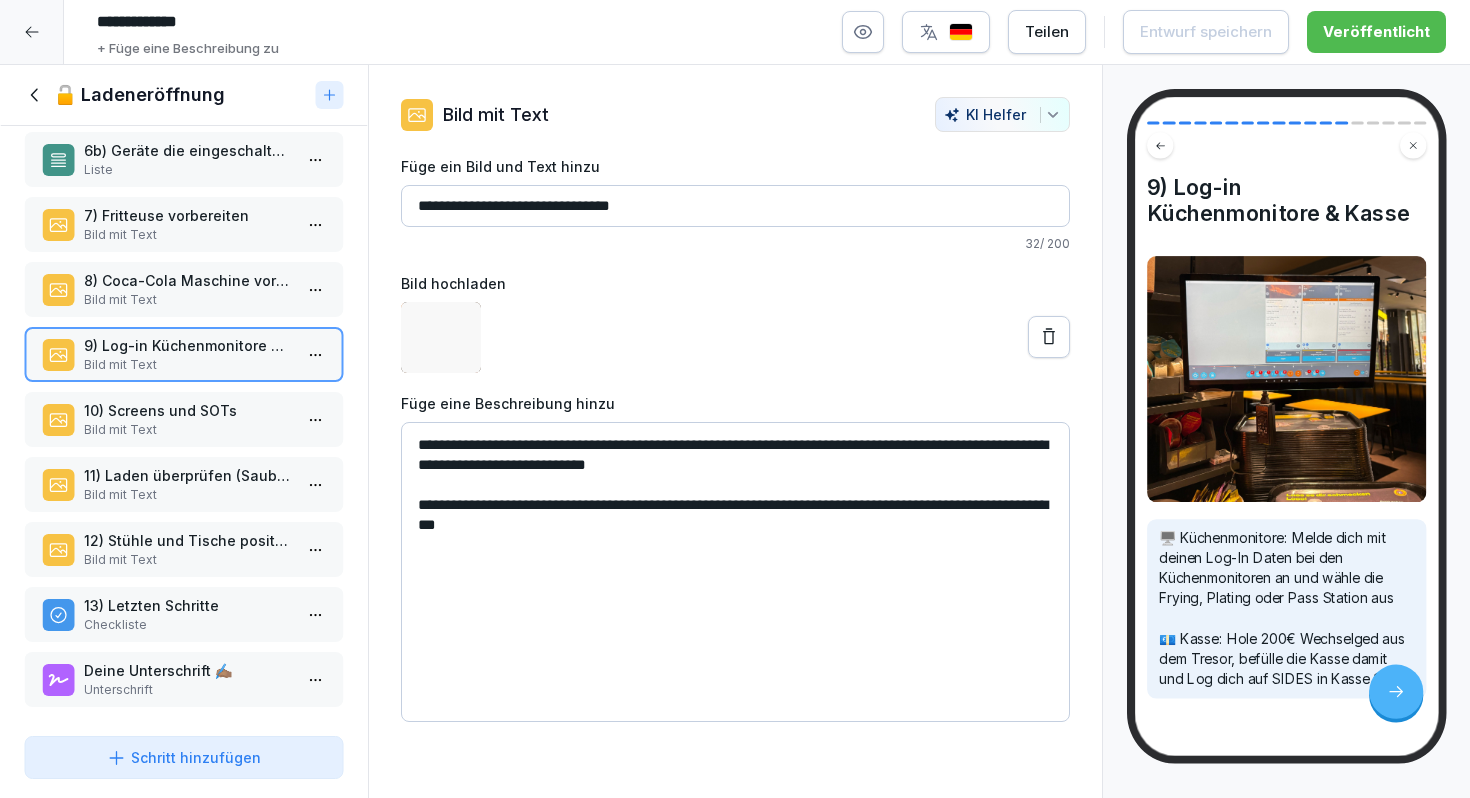click on "Bild mit Text" at bounding box center (188, 430) 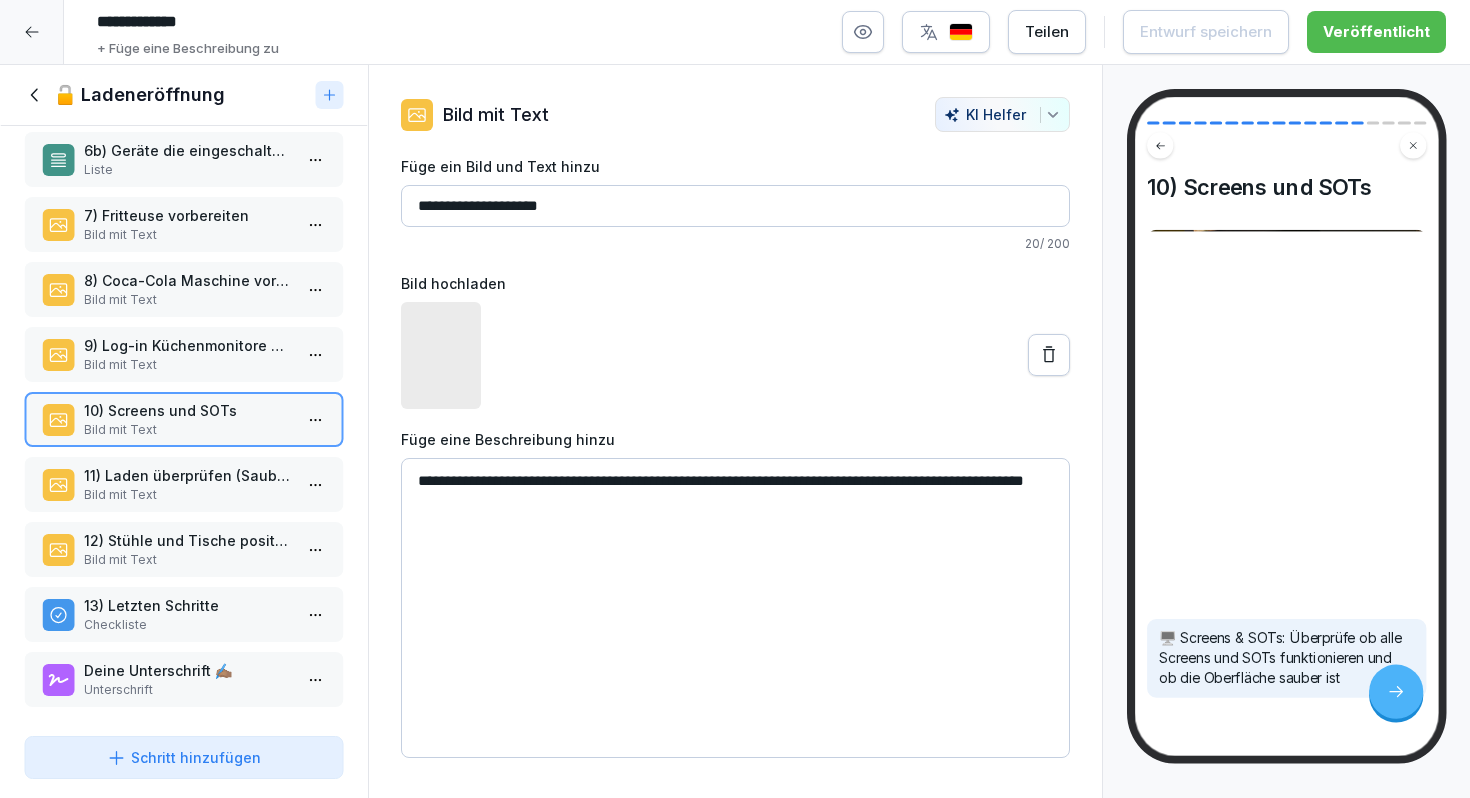 scroll, scrollTop: 606, scrollLeft: 0, axis: vertical 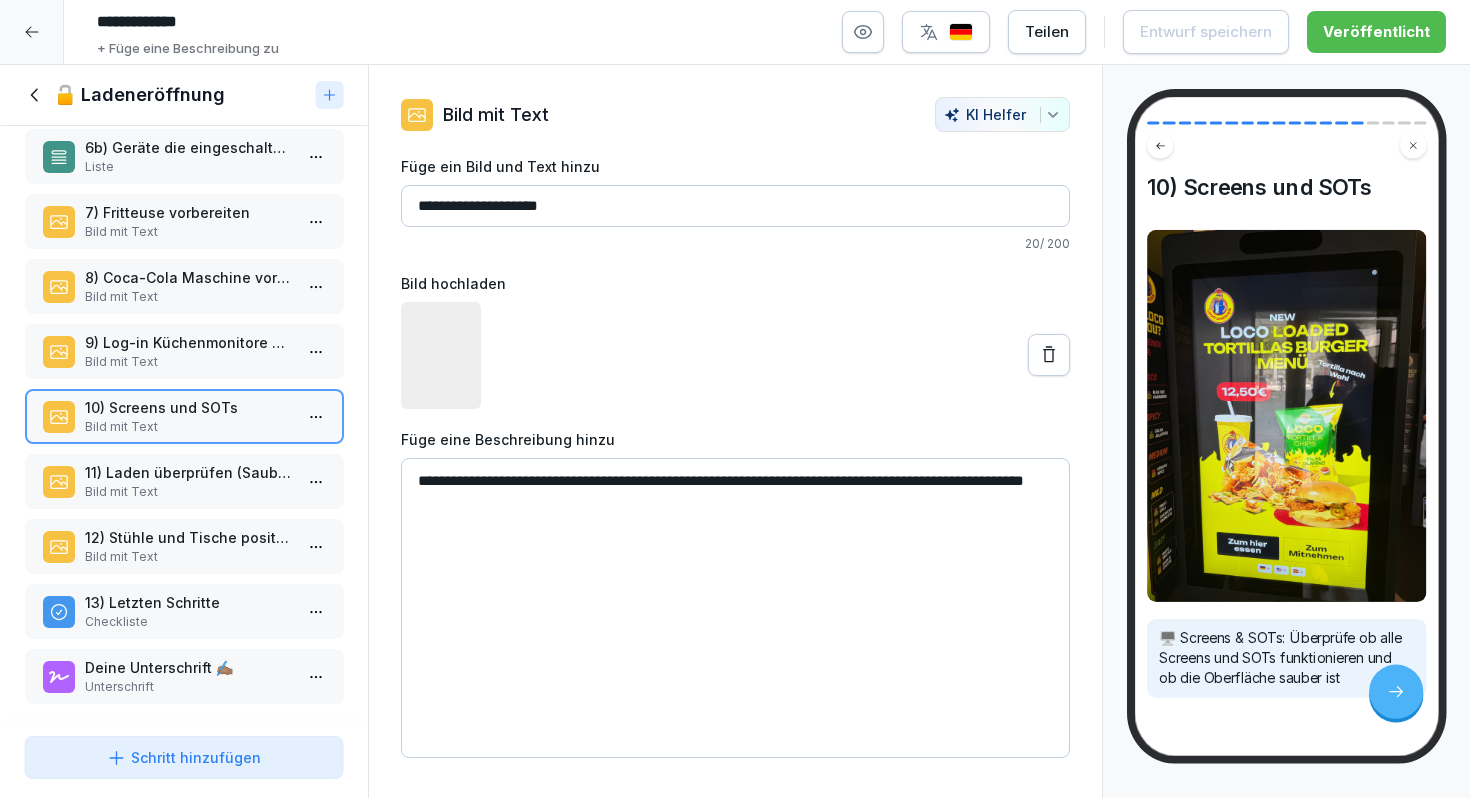 click on "11) Laden überprüfen (Sauberkeit)" at bounding box center (188, 472) 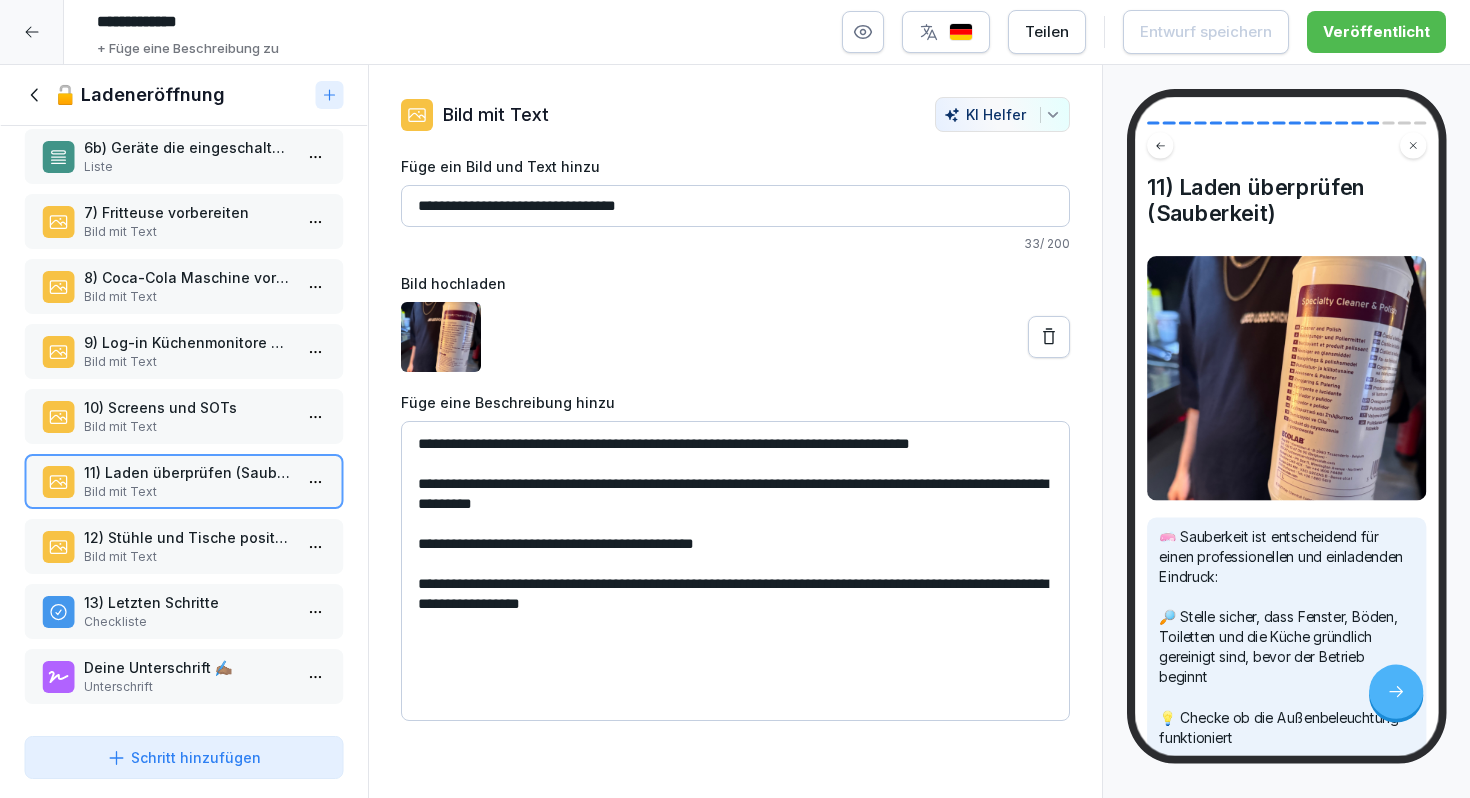 click on "12) Stühle und Tische positionieren" at bounding box center (188, 537) 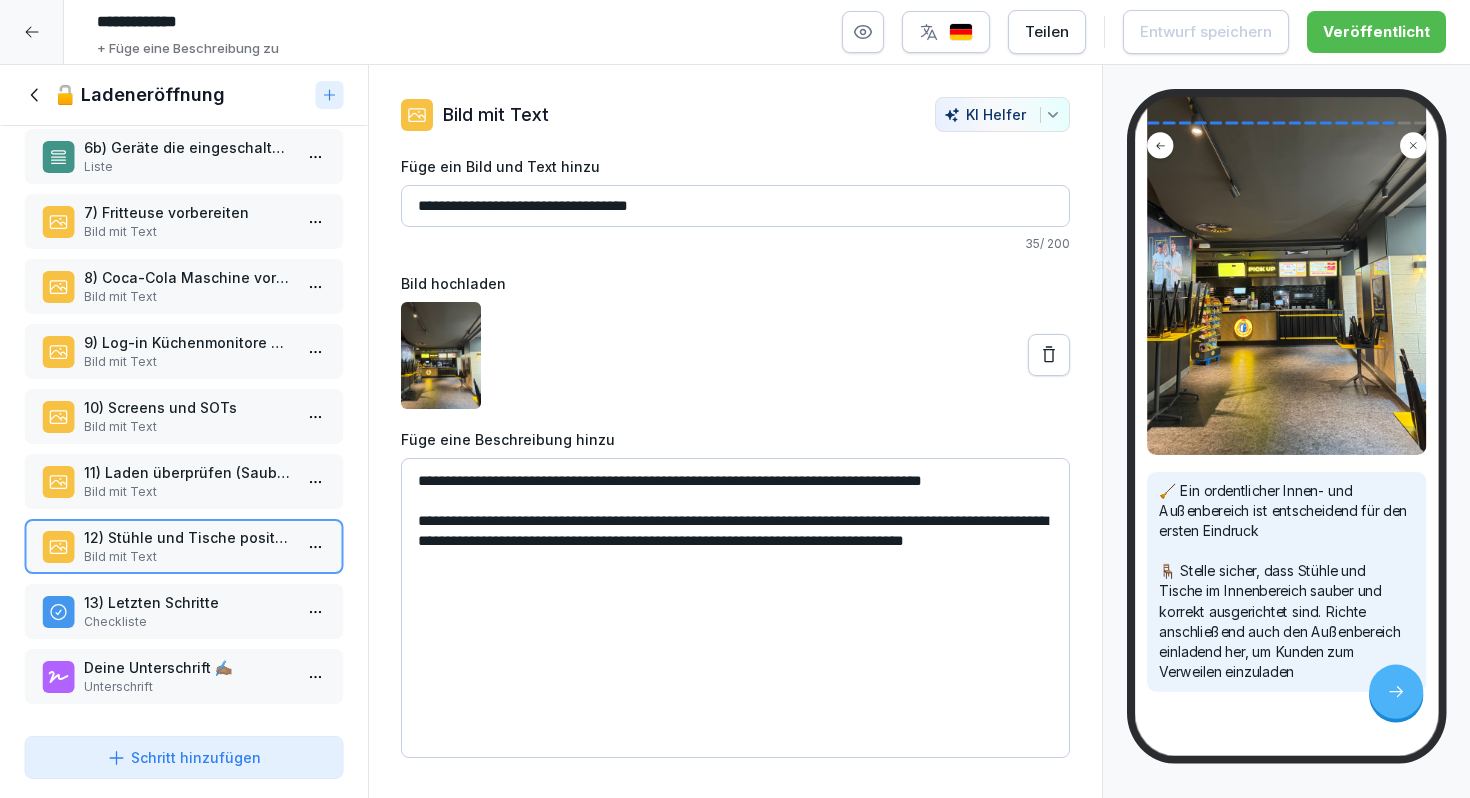 scroll, scrollTop: 227, scrollLeft: 0, axis: vertical 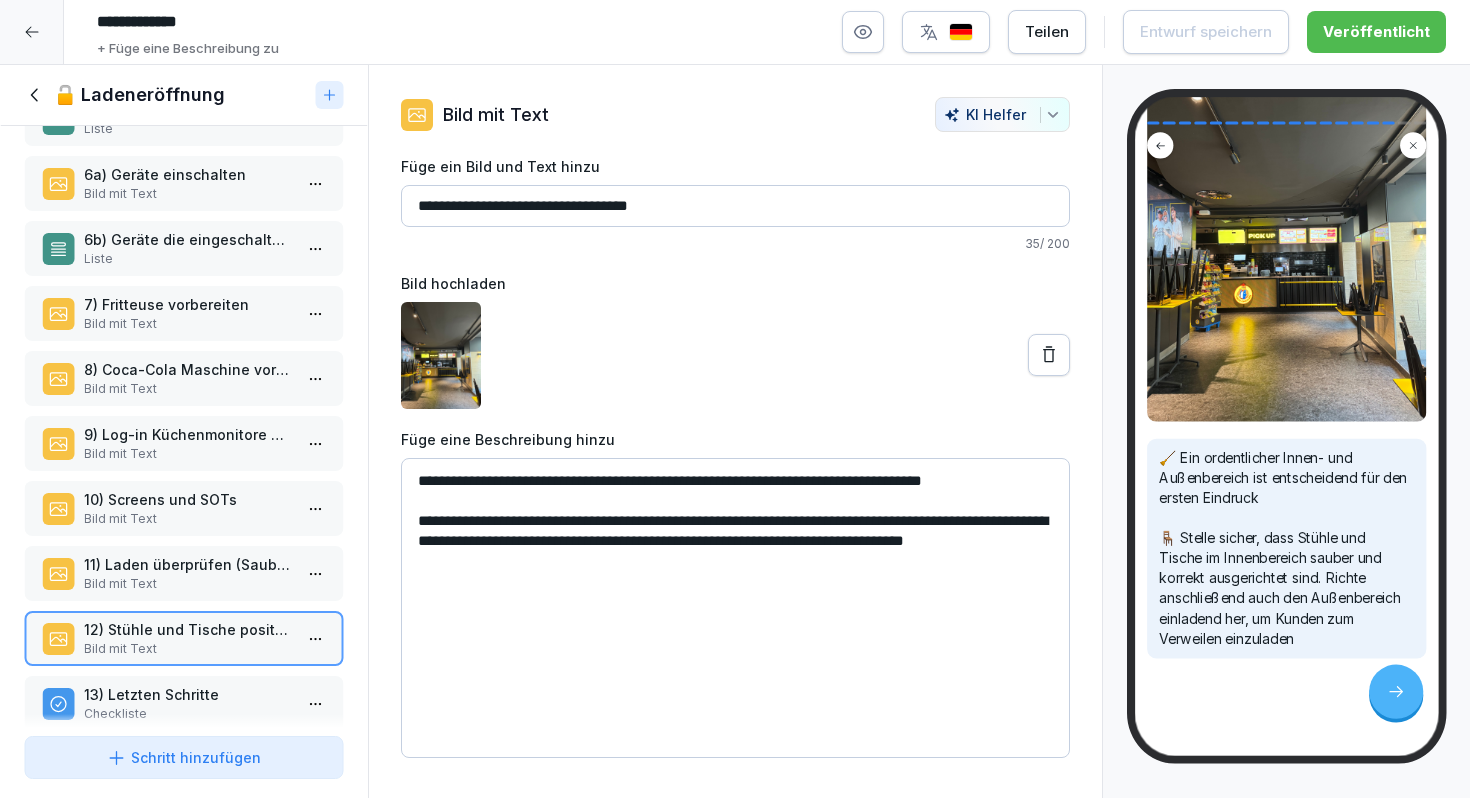 click at bounding box center (32, 32) 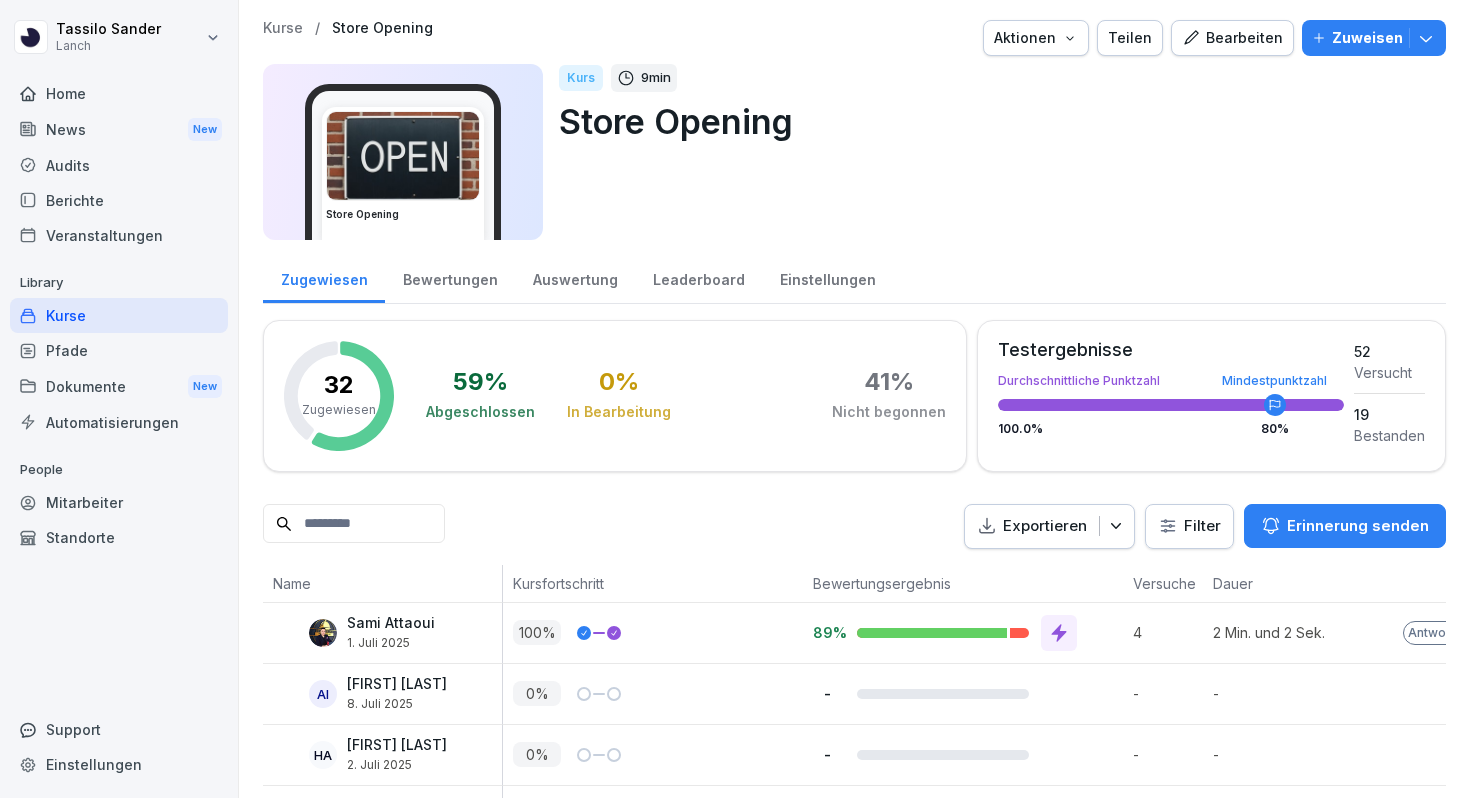 click on "Kurse" at bounding box center [119, 315] 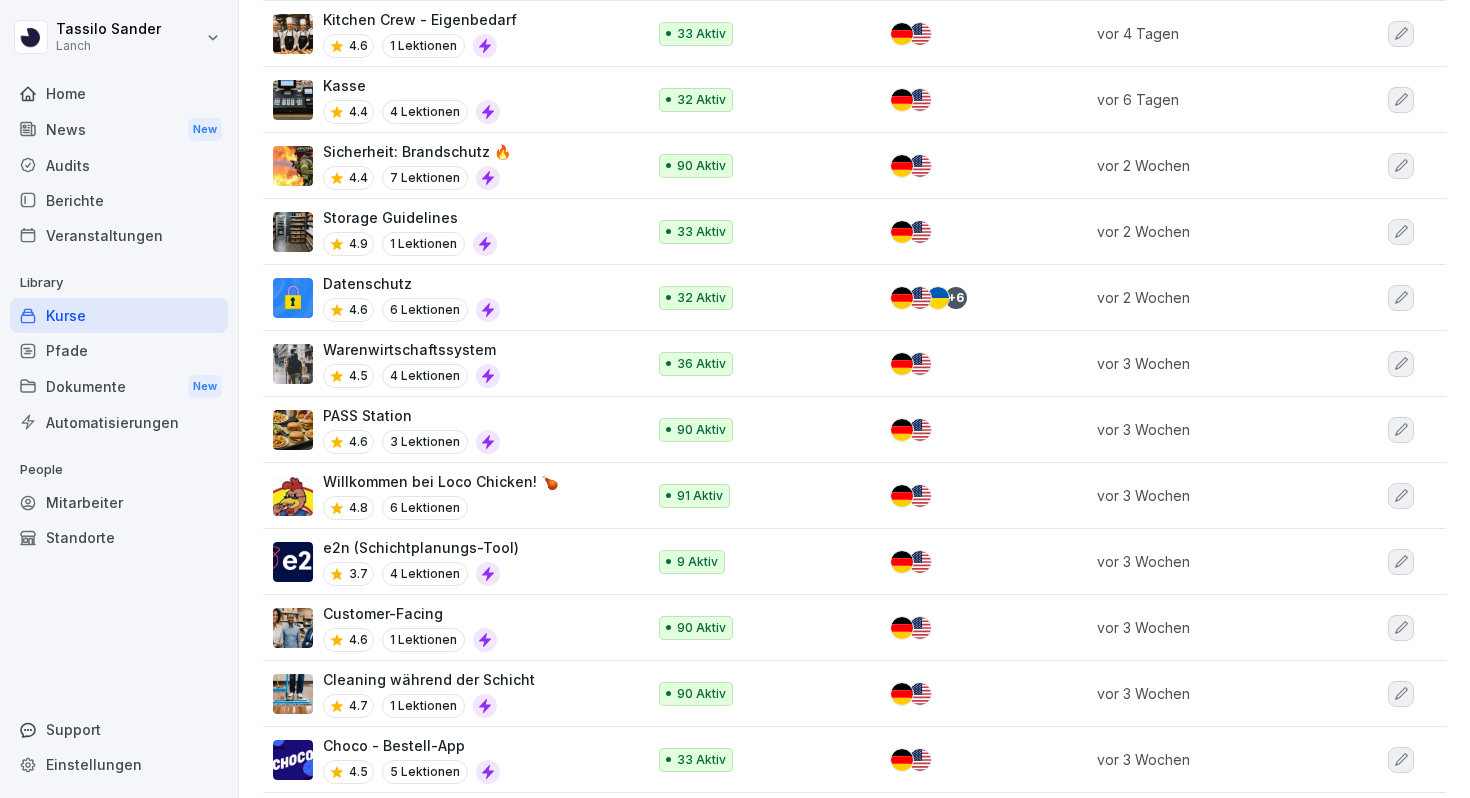 scroll, scrollTop: 546, scrollLeft: 0, axis: vertical 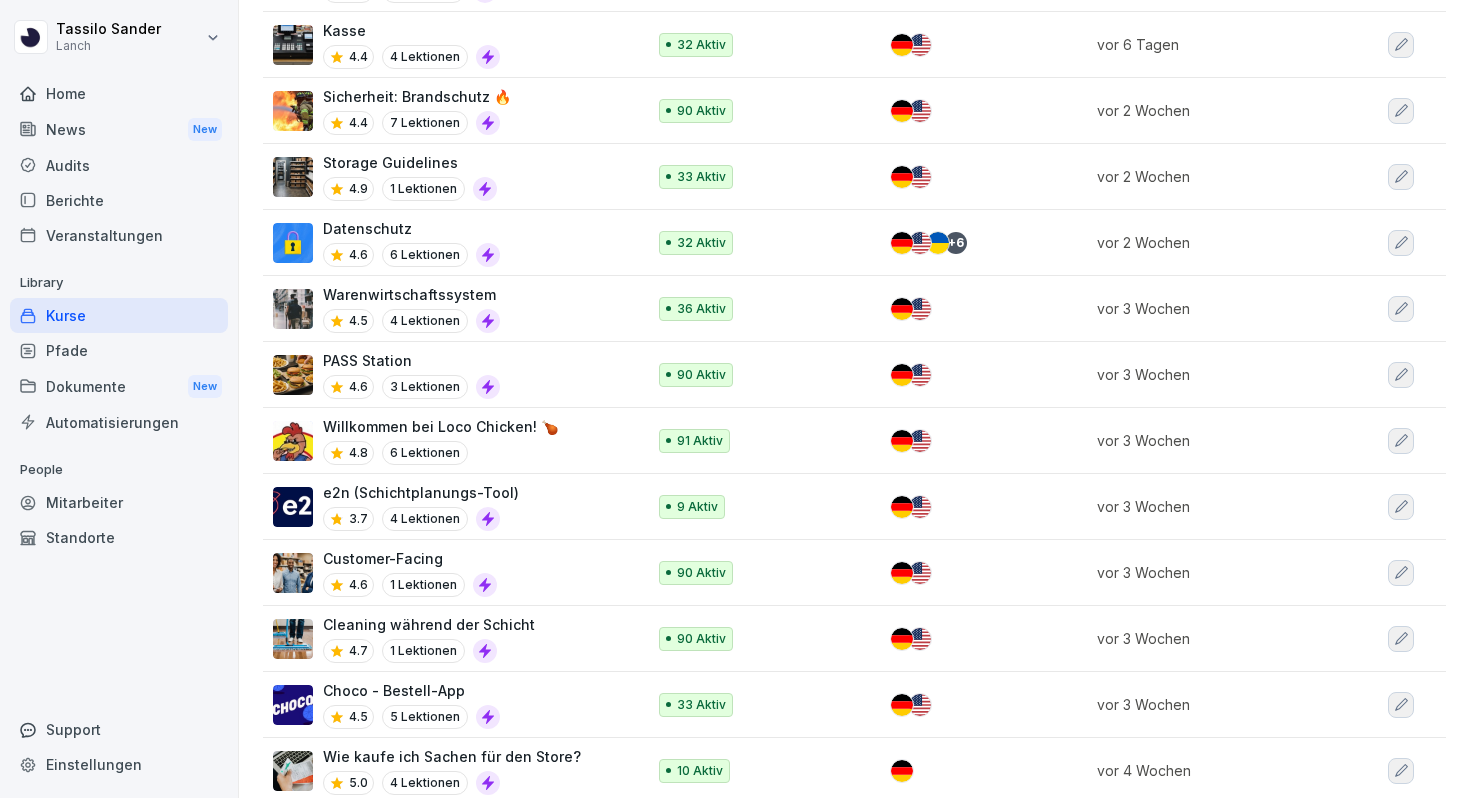 click on "Cleaning während der Schicht" at bounding box center (429, 624) 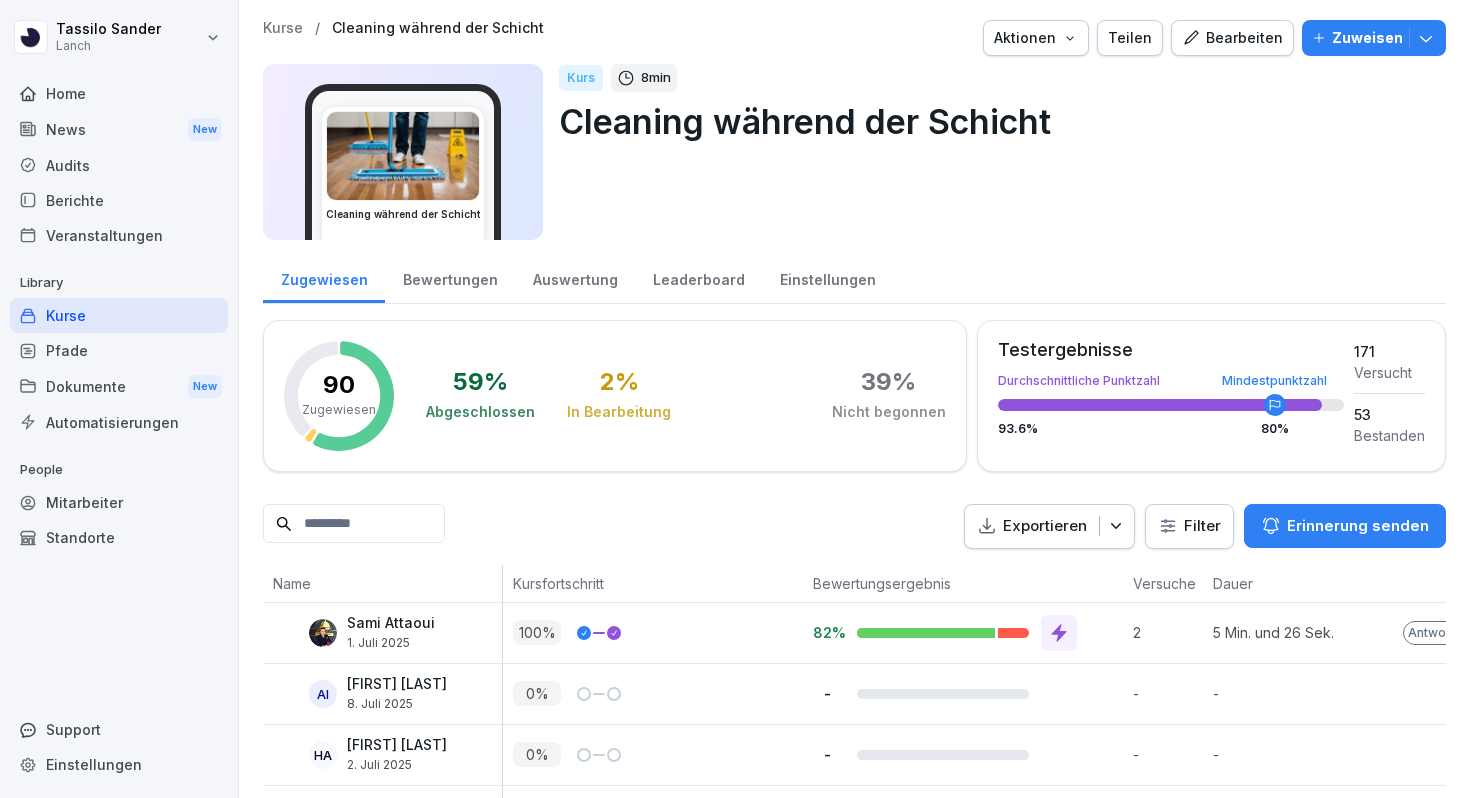 scroll, scrollTop: 0, scrollLeft: 0, axis: both 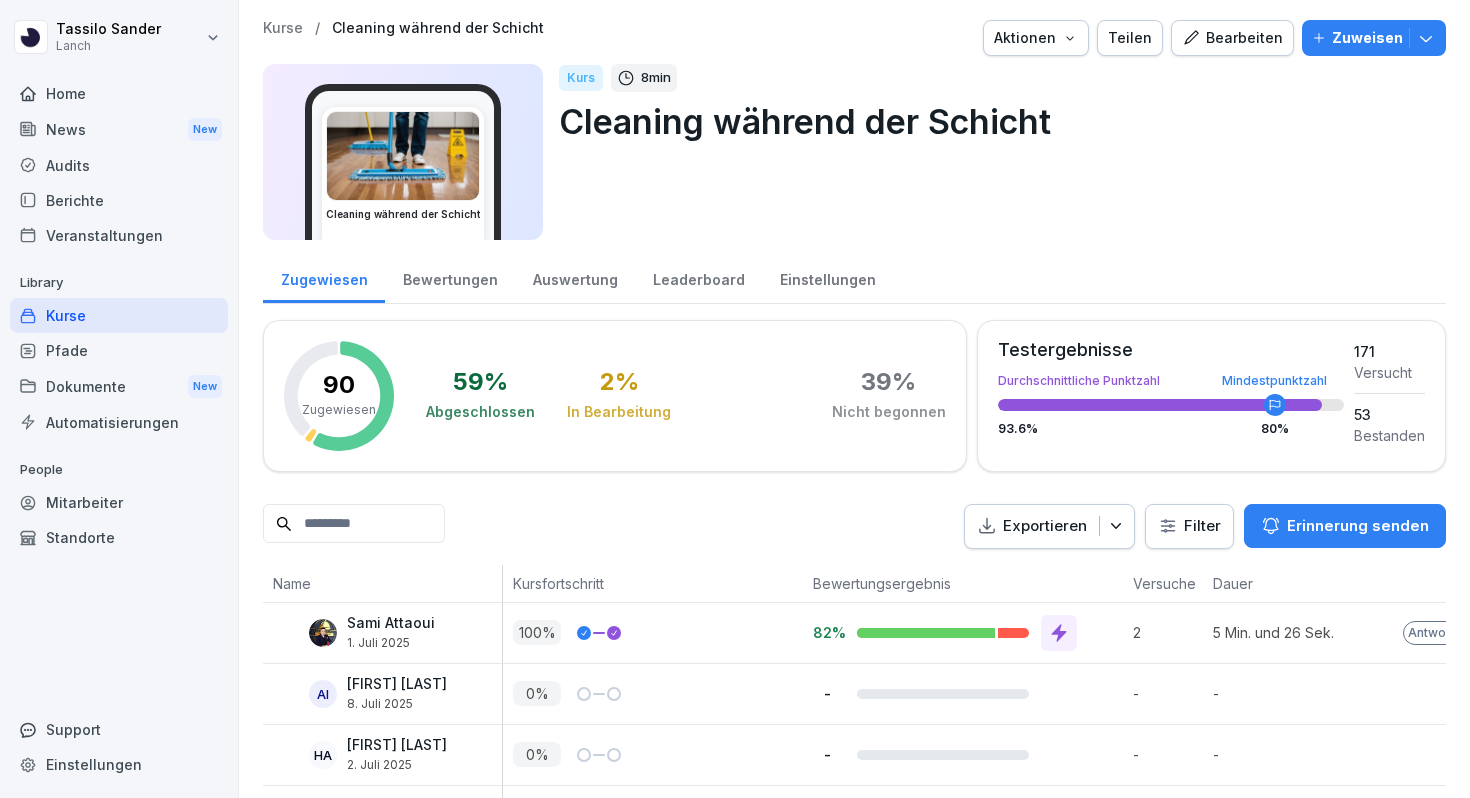 click on "Bearbeiten" at bounding box center [1232, 38] 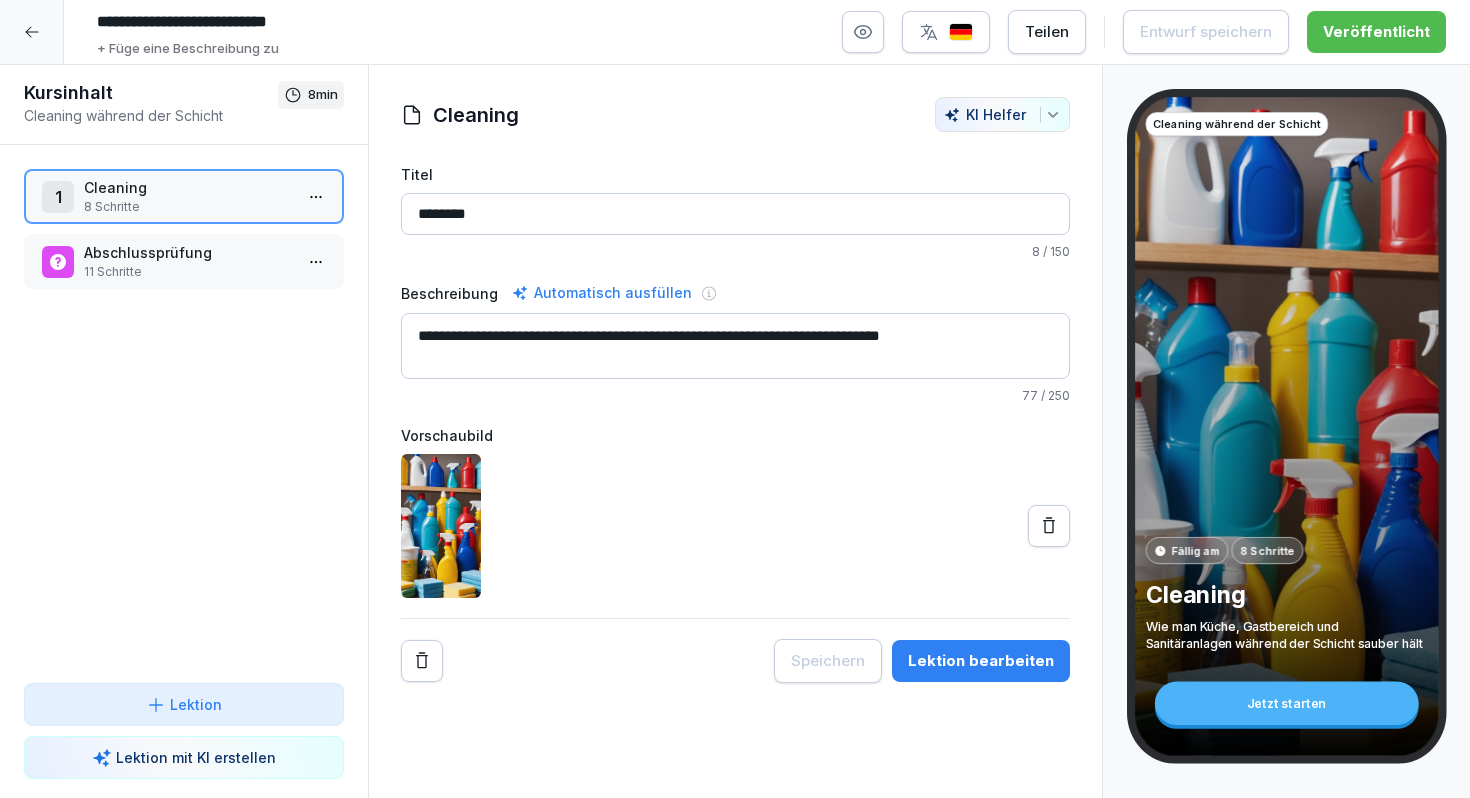 click on "Cleaning" at bounding box center [188, 187] 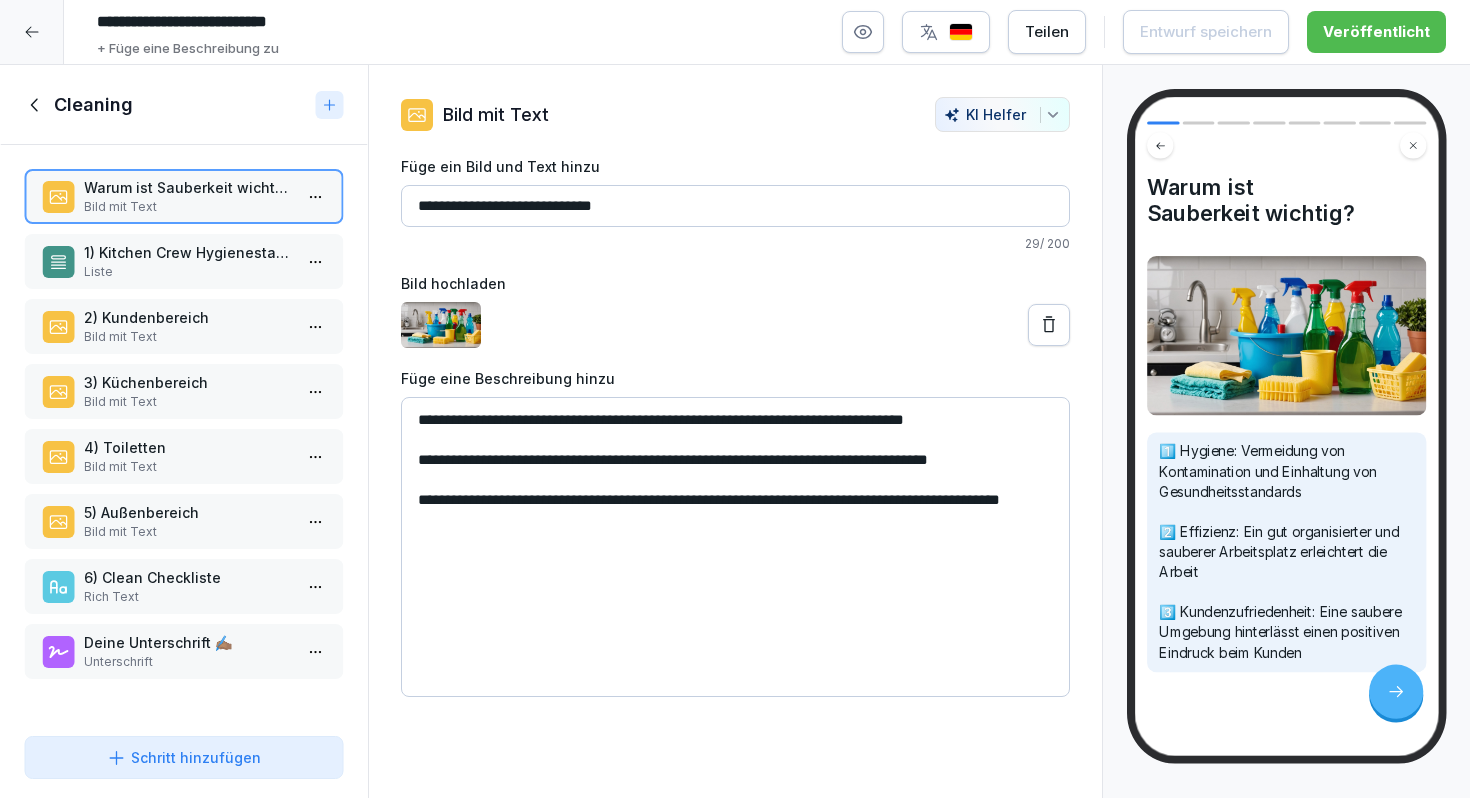 click on "2) Kundenbereich Bild mit Text" at bounding box center [184, 326] 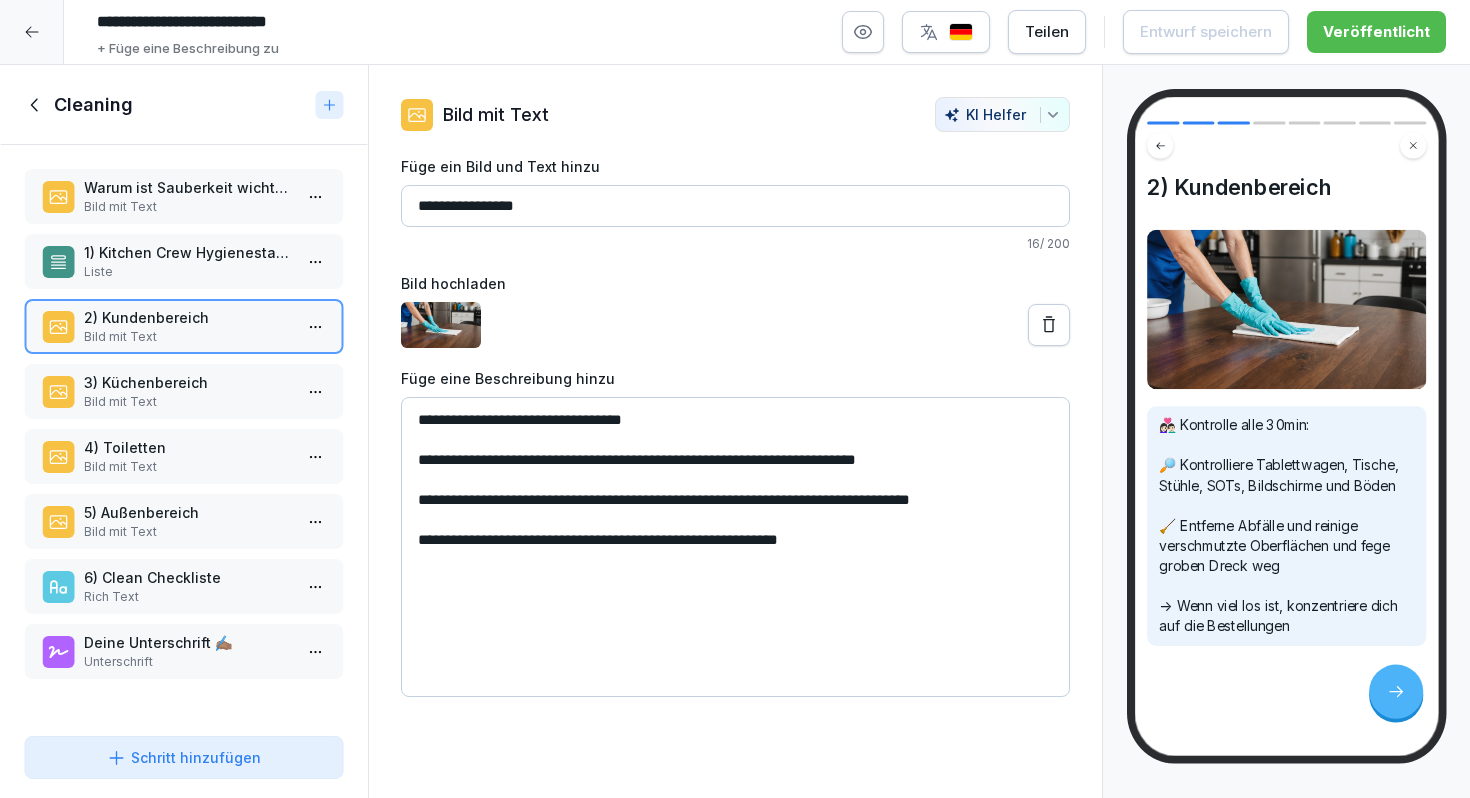 click on "Schritt hinzufügen" at bounding box center [184, 757] 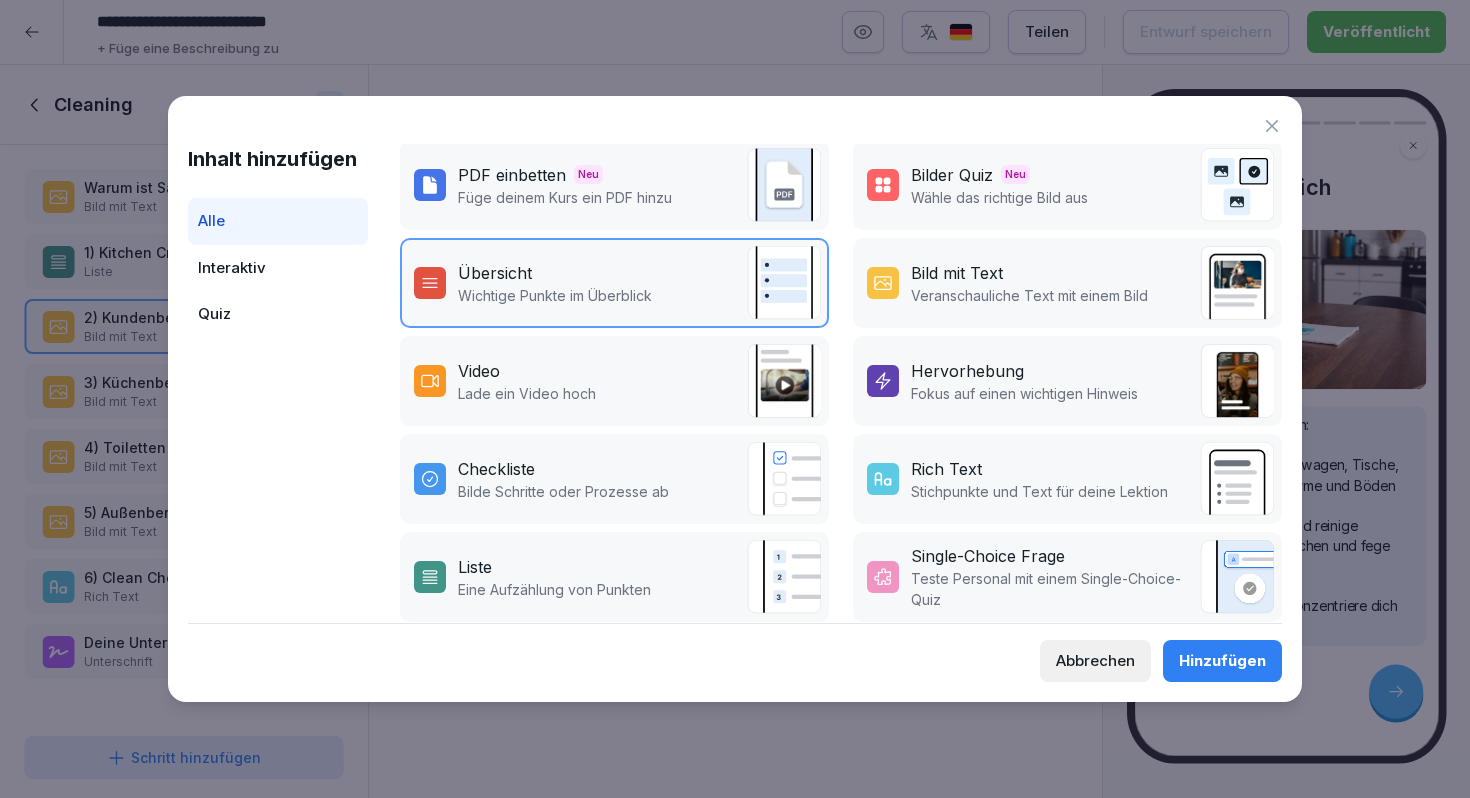 scroll, scrollTop: 201, scrollLeft: 0, axis: vertical 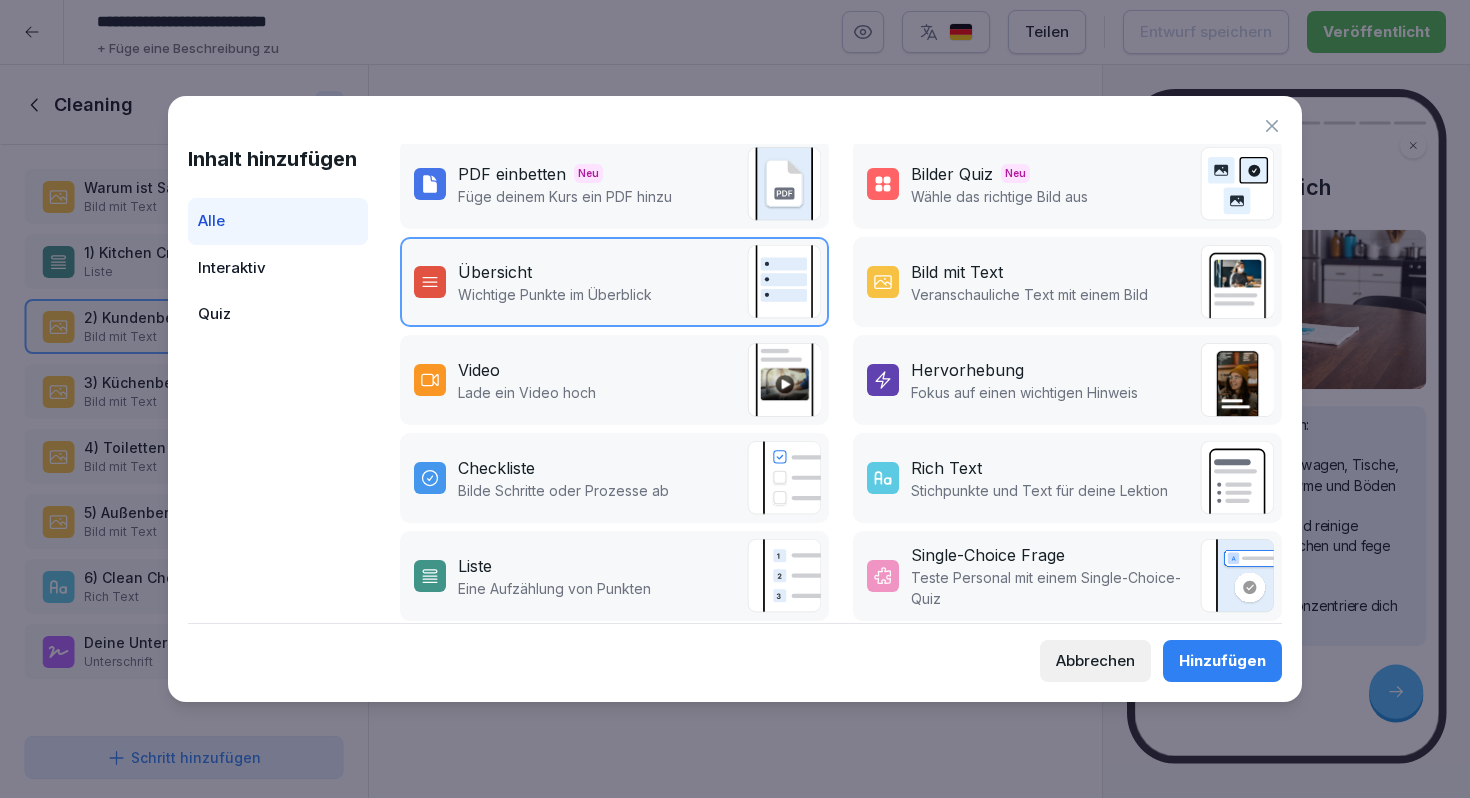 click on "Rich Text Stichpunkte und Text für deine Lektion" at bounding box center (1067, 478) 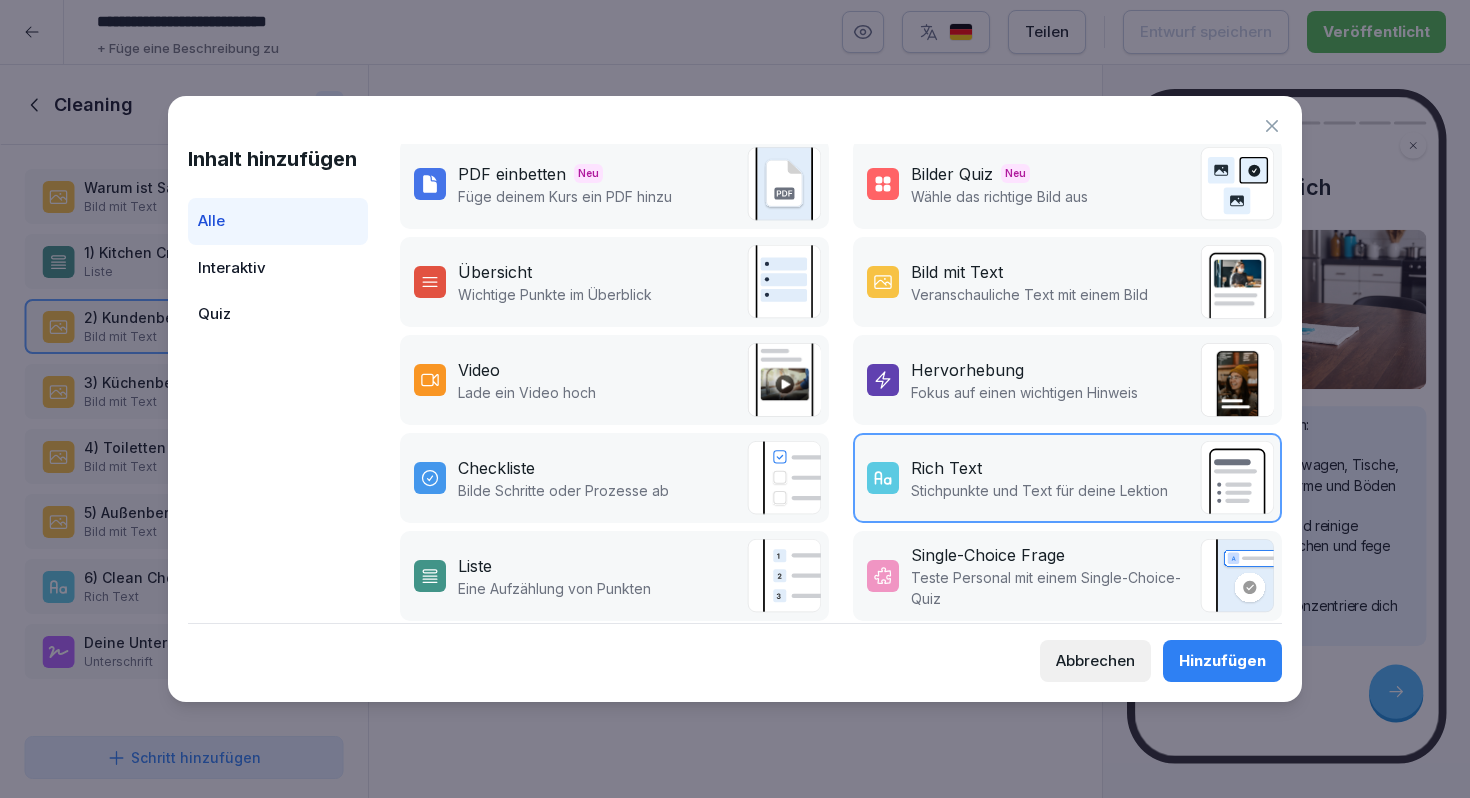 click 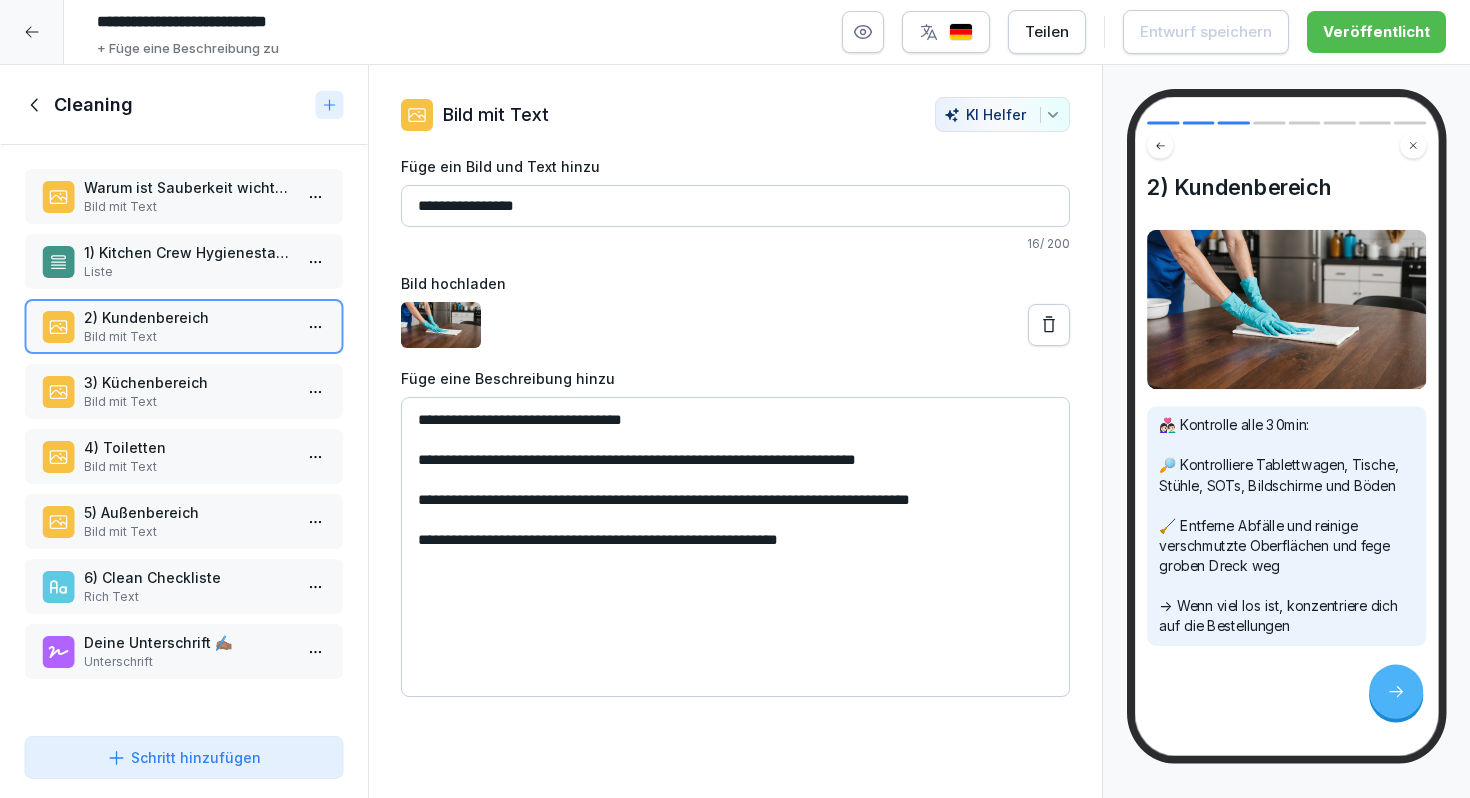 click on "Schritt hinzufügen" at bounding box center [184, 757] 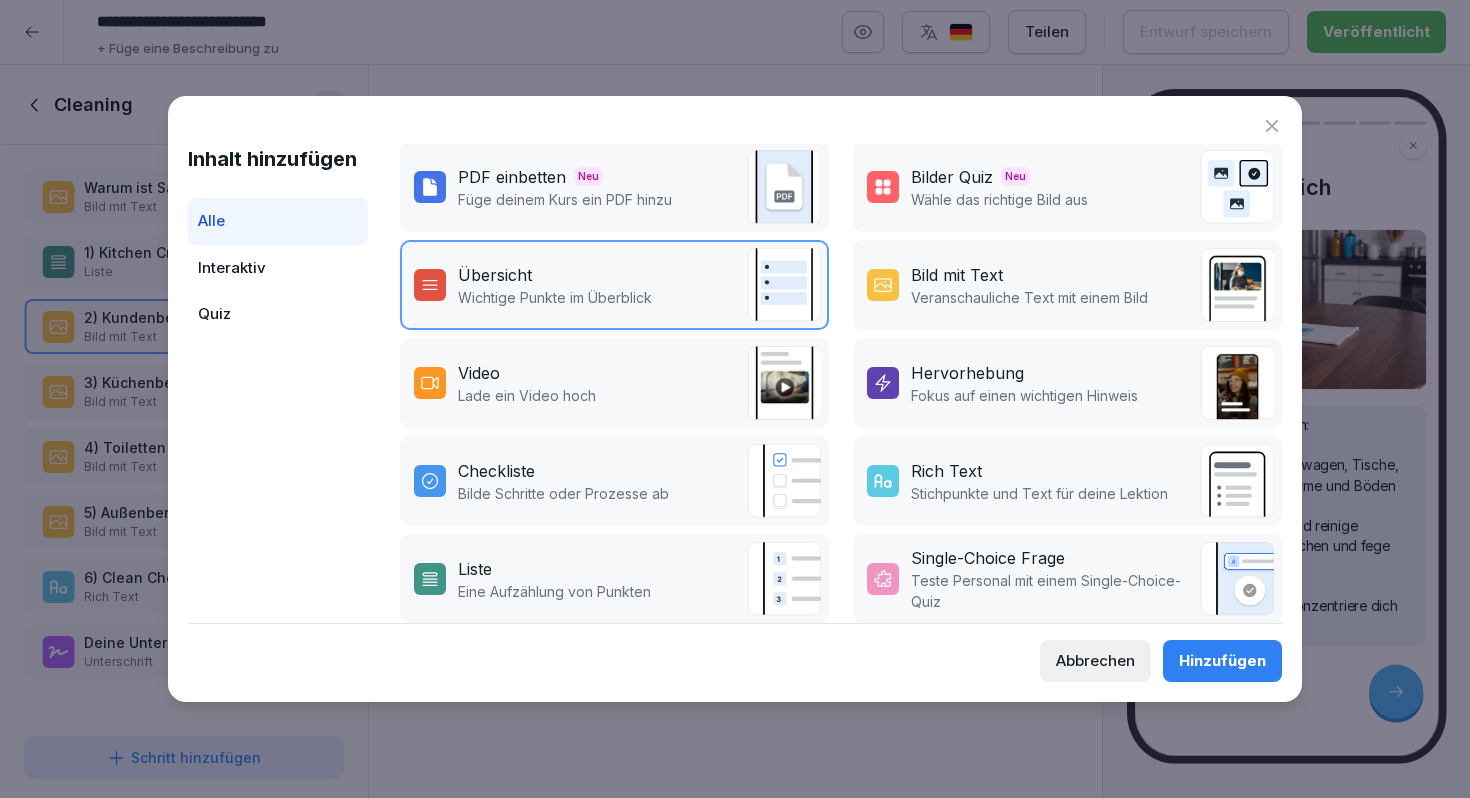 scroll, scrollTop: 250, scrollLeft: 0, axis: vertical 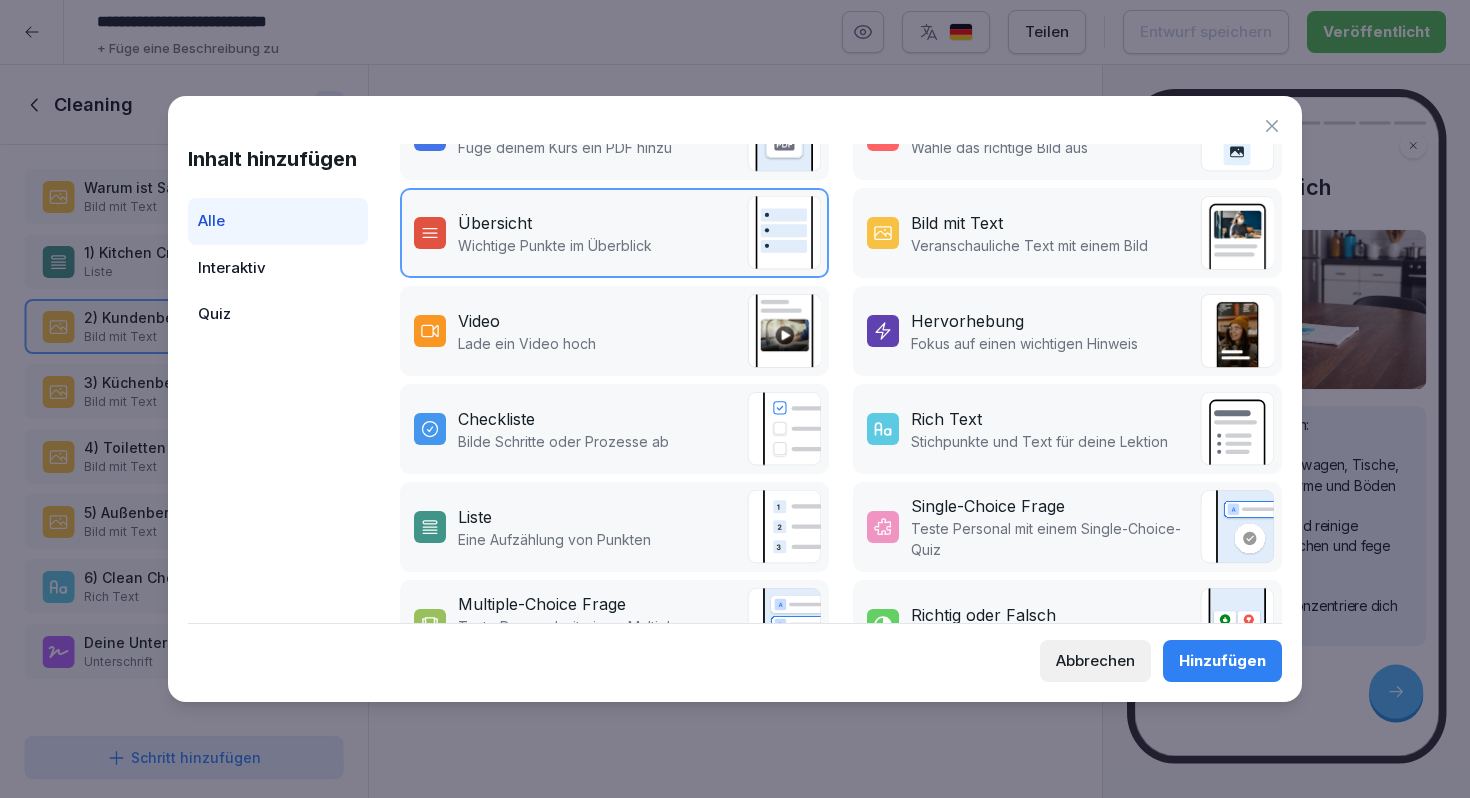 click on "Checkliste" at bounding box center [563, 419] 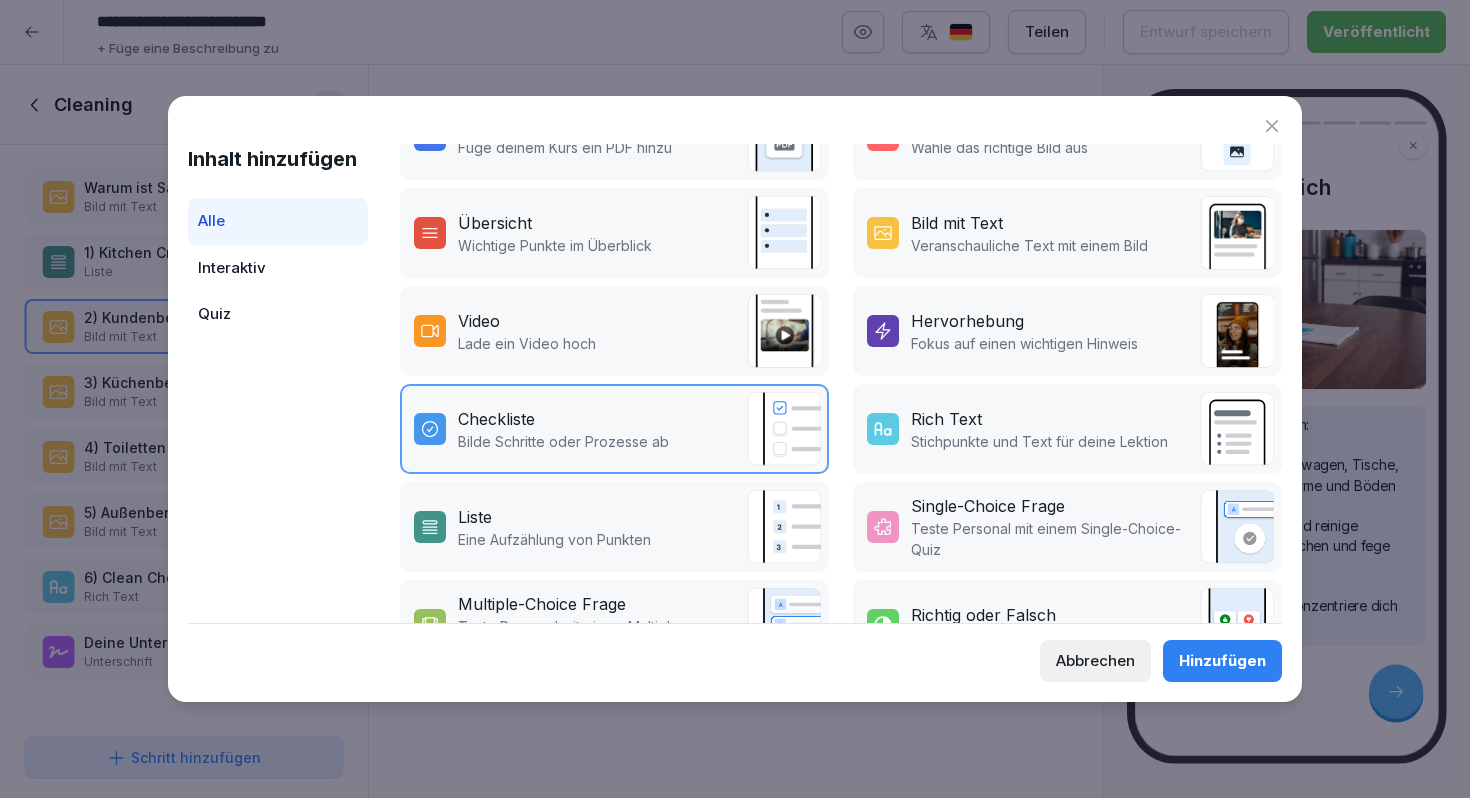 click on "Hinzufügen" at bounding box center [1222, 661] 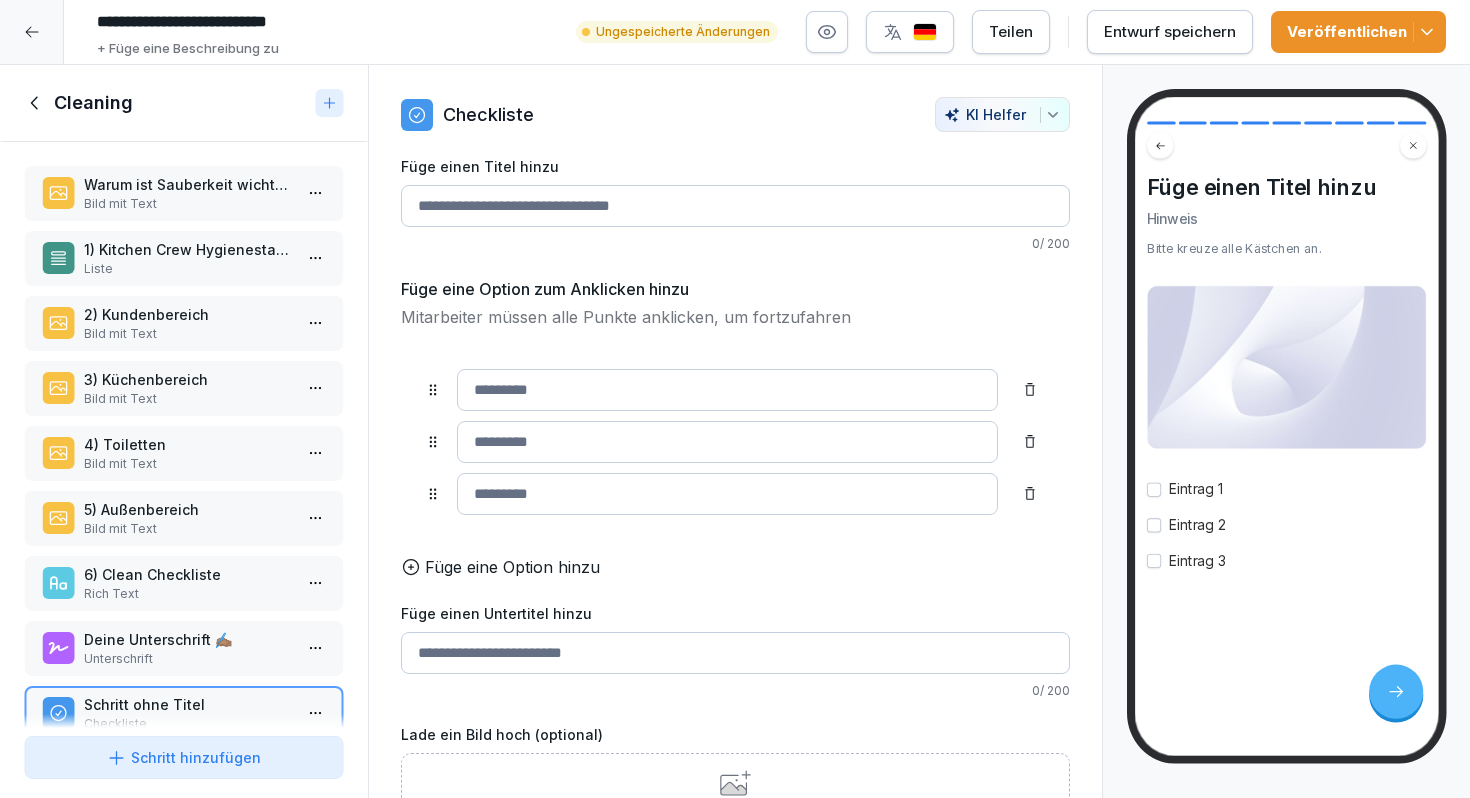 scroll, scrollTop: 37, scrollLeft: 0, axis: vertical 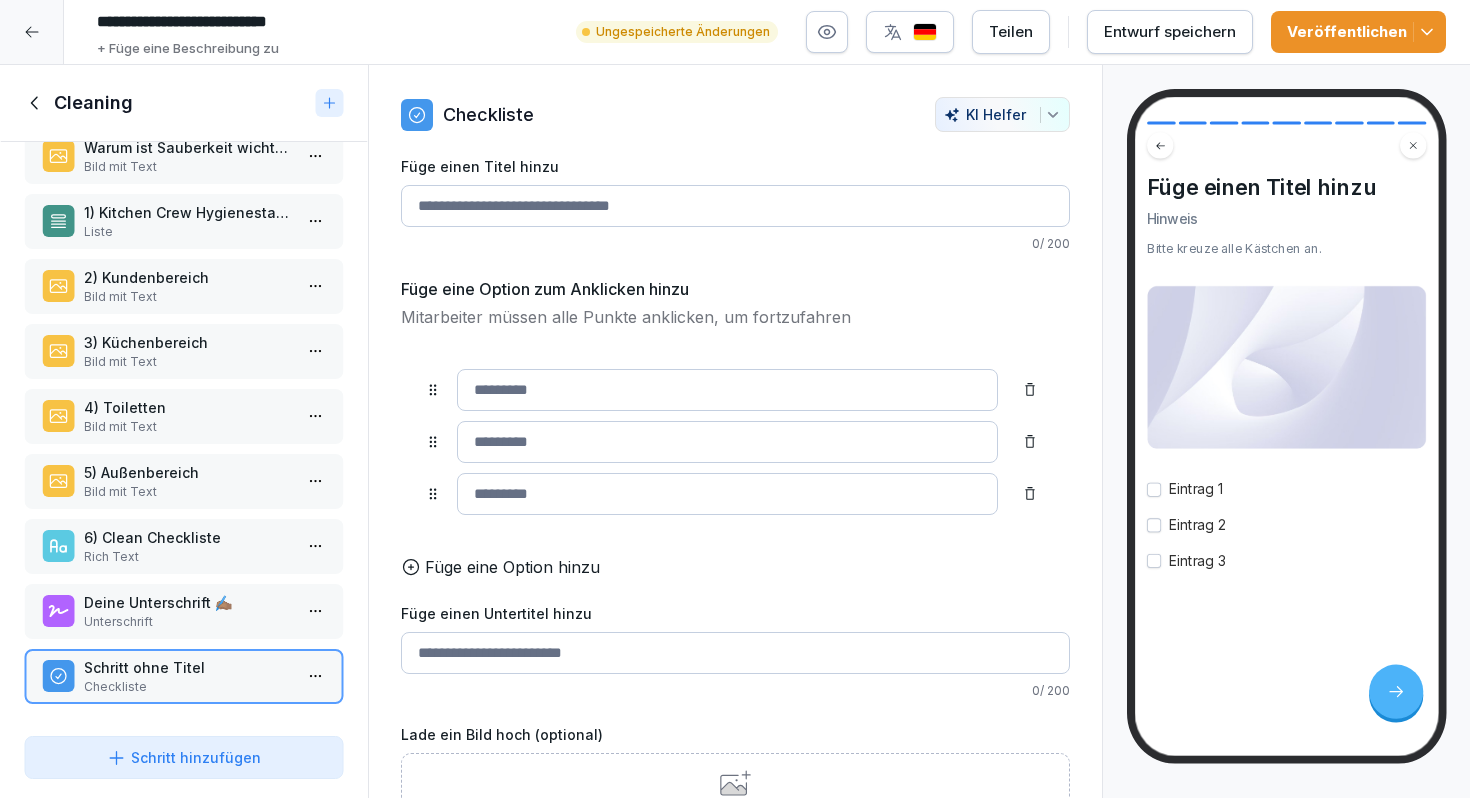 click on "**********" at bounding box center (735, 399) 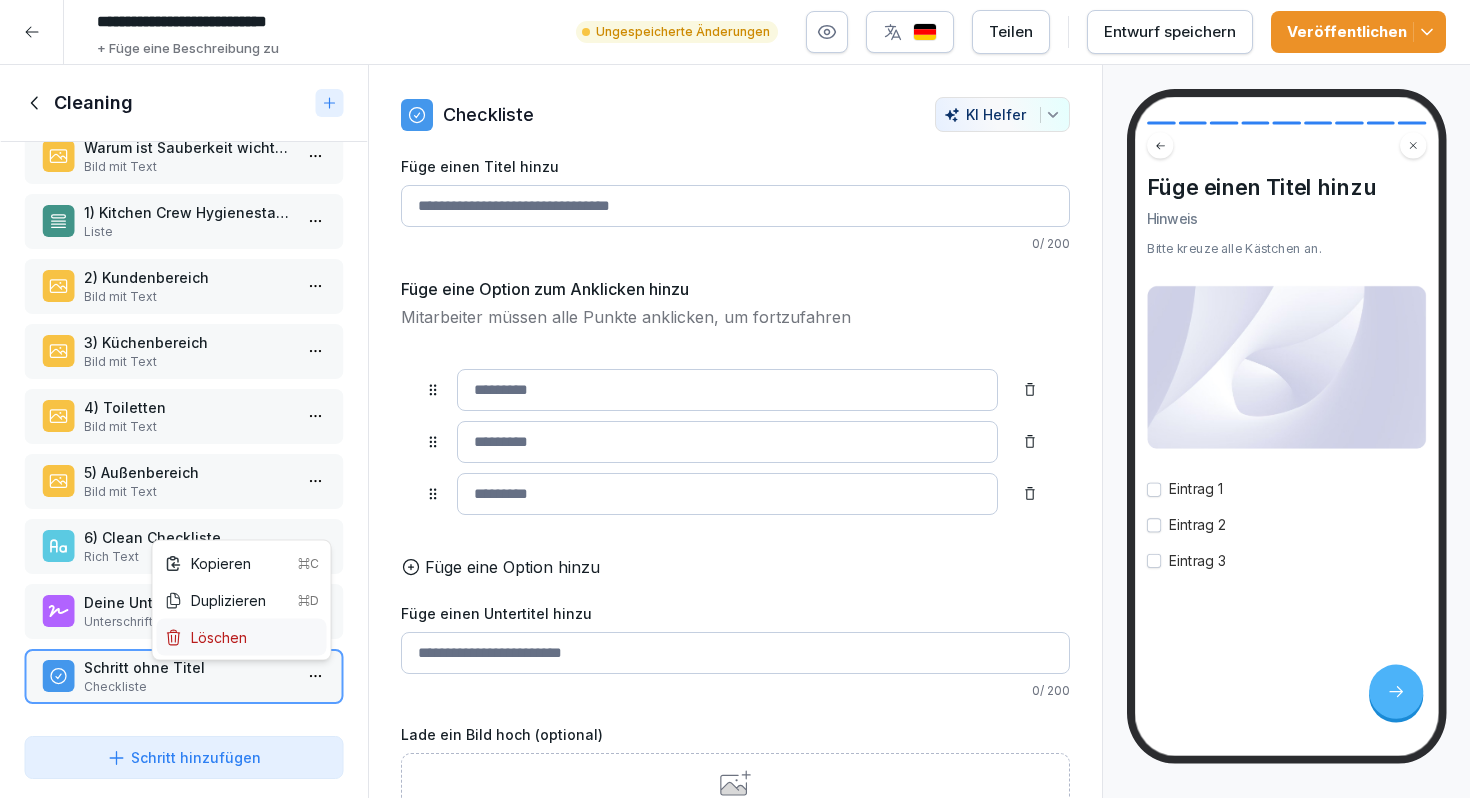 click on "Löschen" at bounding box center (242, 637) 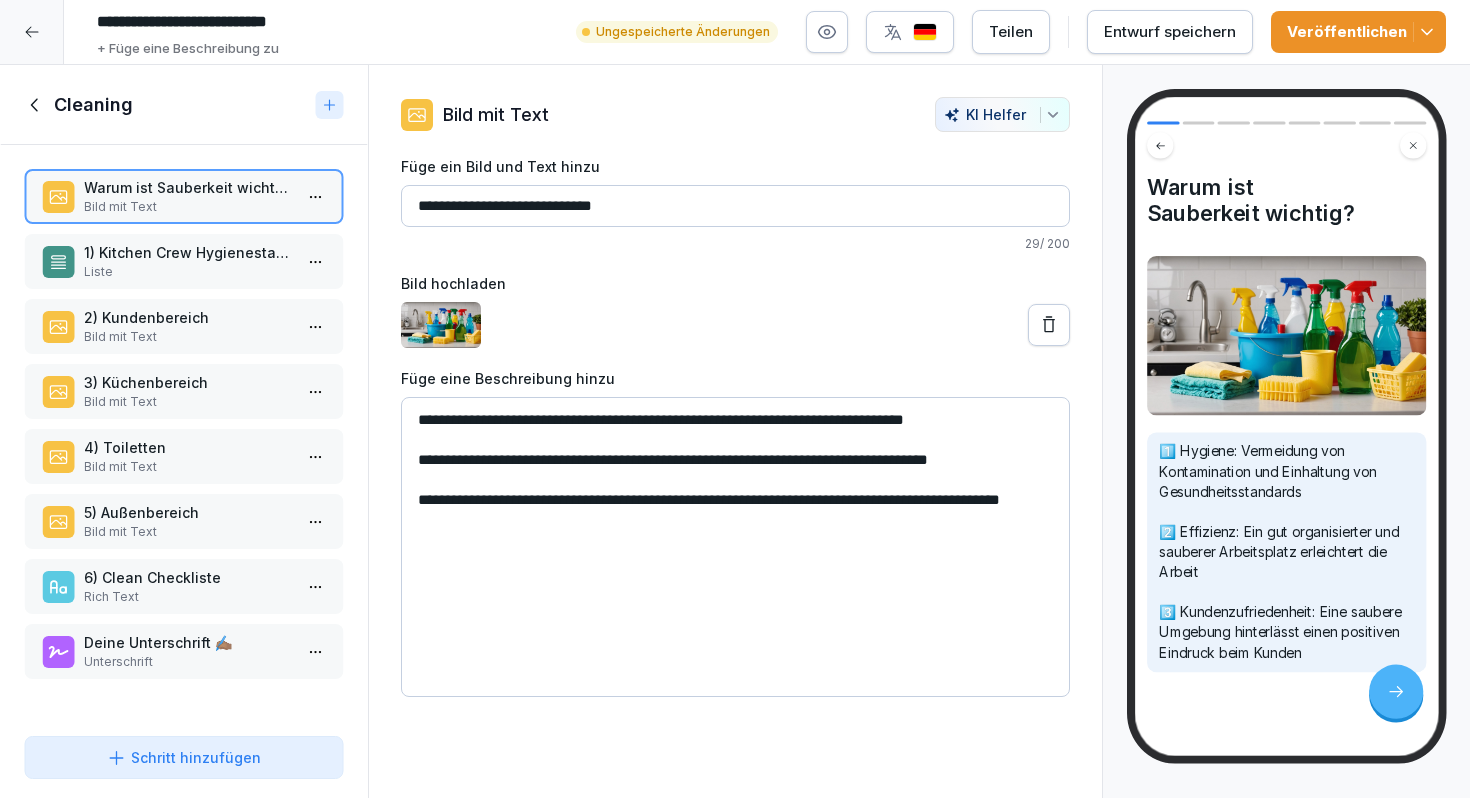 click on "Schritt hinzufügen" at bounding box center (184, 757) 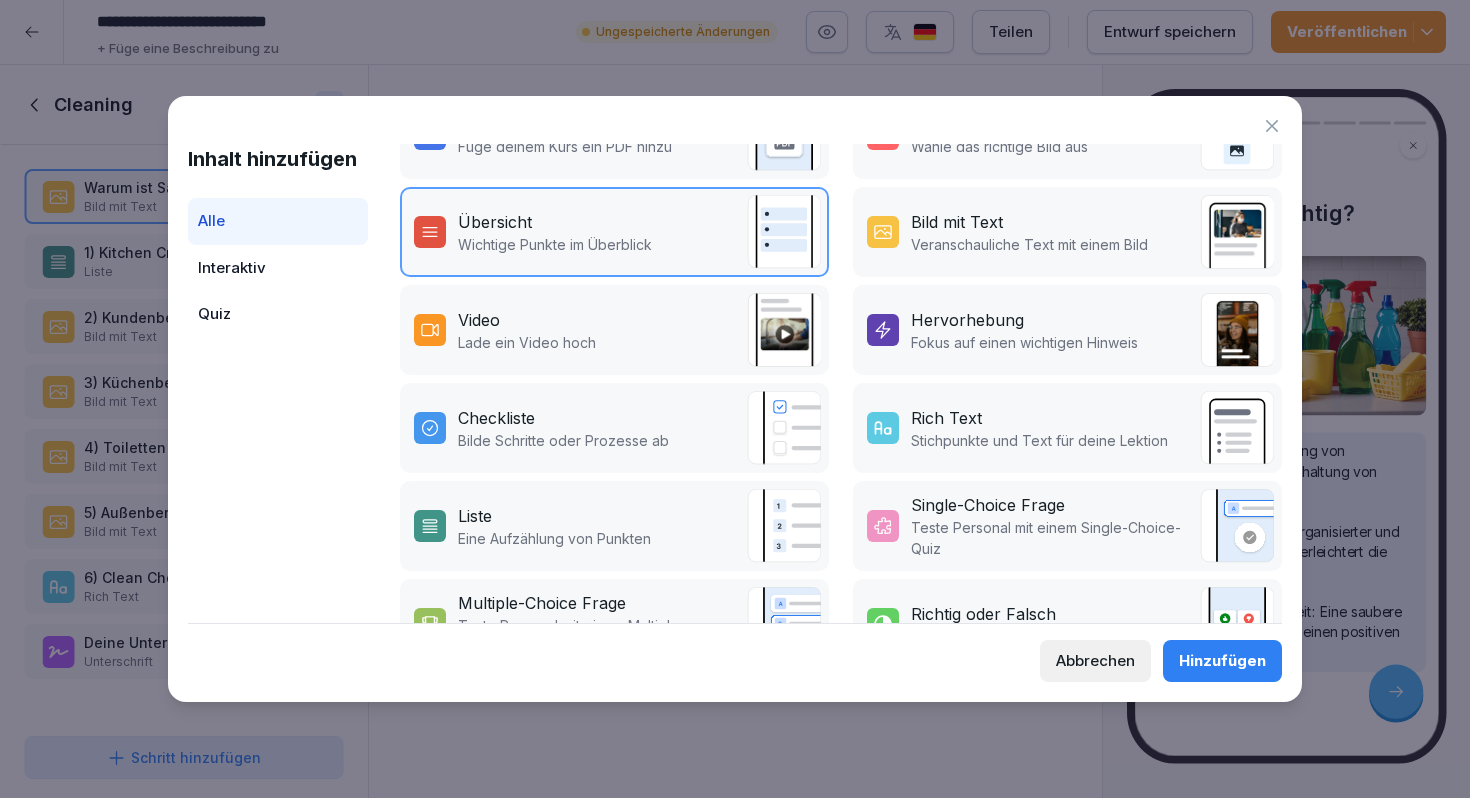 scroll, scrollTop: 270, scrollLeft: 0, axis: vertical 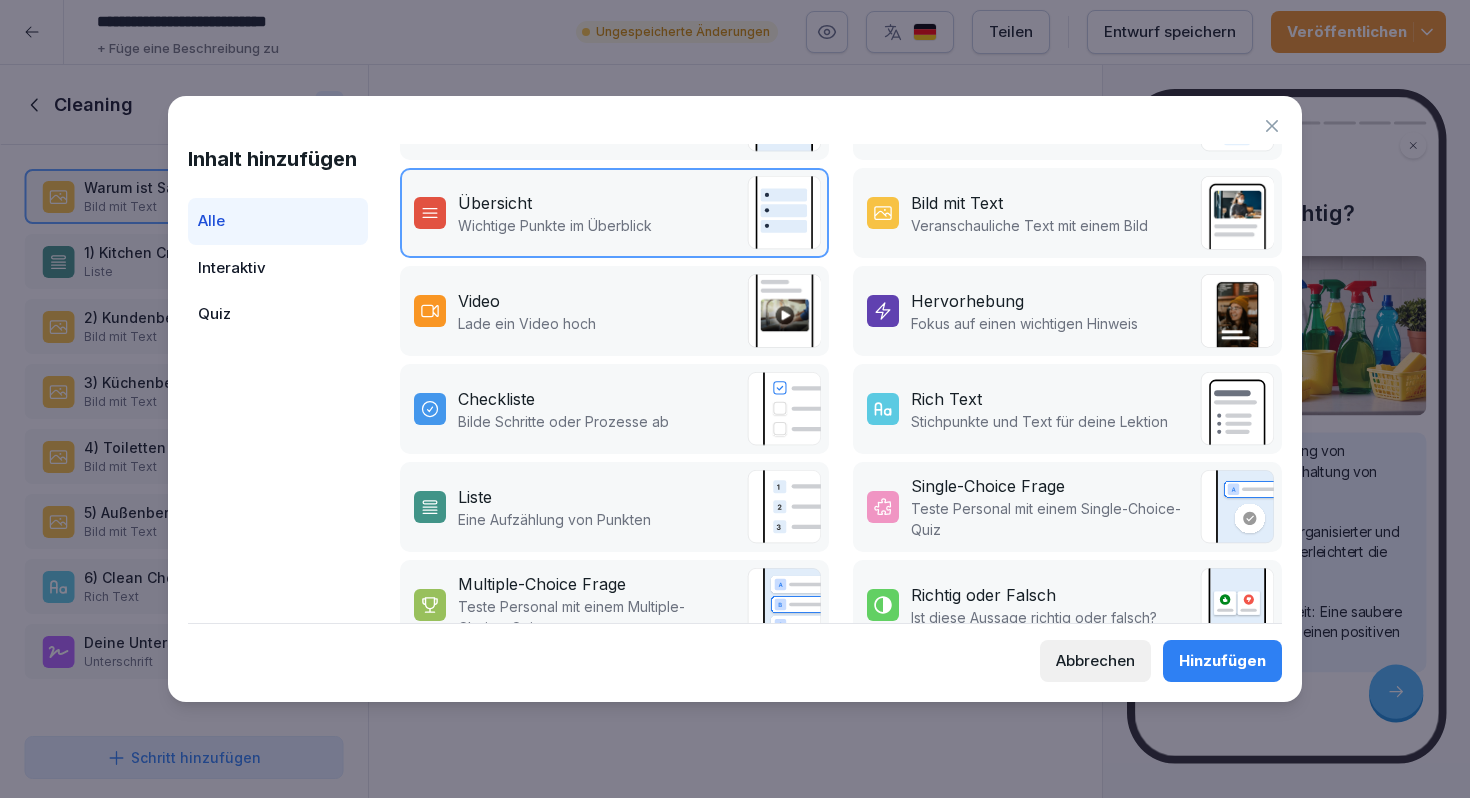 click on "Liste Eine Aufzählung von Punkten" at bounding box center (614, 507) 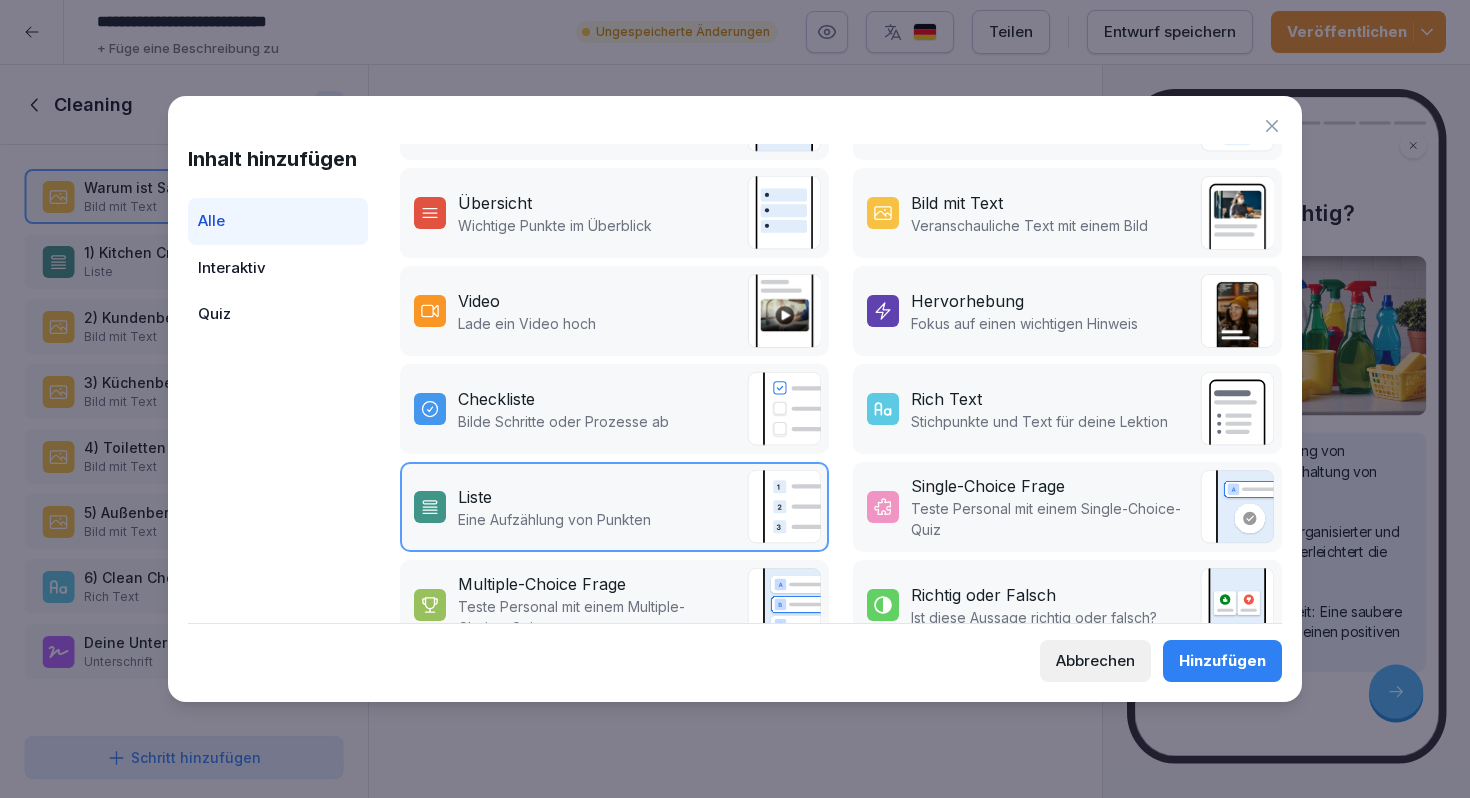 click on "Hinzufügen" at bounding box center (1222, 661) 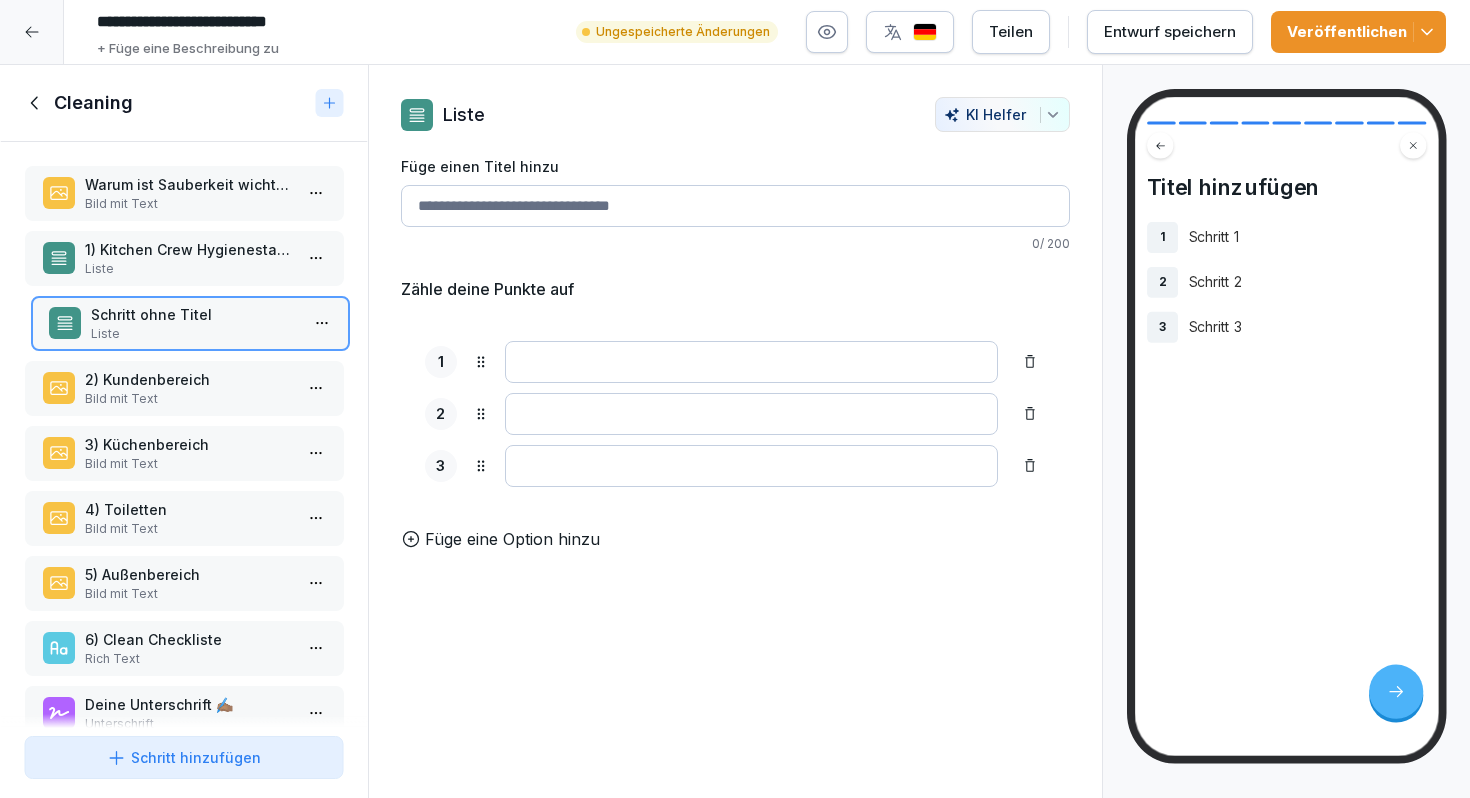 drag, startPoint x: 151, startPoint y: 706, endPoint x: 161, endPoint y: 334, distance: 372.1344 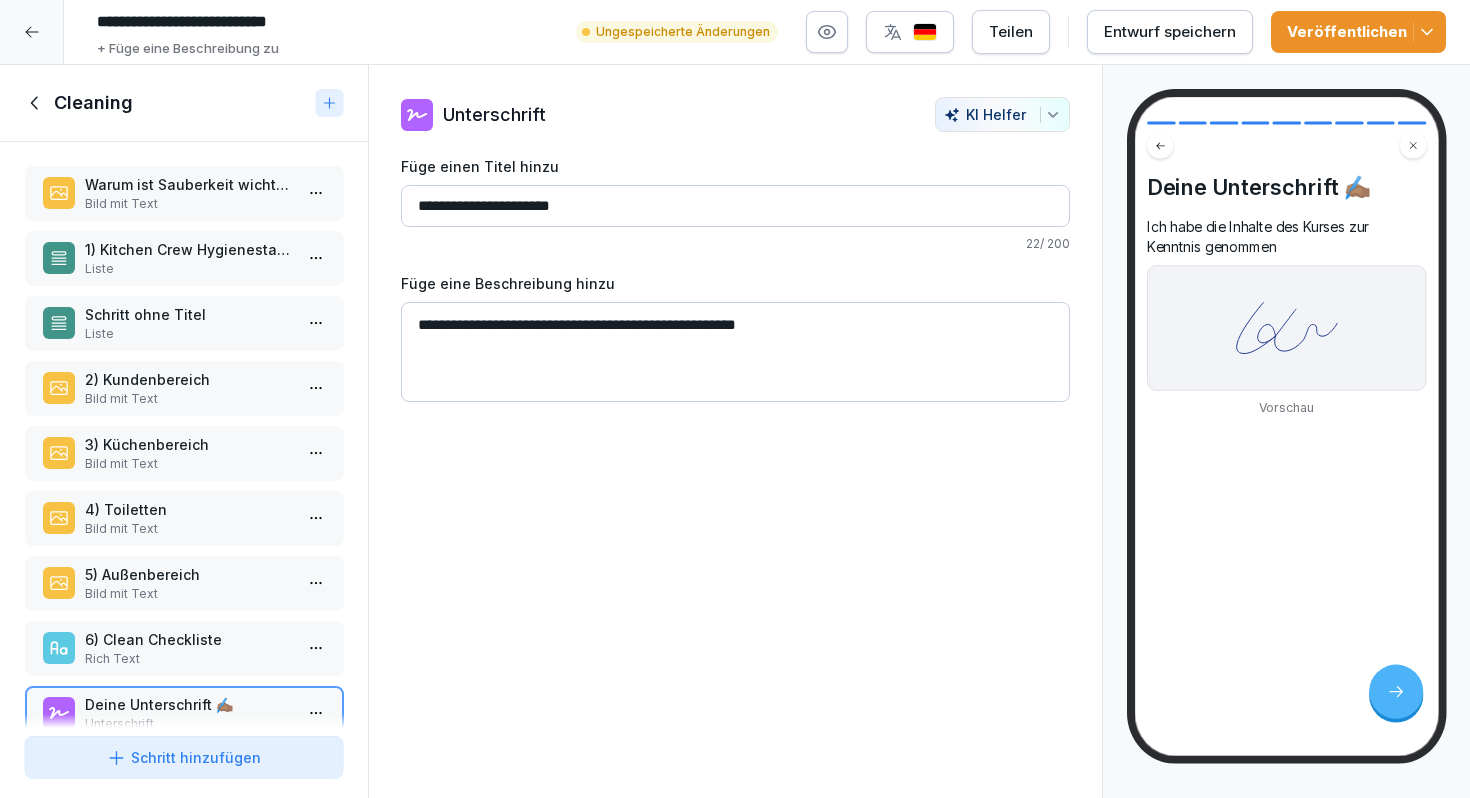 click on "Liste" at bounding box center (188, 334) 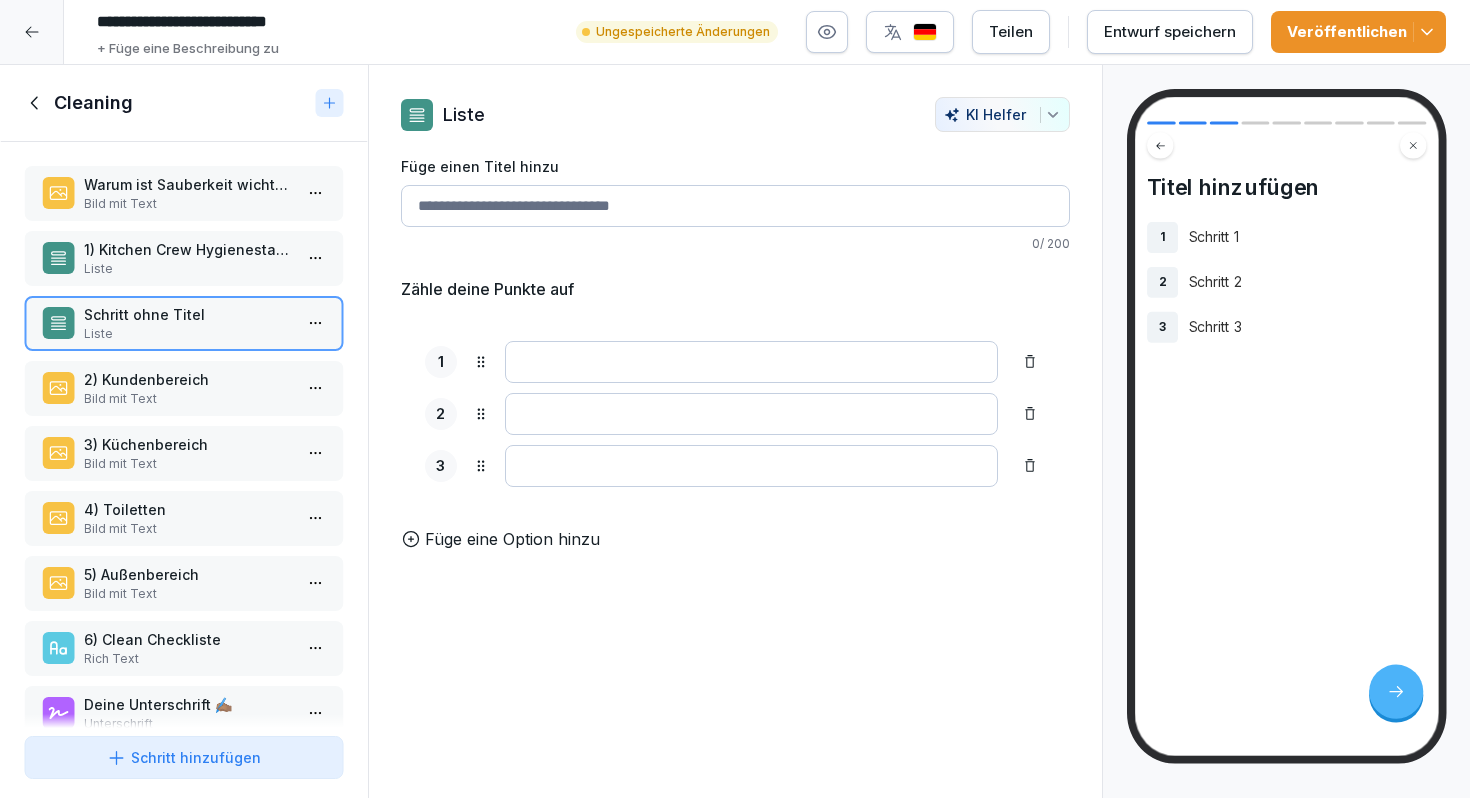 click on "2) Kundenbereich" at bounding box center [188, 379] 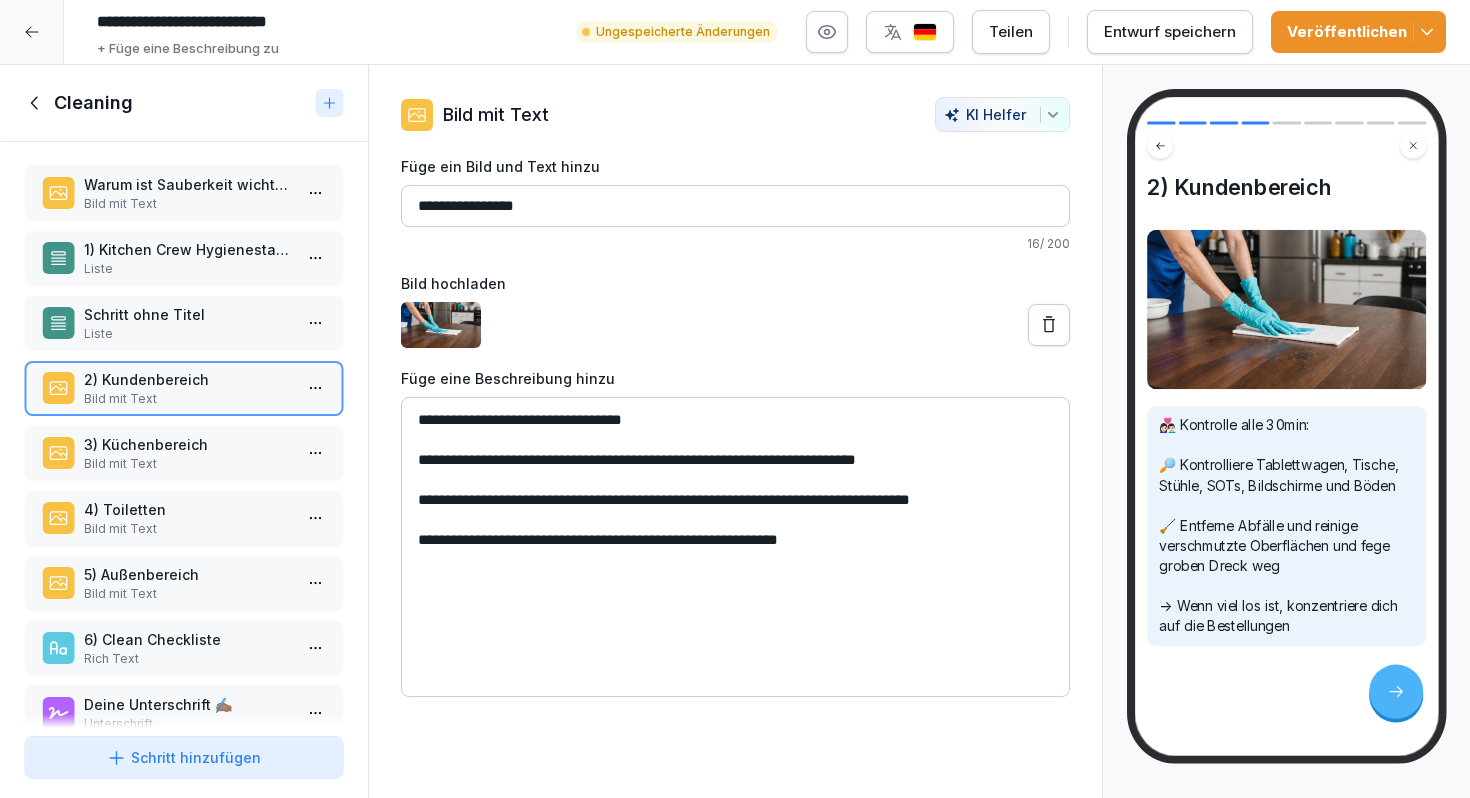 drag, startPoint x: 568, startPoint y: 210, endPoint x: 346, endPoint y: 210, distance: 222 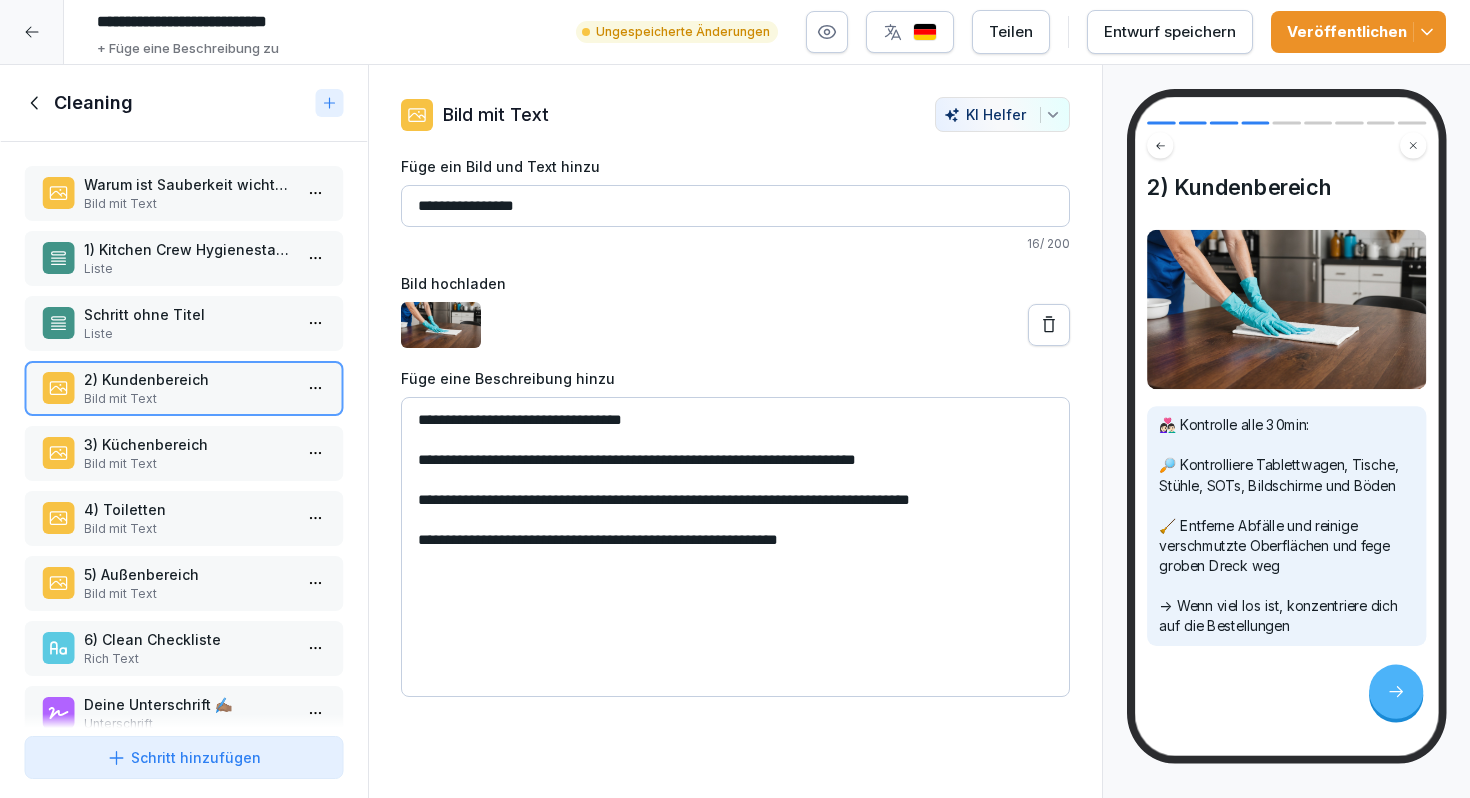 click on "Liste" at bounding box center [188, 334] 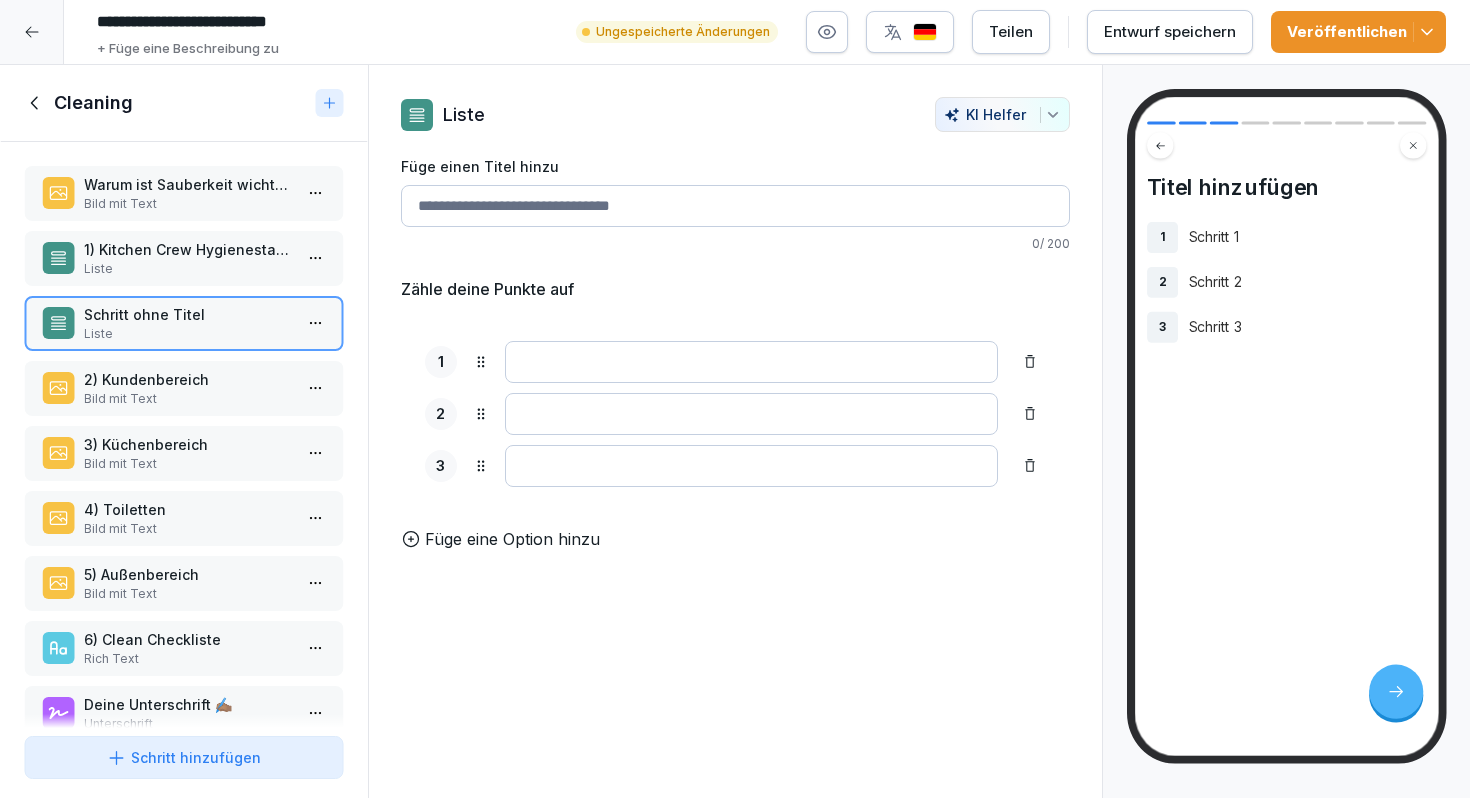 click on "Füge einen Titel hinzu" at bounding box center [735, 206] 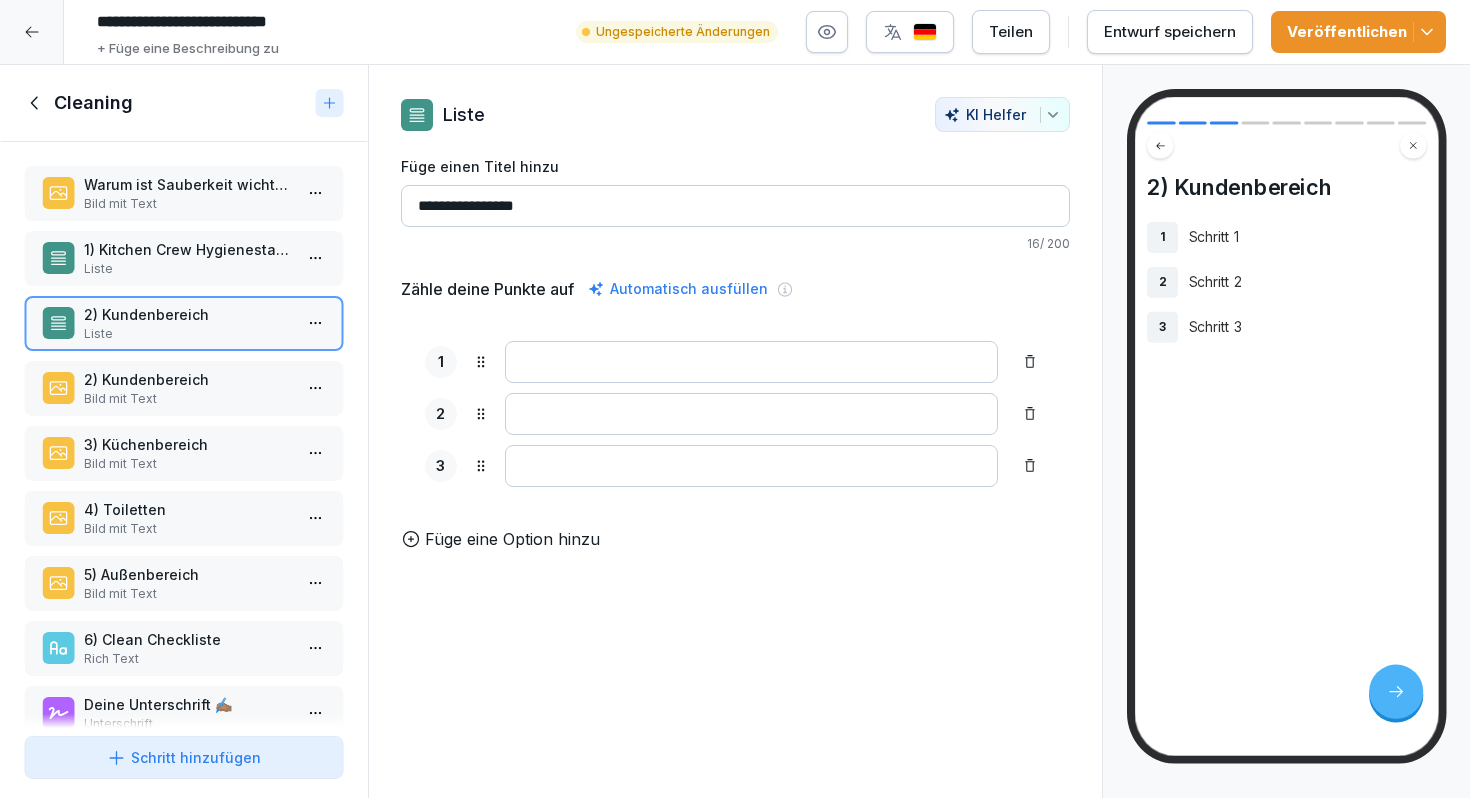 type on "**********" 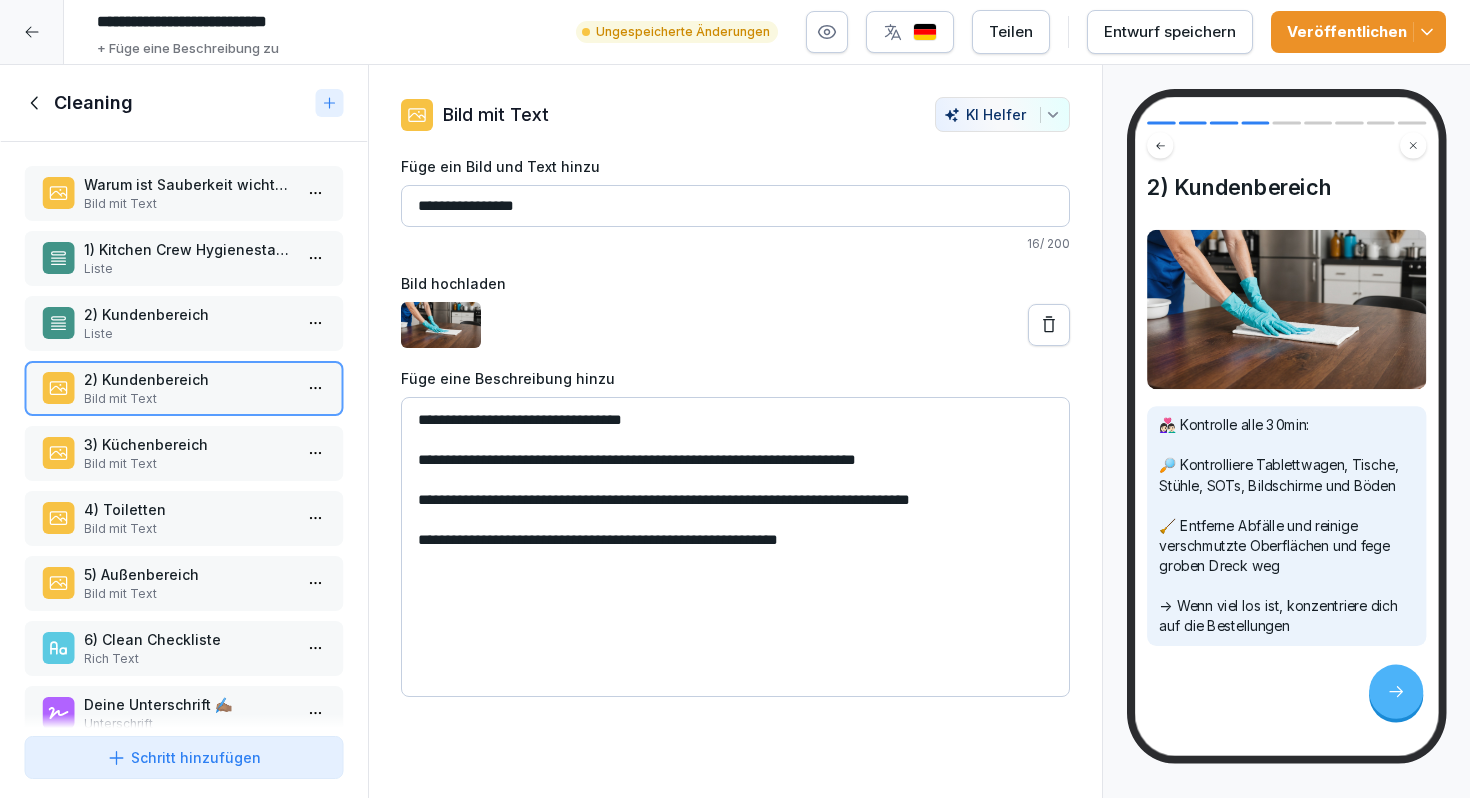 drag, startPoint x: 437, startPoint y: 421, endPoint x: 589, endPoint y: 421, distance: 152 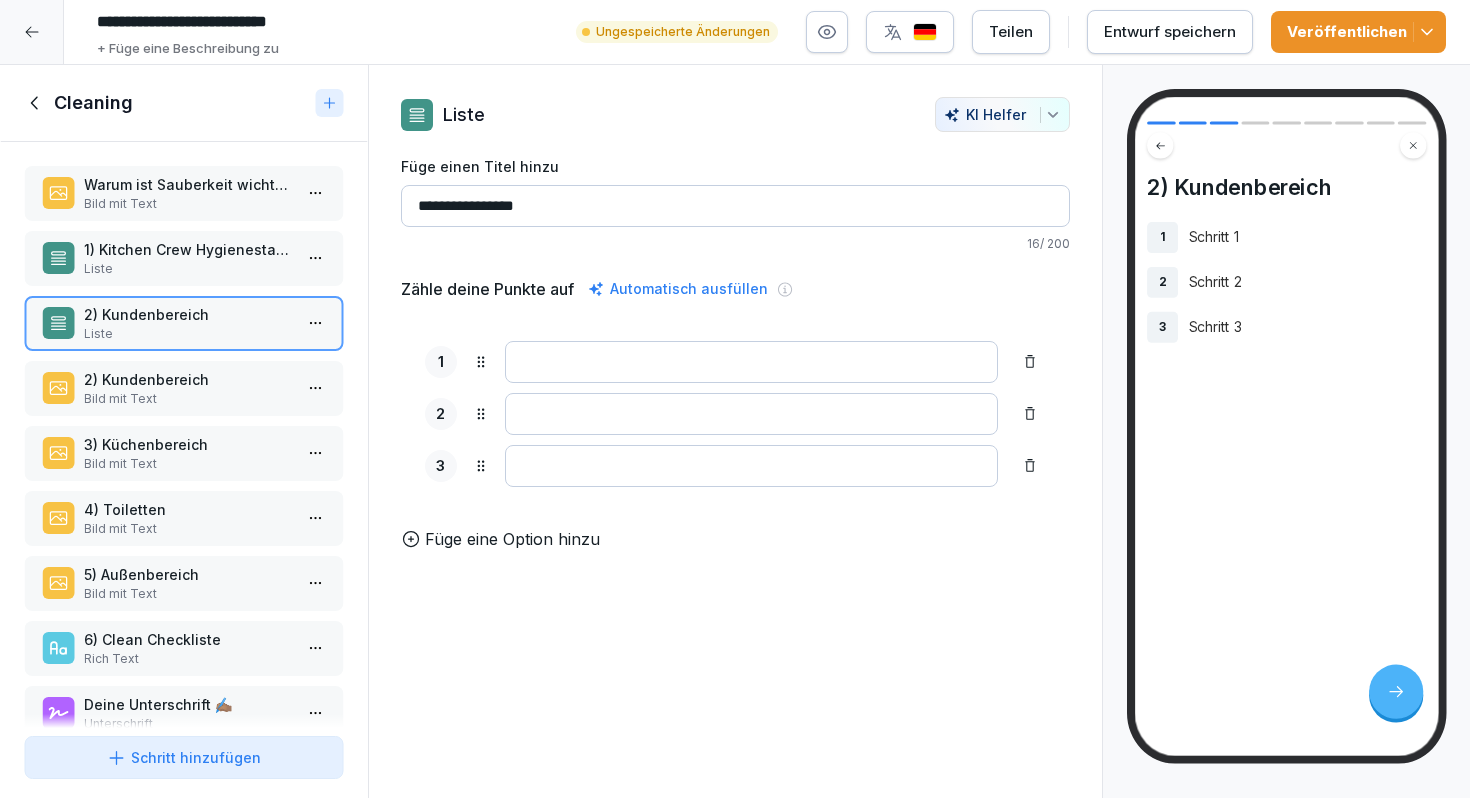 click on "**********" at bounding box center [735, 206] 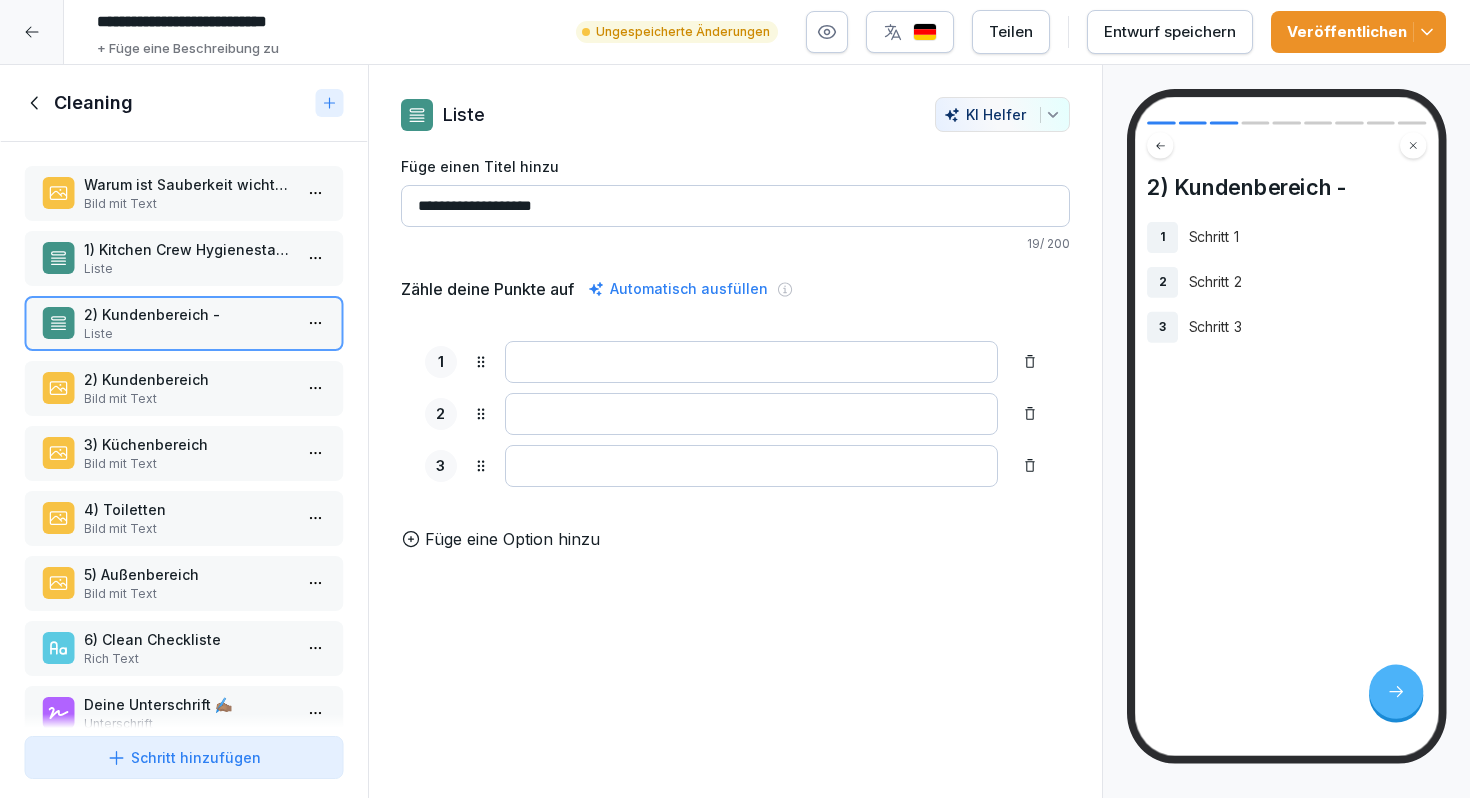 paste on "**********" 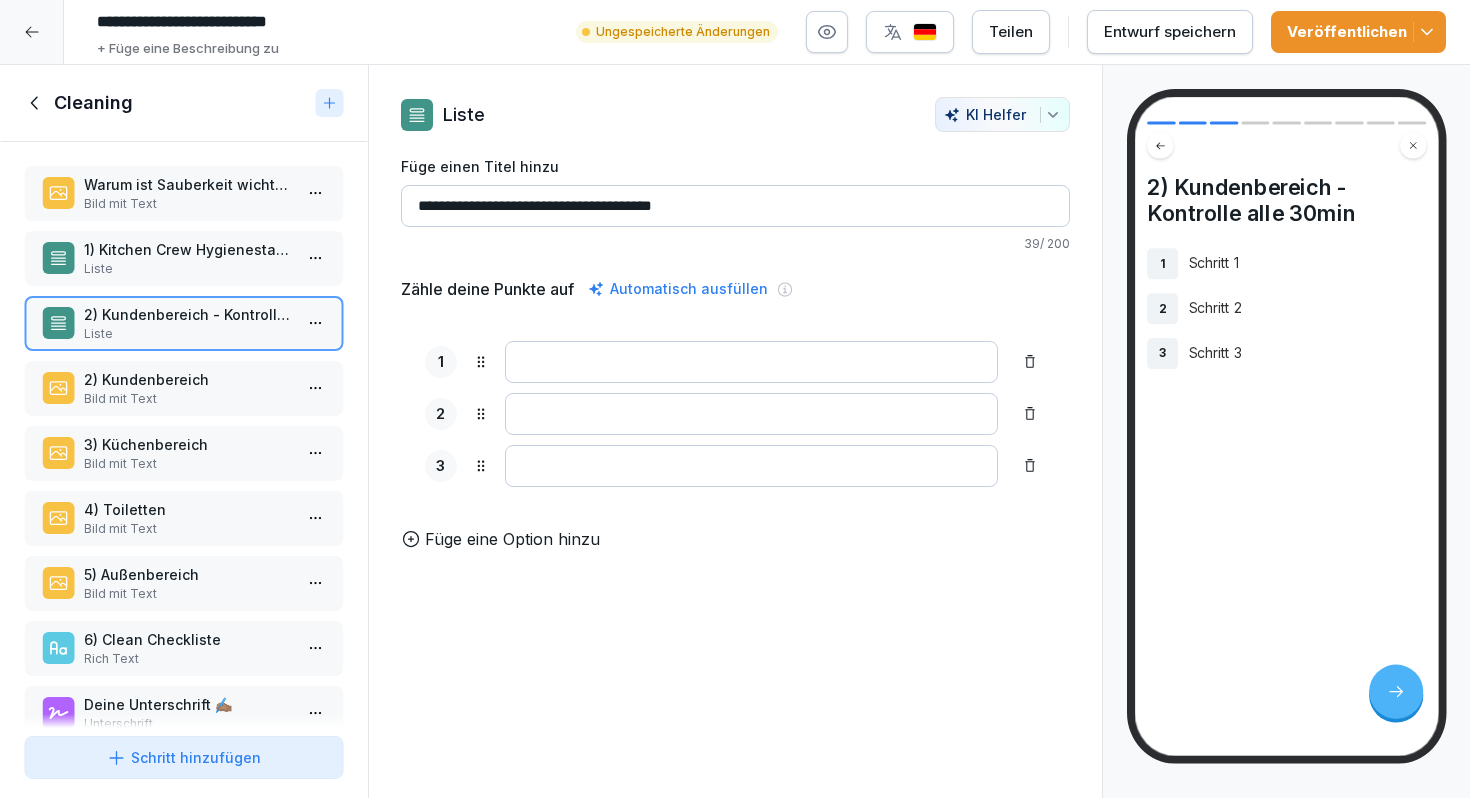 type on "**********" 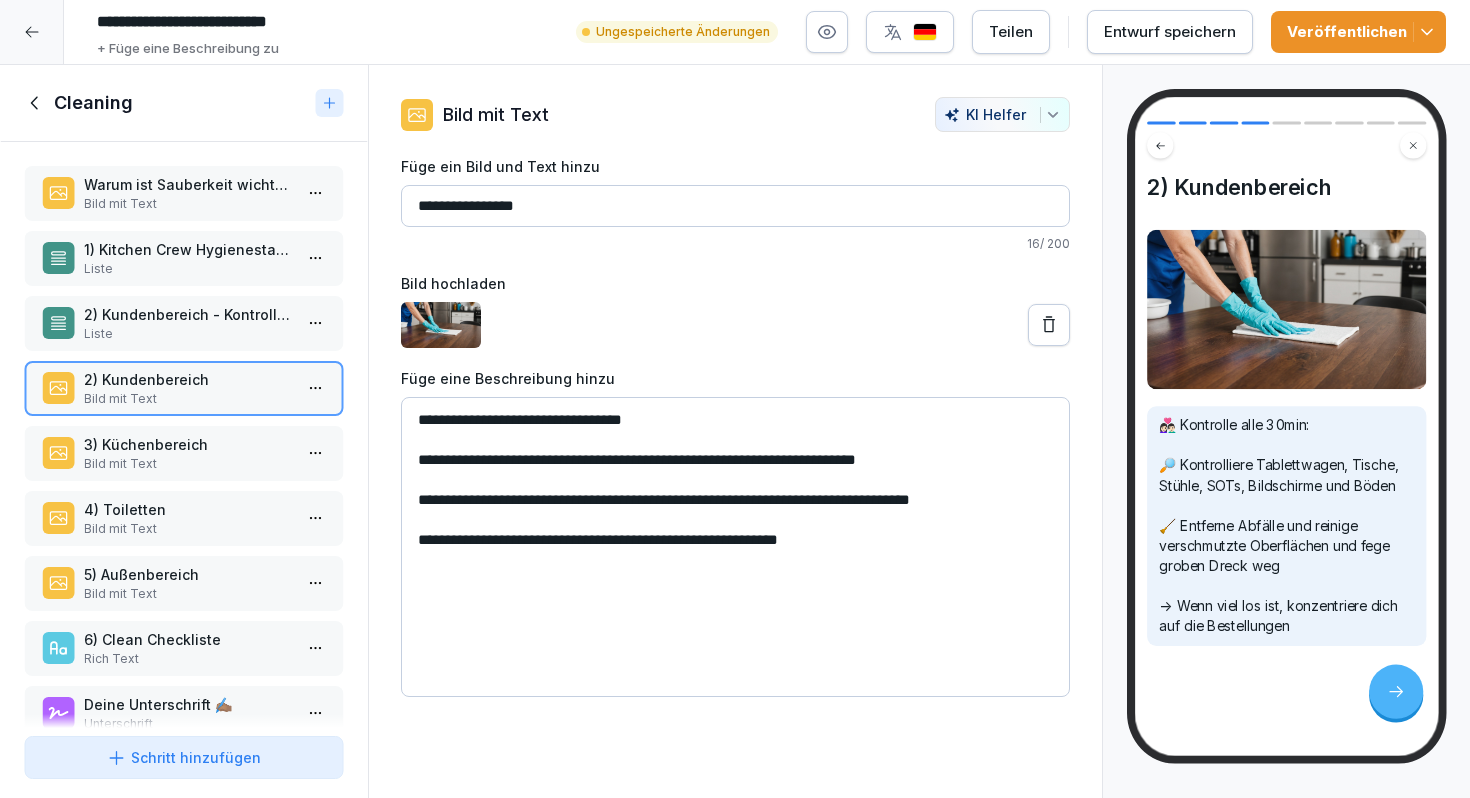 click on "**********" at bounding box center [735, 547] 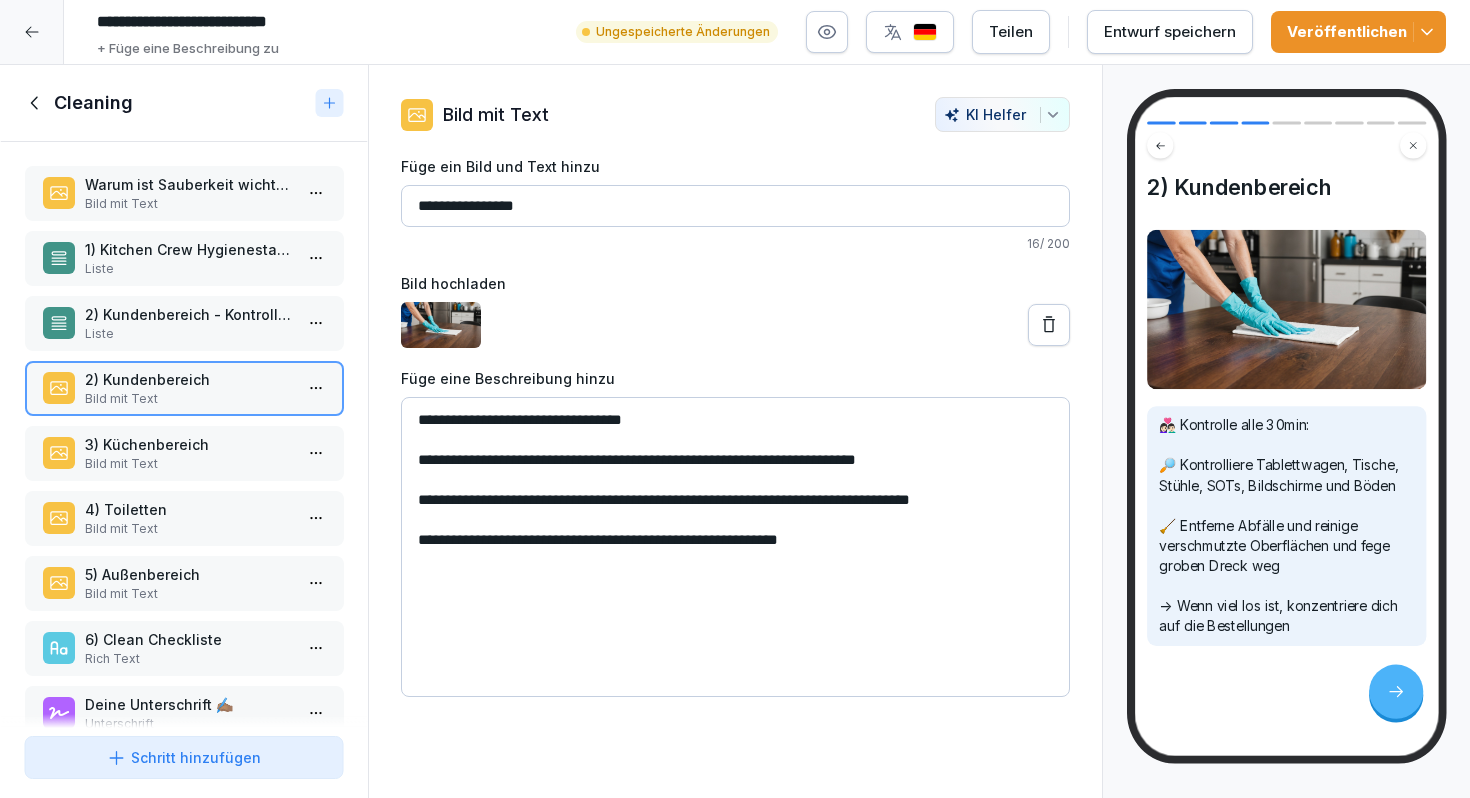 click on "Liste" at bounding box center [188, 334] 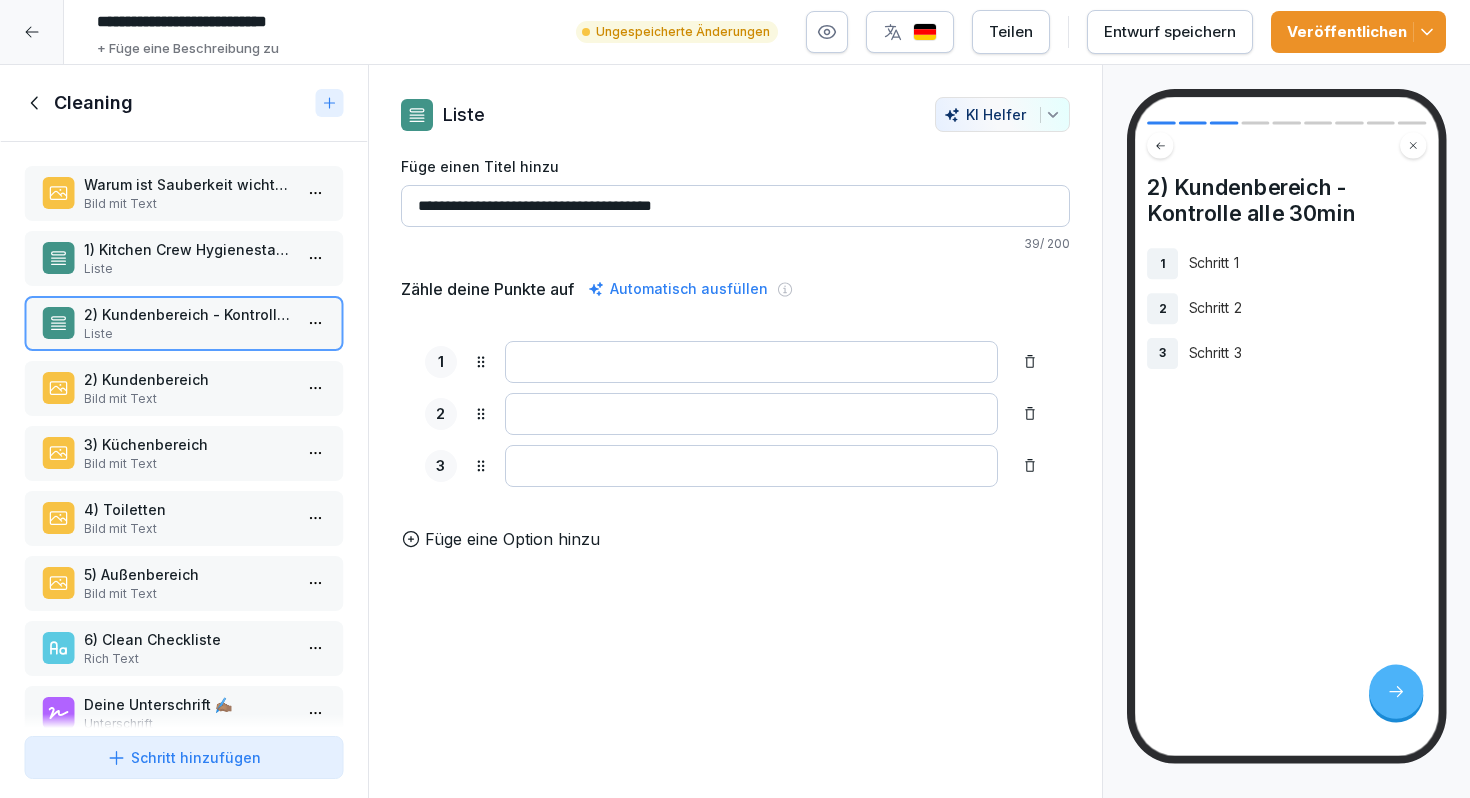 click at bounding box center [751, 362] 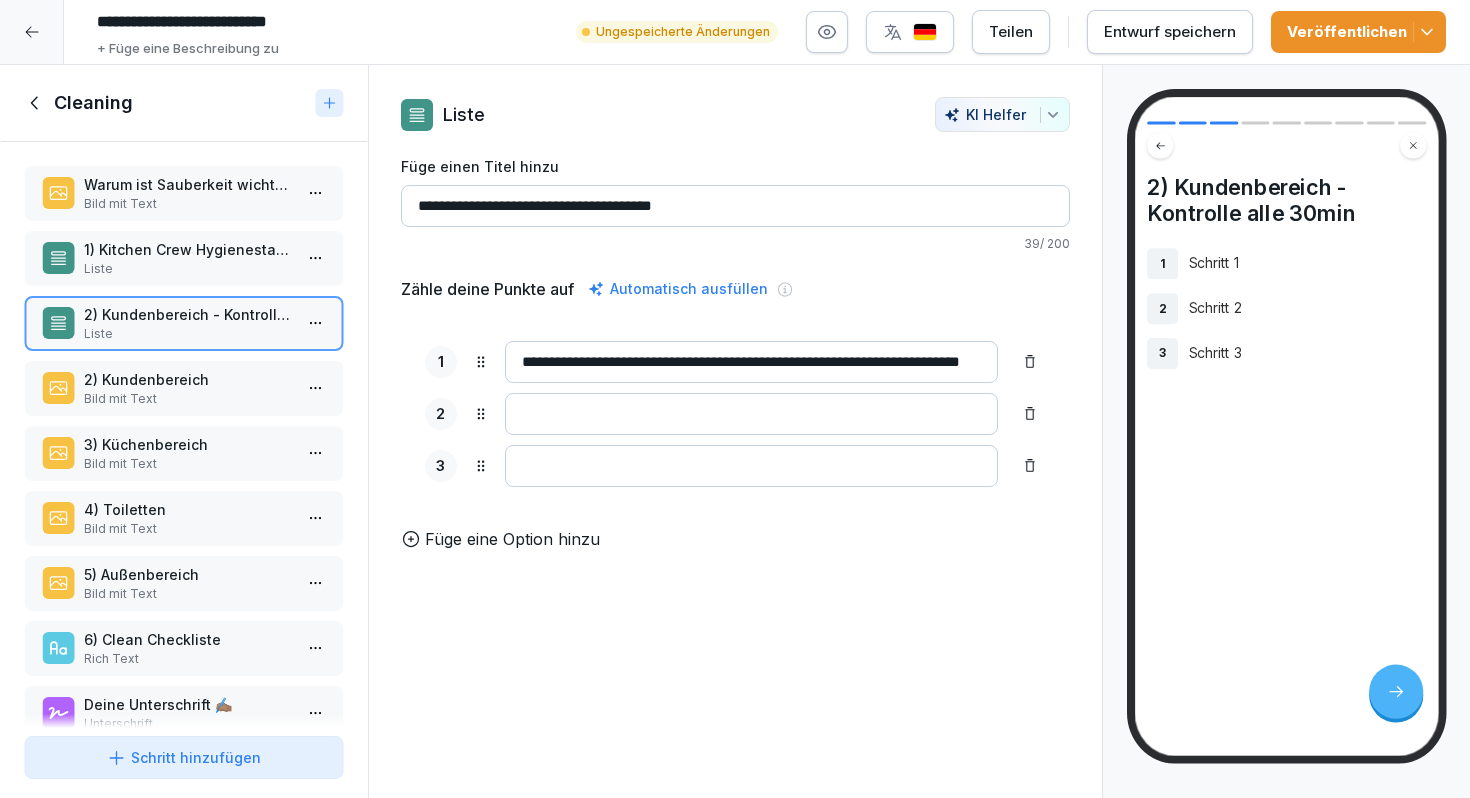 scroll, scrollTop: 0, scrollLeft: 68, axis: horizontal 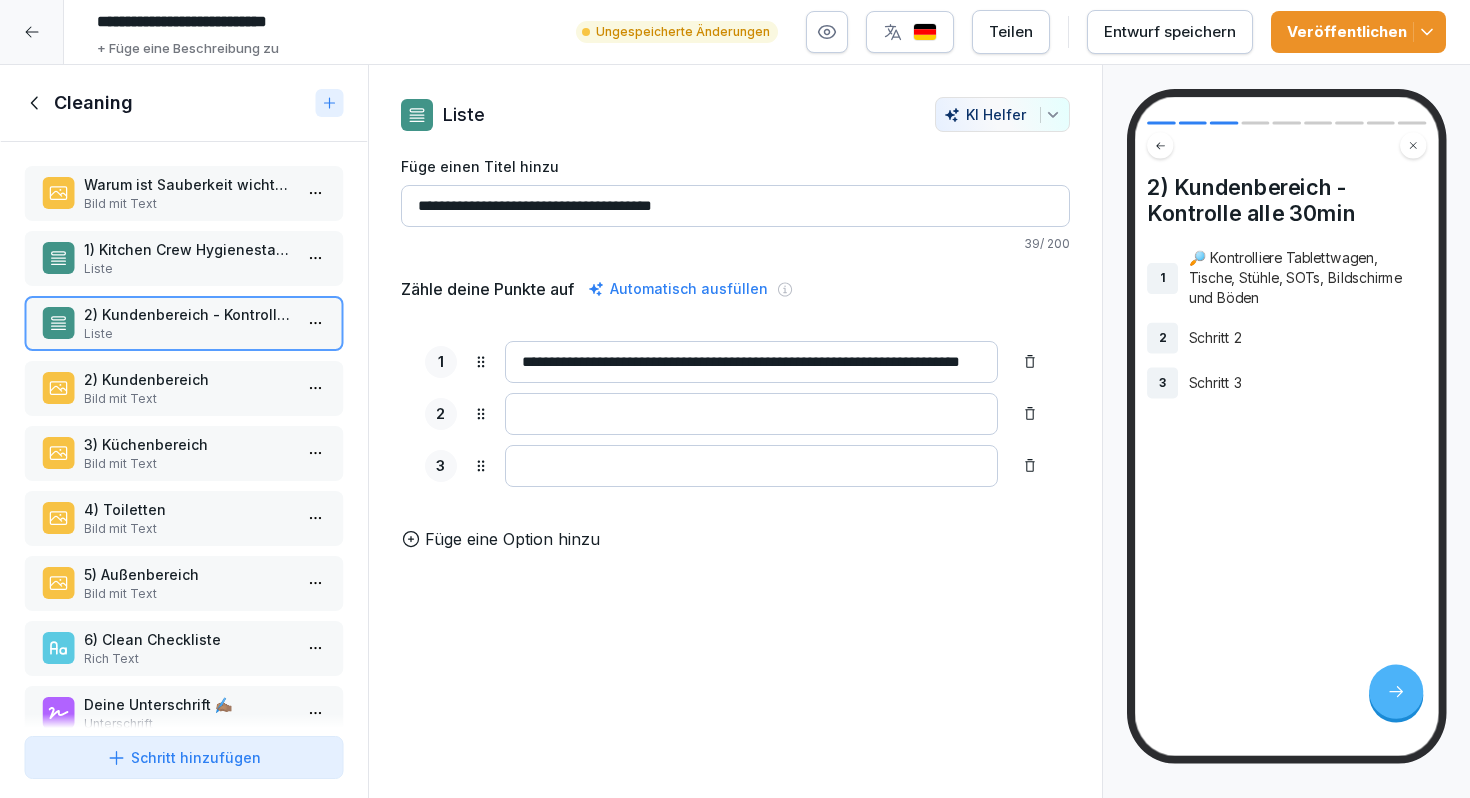 type on "**********" 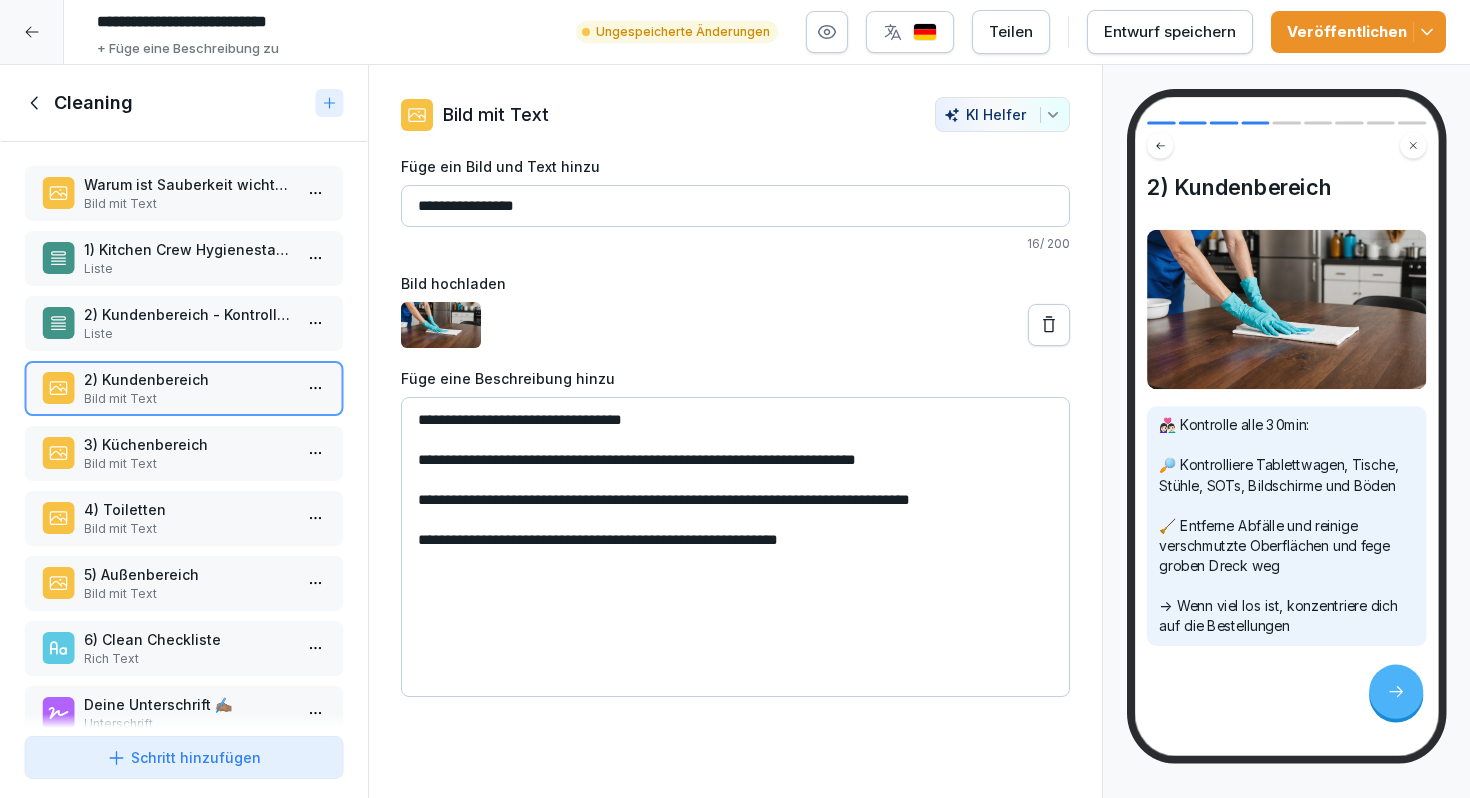 click on "**********" at bounding box center (735, 547) 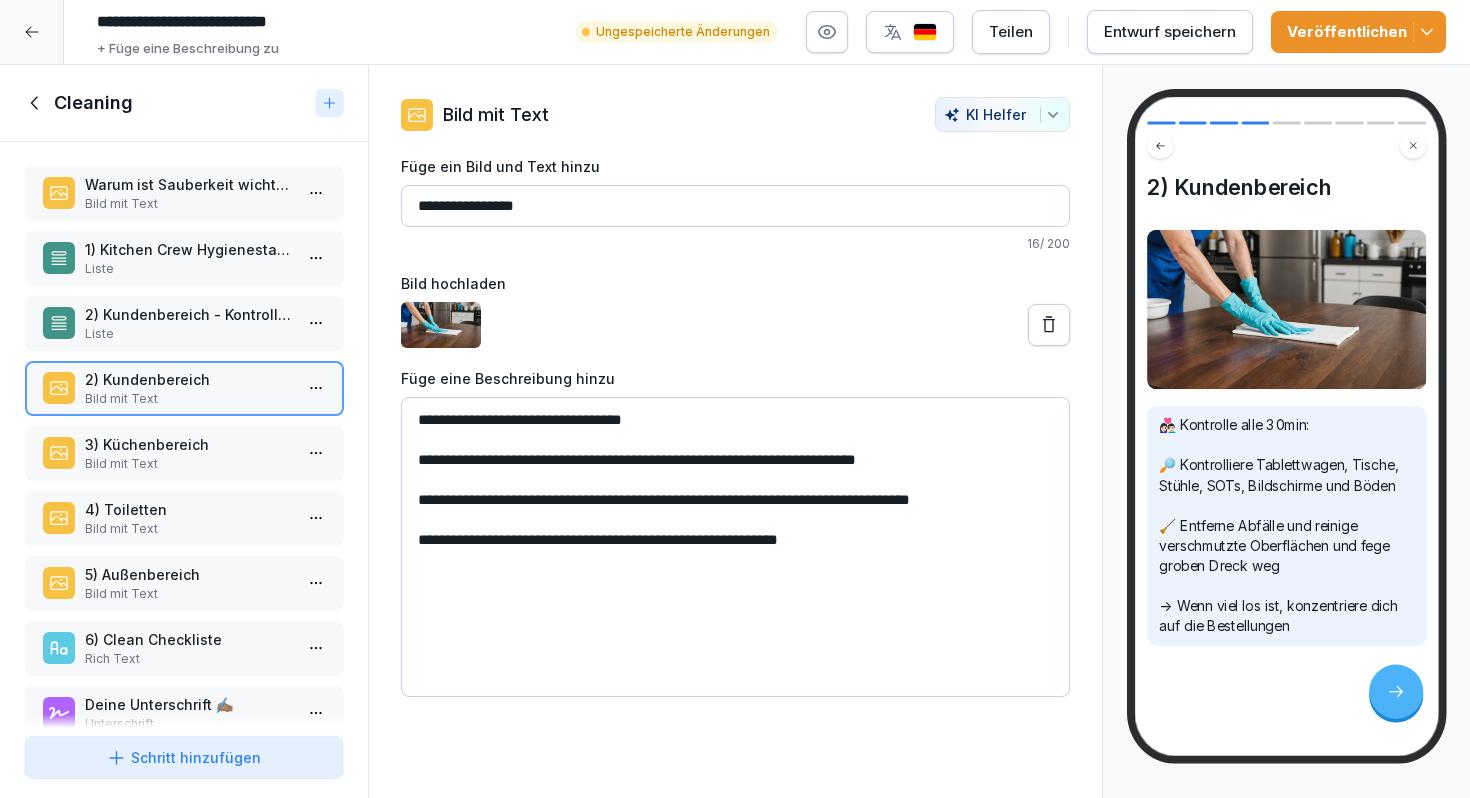 click on "3) Küchenbereich" at bounding box center (188, 444) 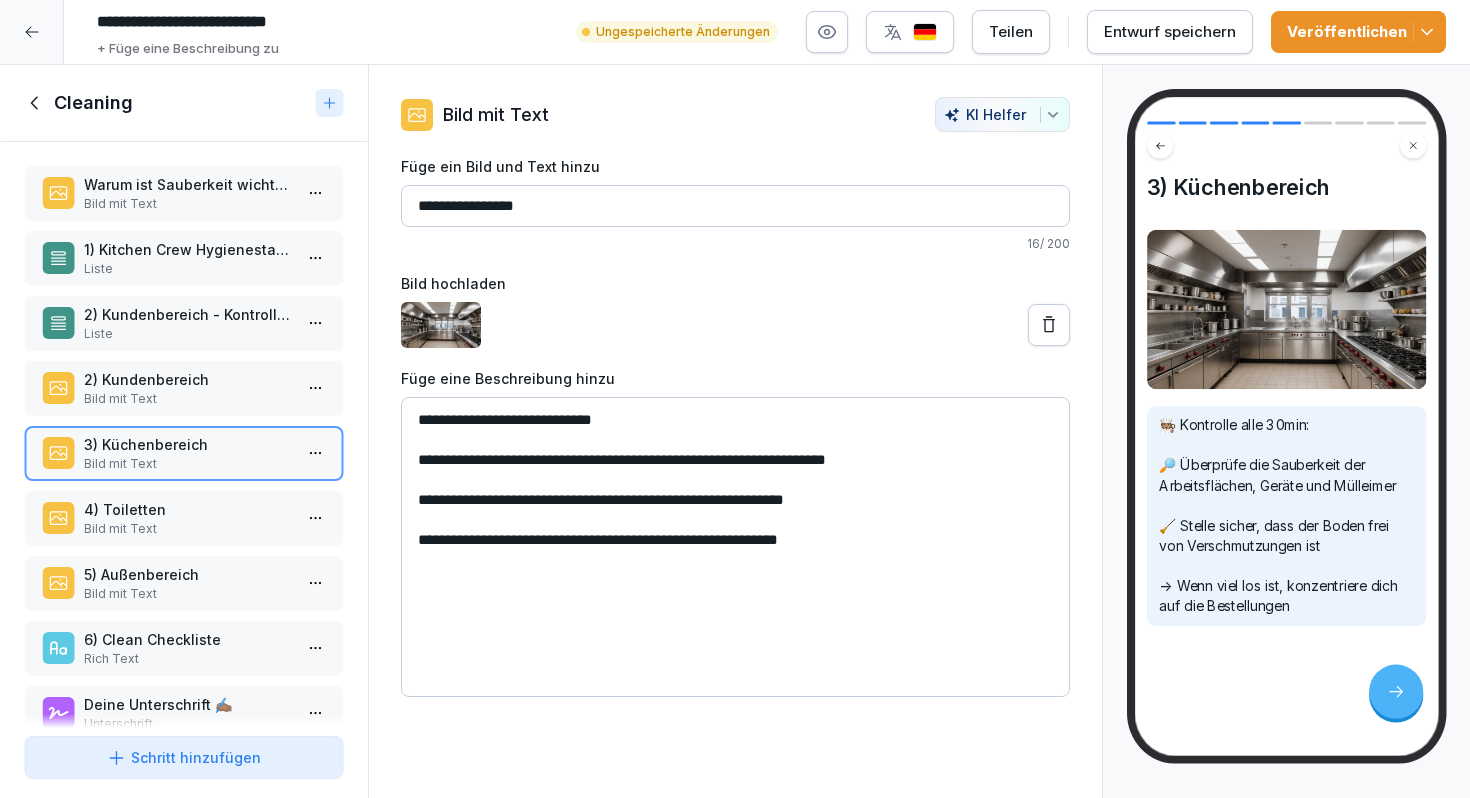 click on "Bild mit Text" at bounding box center [188, 399] 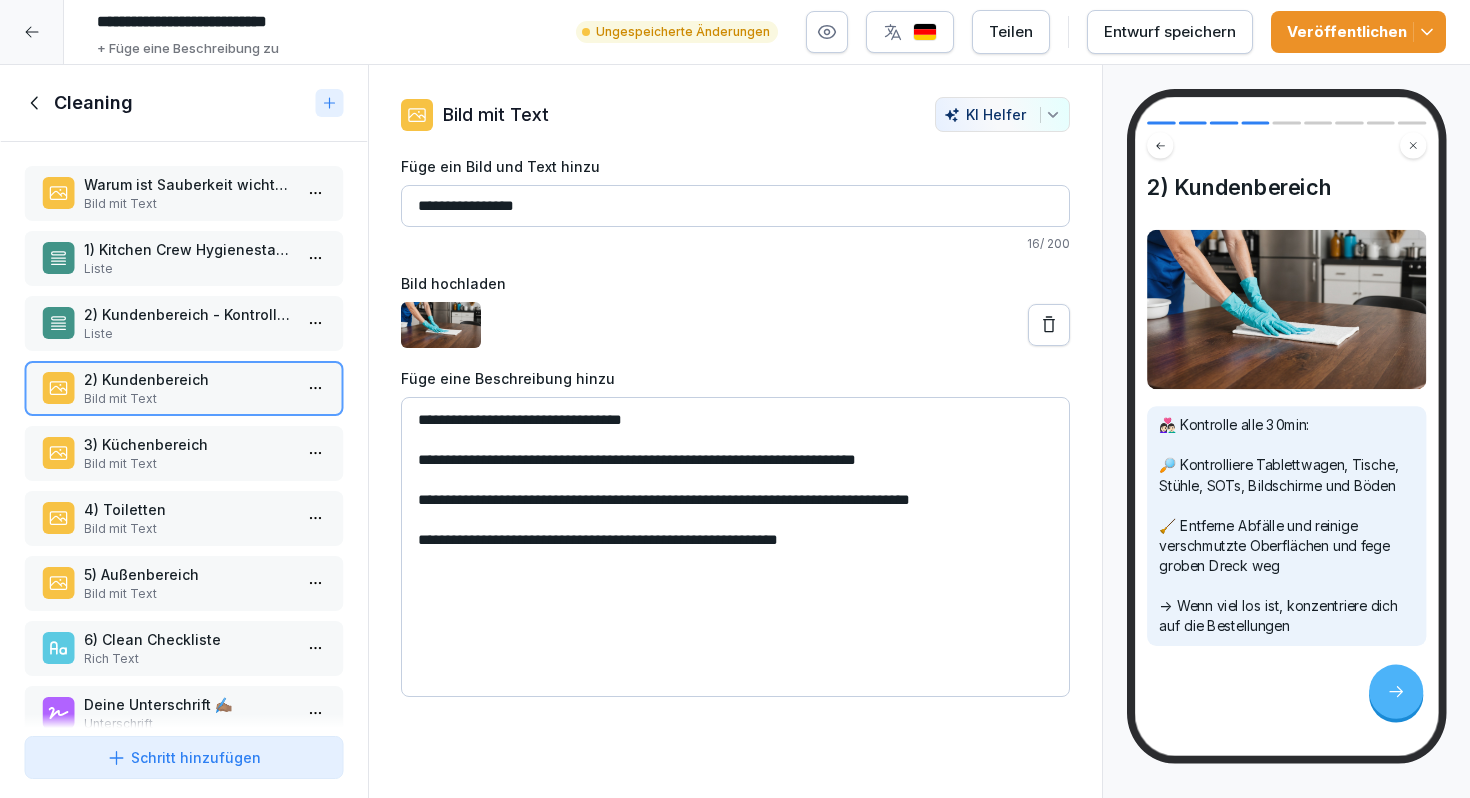 click on "Liste" at bounding box center (188, 334) 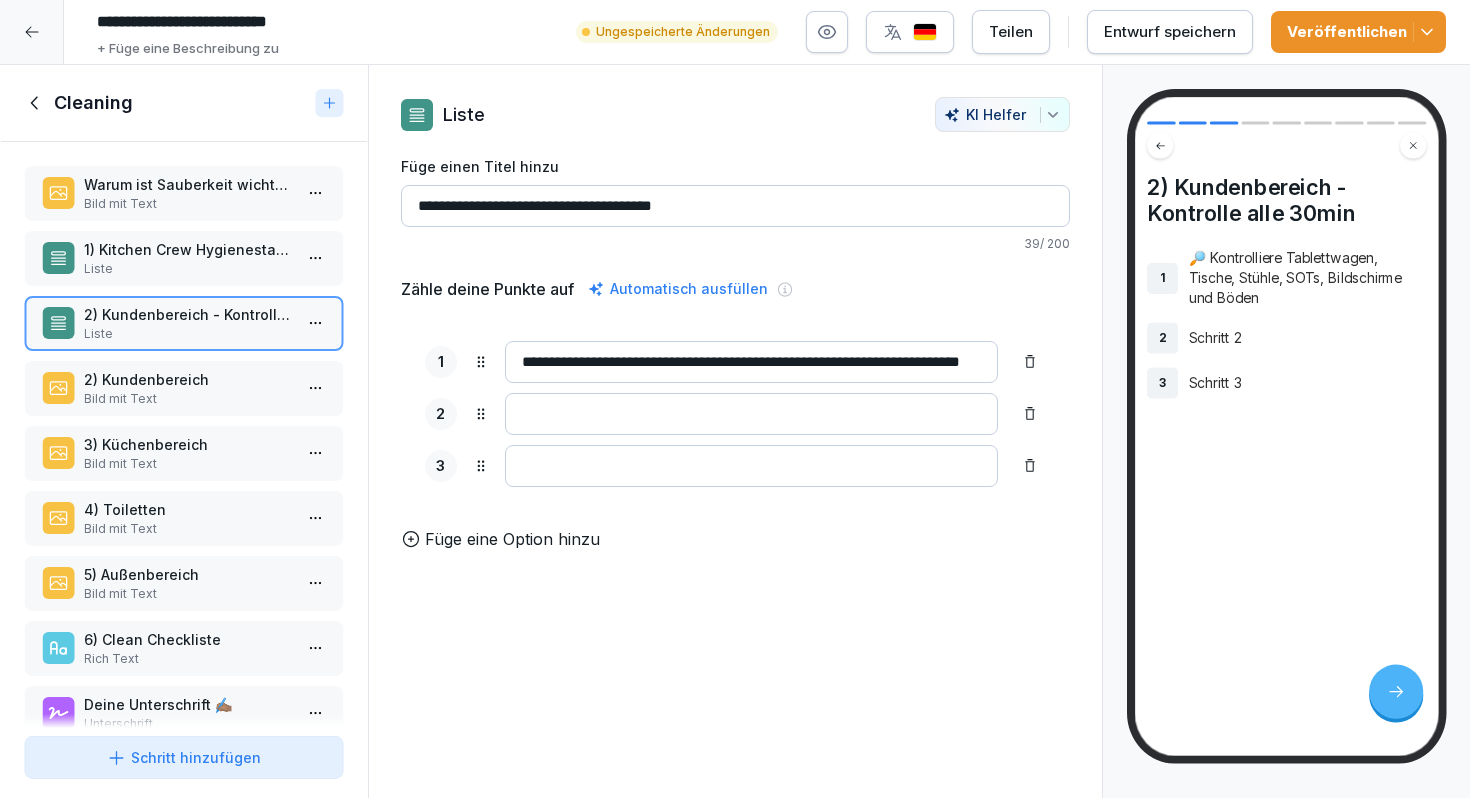 click at bounding box center (751, 414) 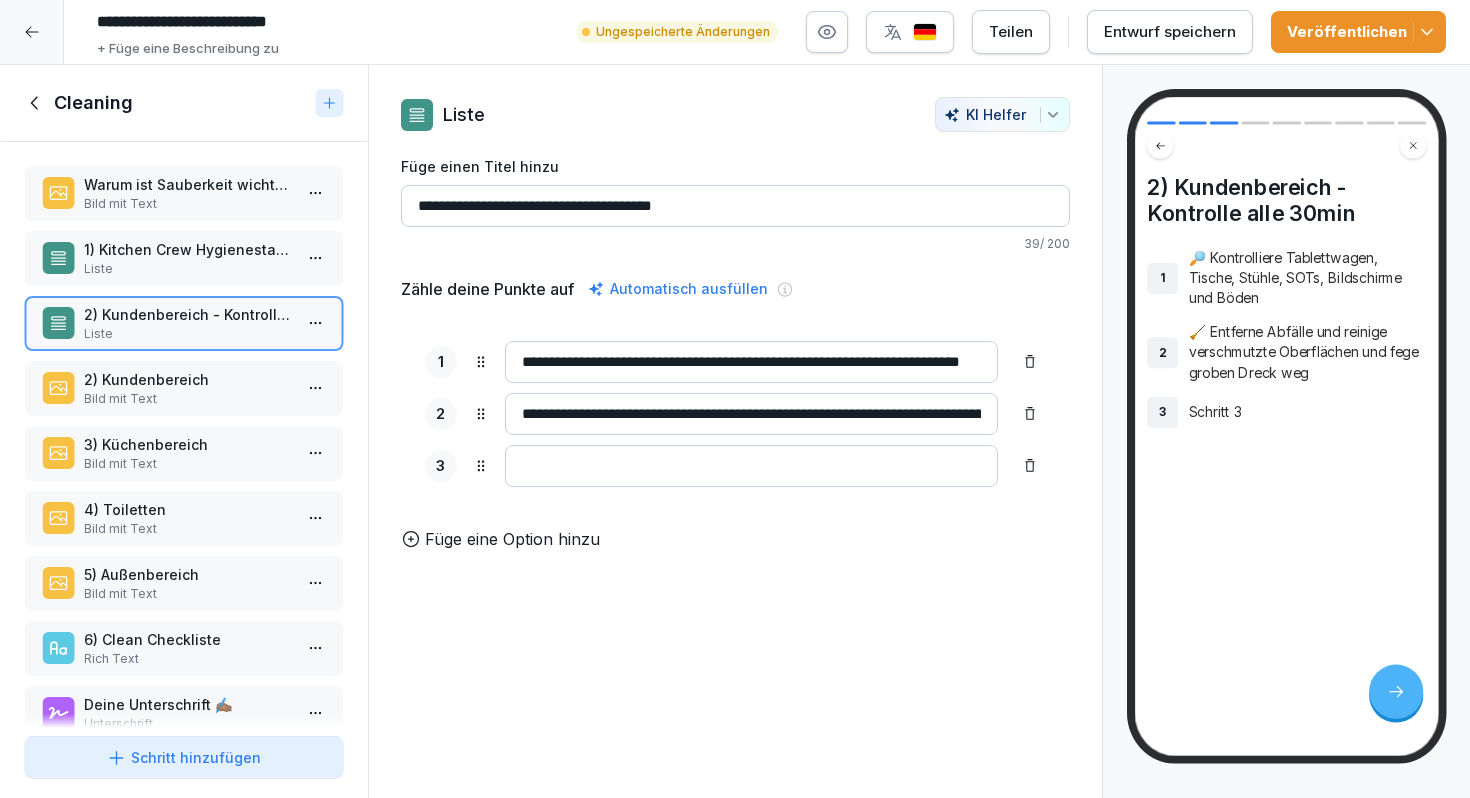 scroll, scrollTop: 0, scrollLeft: 151, axis: horizontal 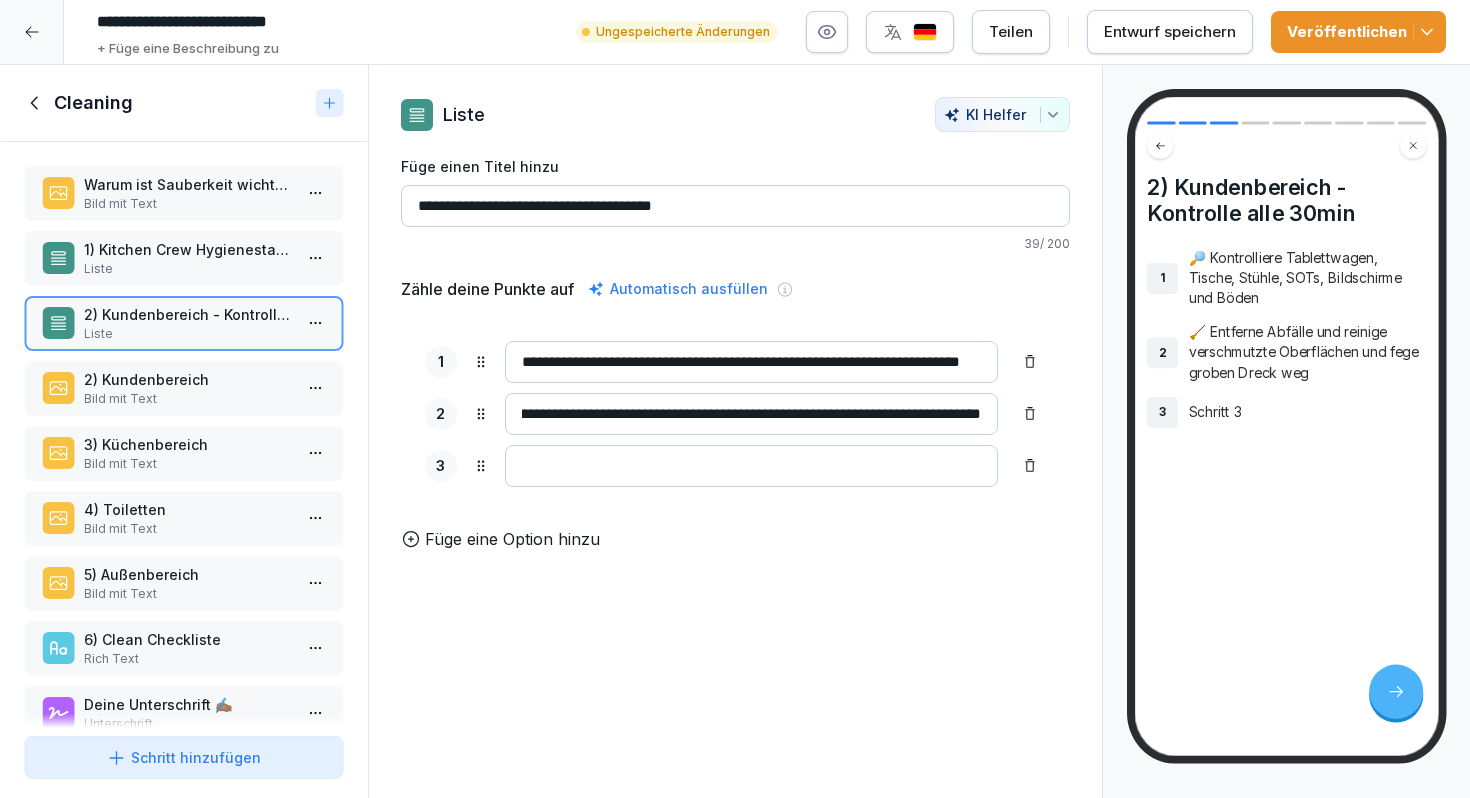 type on "**********" 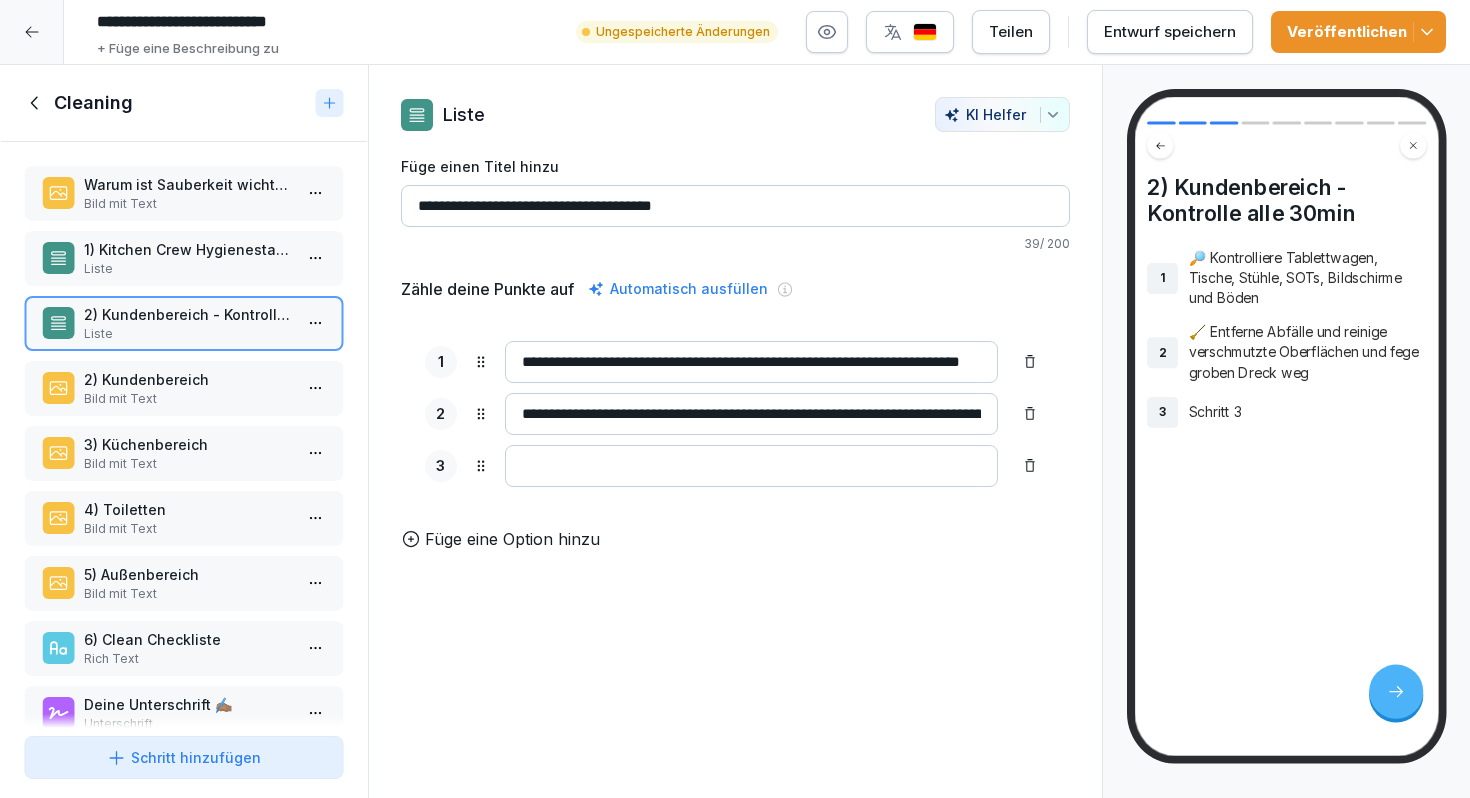 click on "2) Kundenbereich" at bounding box center [188, 379] 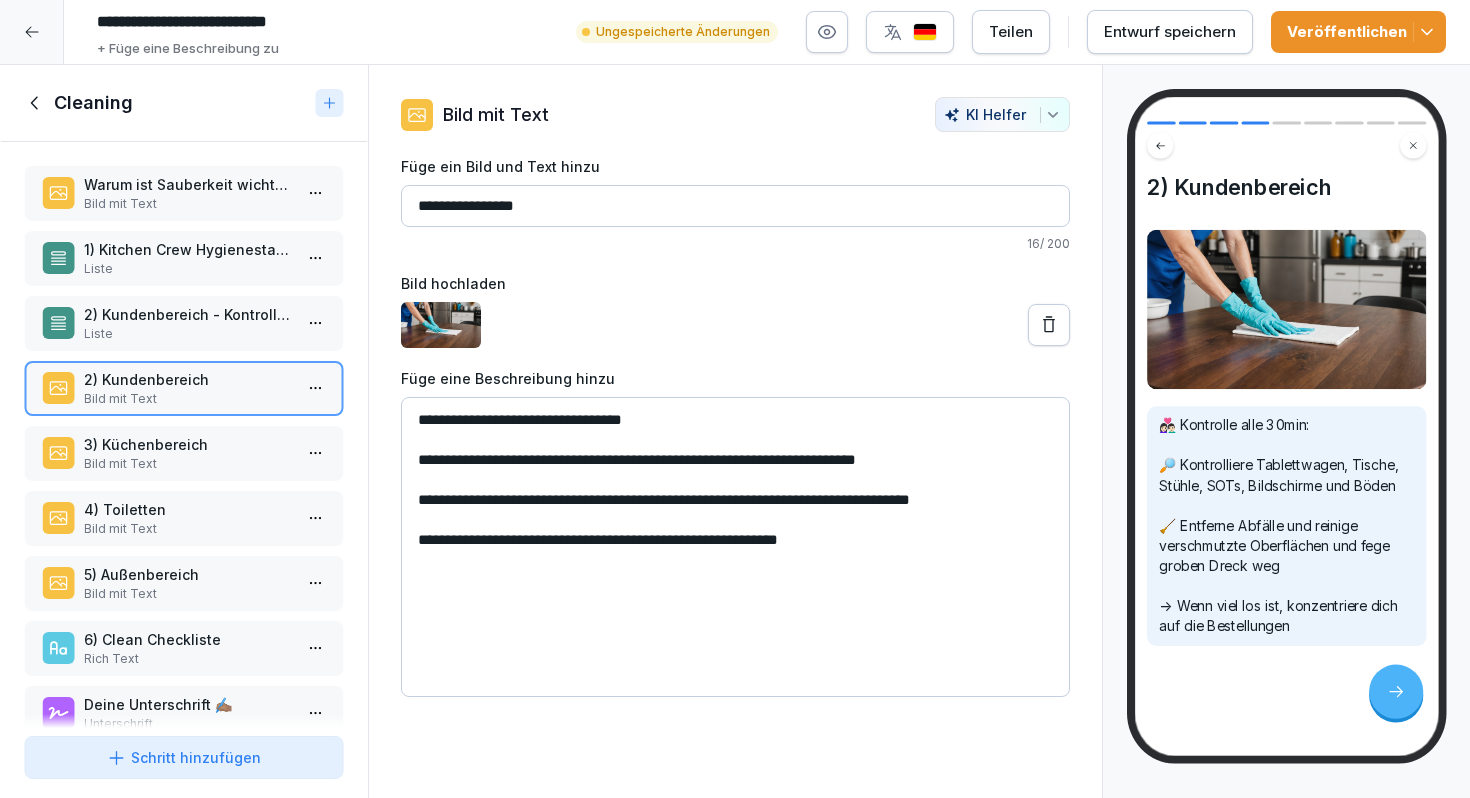 click on "**********" at bounding box center [735, 547] 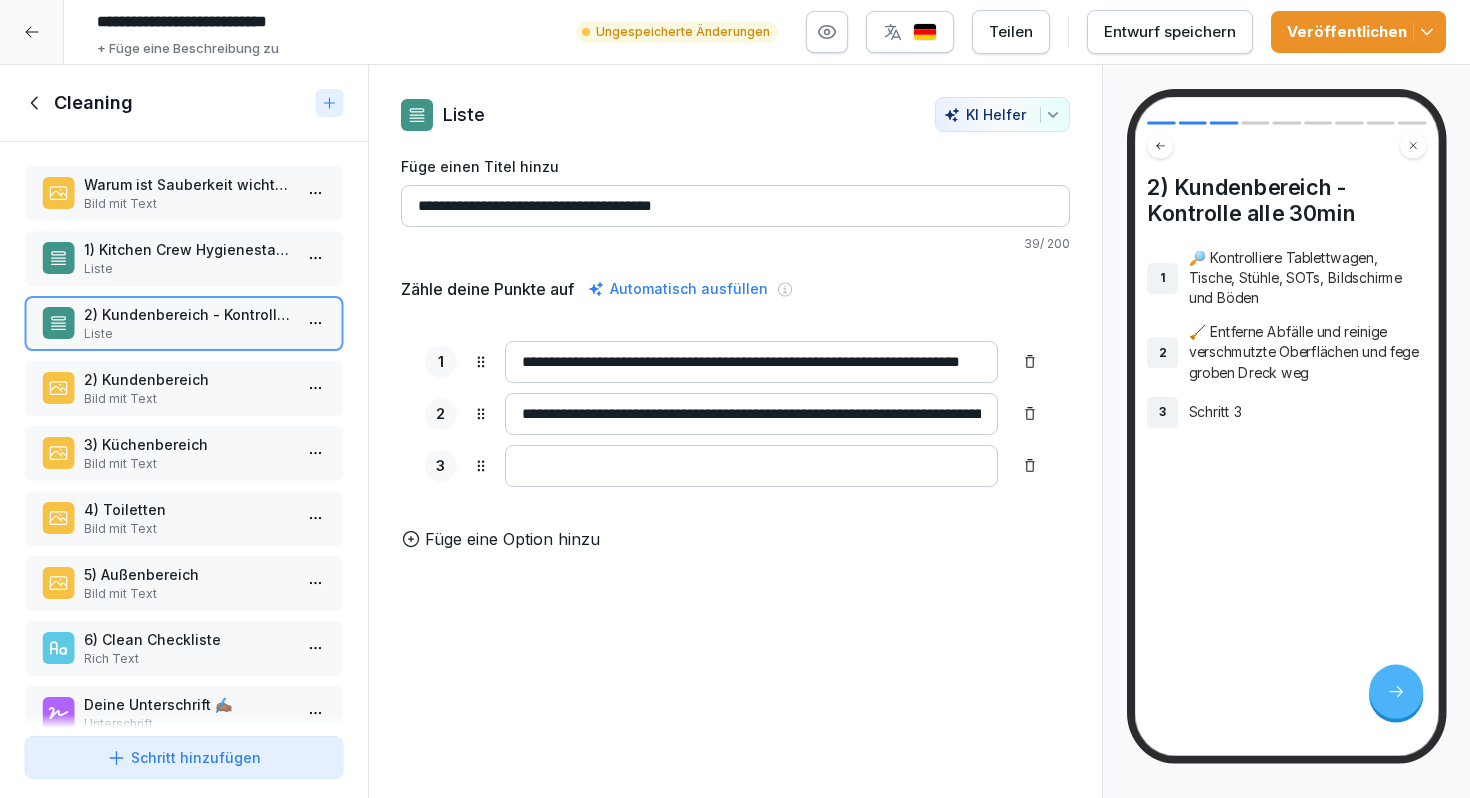 click at bounding box center (751, 466) 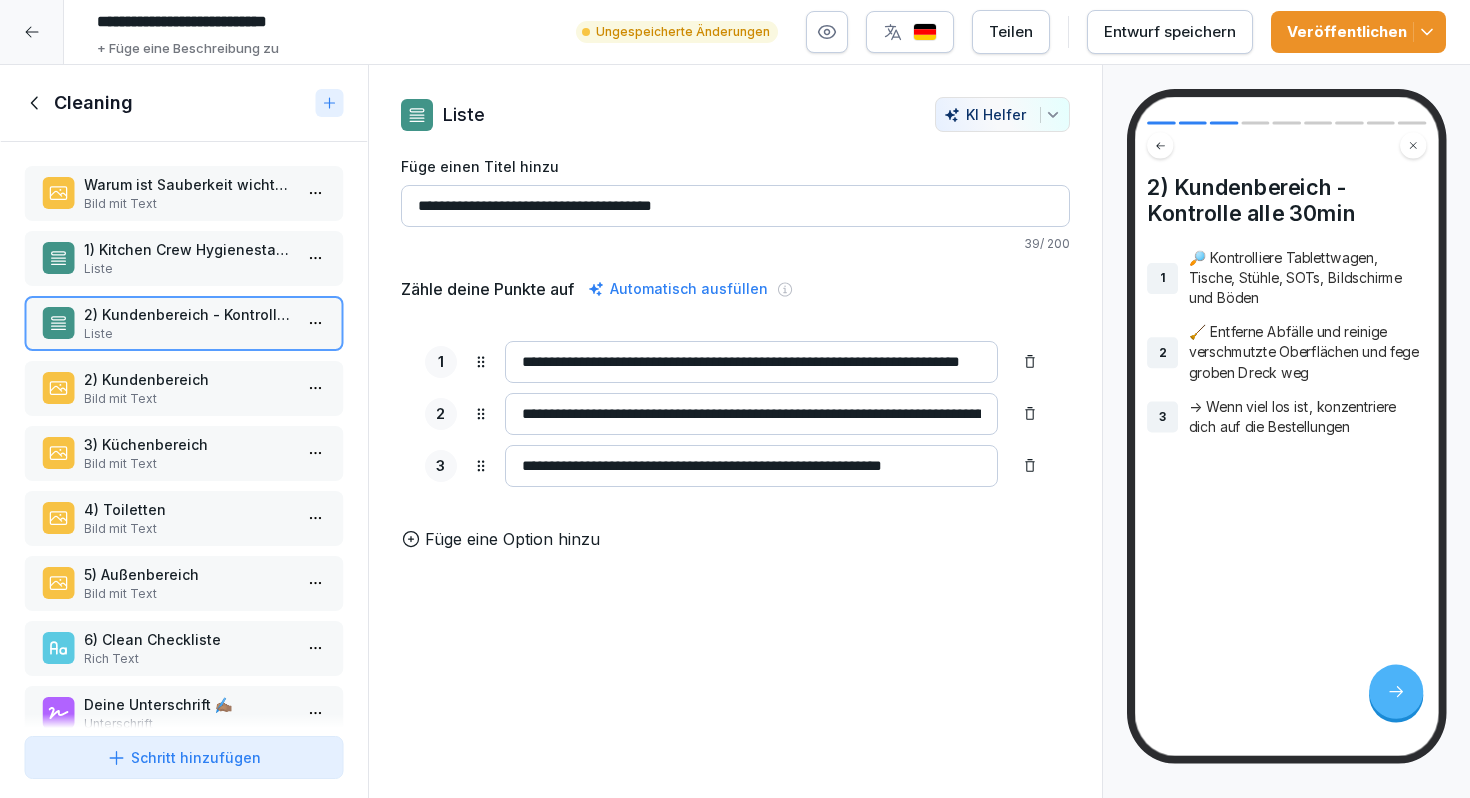 type on "**********" 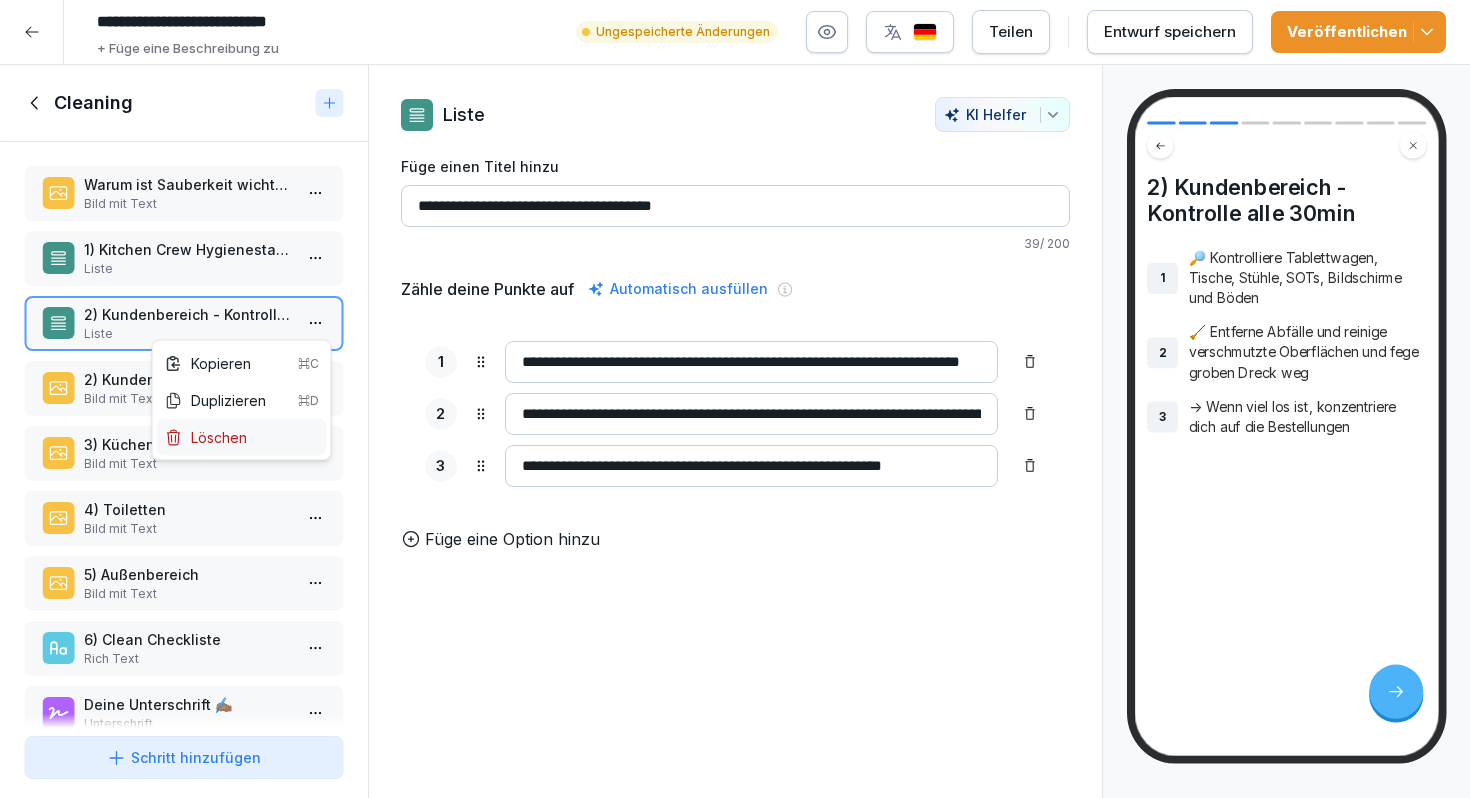 click on "Löschen" at bounding box center [206, 437] 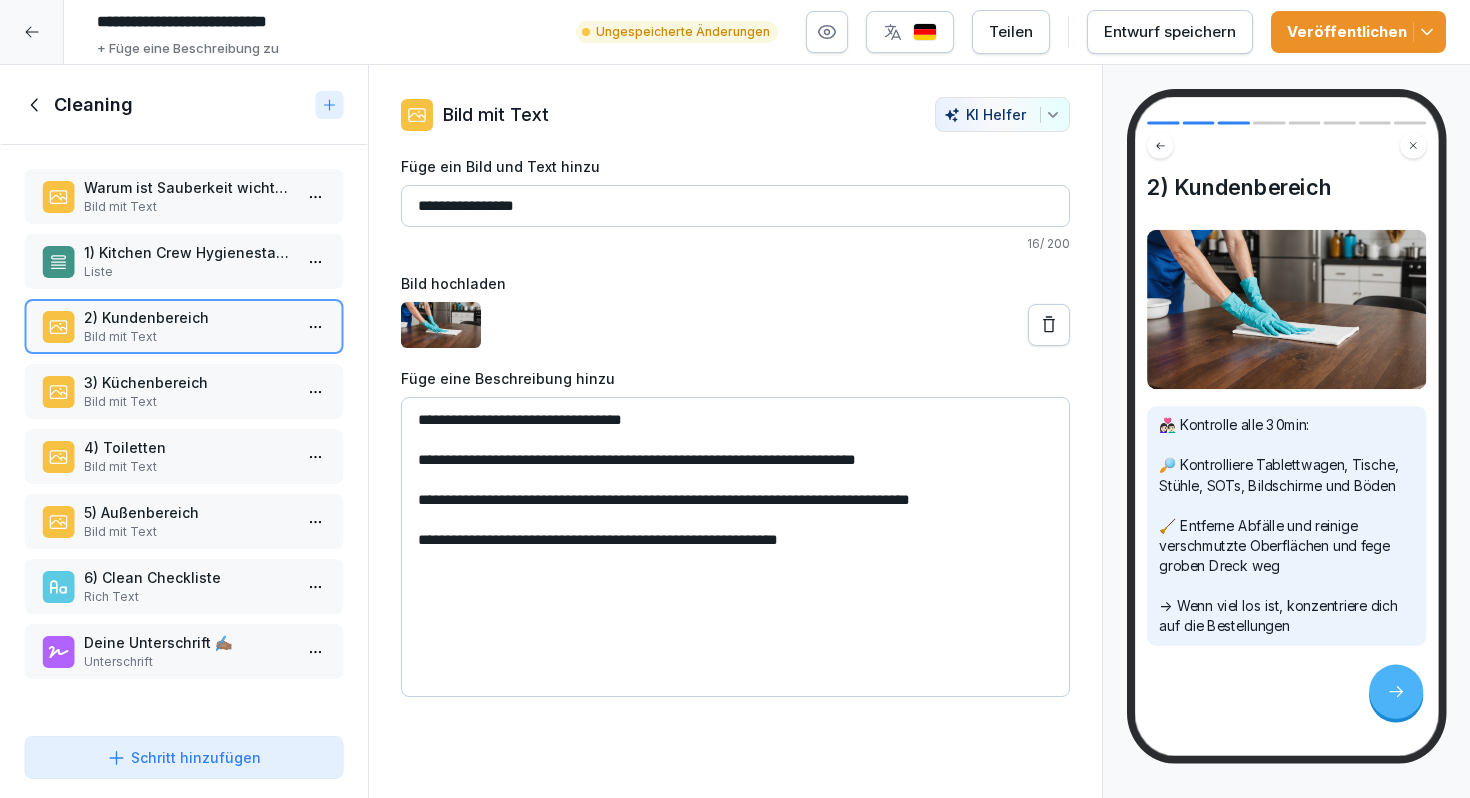 click on "Bild mit Text" at bounding box center [188, 402] 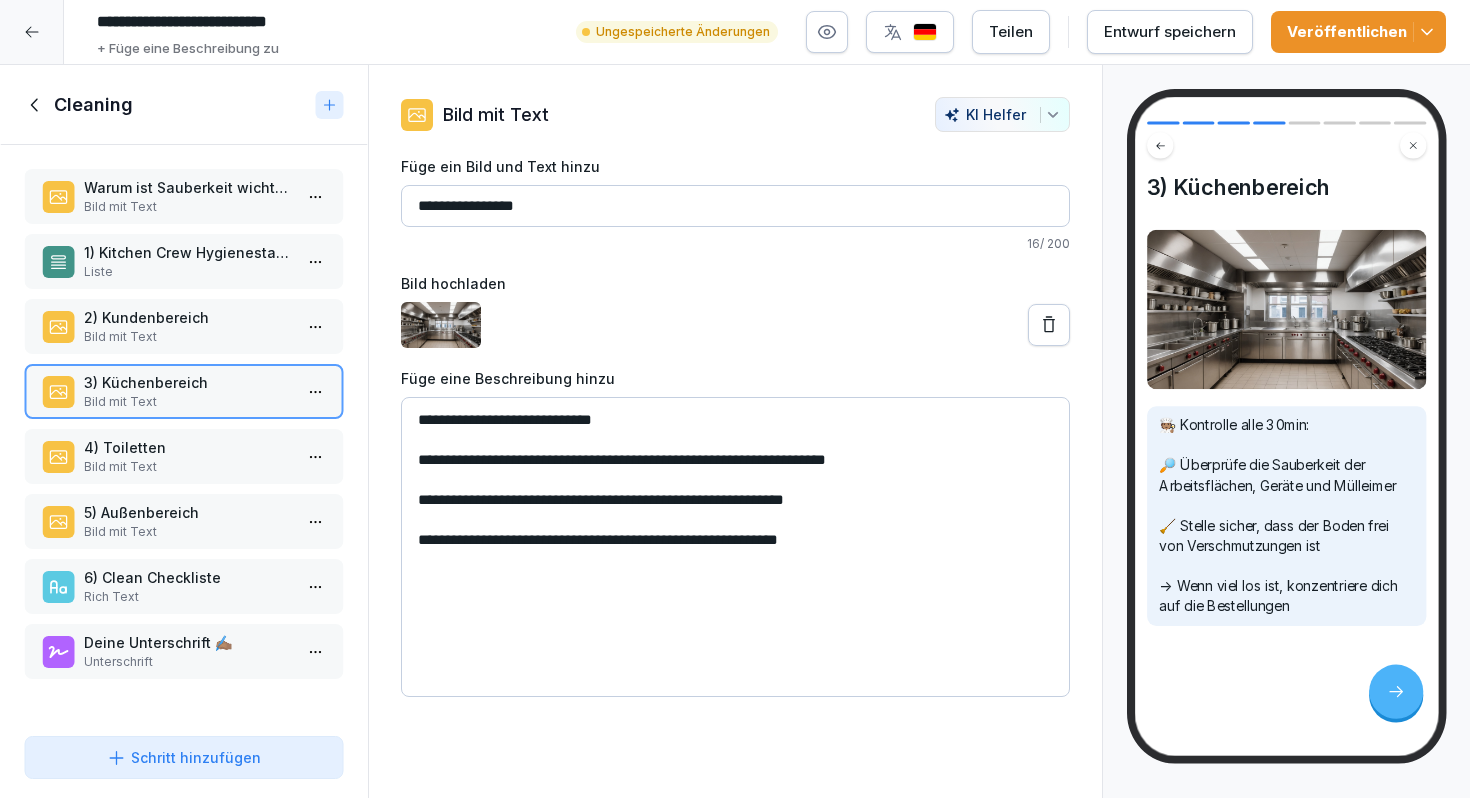 click on "Bild mit Text" at bounding box center [188, 337] 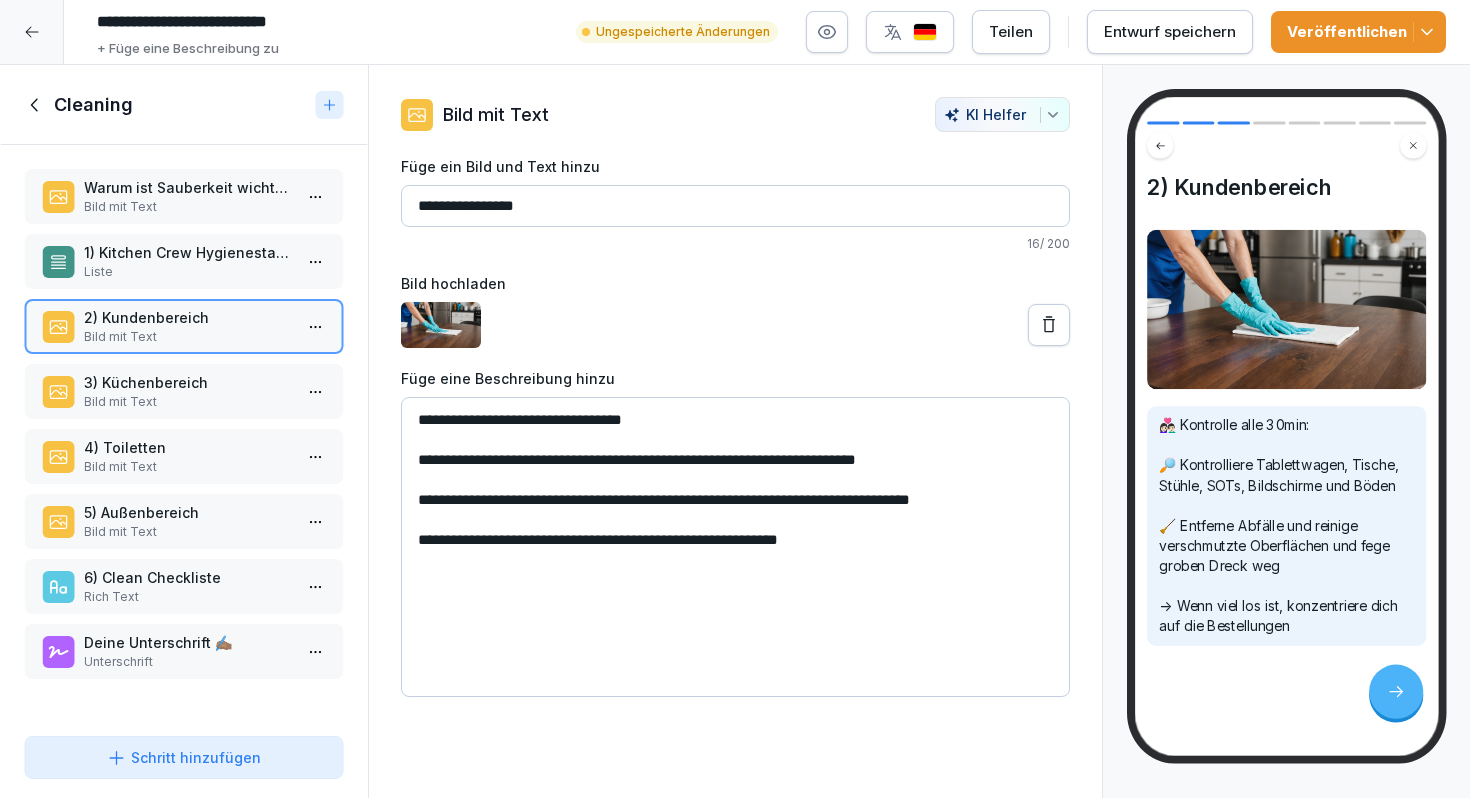 click on "3) Küchenbereich" at bounding box center [188, 382] 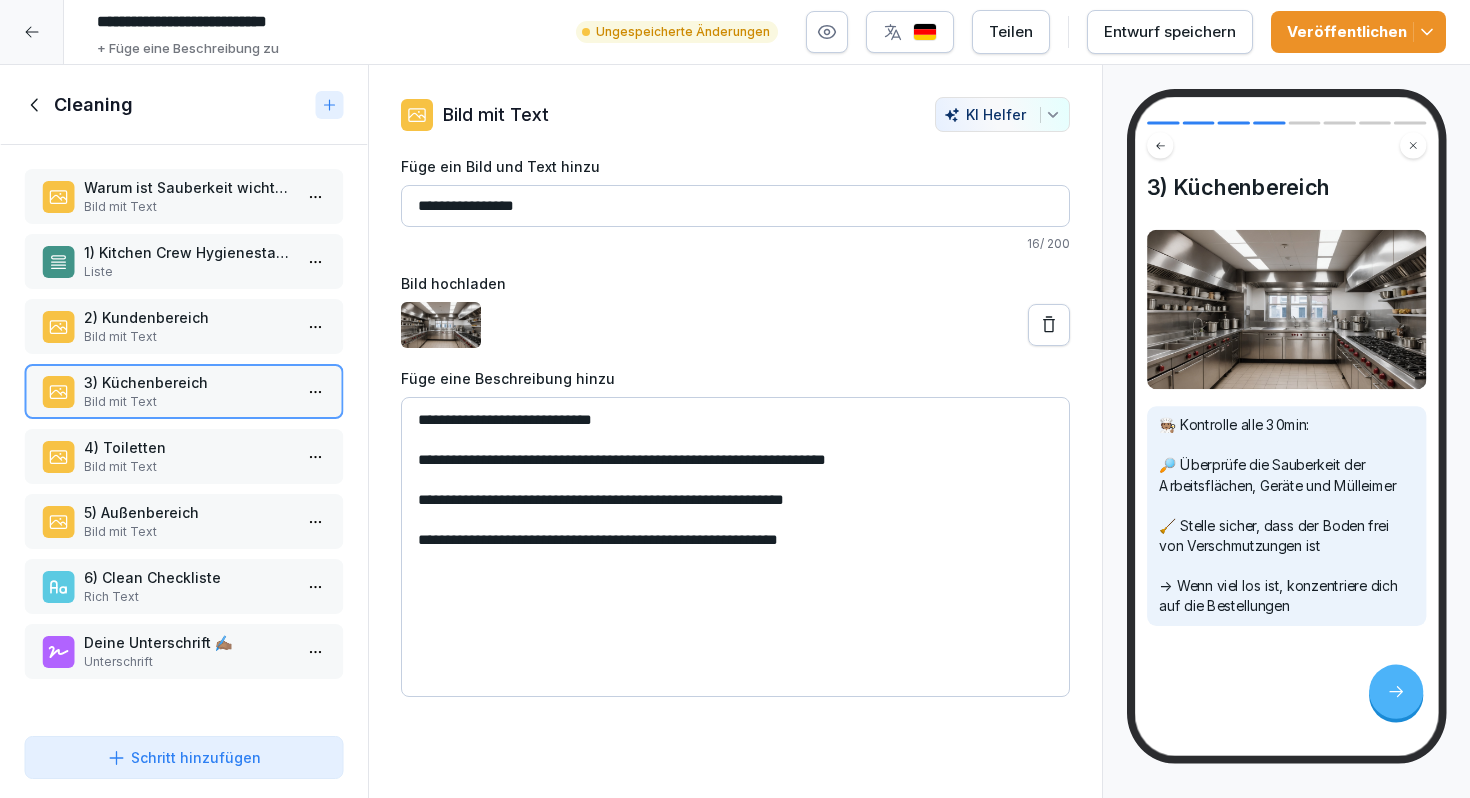 click on "Bild mit Text" at bounding box center [188, 337] 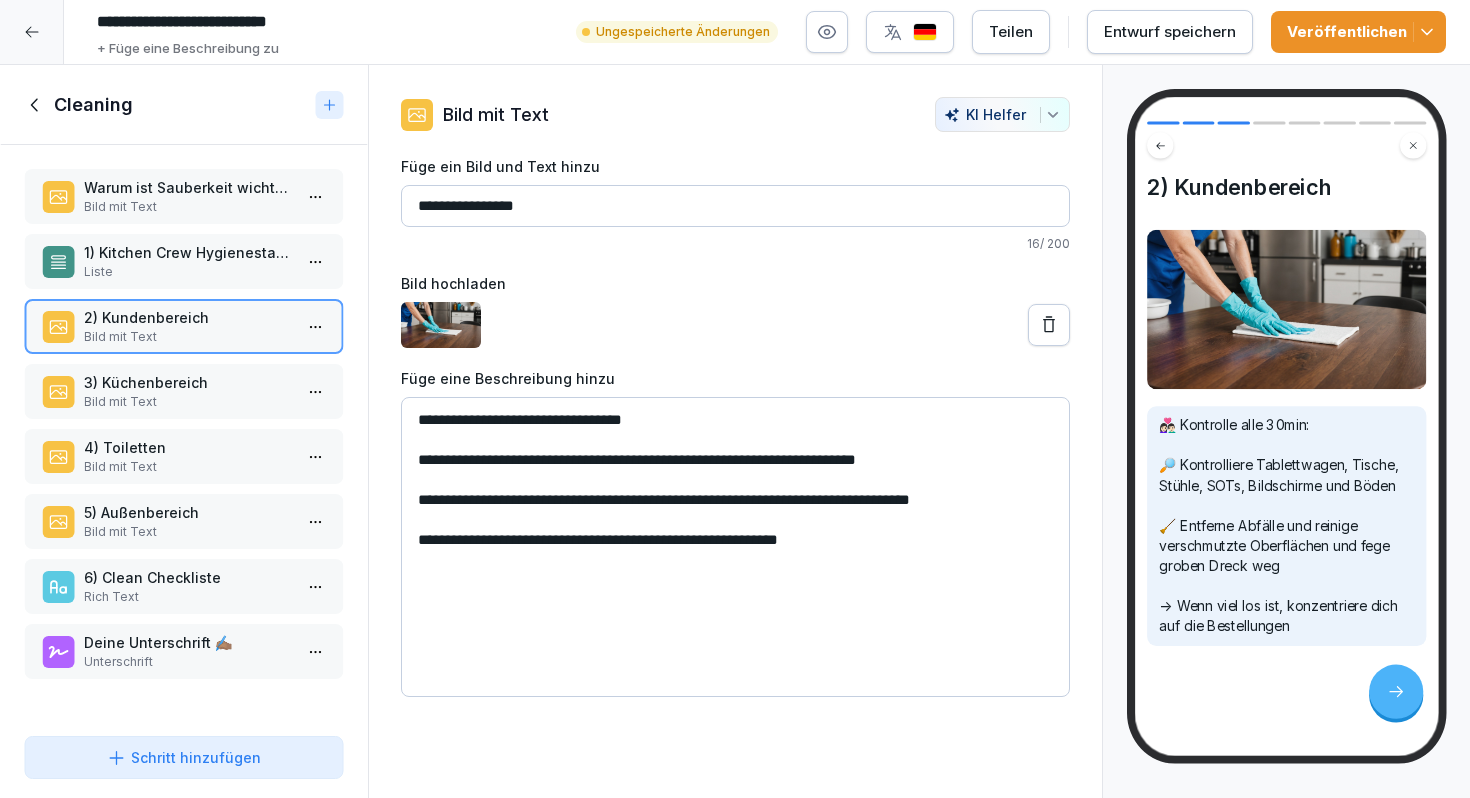 click on "Bild mit Text" at bounding box center [188, 402] 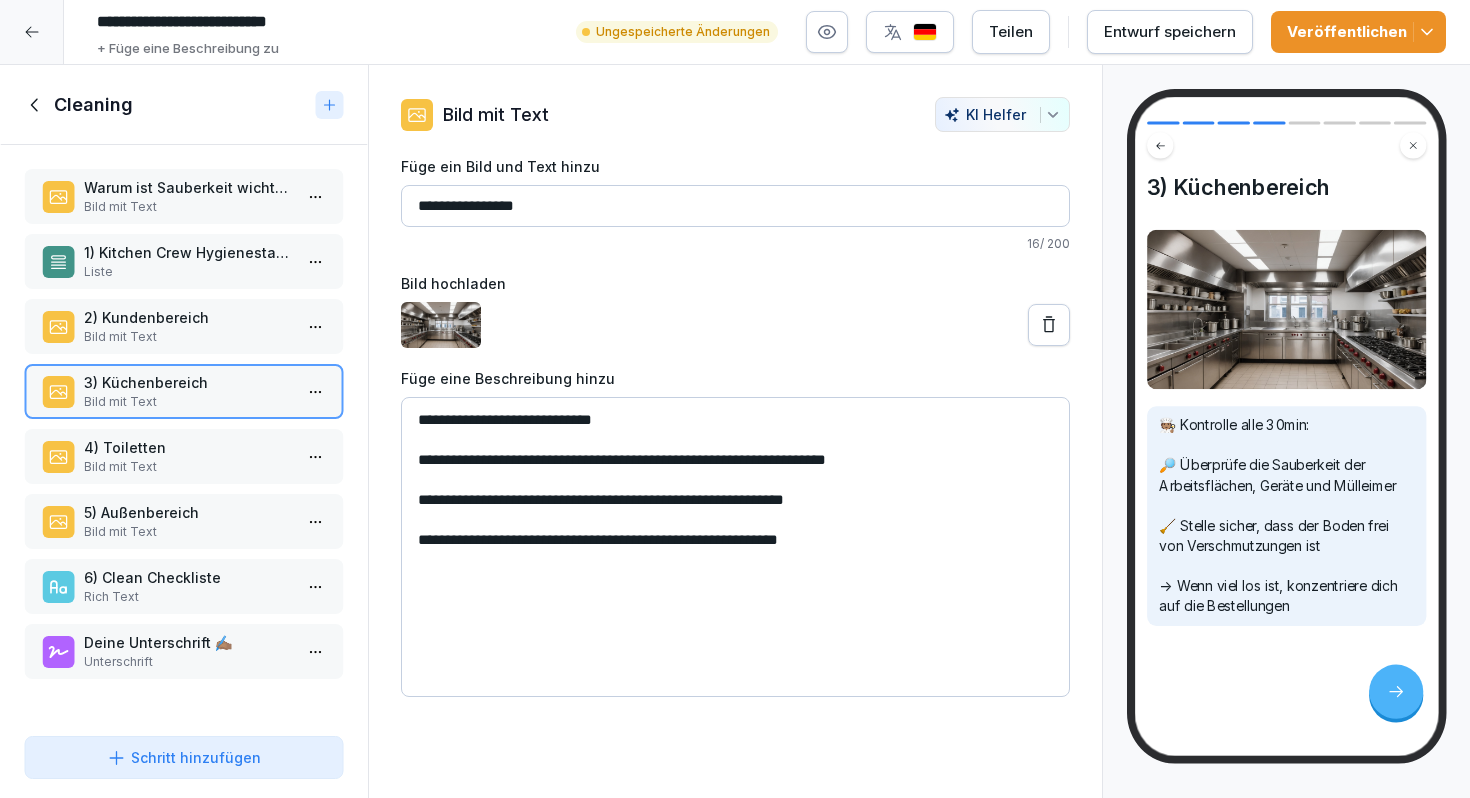 click 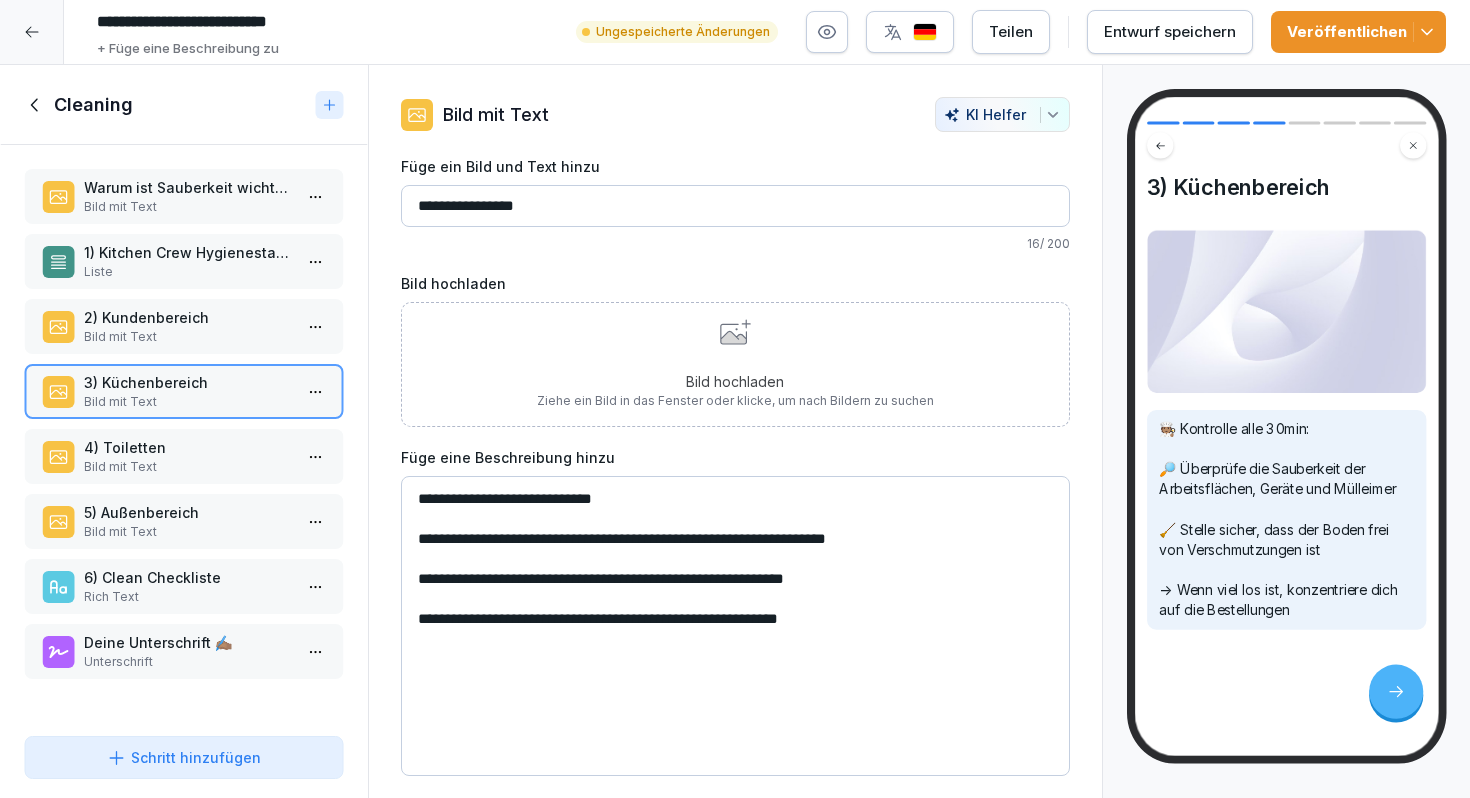 click on "Bild hochladen Ziehe ein Bild in das Fenster oder klicke, um nach Bildern zu suchen" at bounding box center (735, 364) 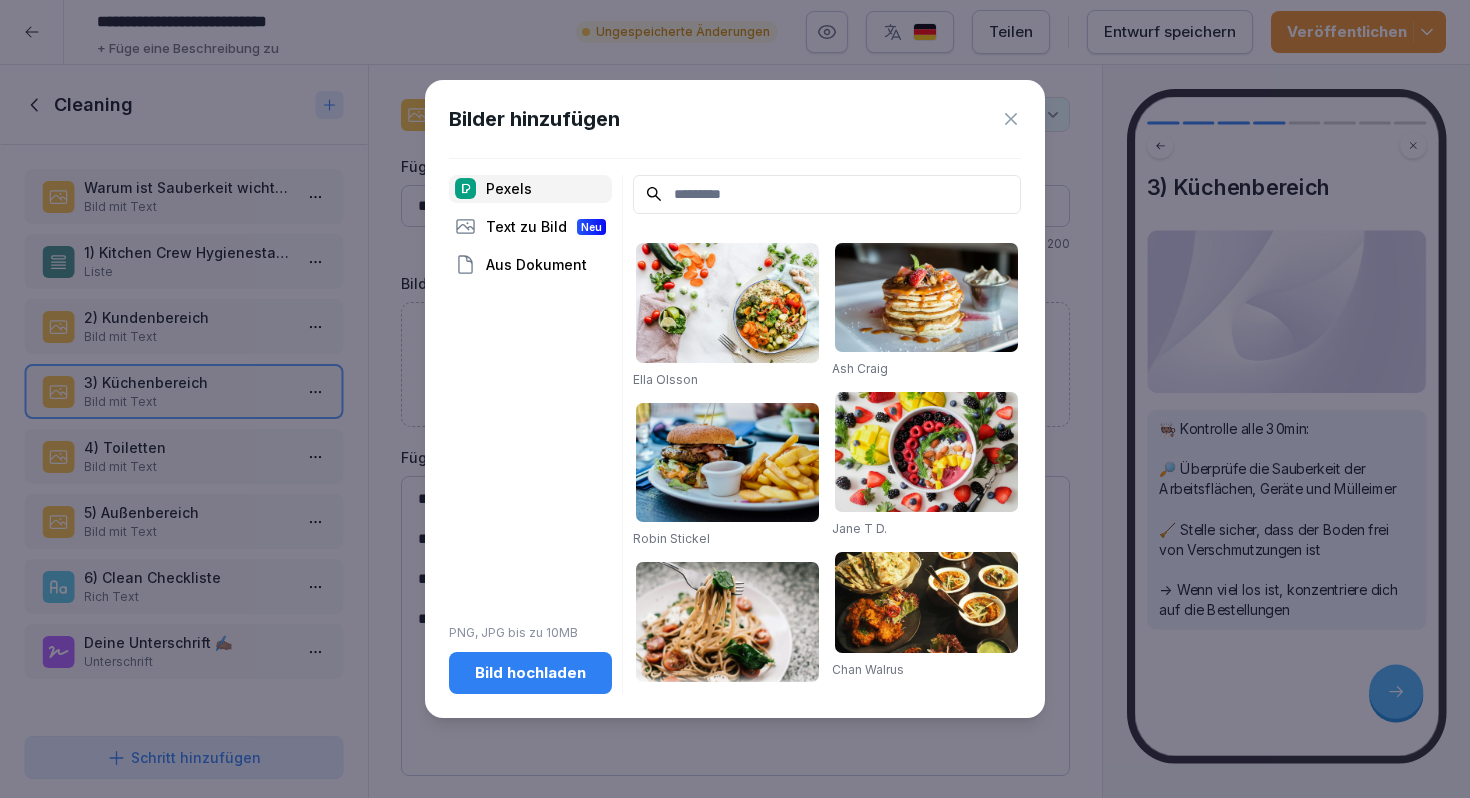 click on "Bild hochladen" at bounding box center [530, 673] 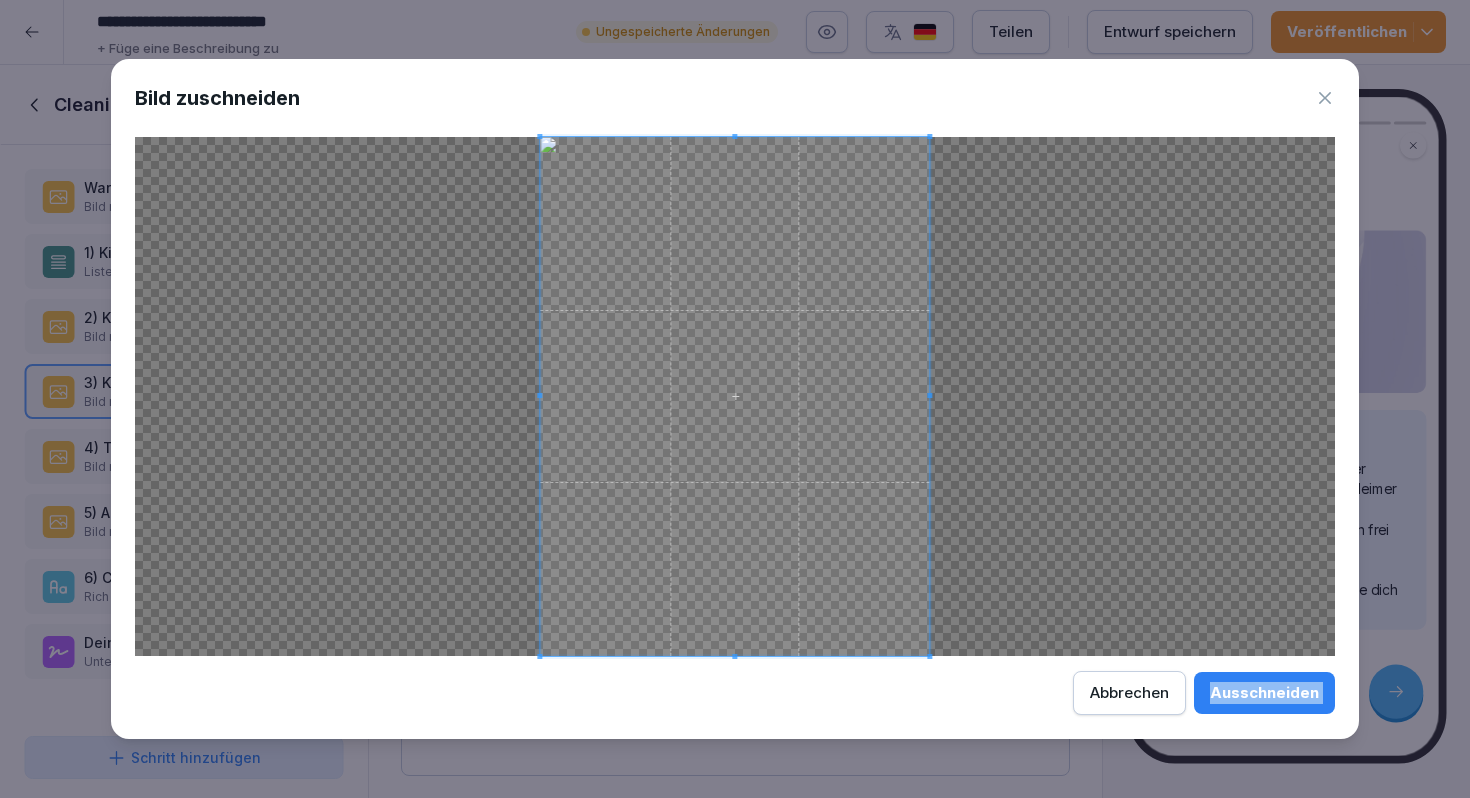 drag, startPoint x: 735, startPoint y: 663, endPoint x: 734, endPoint y: 562, distance: 101.00495 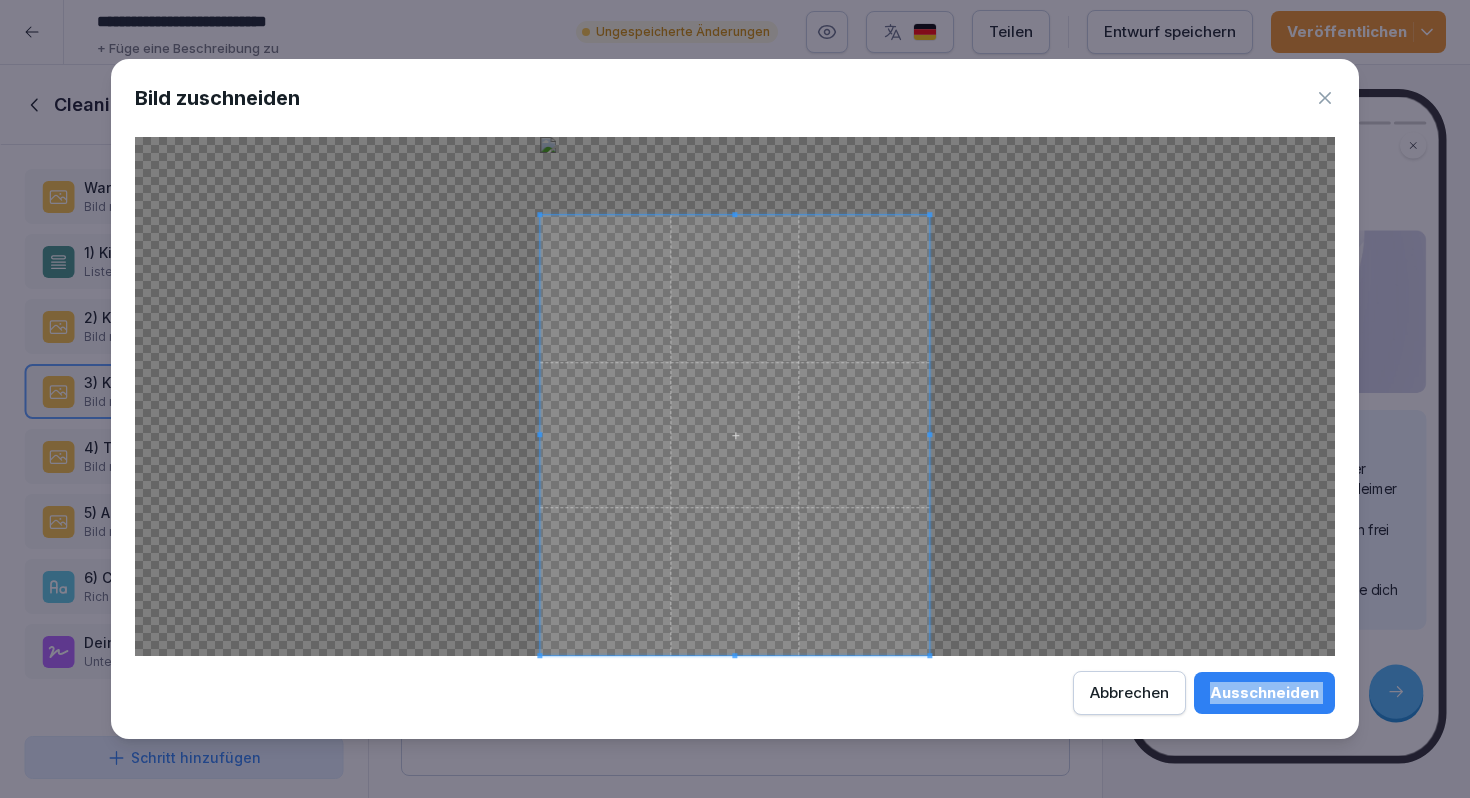 click at bounding box center [734, 214] 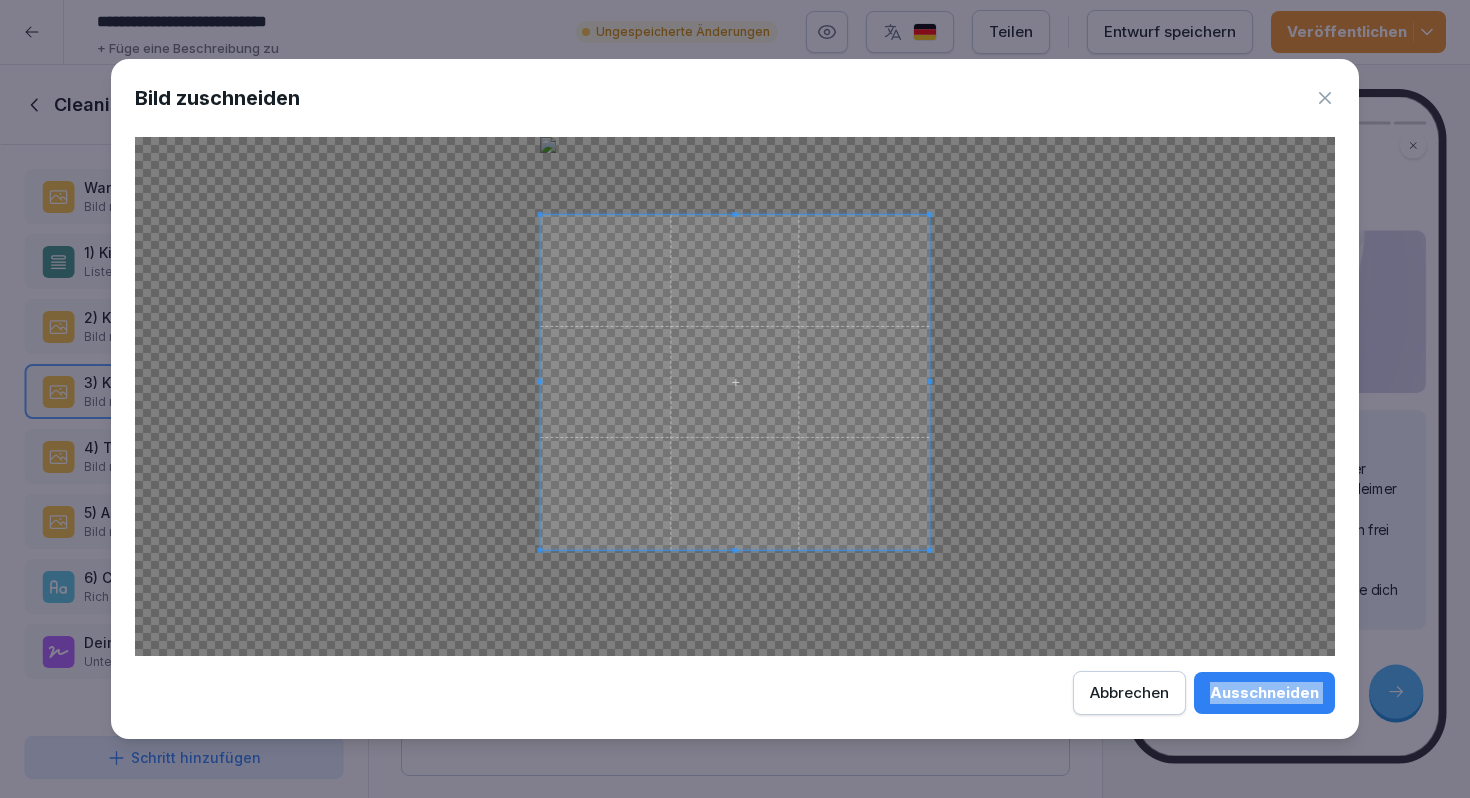 click at bounding box center (734, 550) 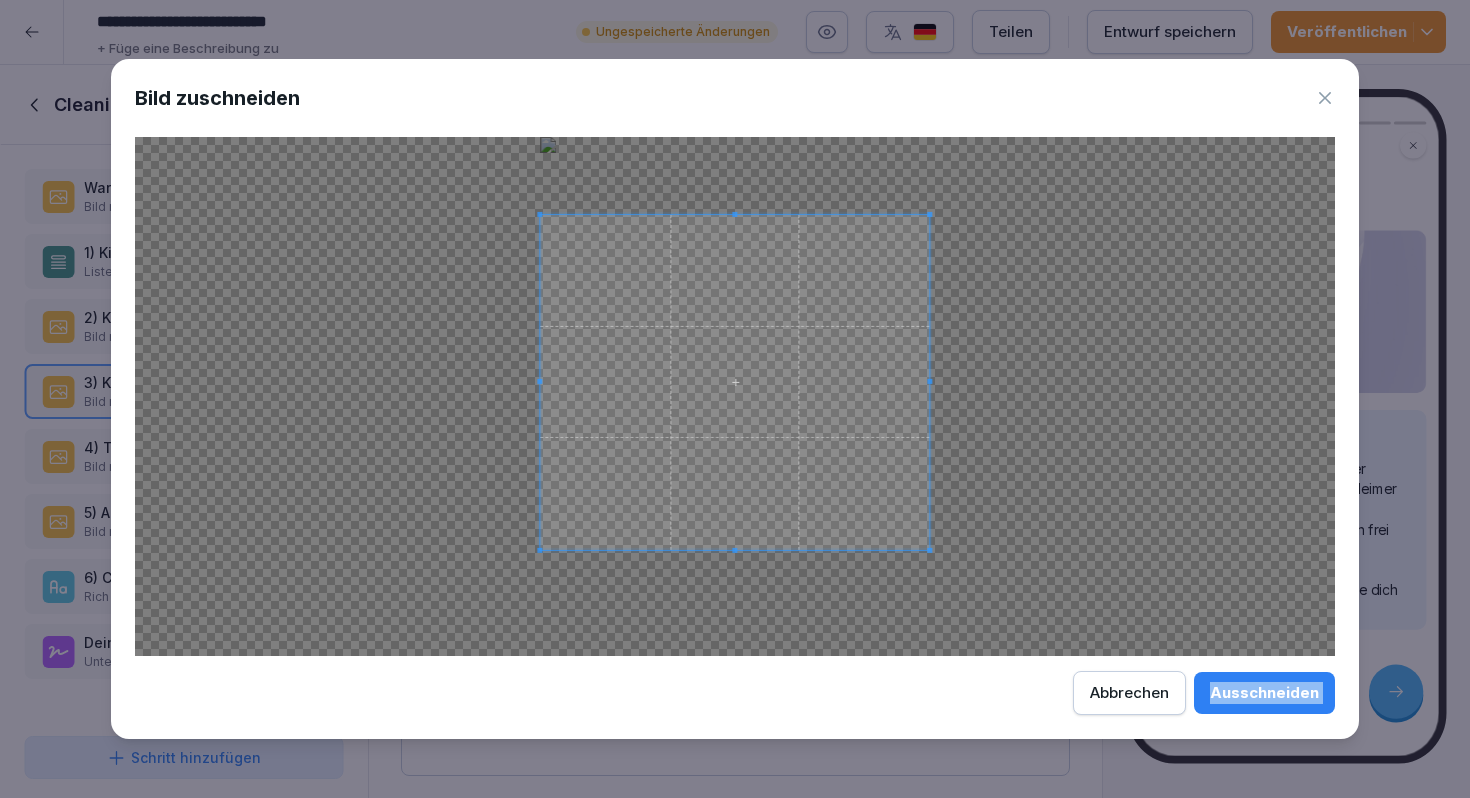 click on "Ausschneiden" at bounding box center (1264, 693) 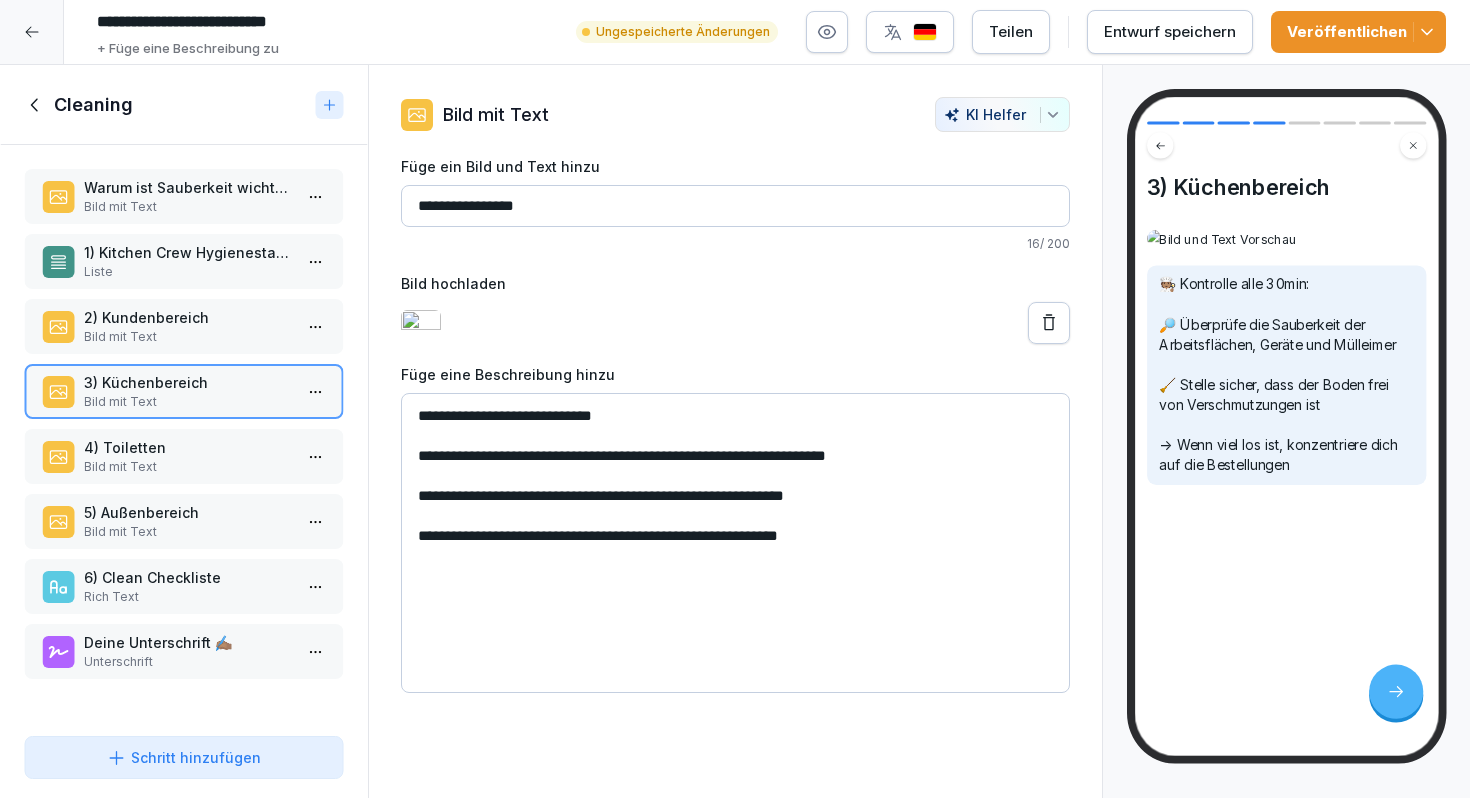 click on "4) Toiletten" at bounding box center (188, 447) 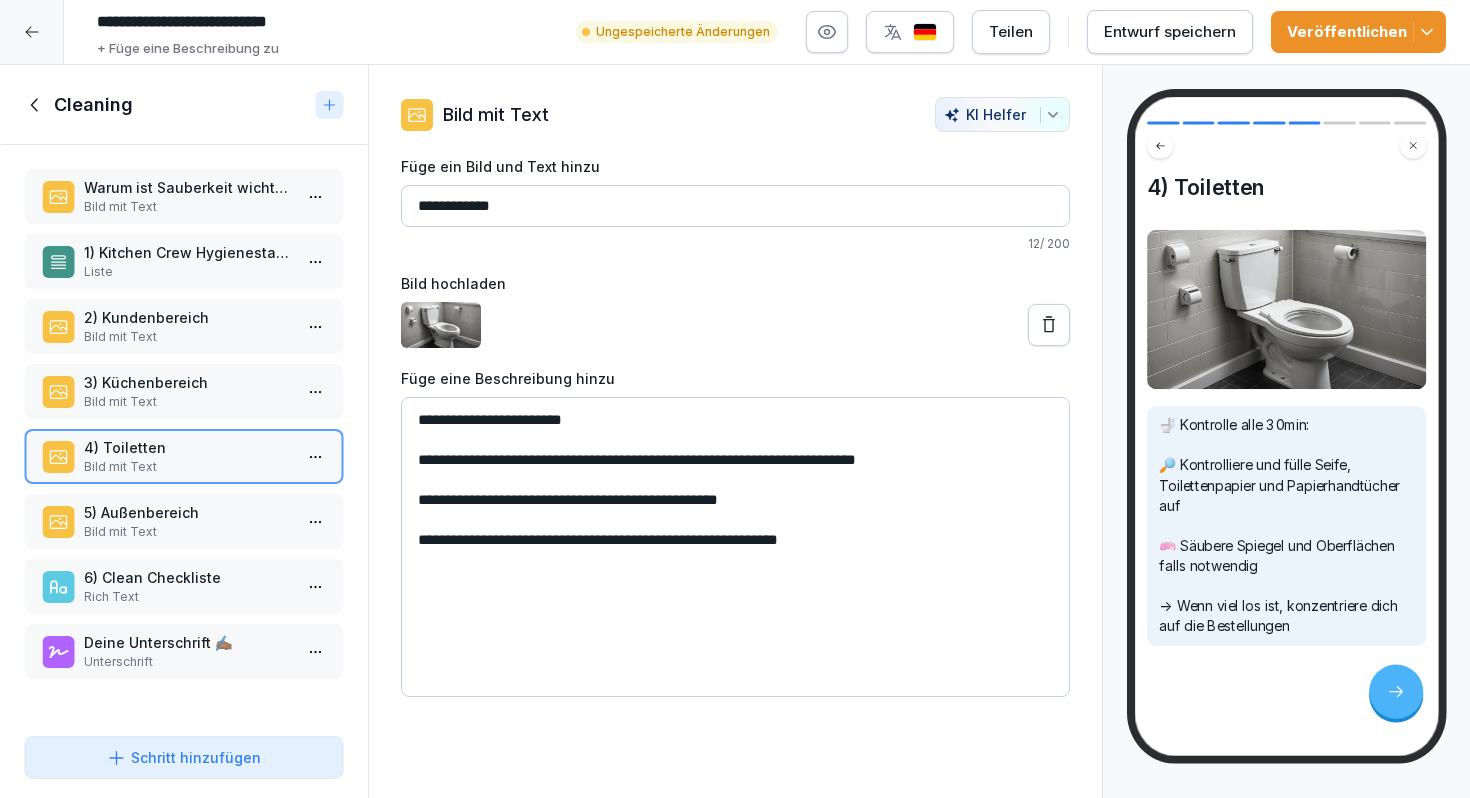 click 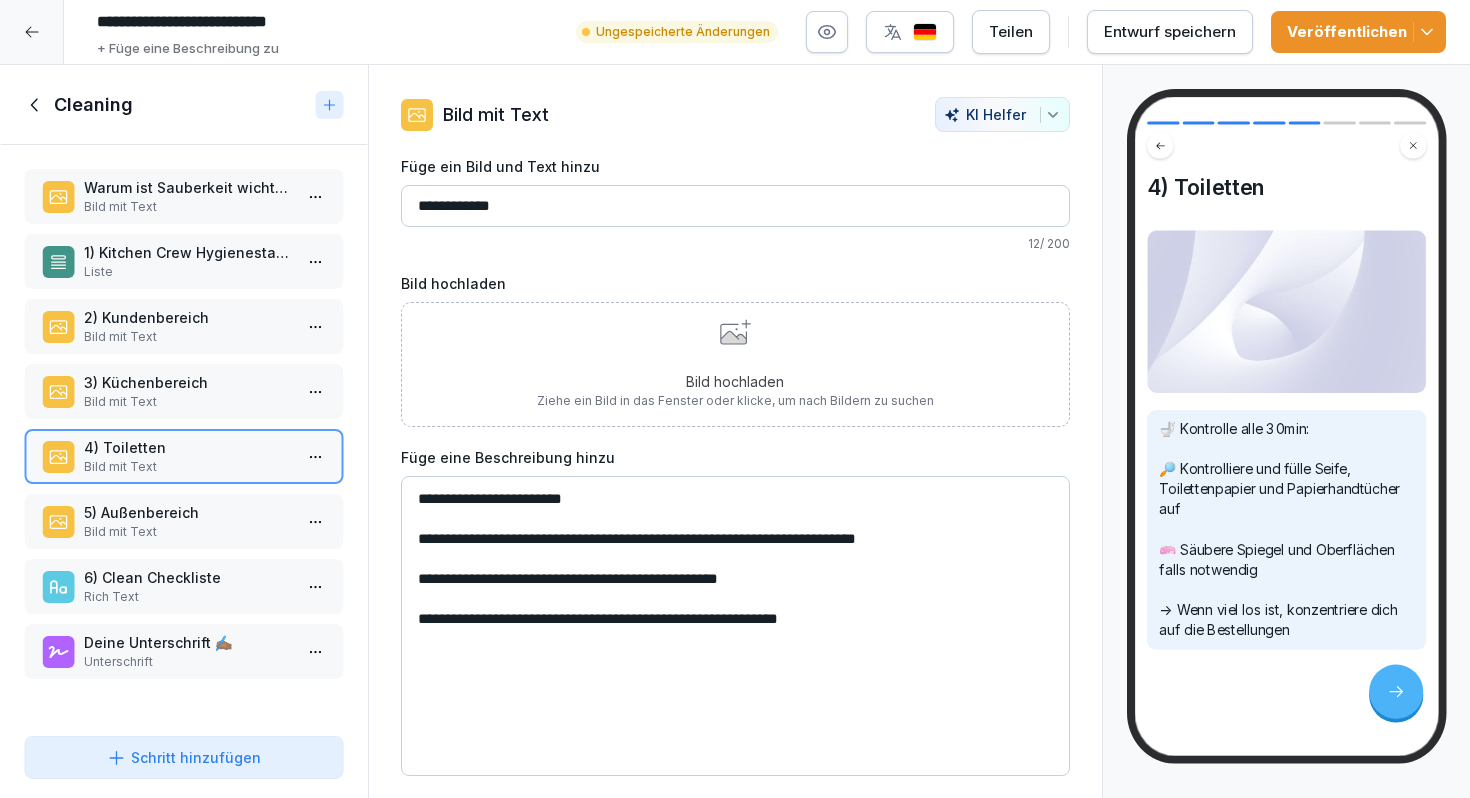 click on "Bild hochladen Ziehe ein Bild in das Fenster oder klicke, um nach Bildern zu suchen" at bounding box center (735, 364) 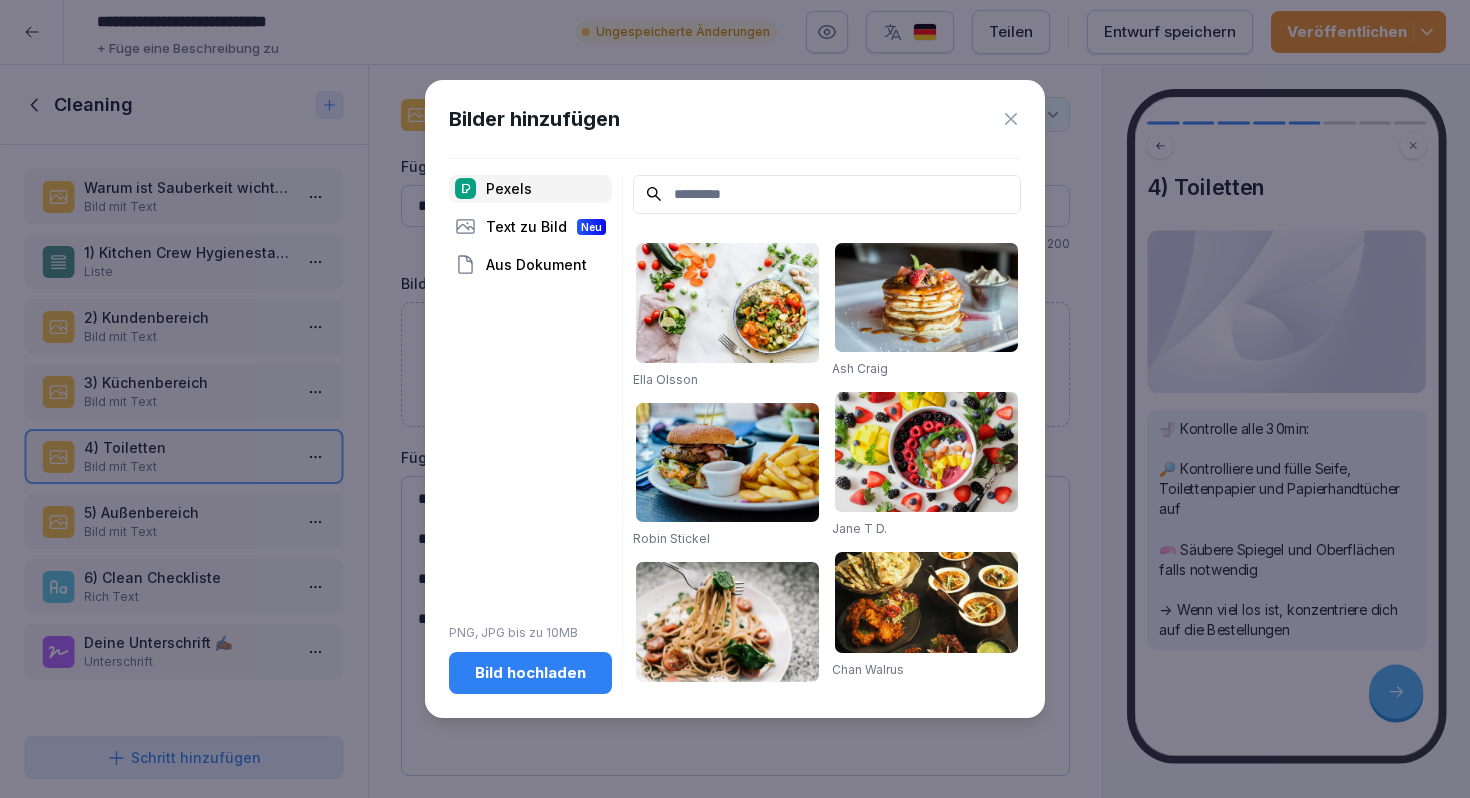 click on "Bild hochladen" at bounding box center (530, 673) 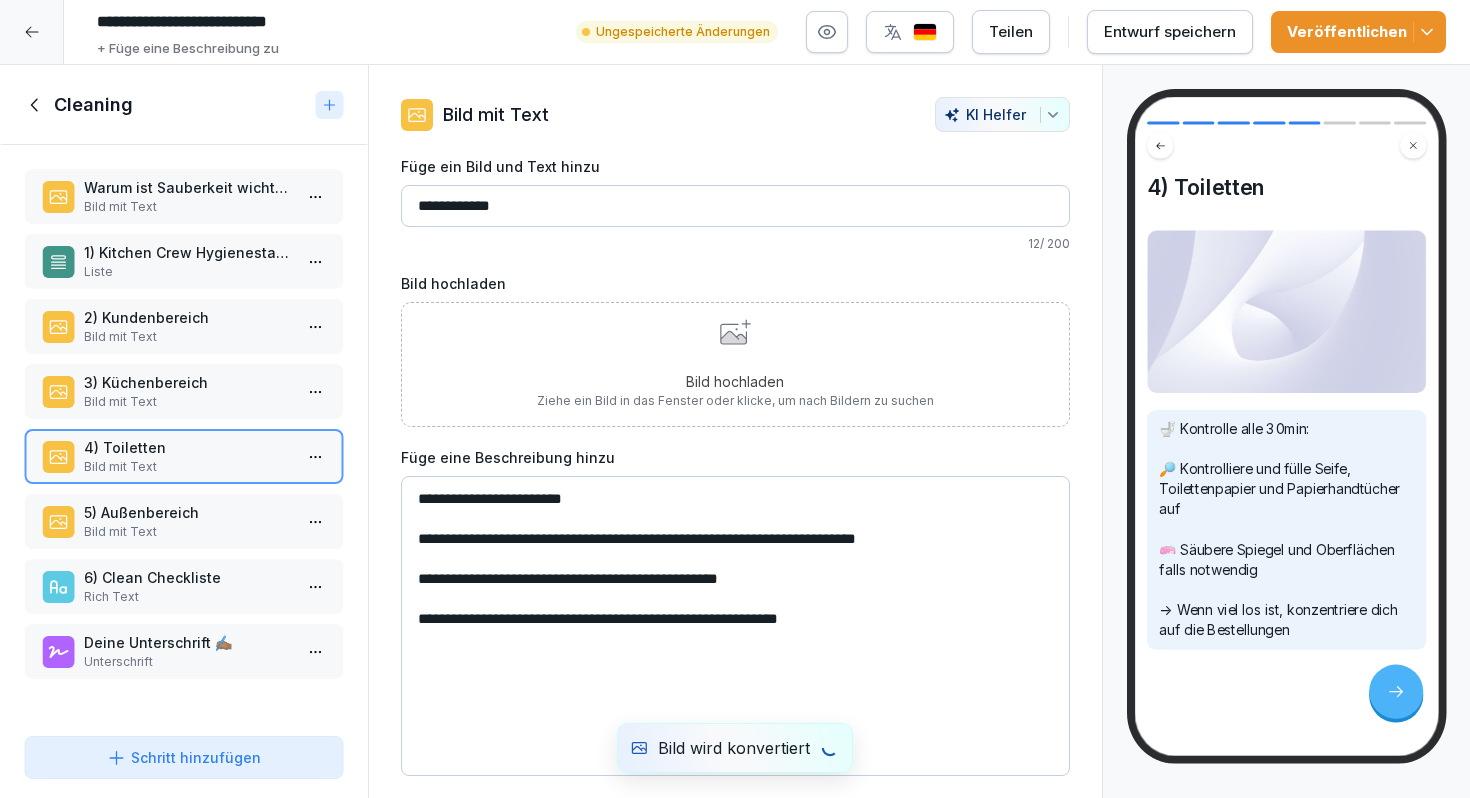 click on "Bild mit Text" at bounding box center (188, 532) 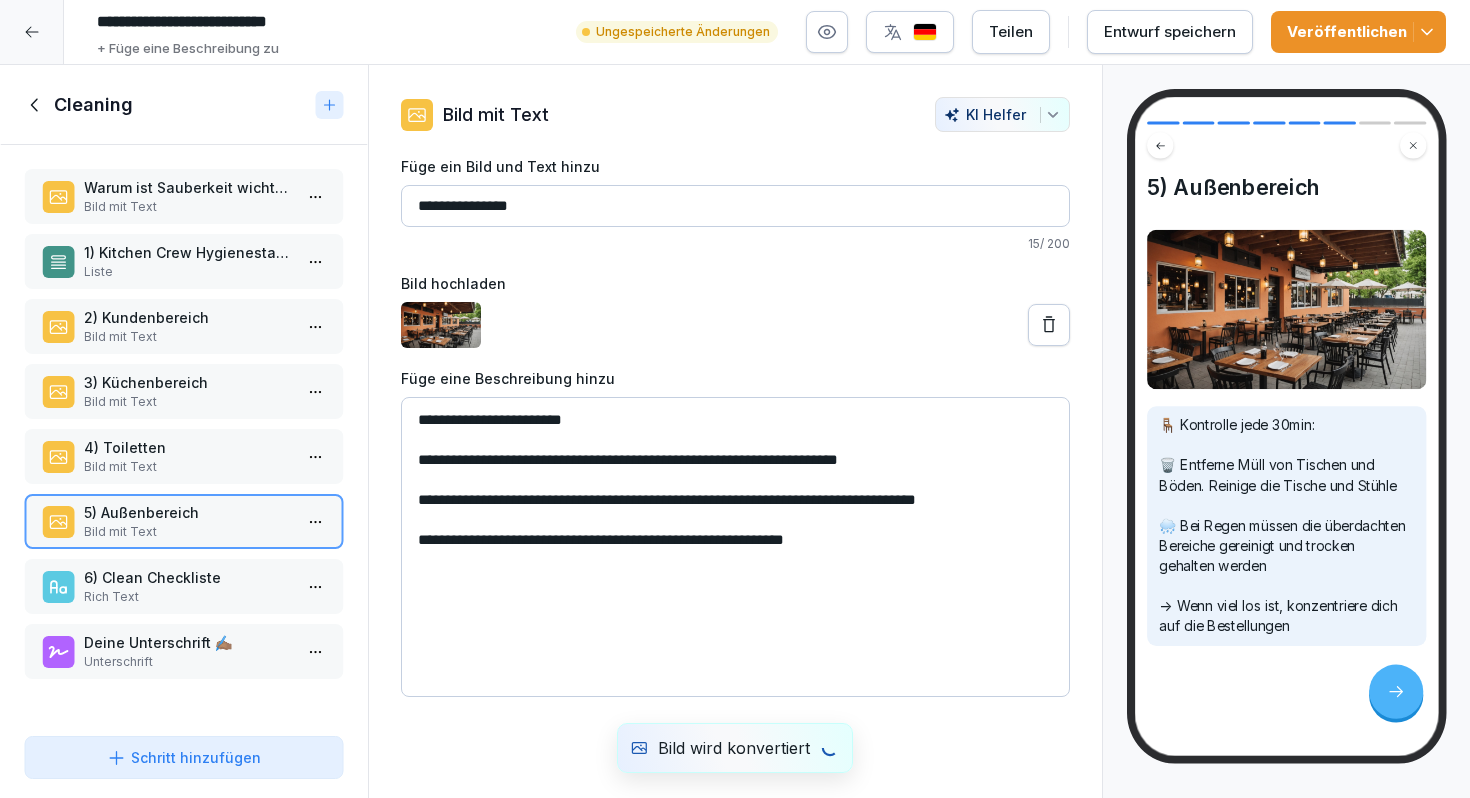 click 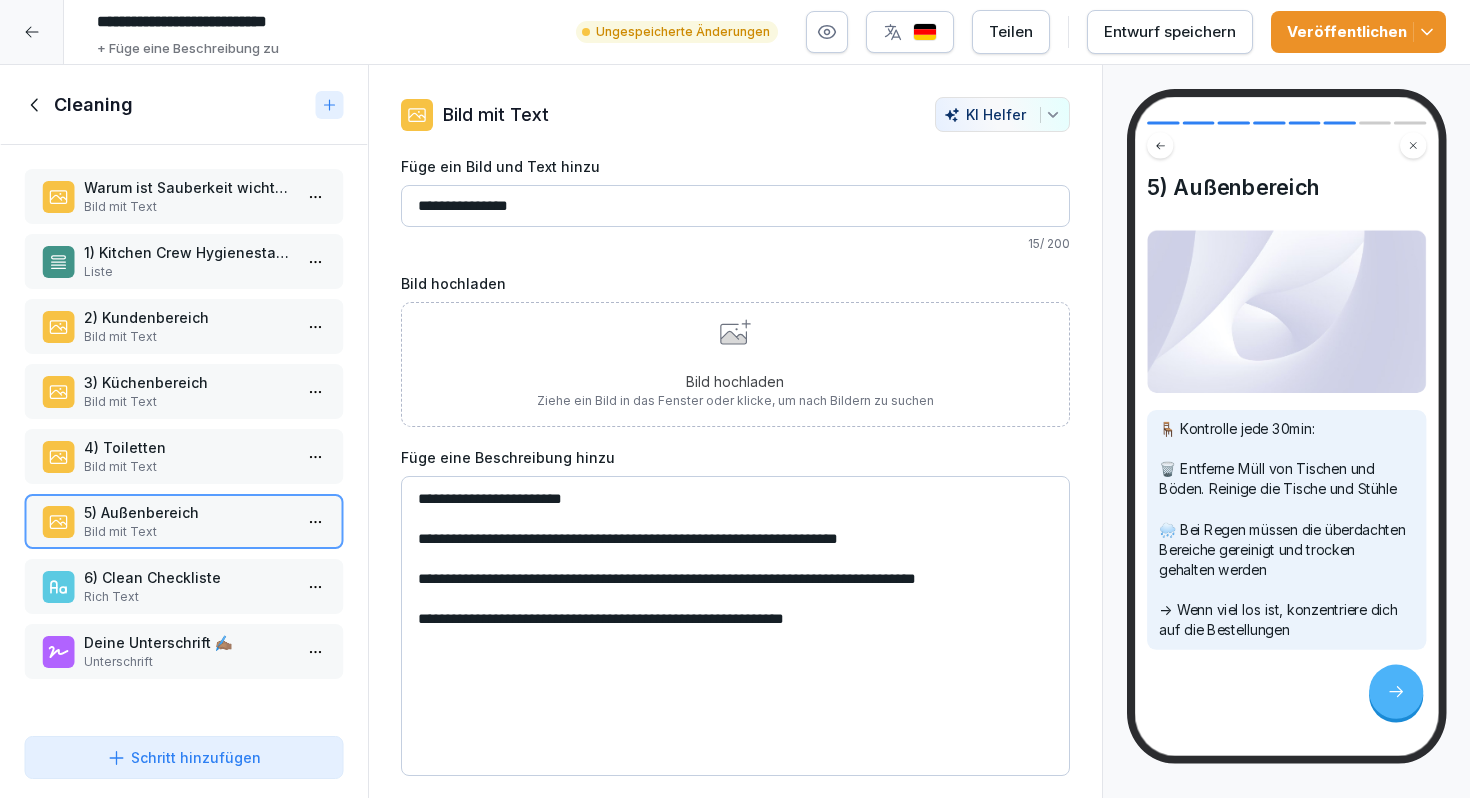 click on "Bild hochladen Ziehe ein Bild in das Fenster oder klicke, um nach Bildern zu suchen" at bounding box center [735, 364] 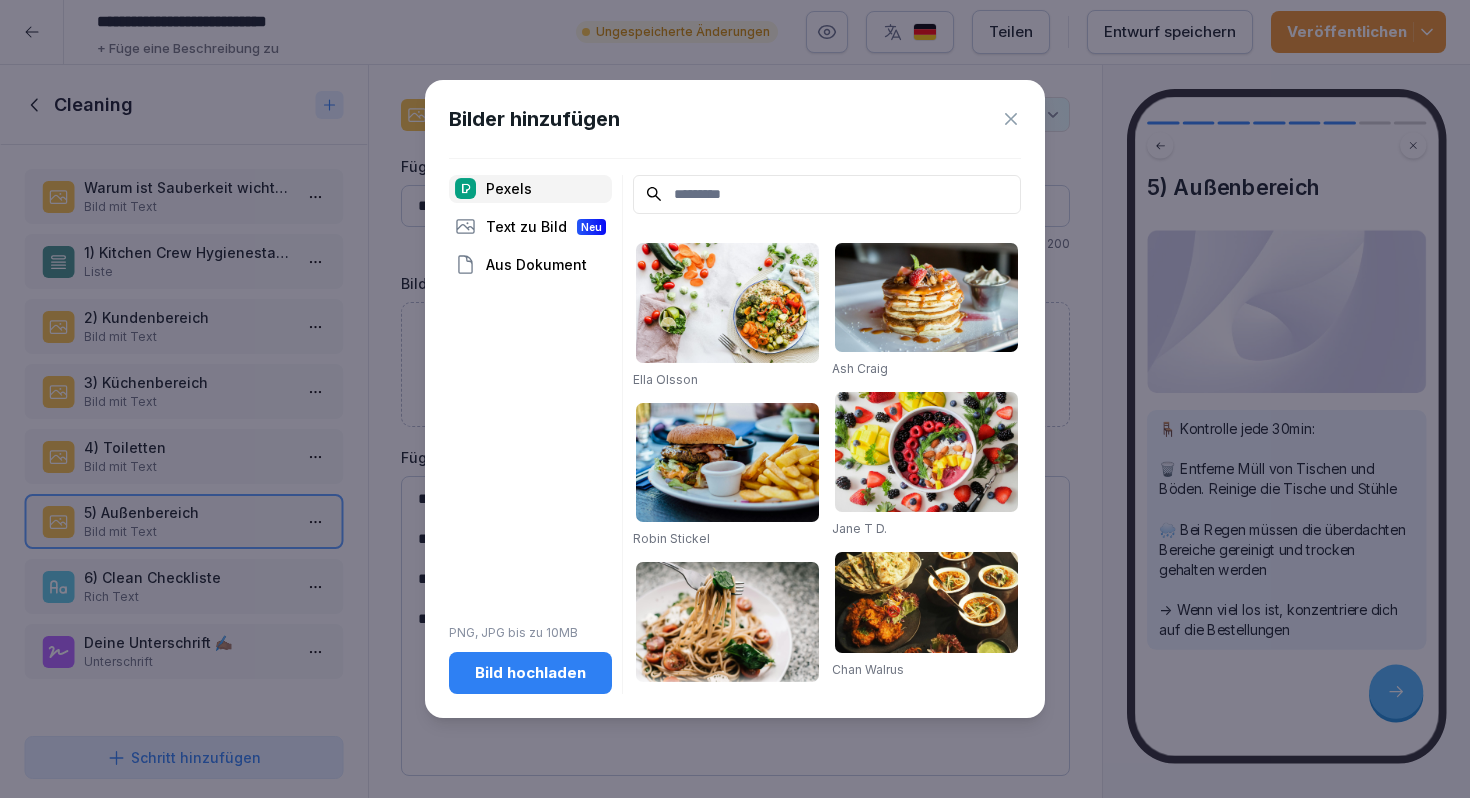 click on "Bild hochladen" at bounding box center (530, 673) 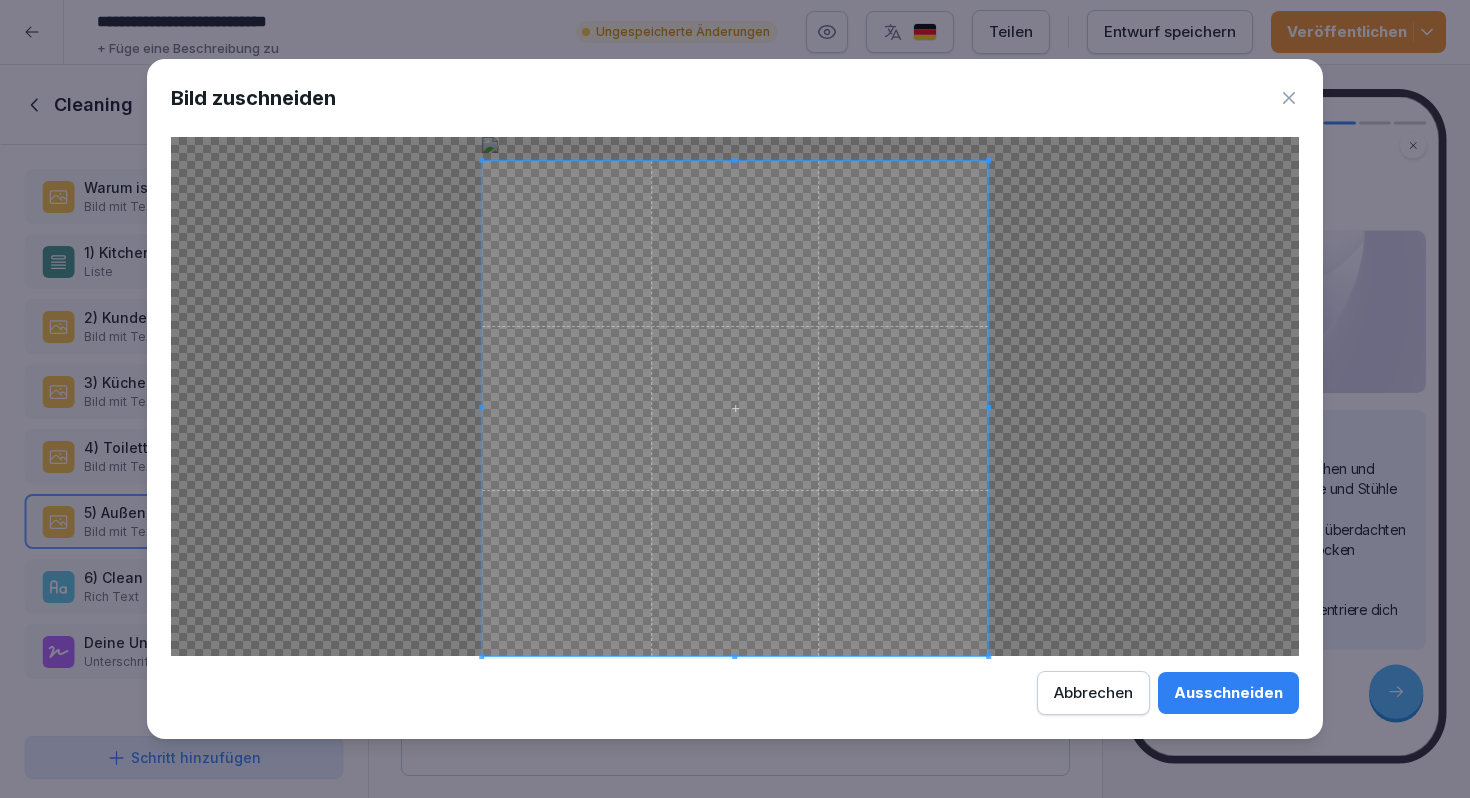 click at bounding box center (735, 408) 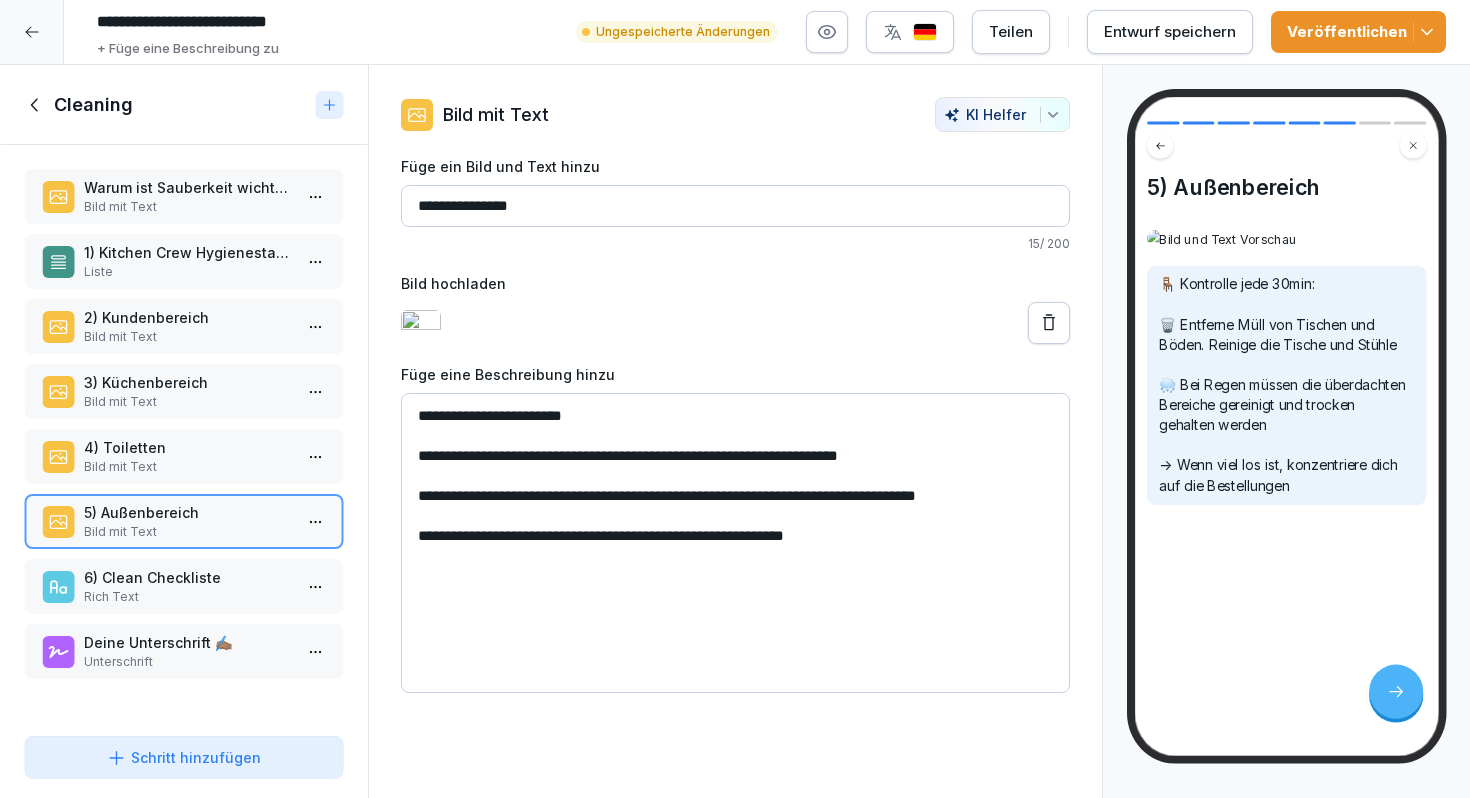 click on "Warum ist Sauberkeit wichtig?" at bounding box center (188, 187) 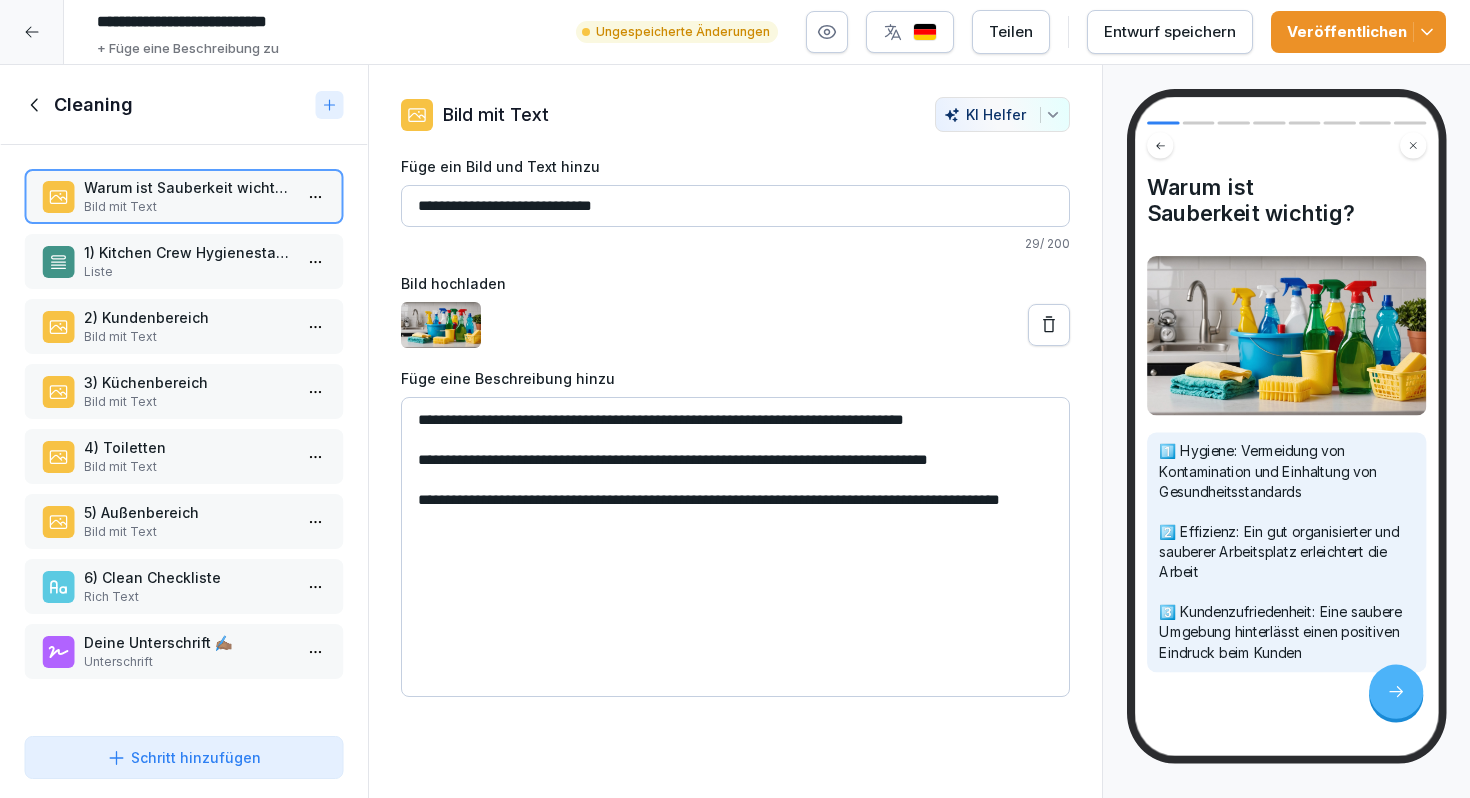click on "Schritt hinzufügen" at bounding box center [184, 757] 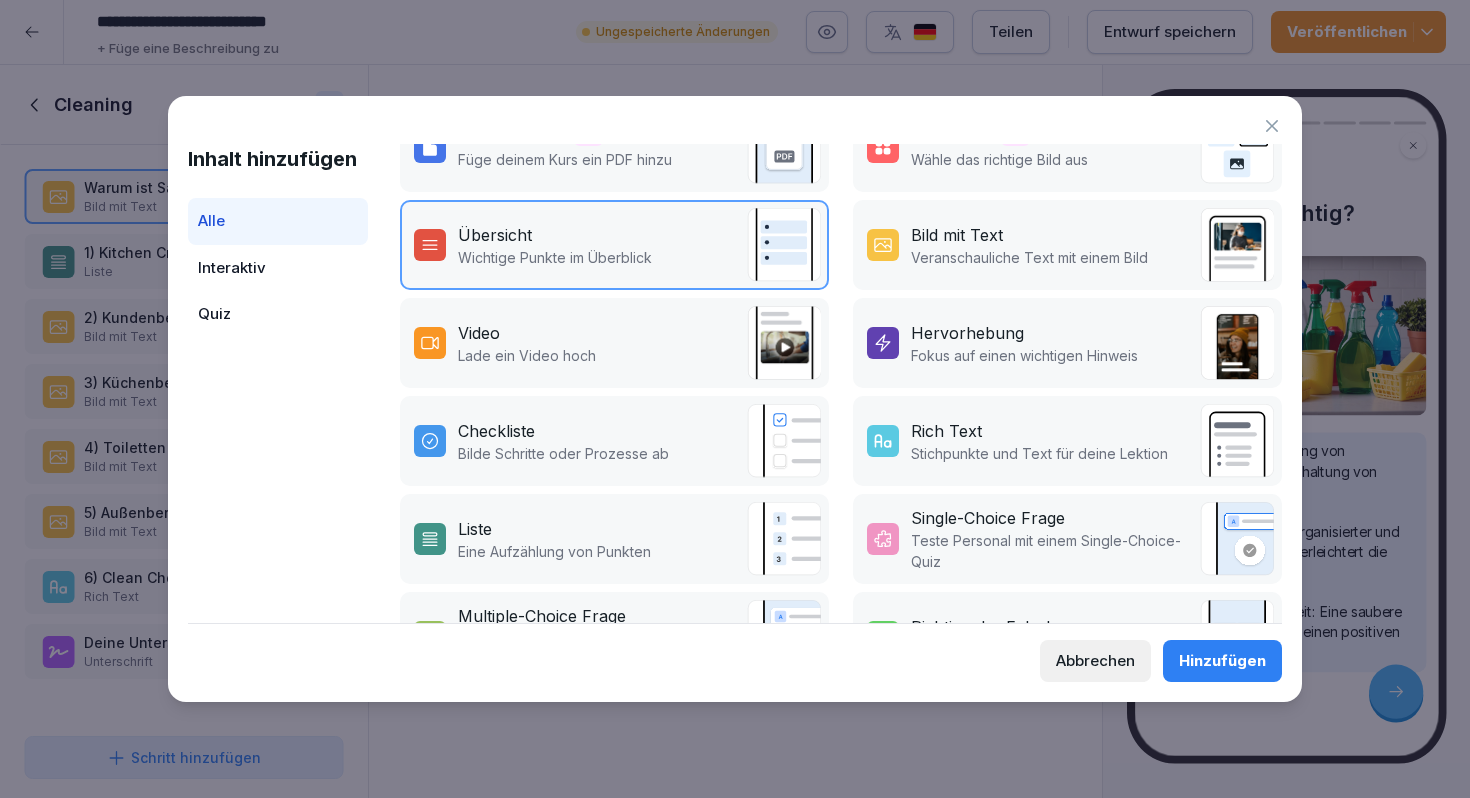 scroll, scrollTop: 240, scrollLeft: 0, axis: vertical 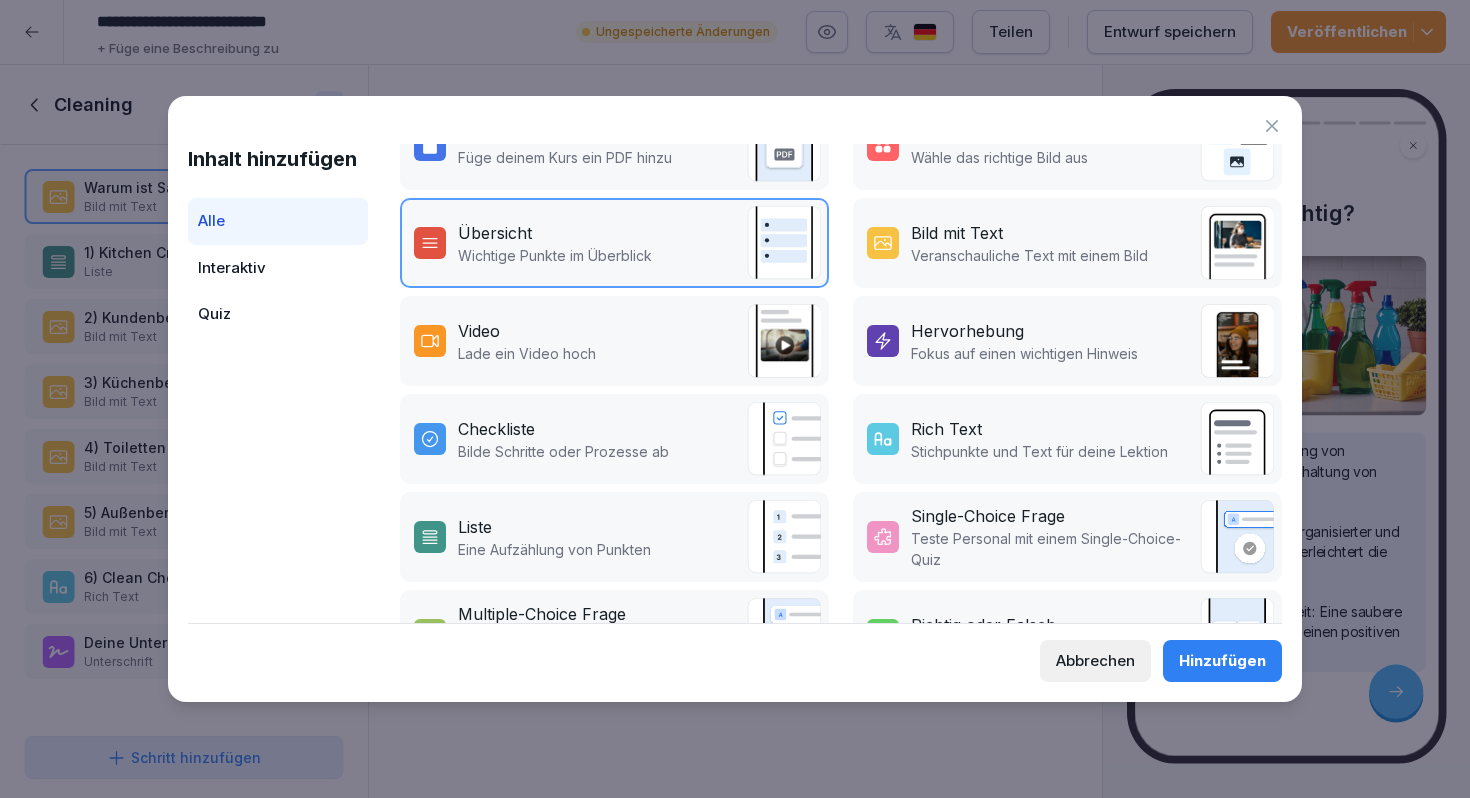 click on "Rich Text Stichpunkte und Text für deine Lektion" at bounding box center (1067, 439) 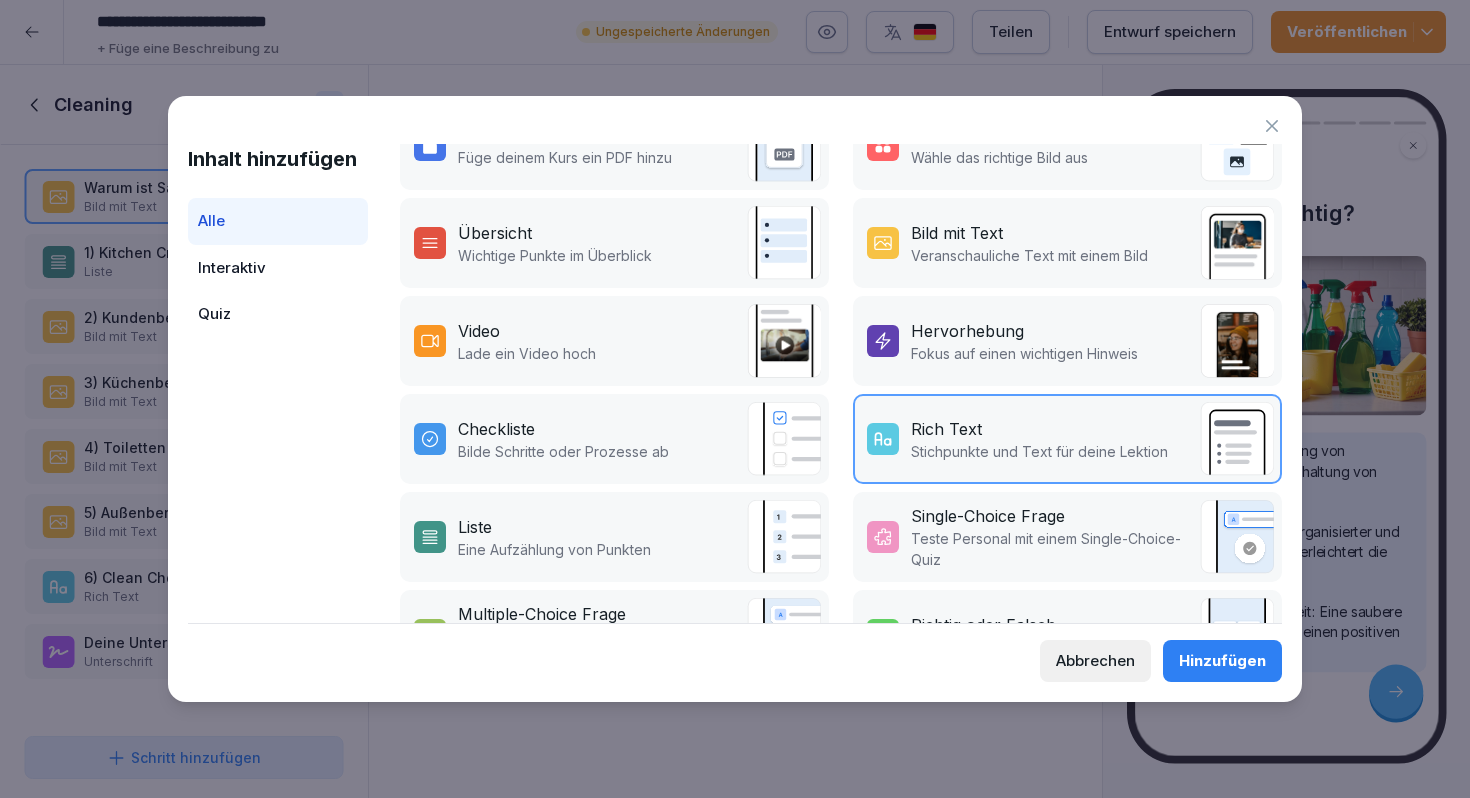 click on "Hinzufügen" at bounding box center [1222, 661] 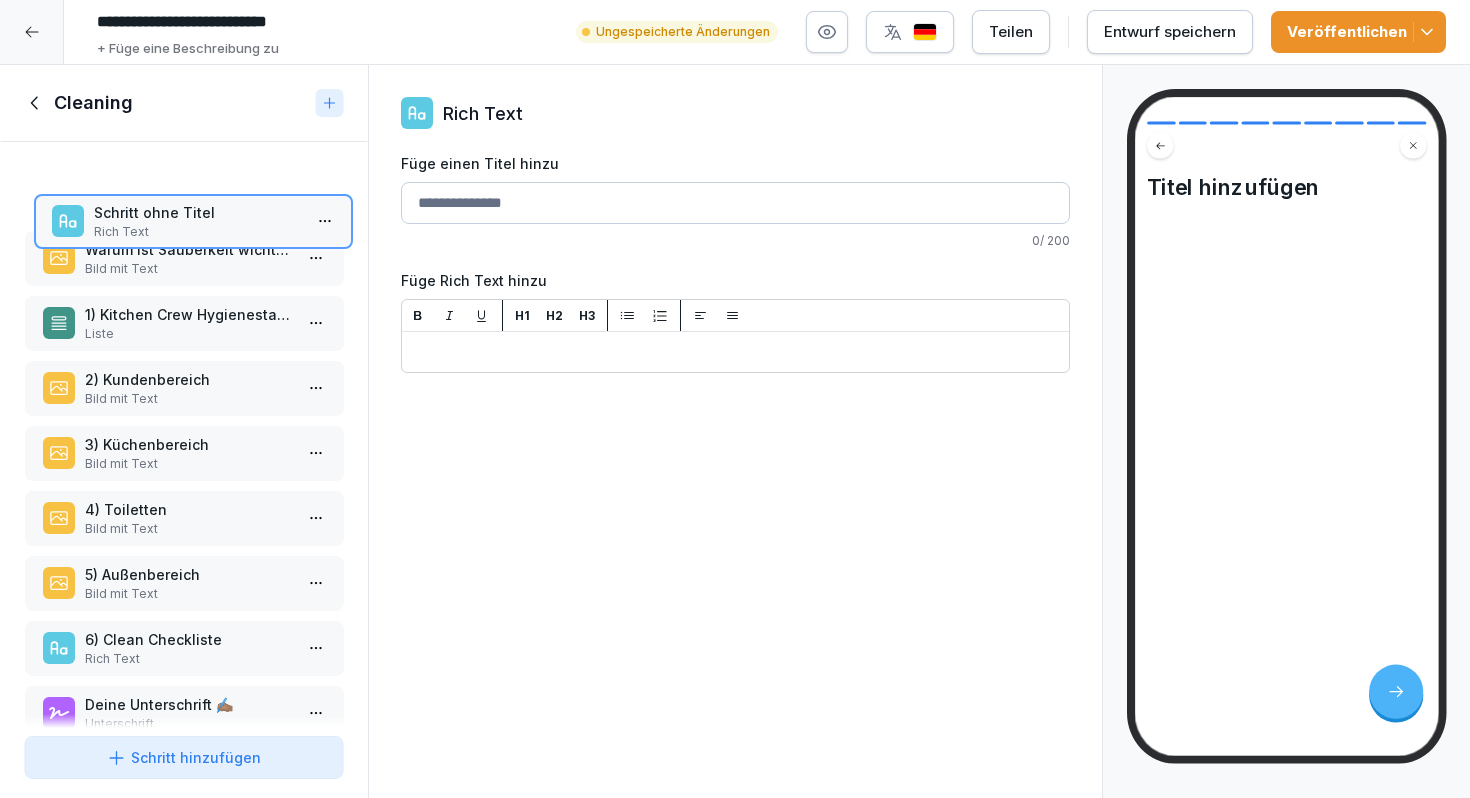 drag, startPoint x: 119, startPoint y: 711, endPoint x: 128, endPoint y: 187, distance: 524.0773 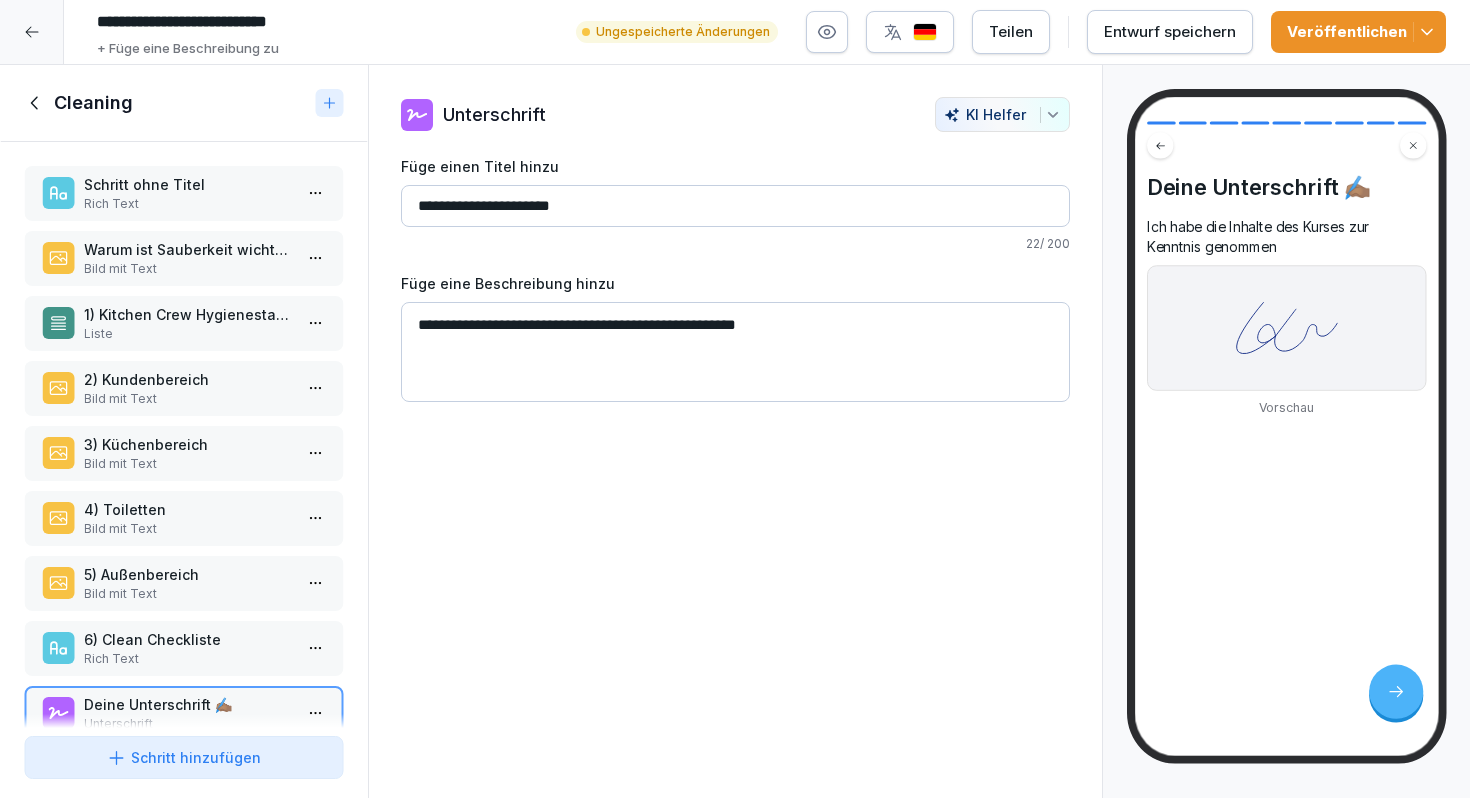 click on "Warum ist Sauberkeit wichtig?" at bounding box center (188, 249) 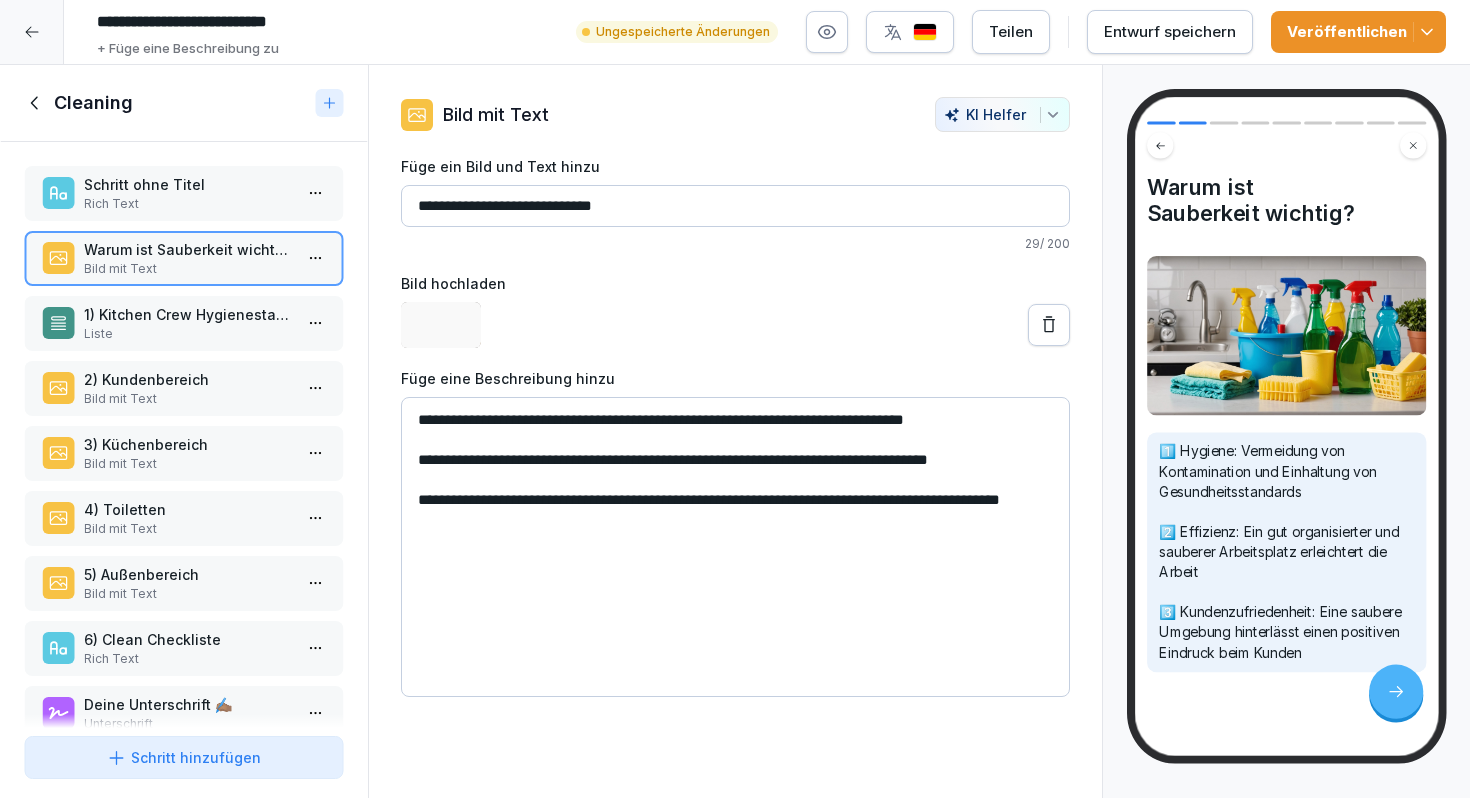 click on "**********" at bounding box center [735, 206] 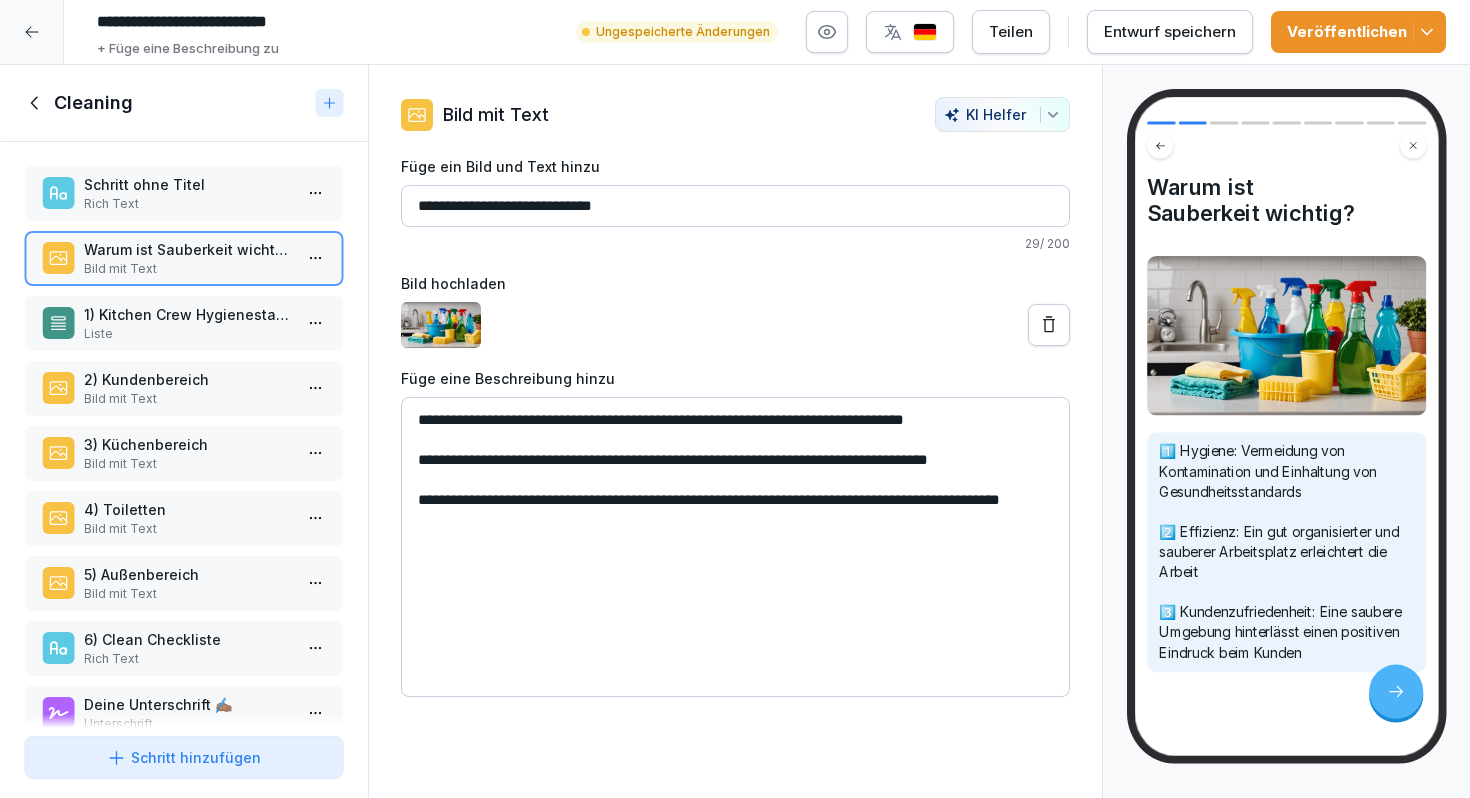 click on "**********" at bounding box center [735, 206] 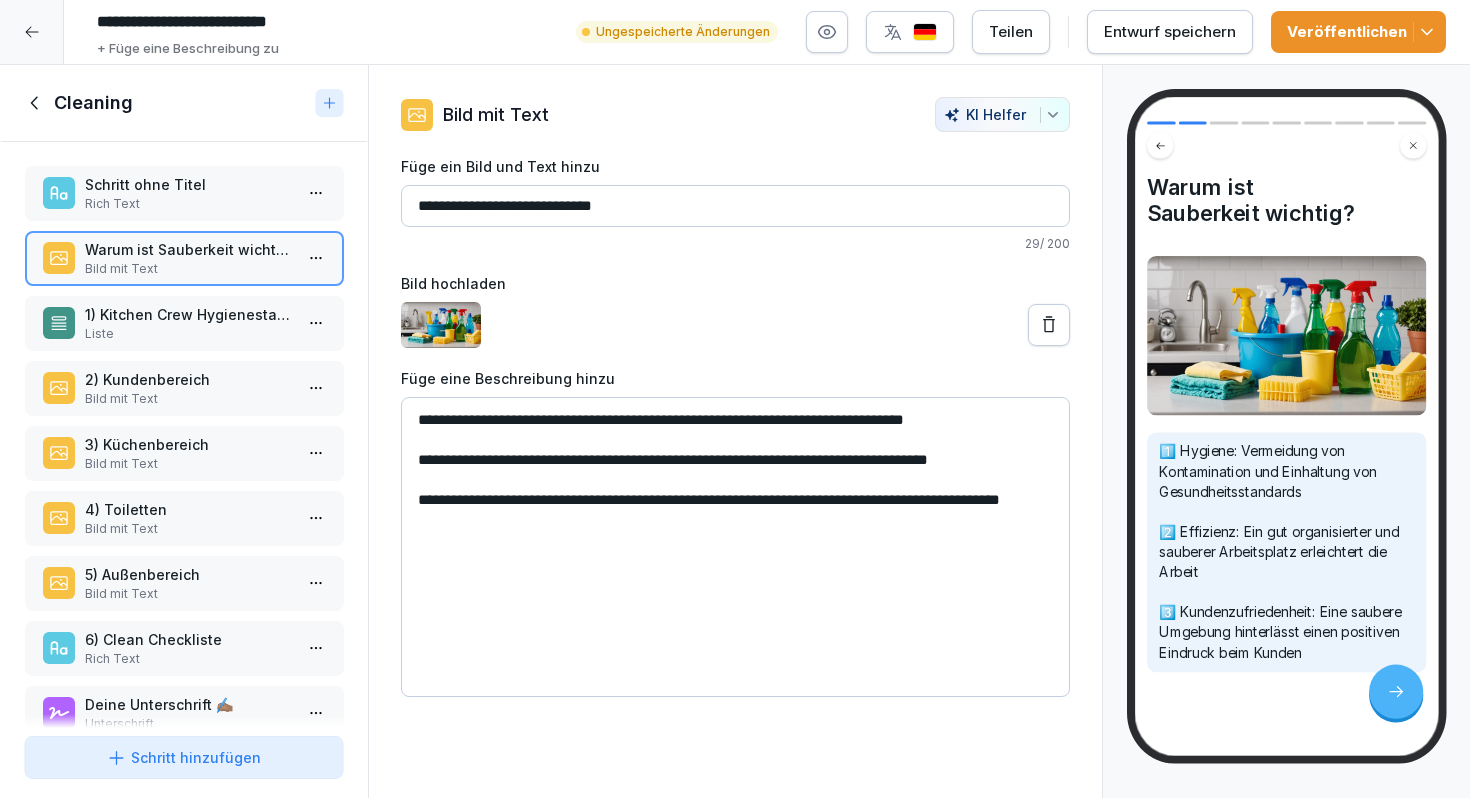 click on "Schritt ohne Titel Rich Text" at bounding box center (184, 193) 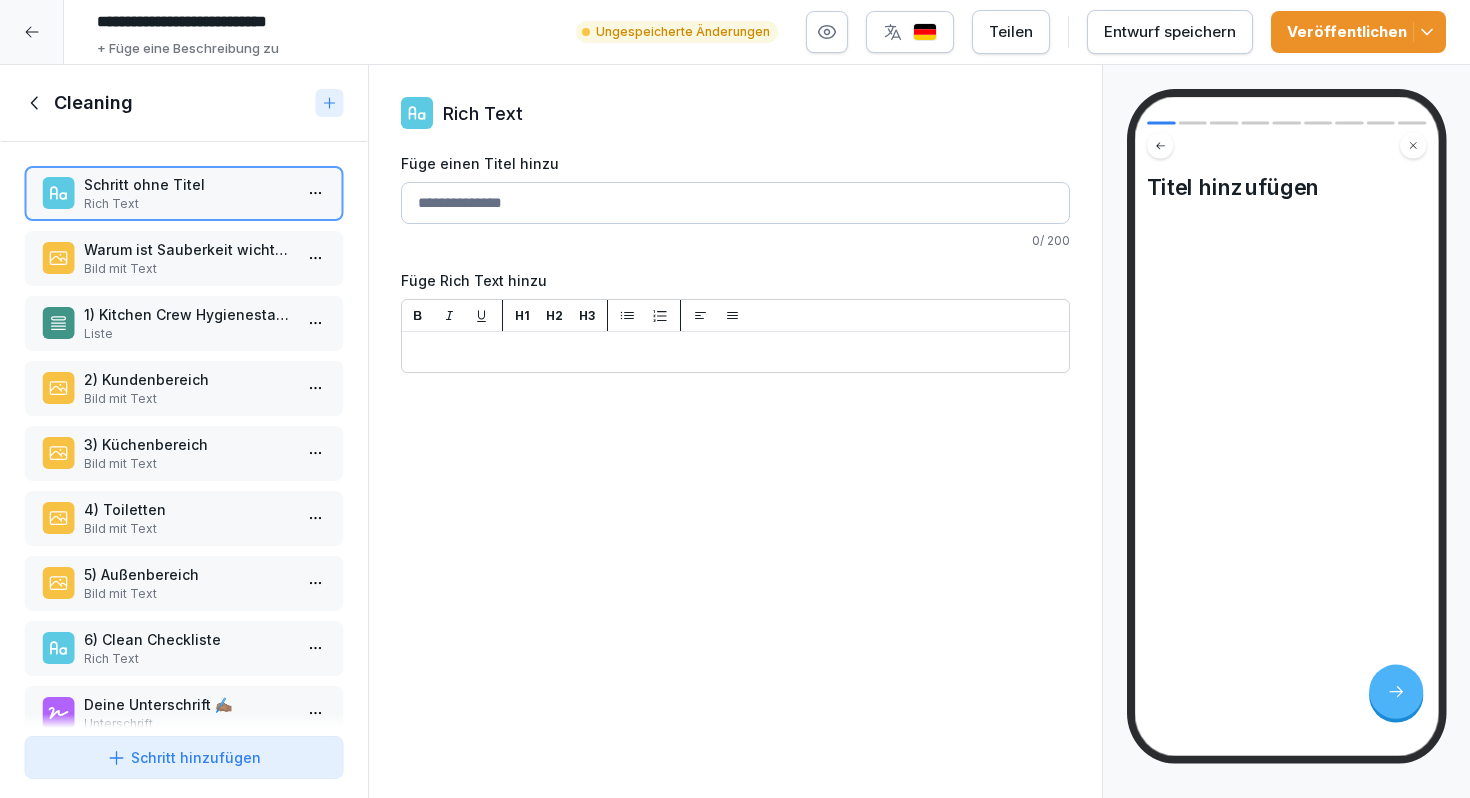 click on "Füge einen Titel hinzu" at bounding box center (735, 203) 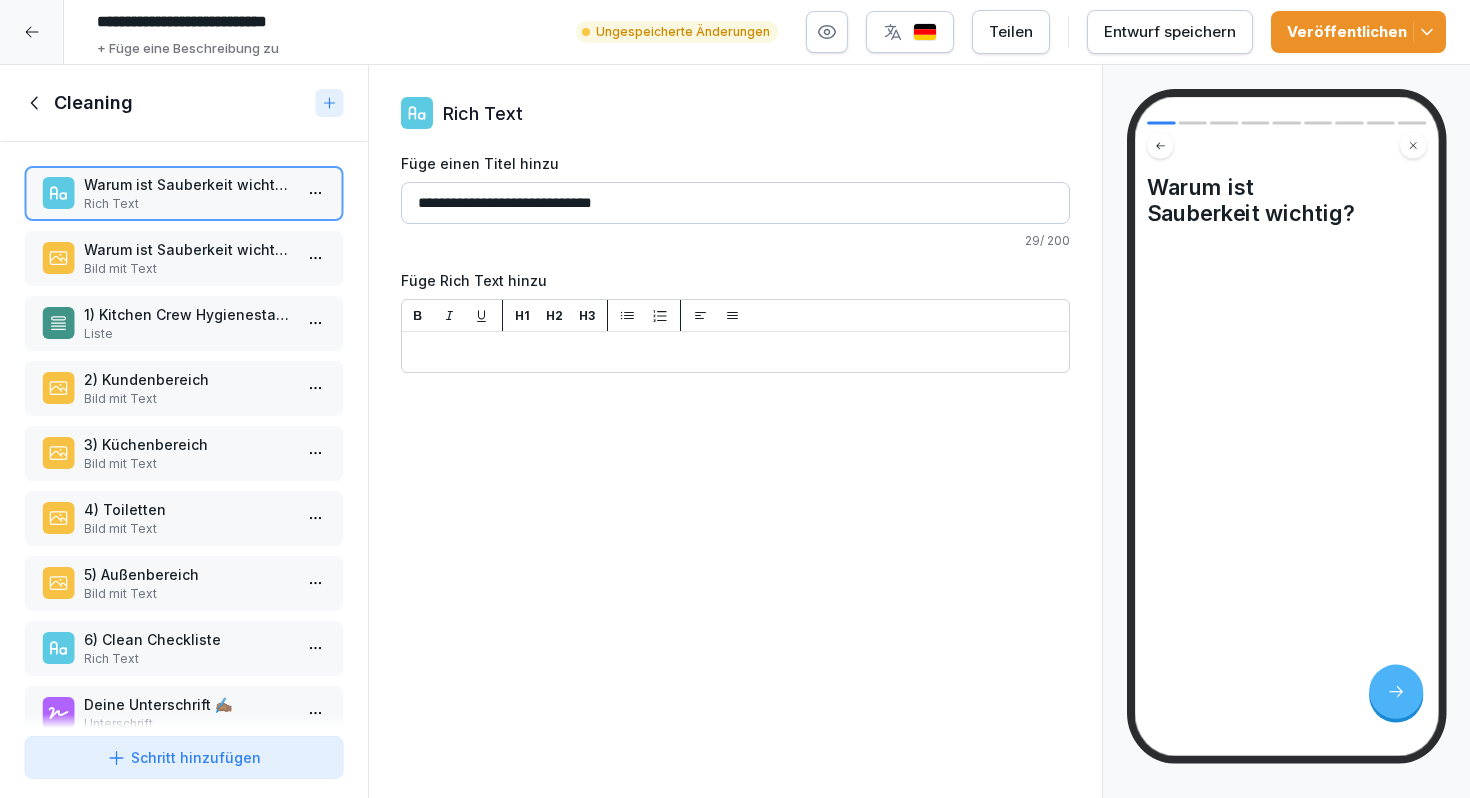 type on "**********" 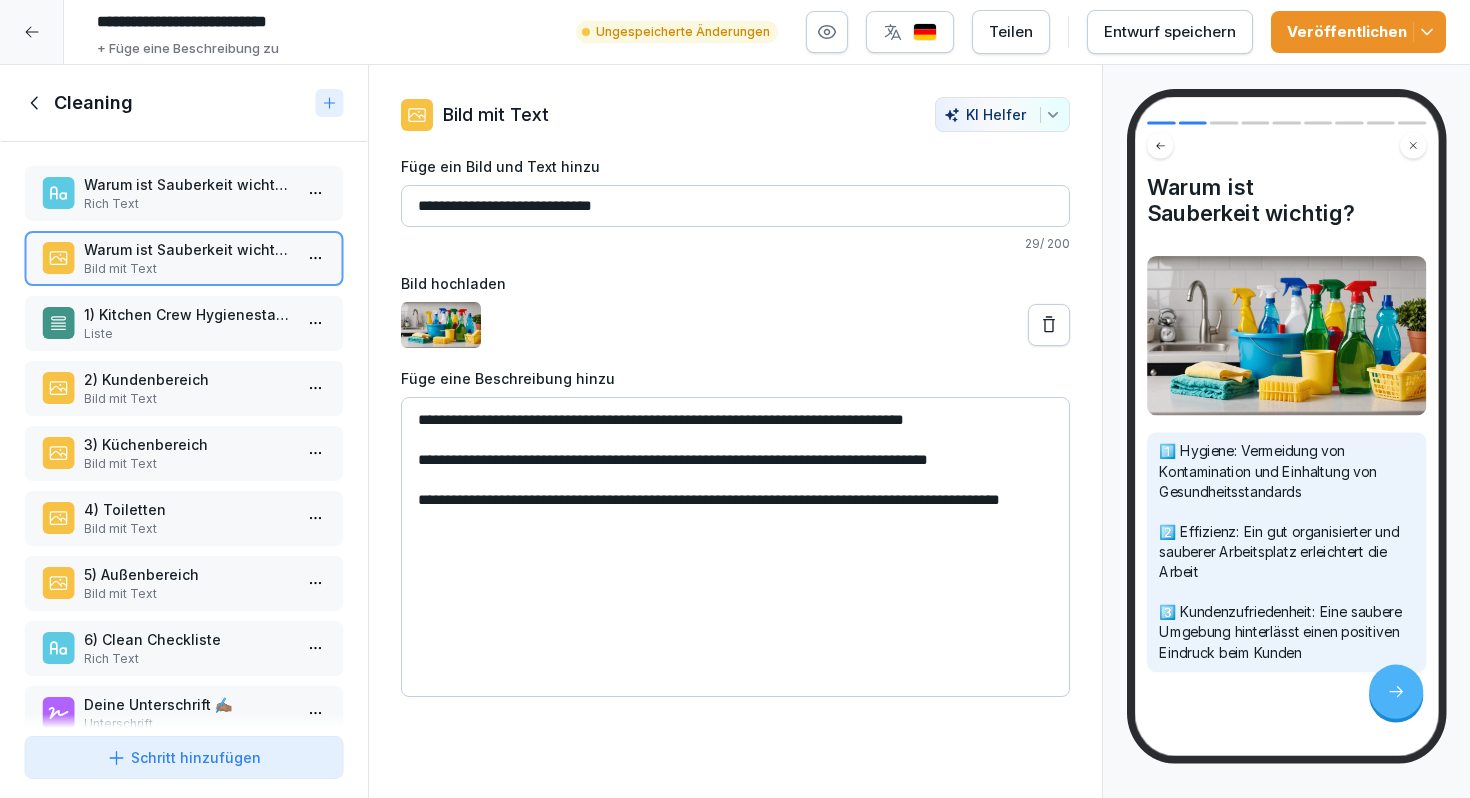 drag, startPoint x: 633, startPoint y: 567, endPoint x: 401, endPoint y: 415, distance: 277.35898 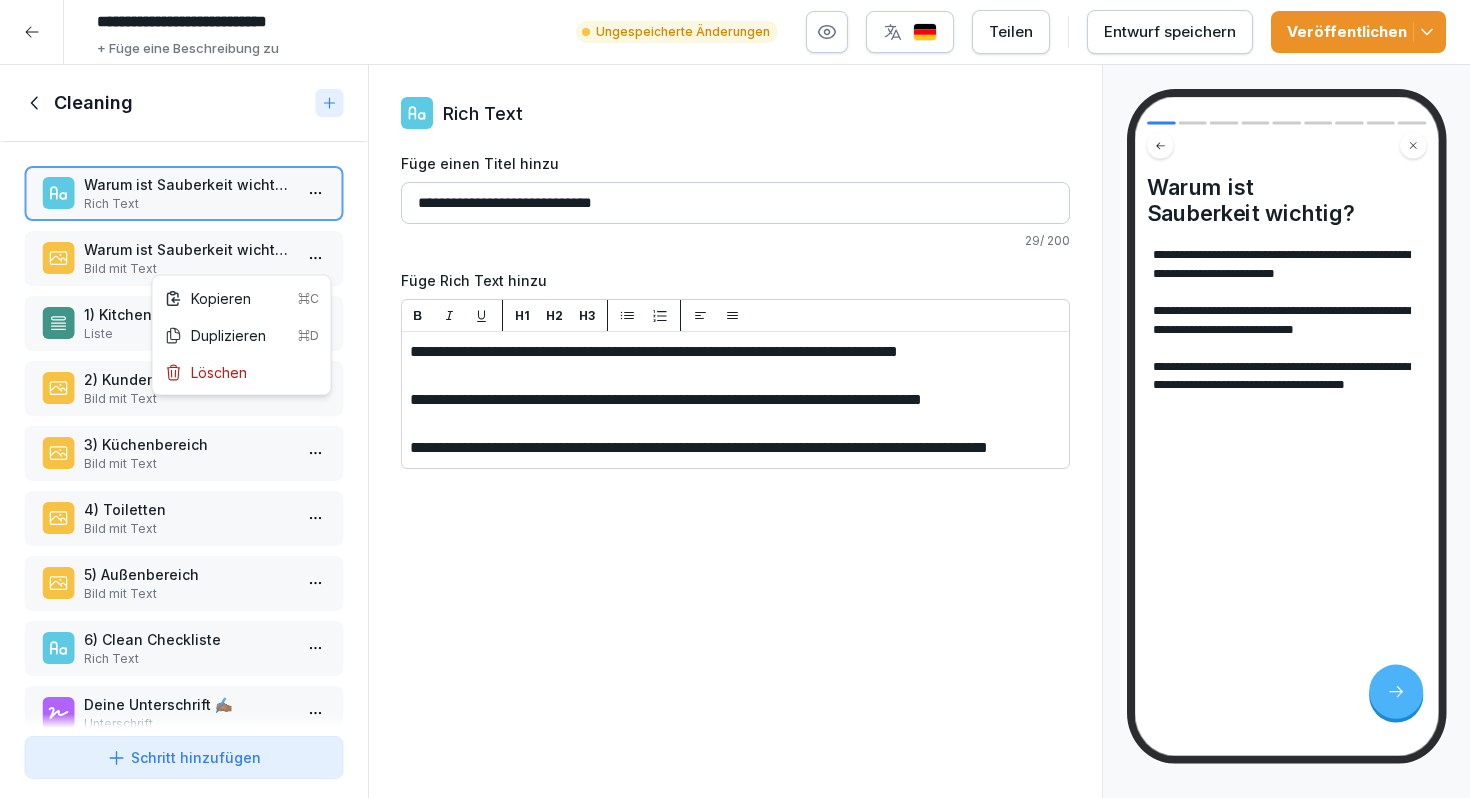 click on "**********" at bounding box center [735, 399] 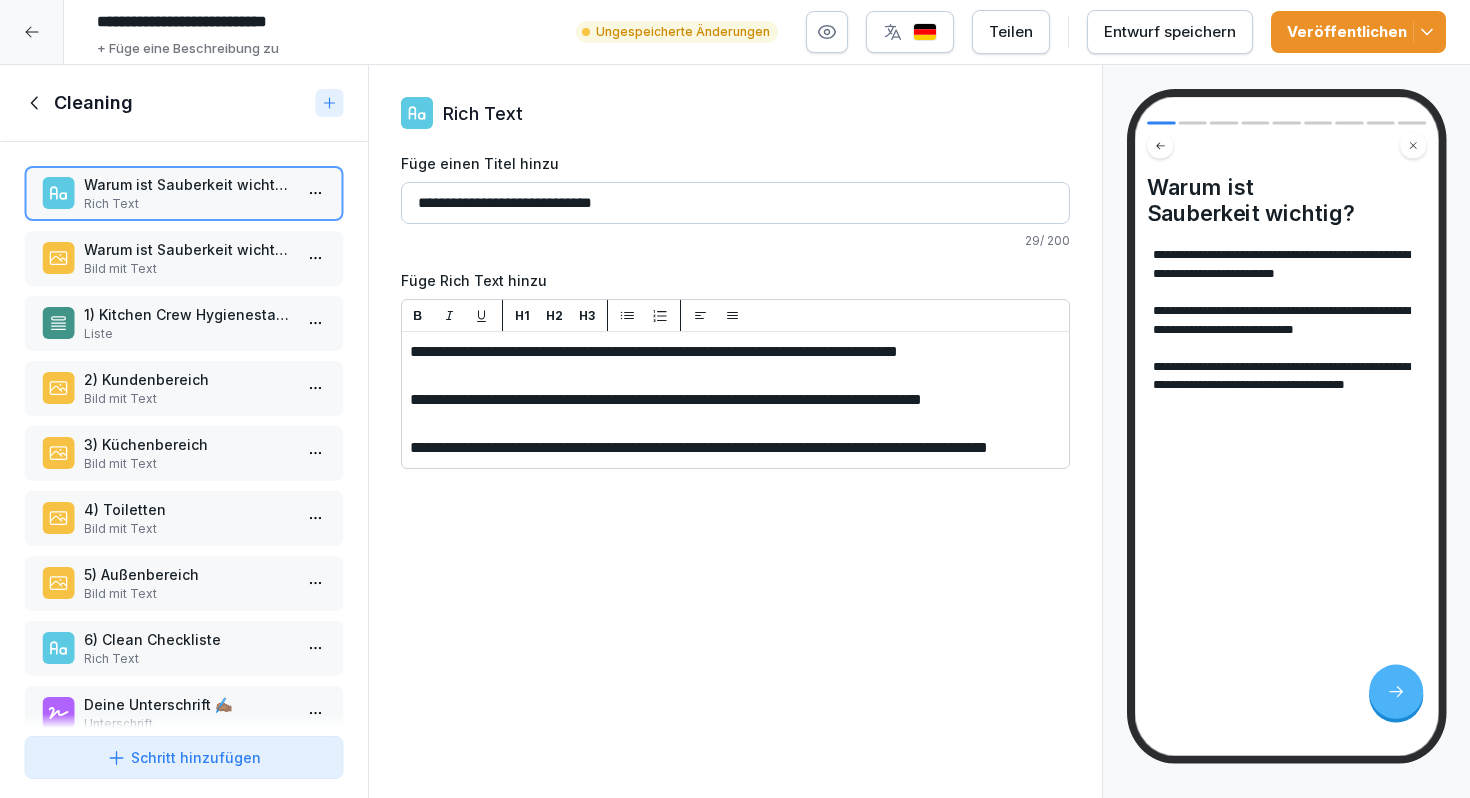 click on "**********" at bounding box center [735, 399] 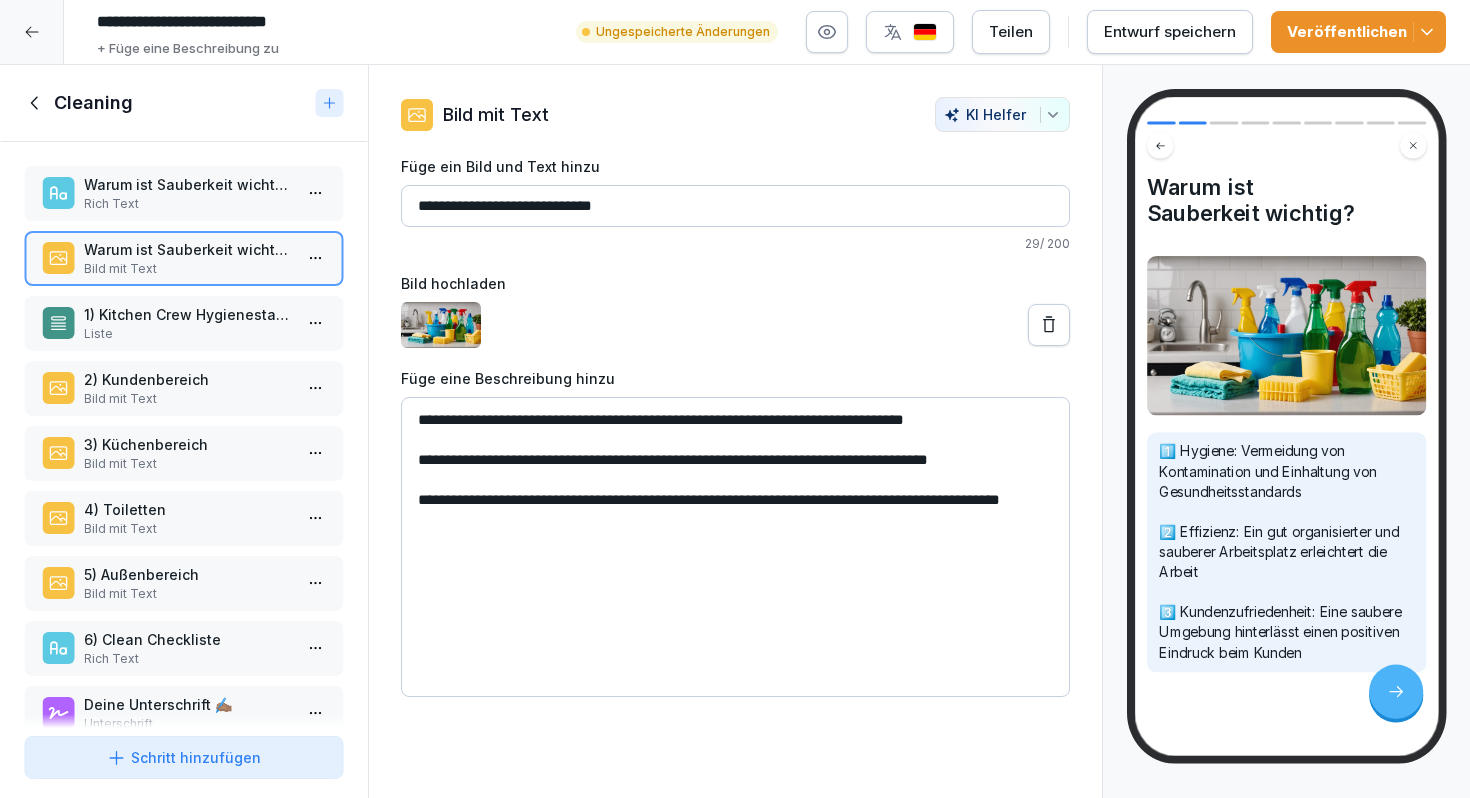 click on "**********" at bounding box center [735, 399] 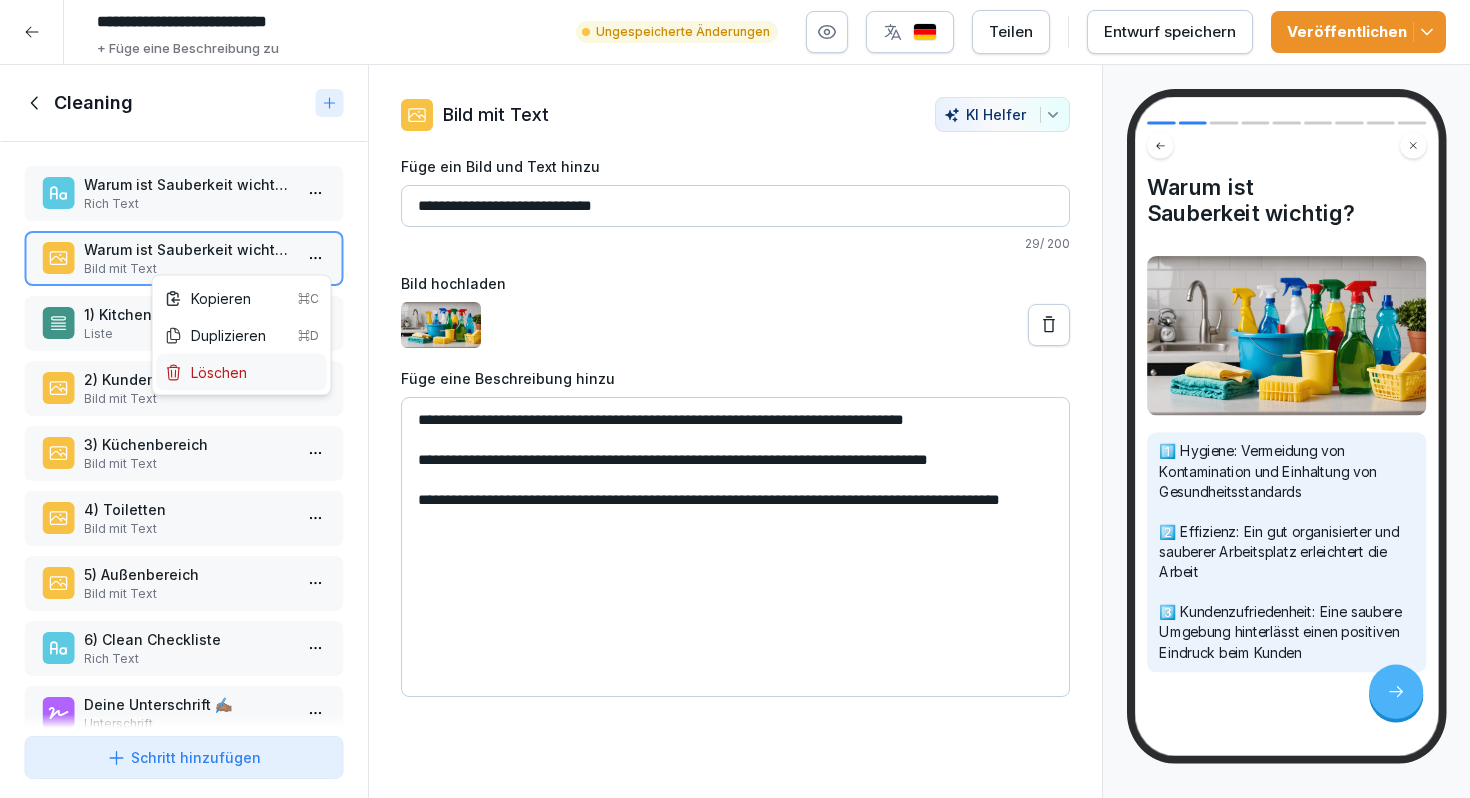 click on "Löschen" at bounding box center (206, 372) 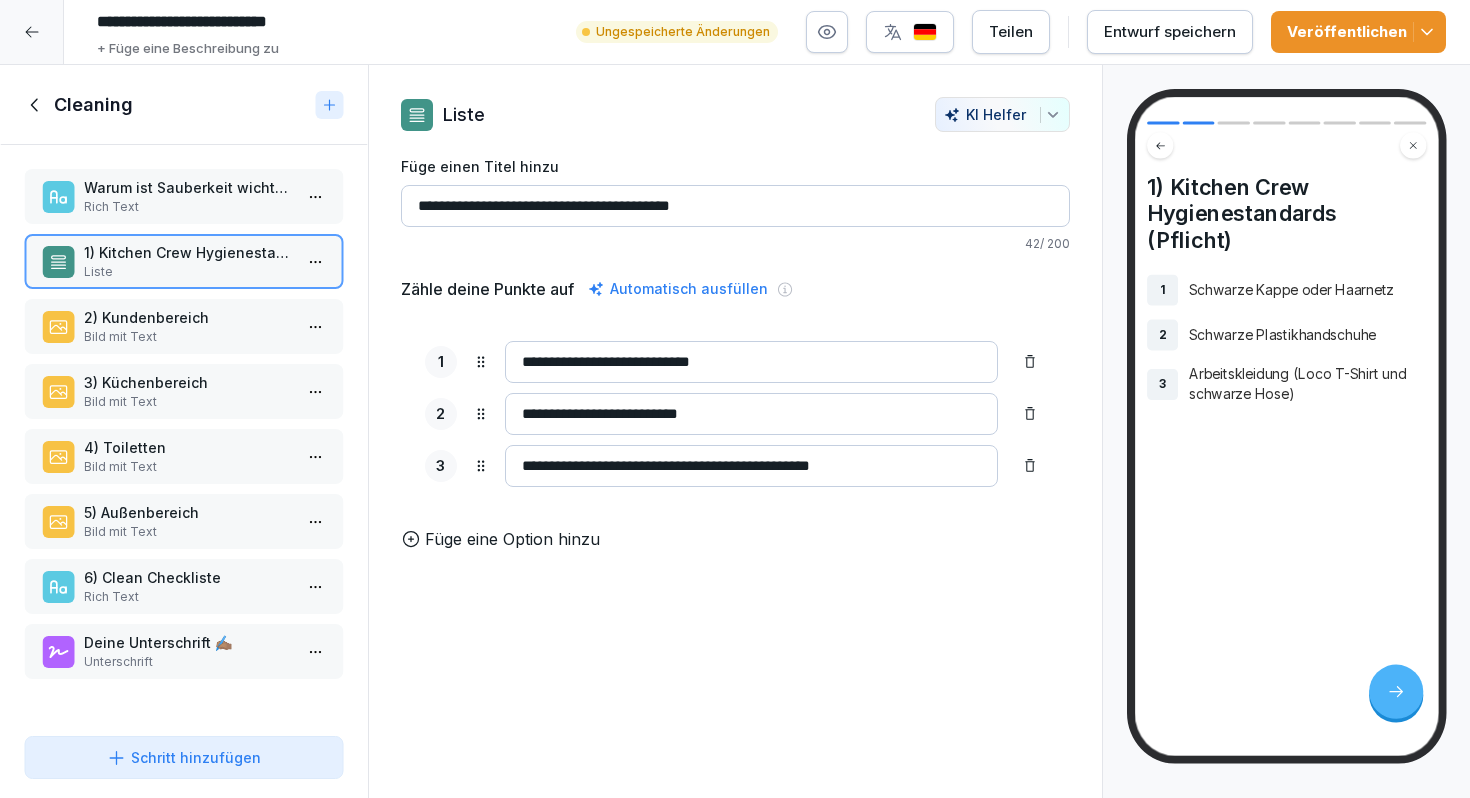 click on "Bild mit Text" at bounding box center (188, 337) 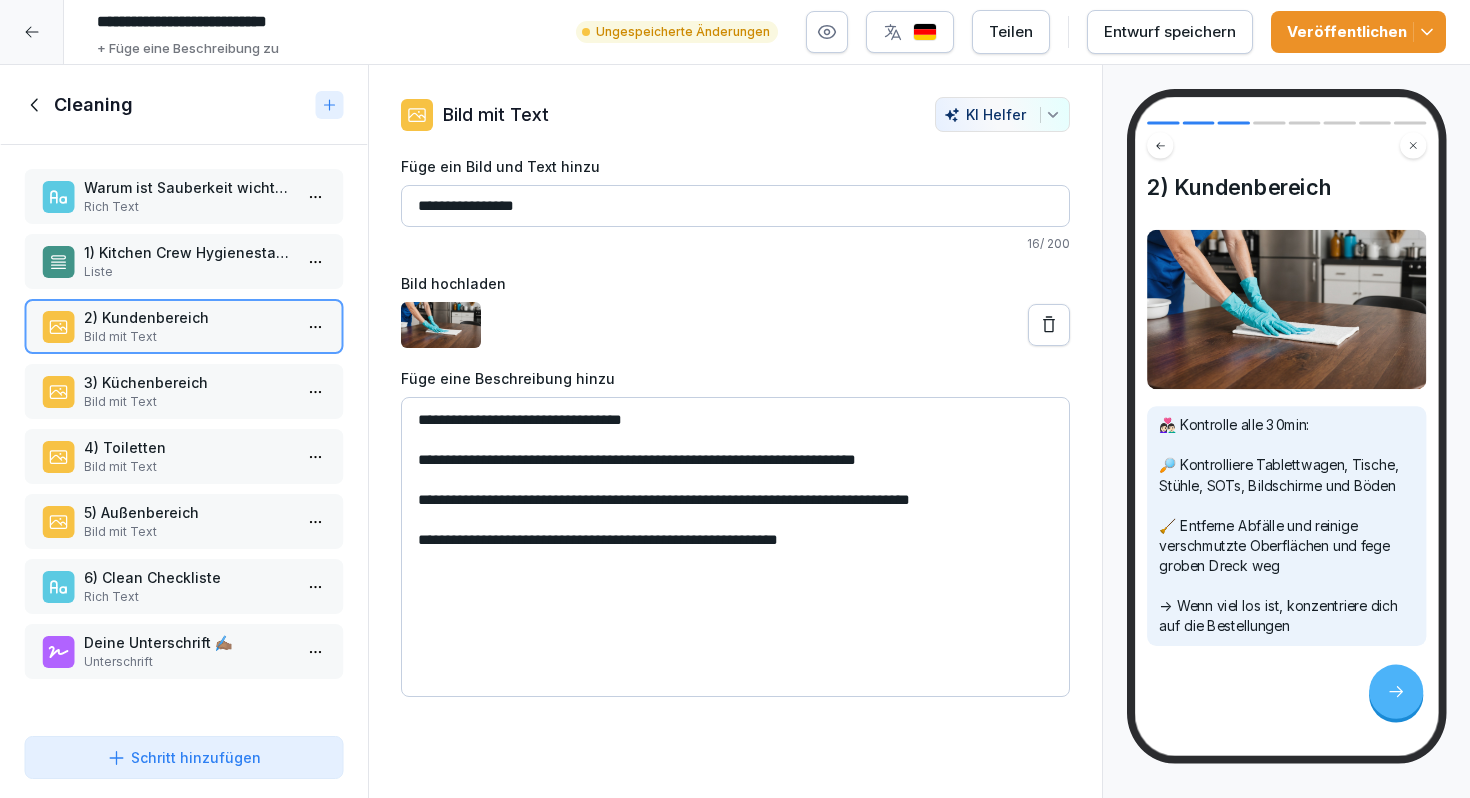 click on "Veröffentlichen" at bounding box center [1358, 32] 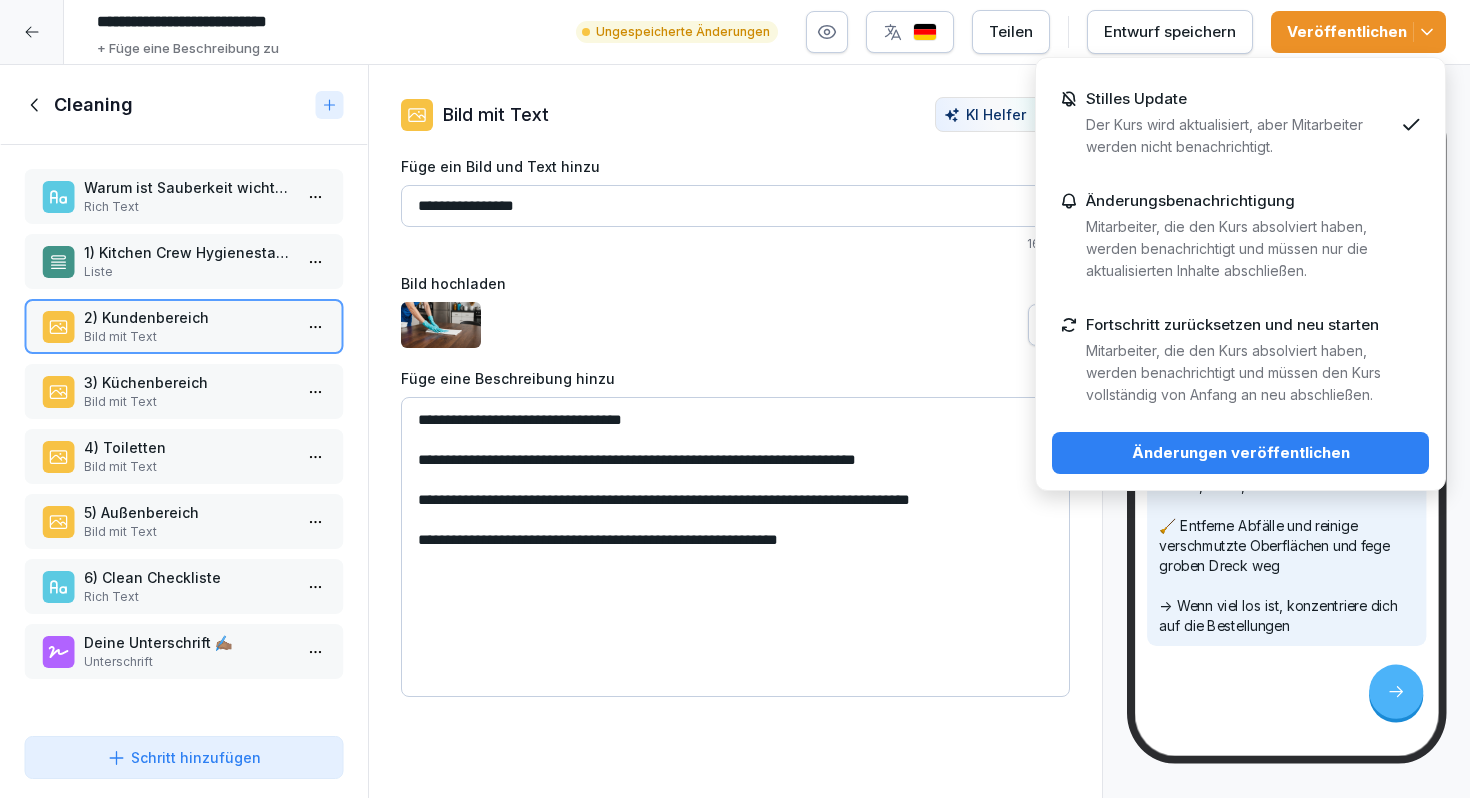 click on "Änderungen veröffentlichen" at bounding box center (1240, 453) 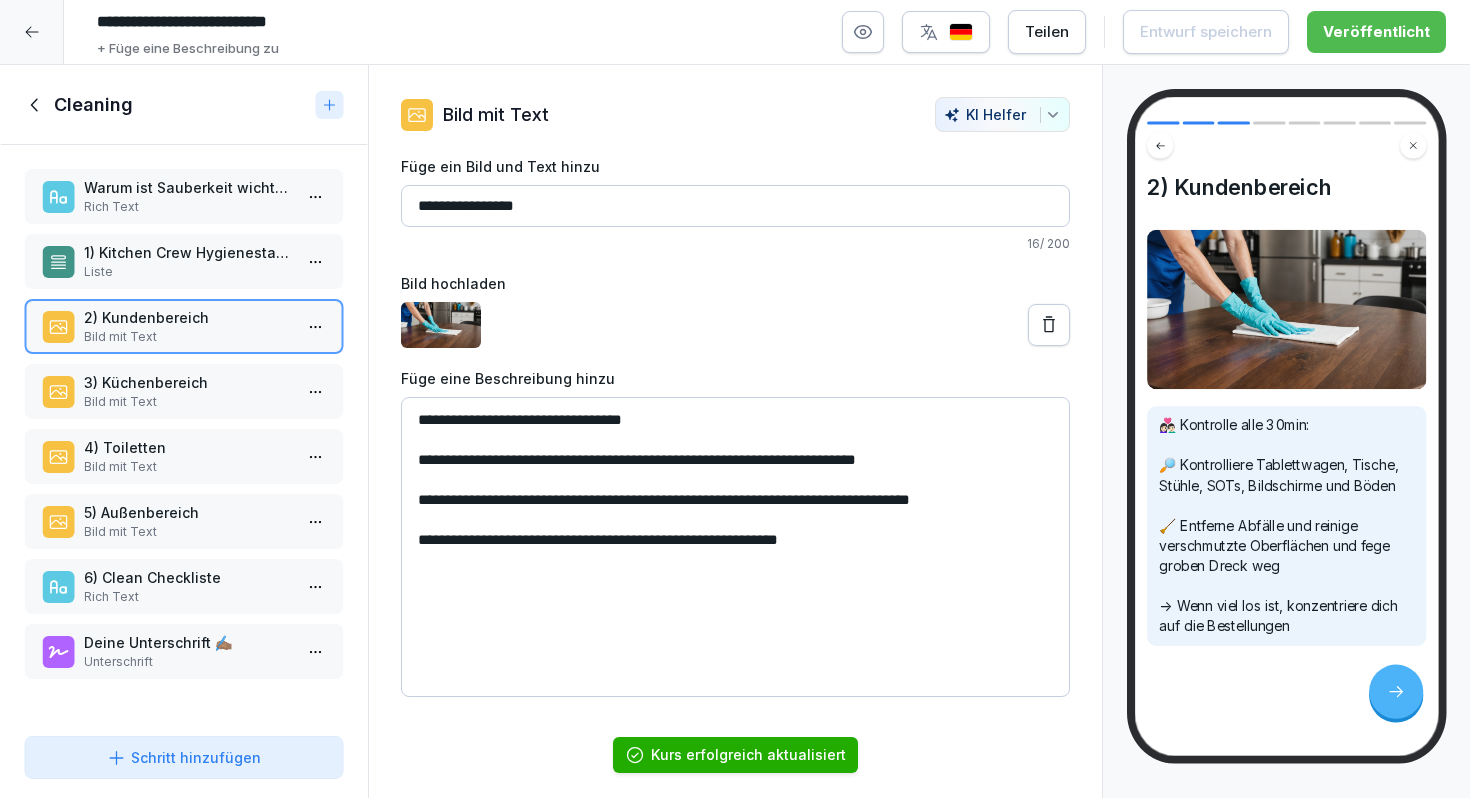 click 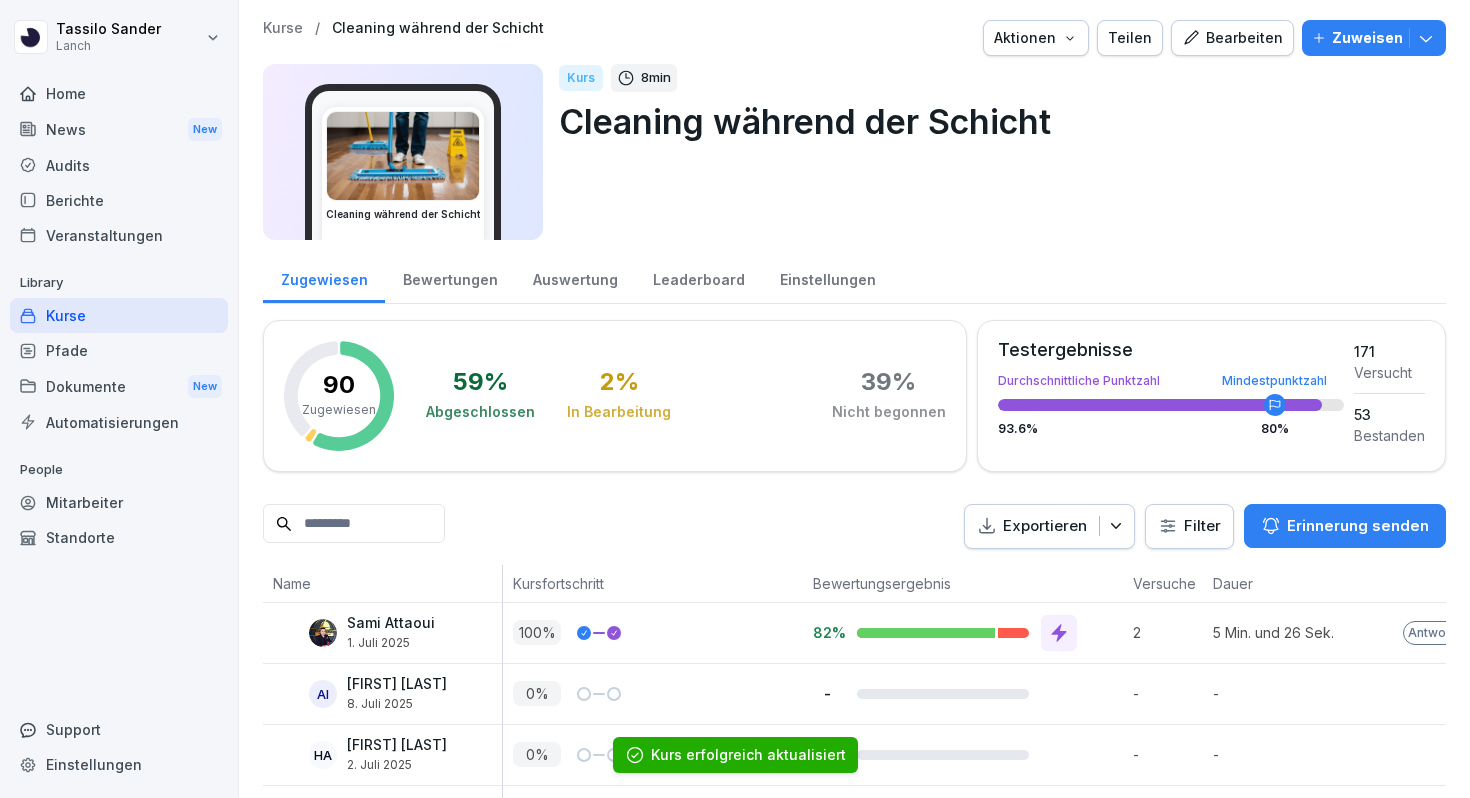 click on "Kurse" at bounding box center (119, 315) 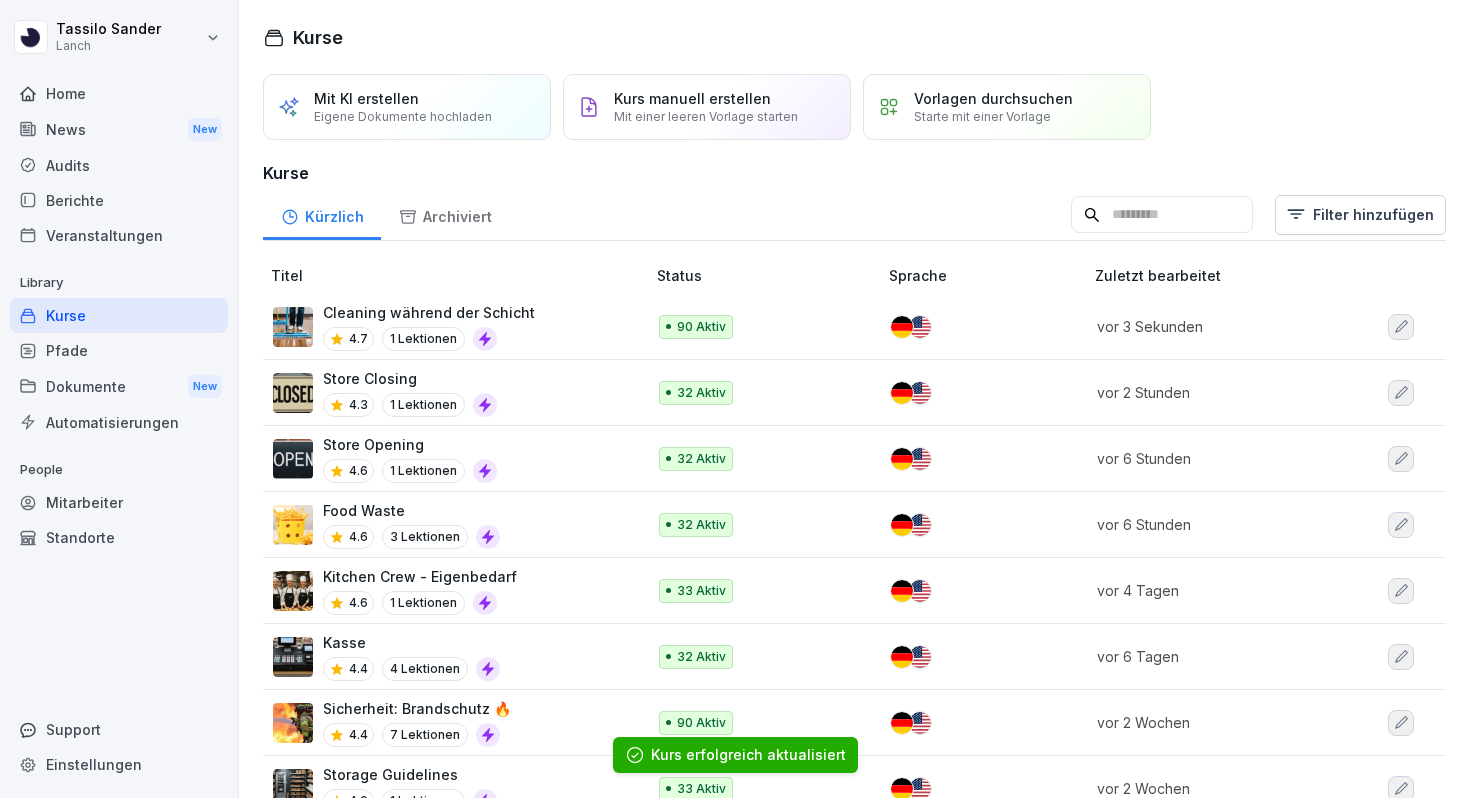 click on "Store Closing 4.3 1 Lektionen" at bounding box center (449, 392) 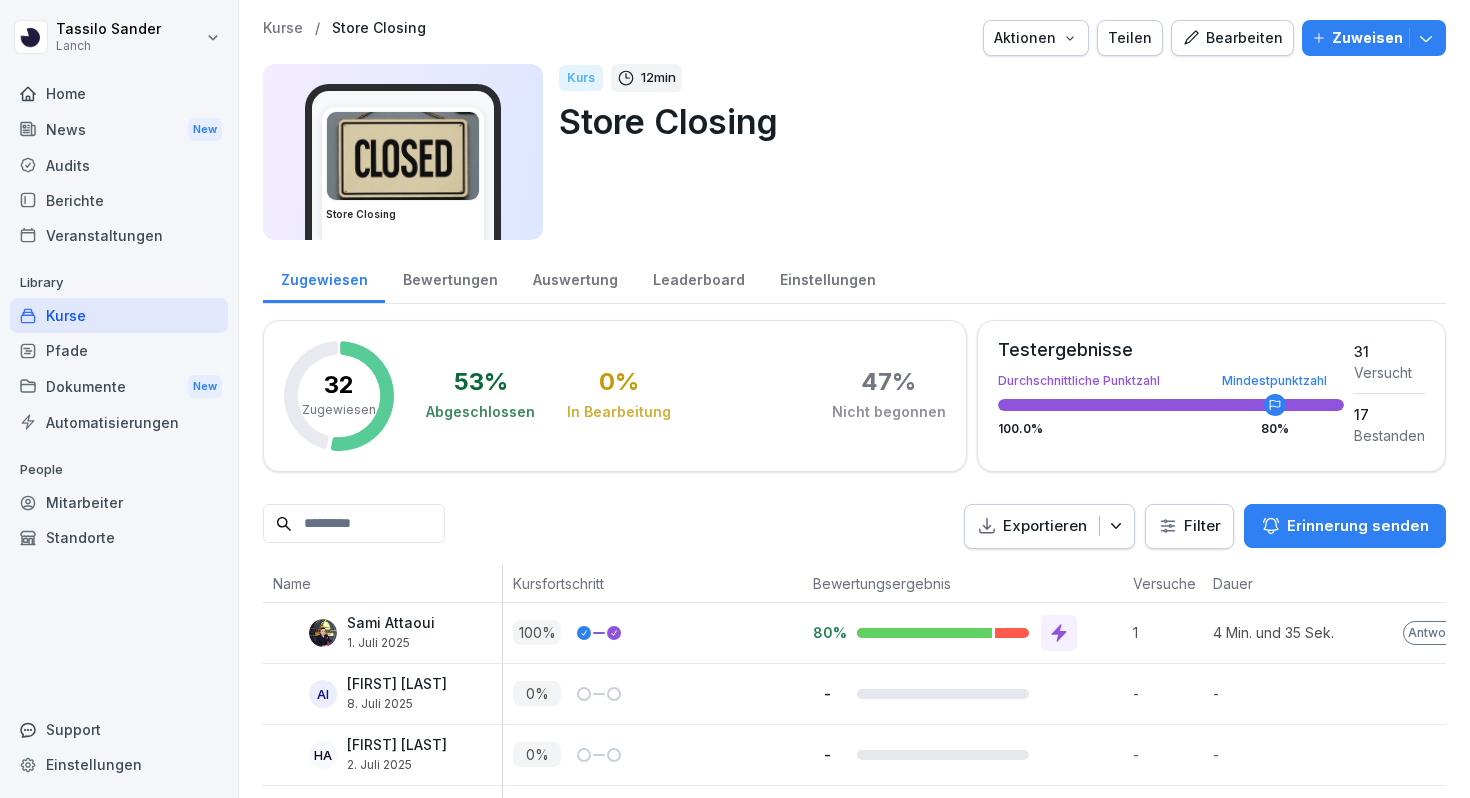 scroll, scrollTop: 0, scrollLeft: 0, axis: both 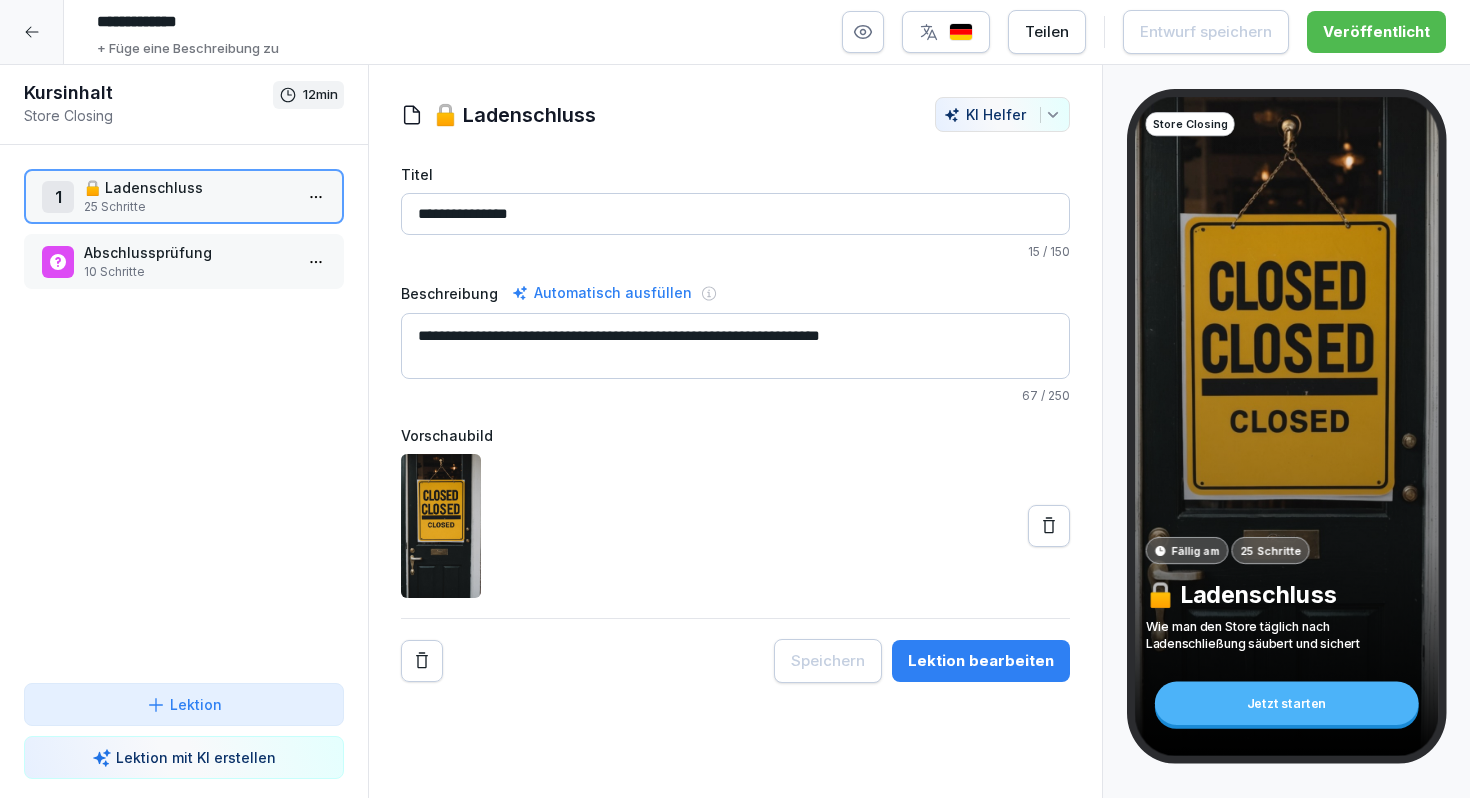 click on "25 Schritte" at bounding box center [188, 207] 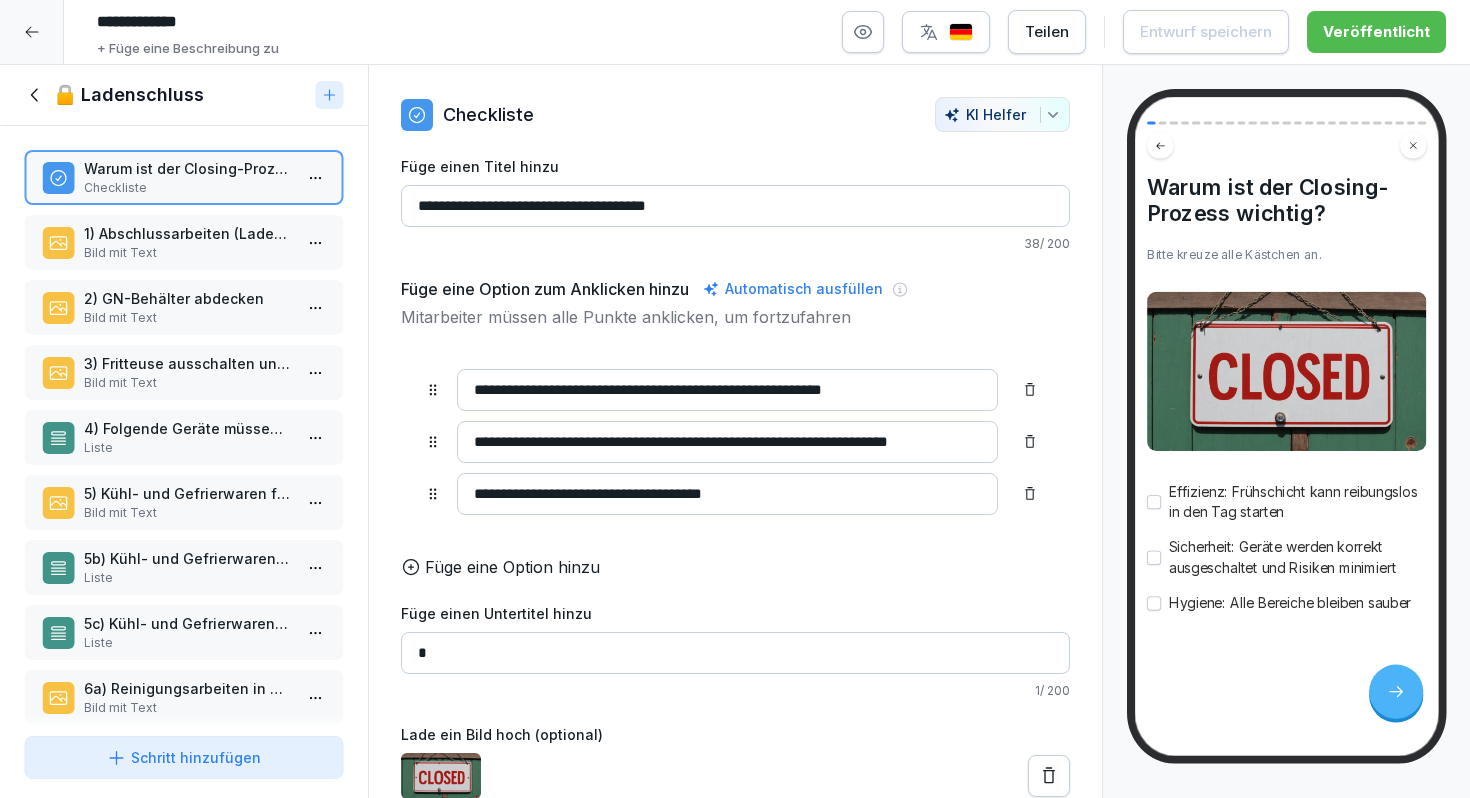 click on "2) GN-Behälter abdecken" at bounding box center (188, 298) 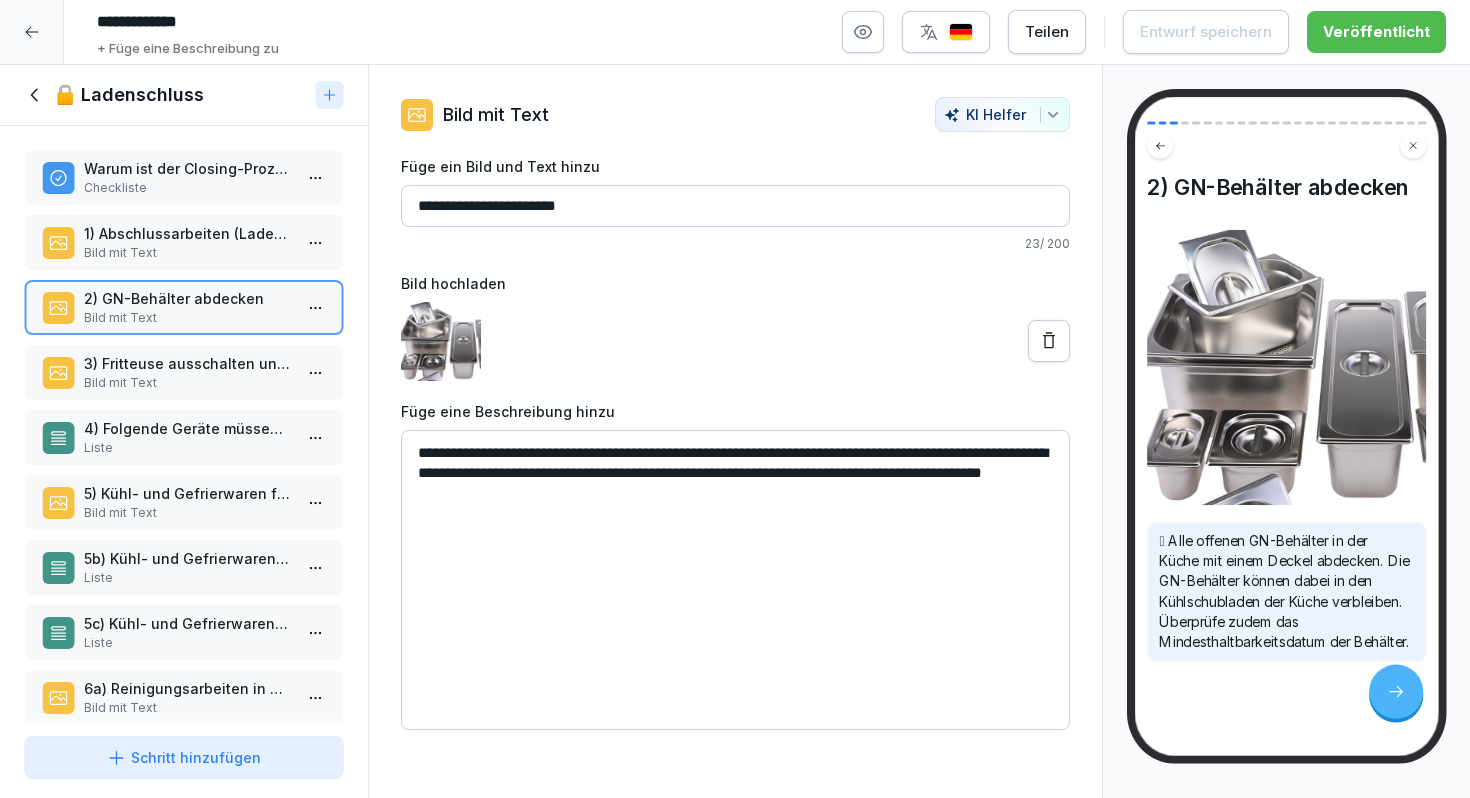 click 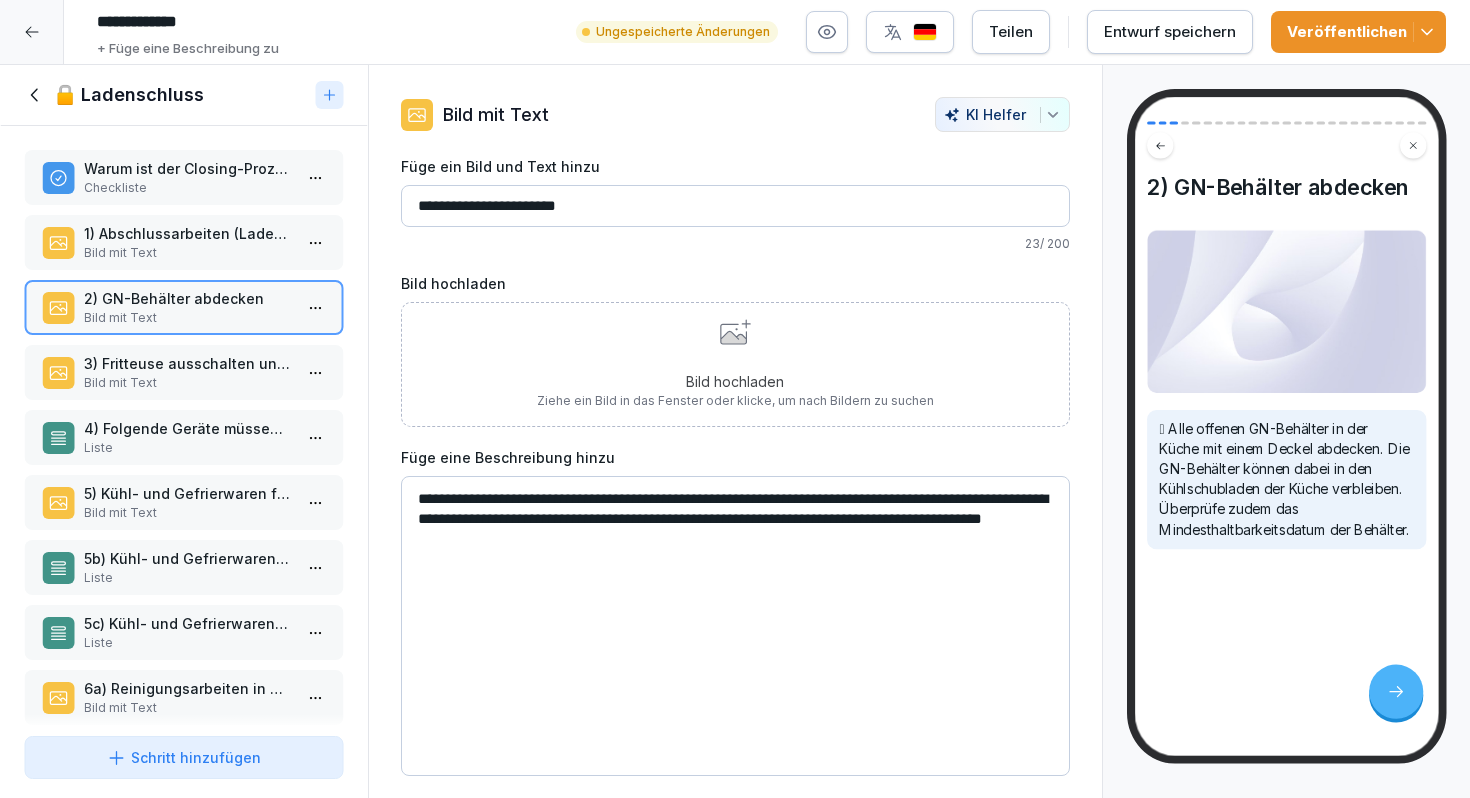 click on "Bild hochladen Ziehe ein Bild in das Fenster oder klicke, um nach Bildern zu suchen" at bounding box center [735, 364] 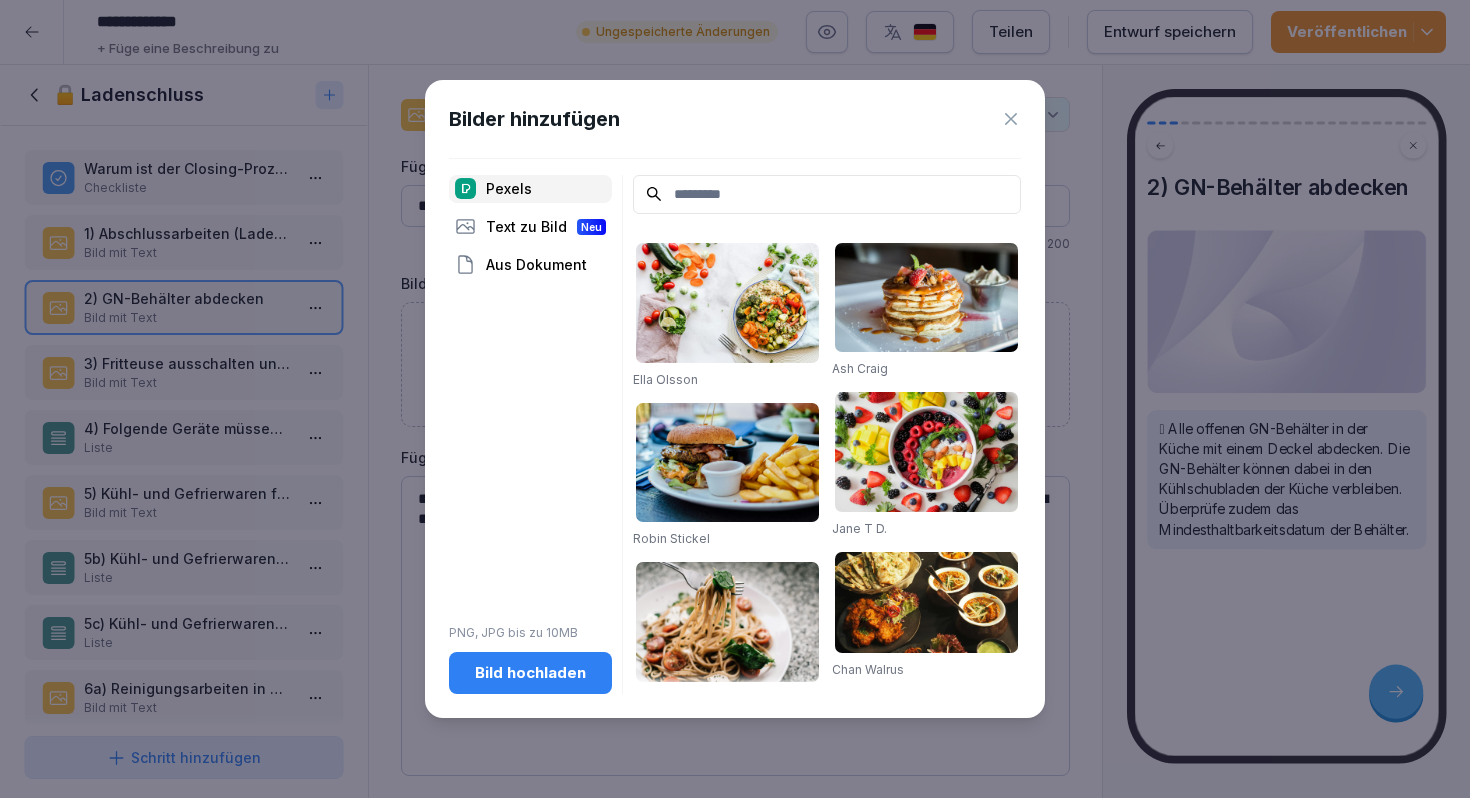 click on "Bild hochladen" at bounding box center (530, 673) 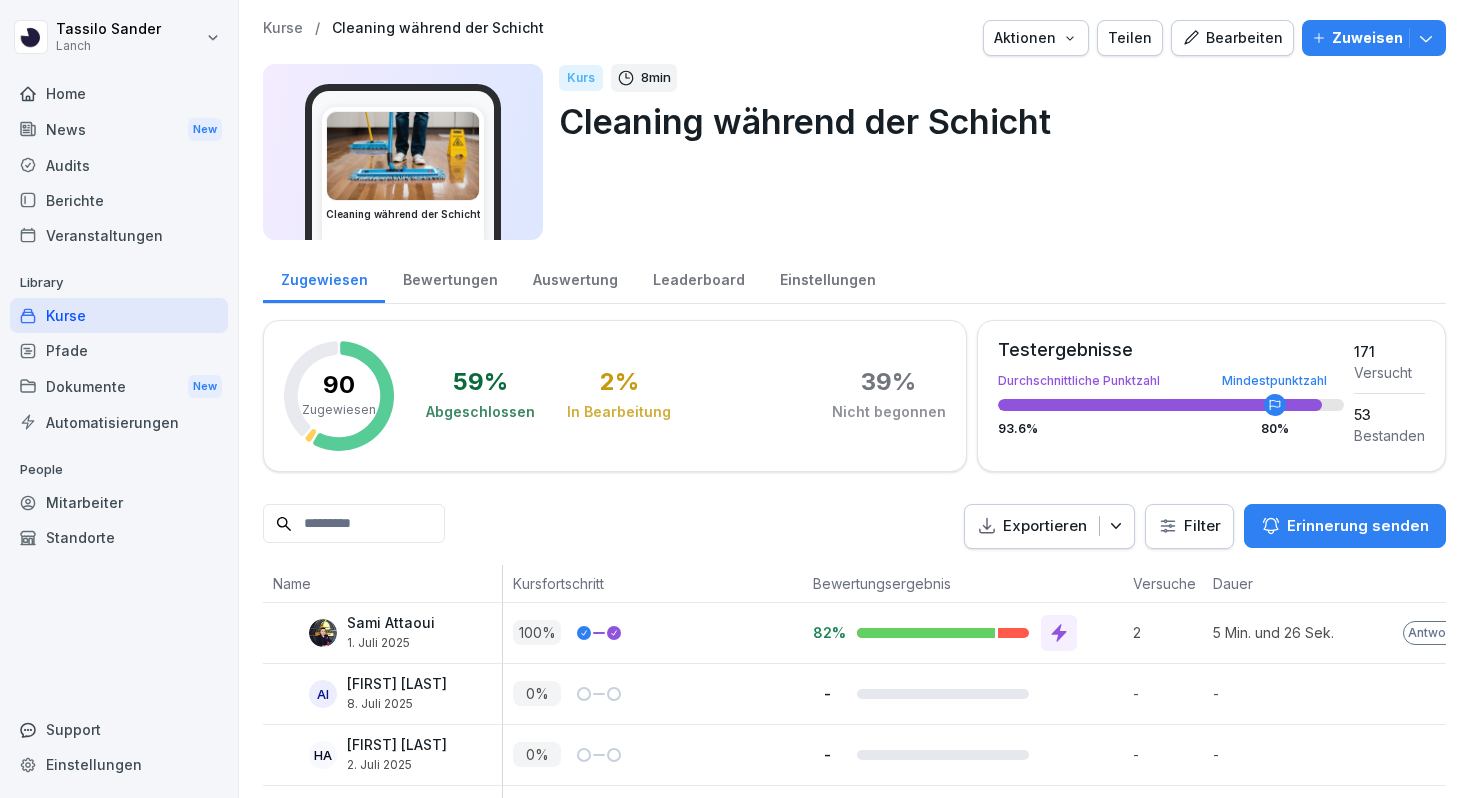 scroll, scrollTop: 0, scrollLeft: 0, axis: both 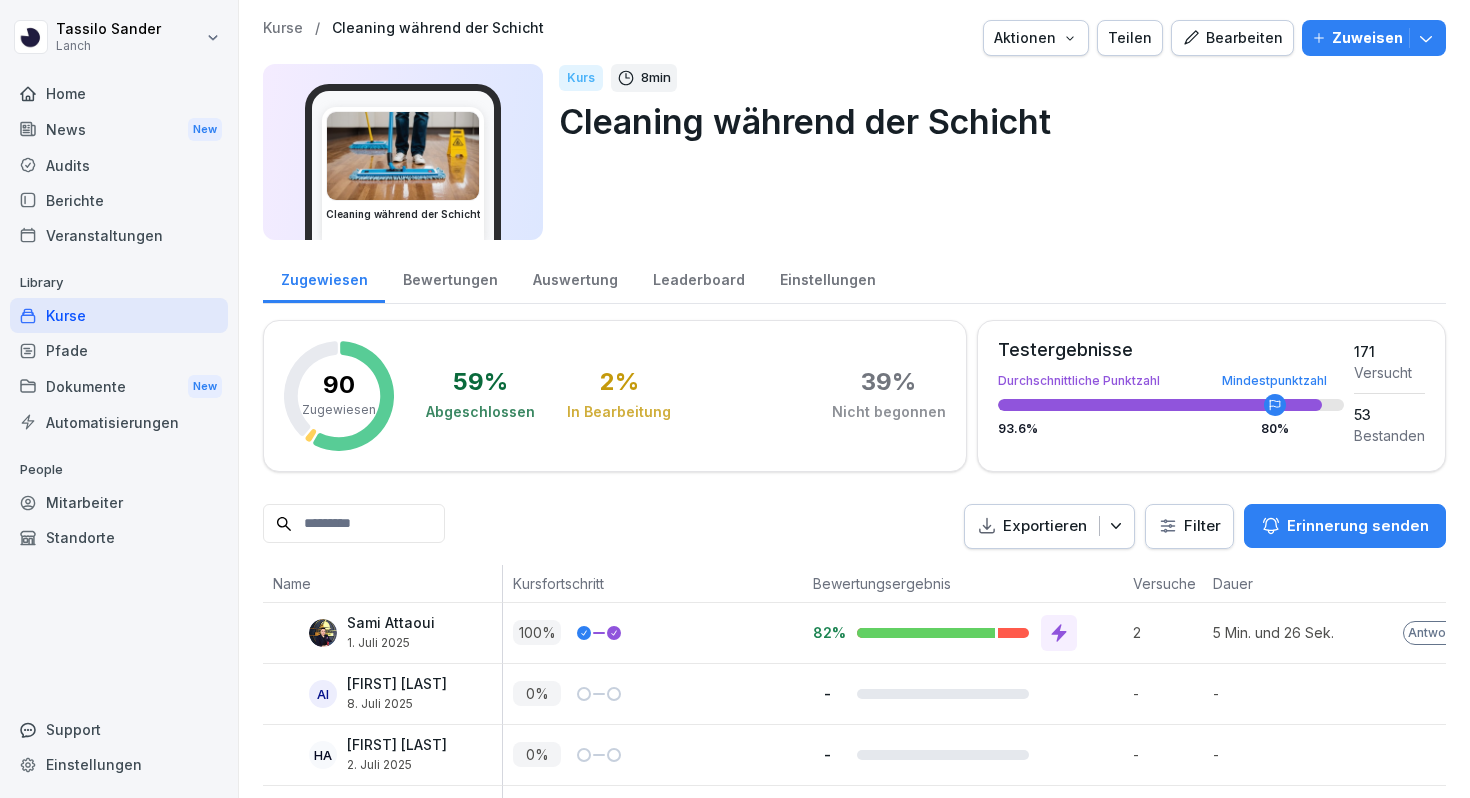 click on "Bearbeiten" at bounding box center [1232, 38] 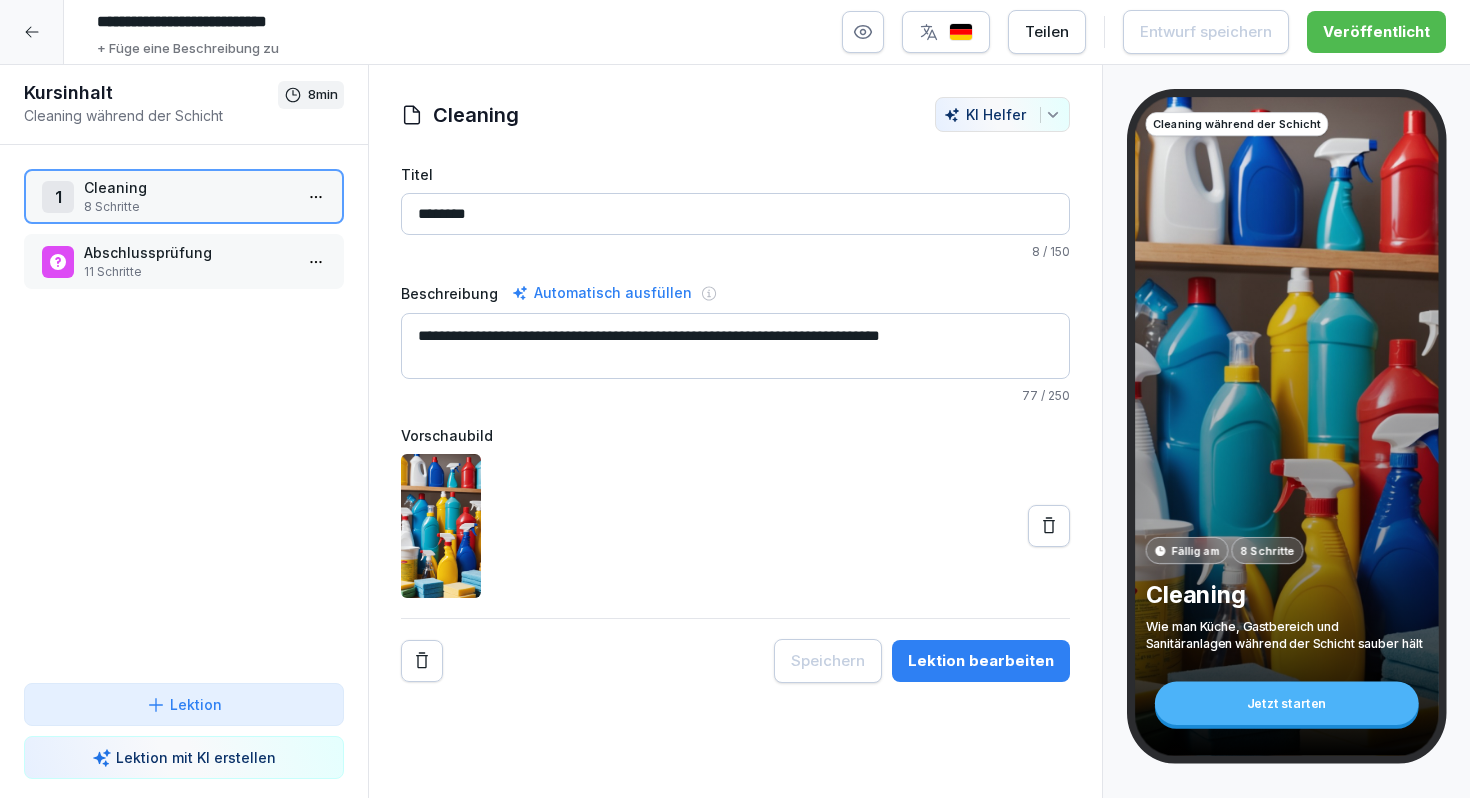 click on "Cleaning" at bounding box center [188, 187] 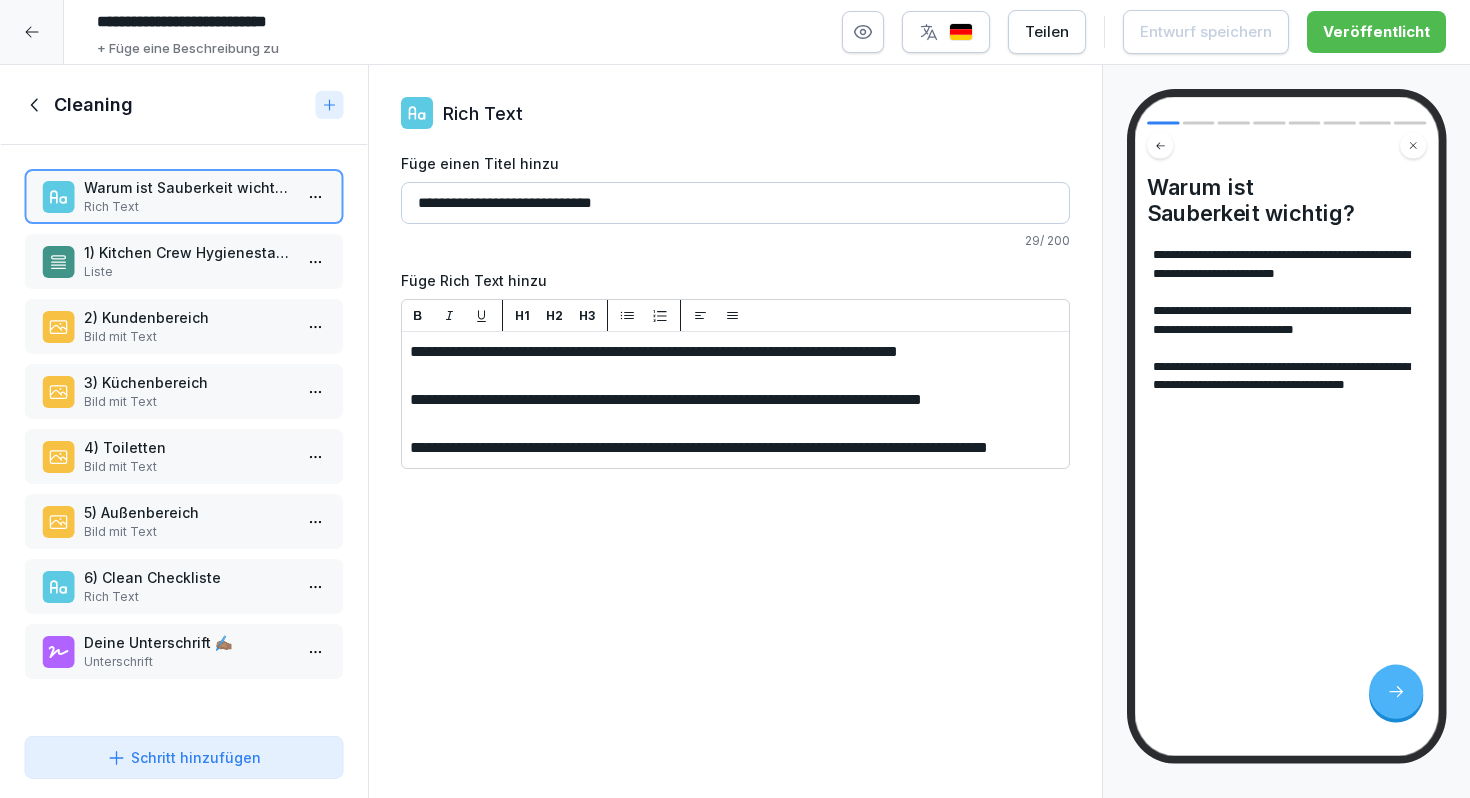 click on "2) Kundenbereich" at bounding box center [188, 317] 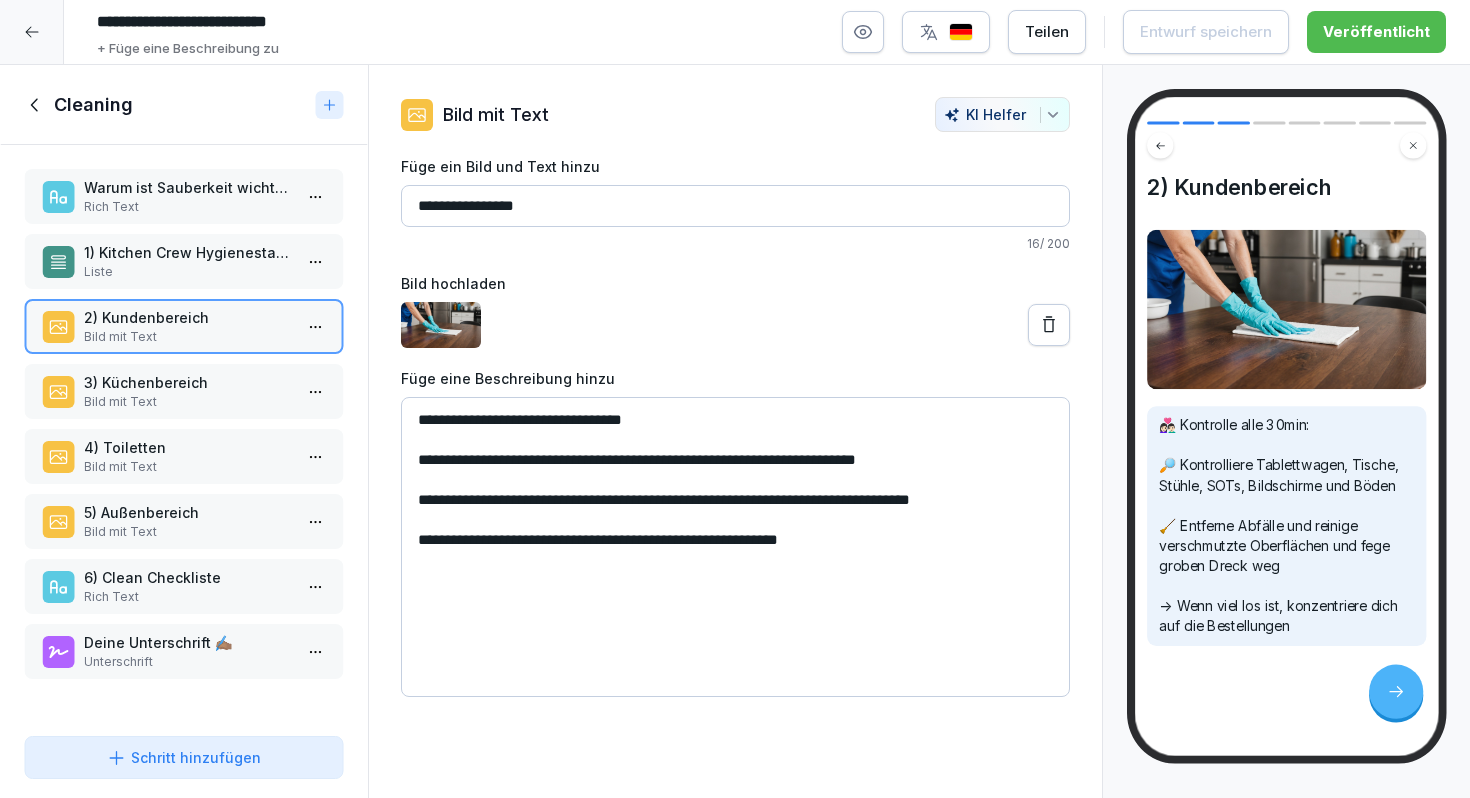 click on "3) Küchenbereich" at bounding box center (188, 382) 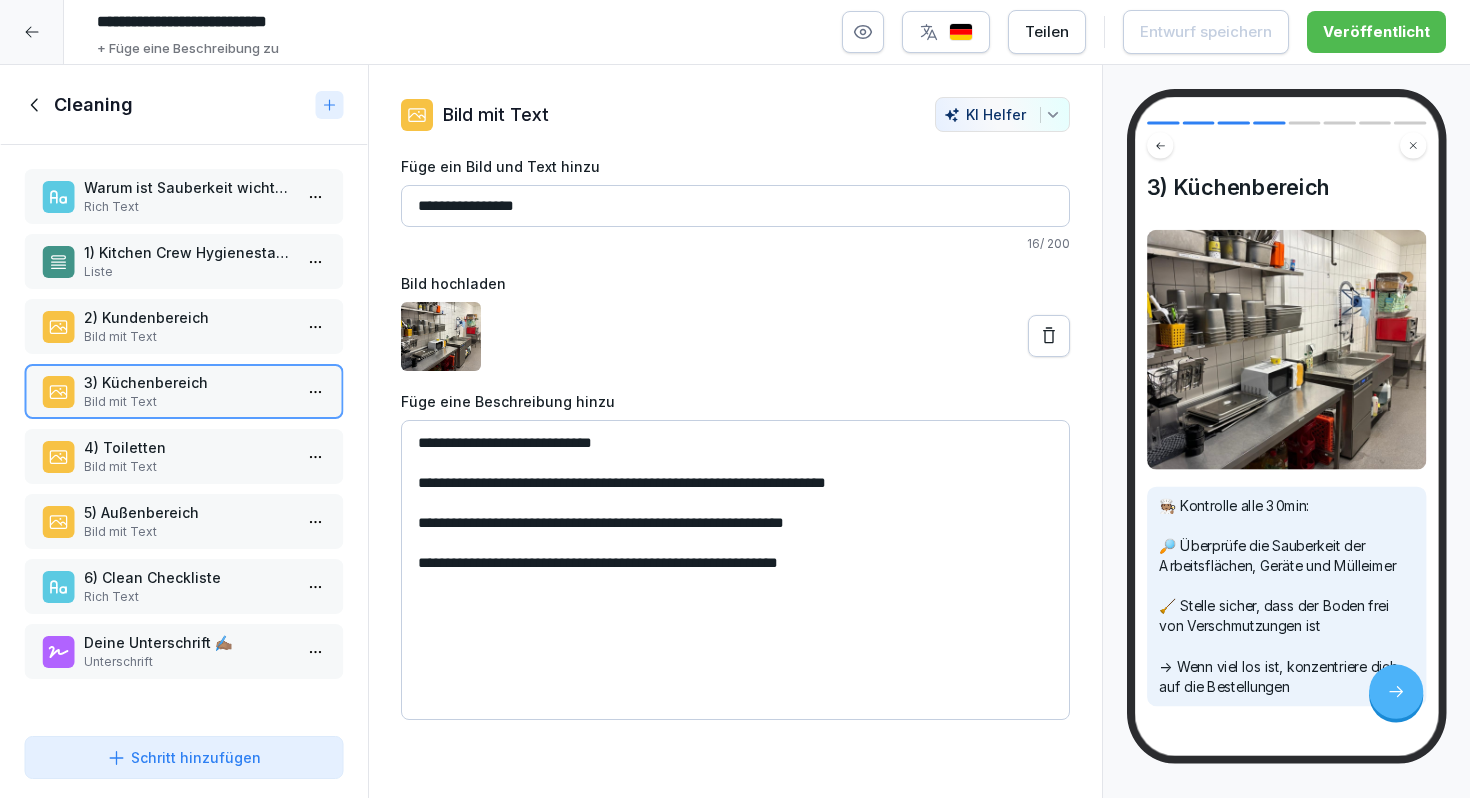 click on "Bild mit Text" at bounding box center [188, 337] 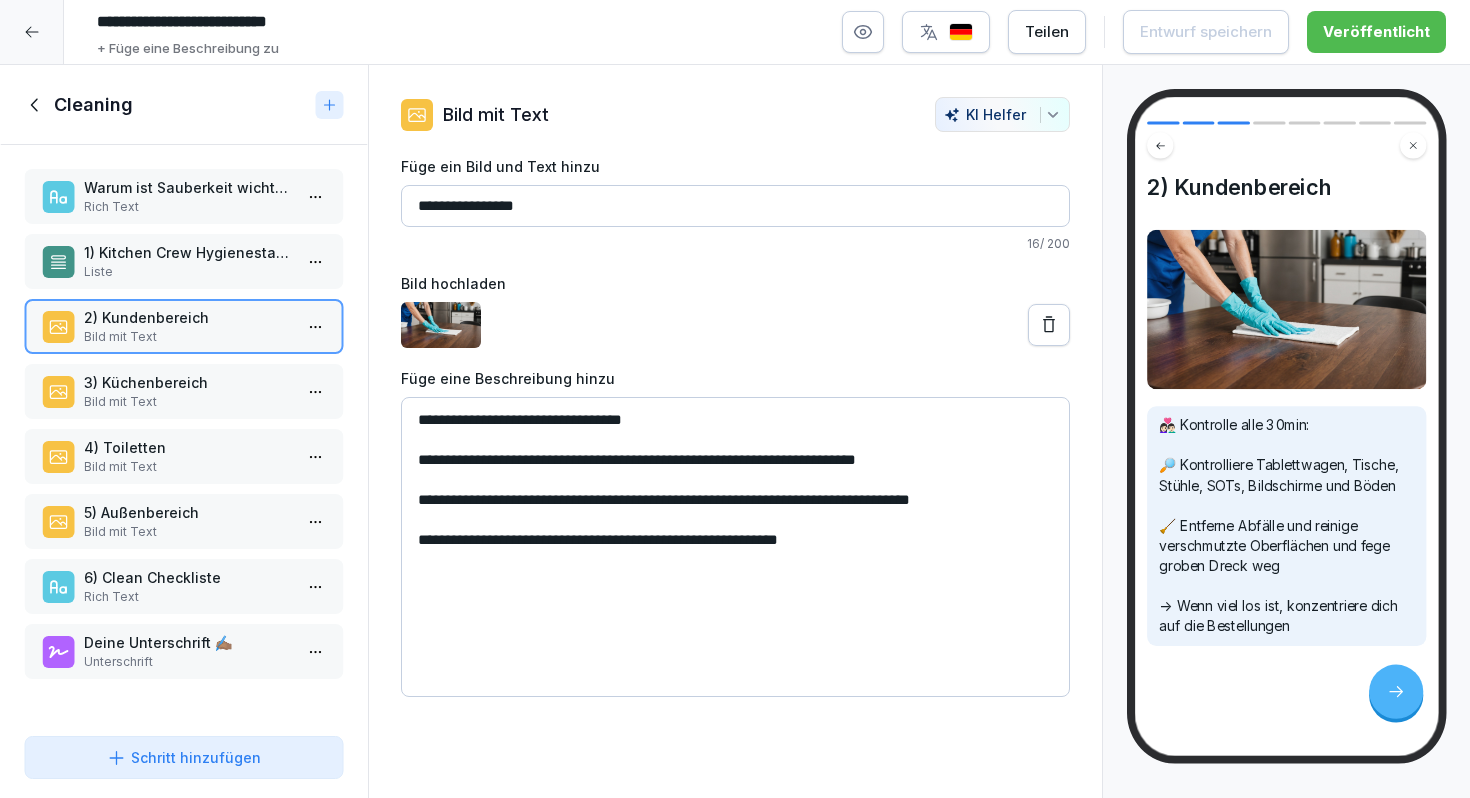 click on "3) Küchenbereich" at bounding box center [188, 382] 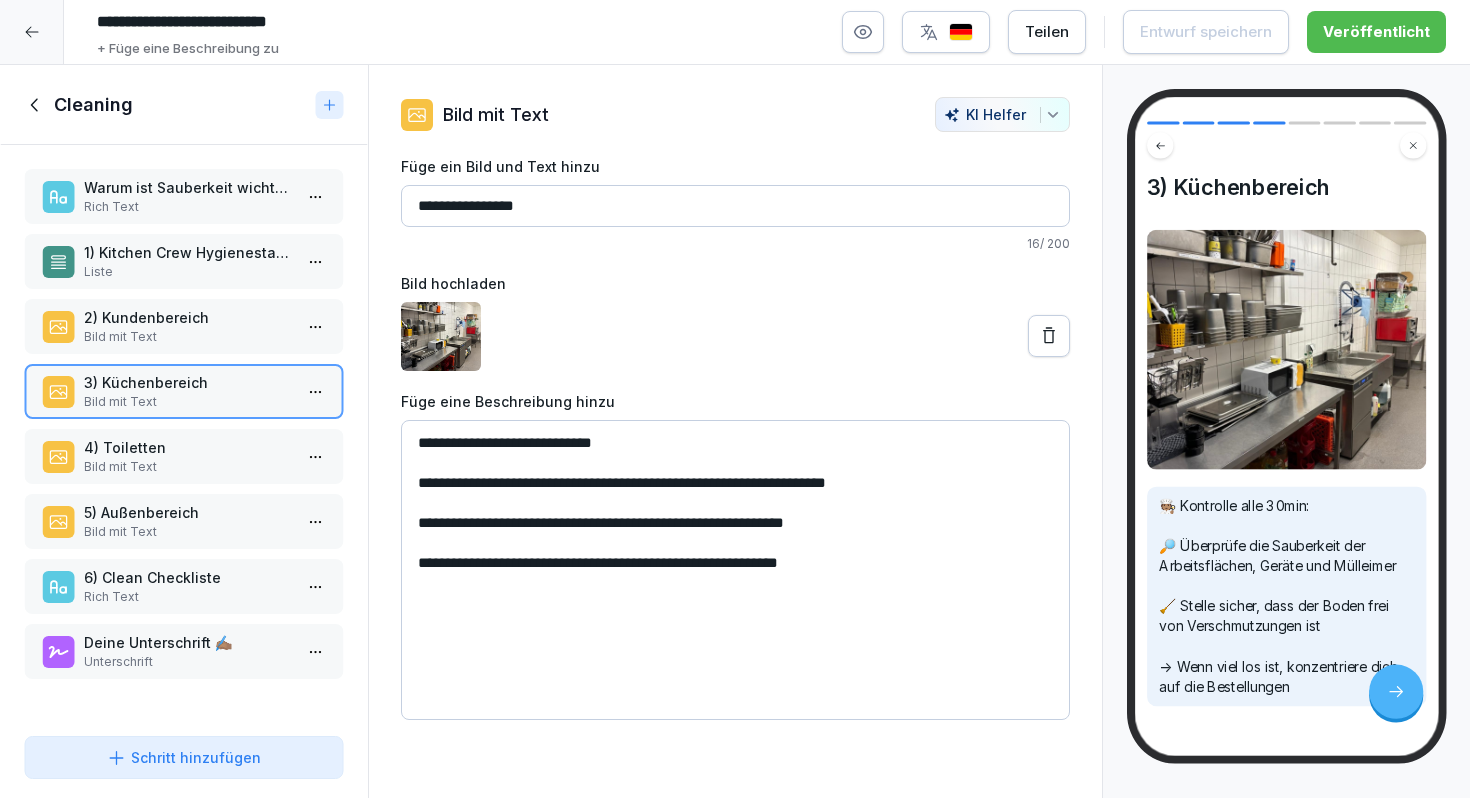 click 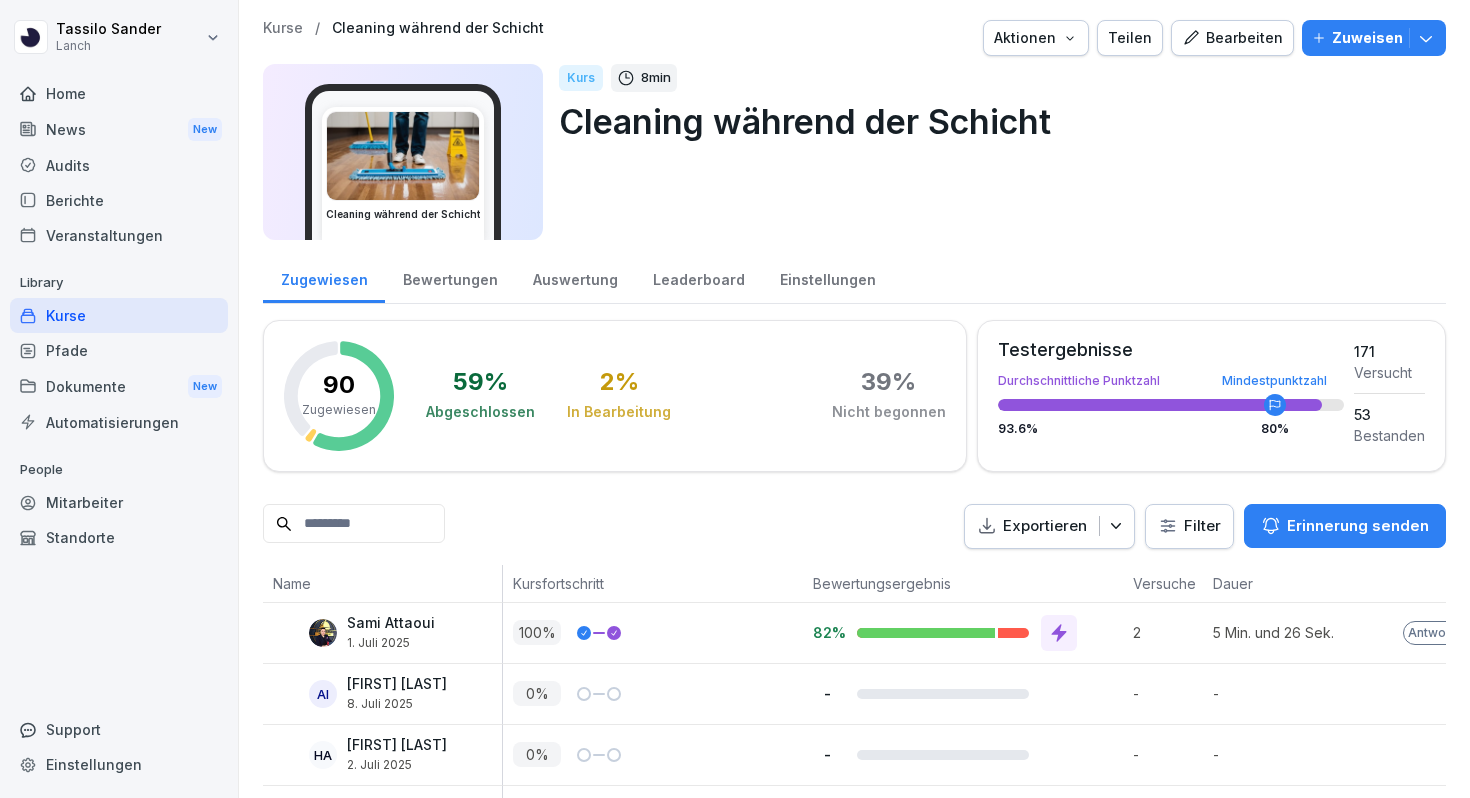 click on "Kurse" at bounding box center [119, 315] 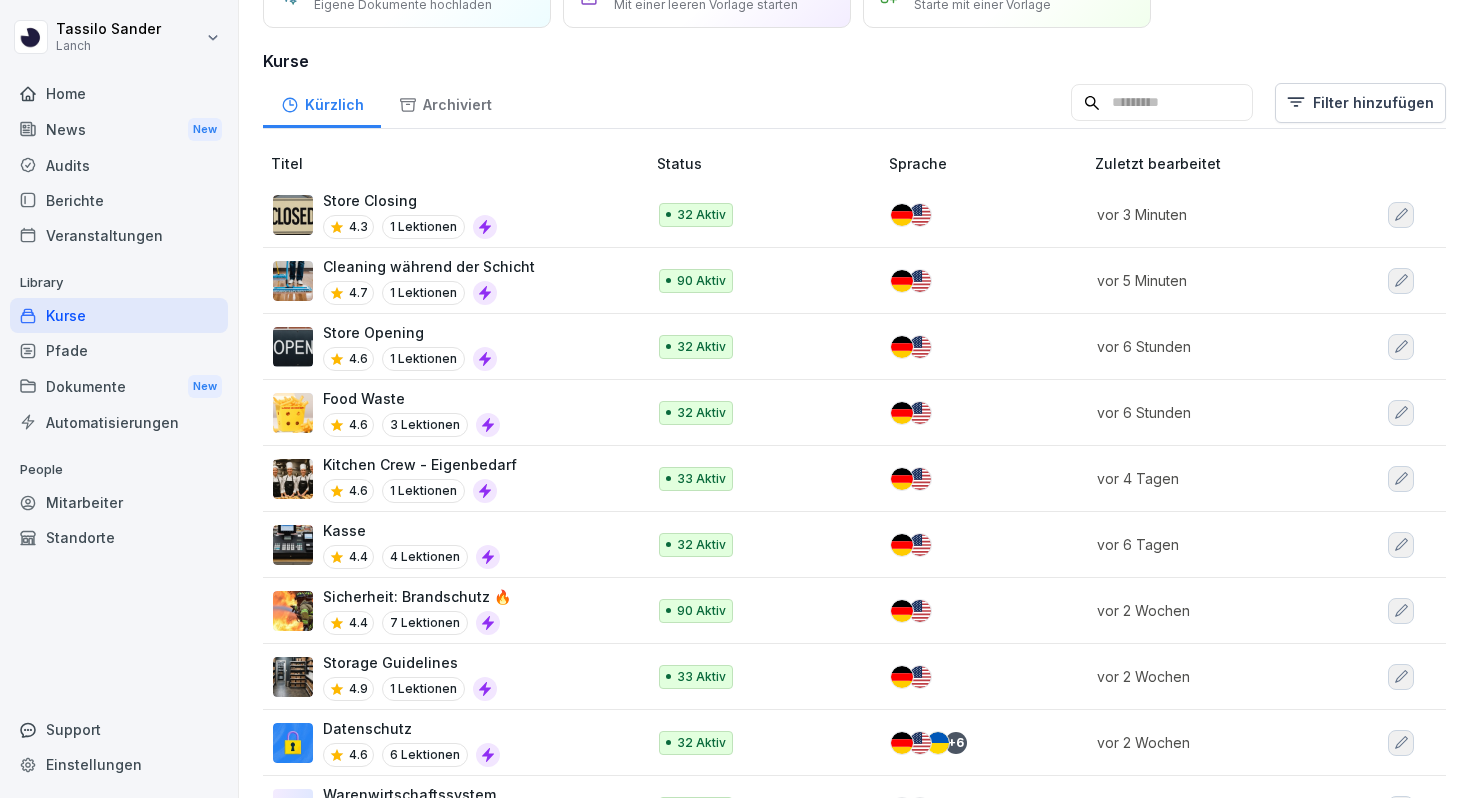 scroll, scrollTop: 166, scrollLeft: 0, axis: vertical 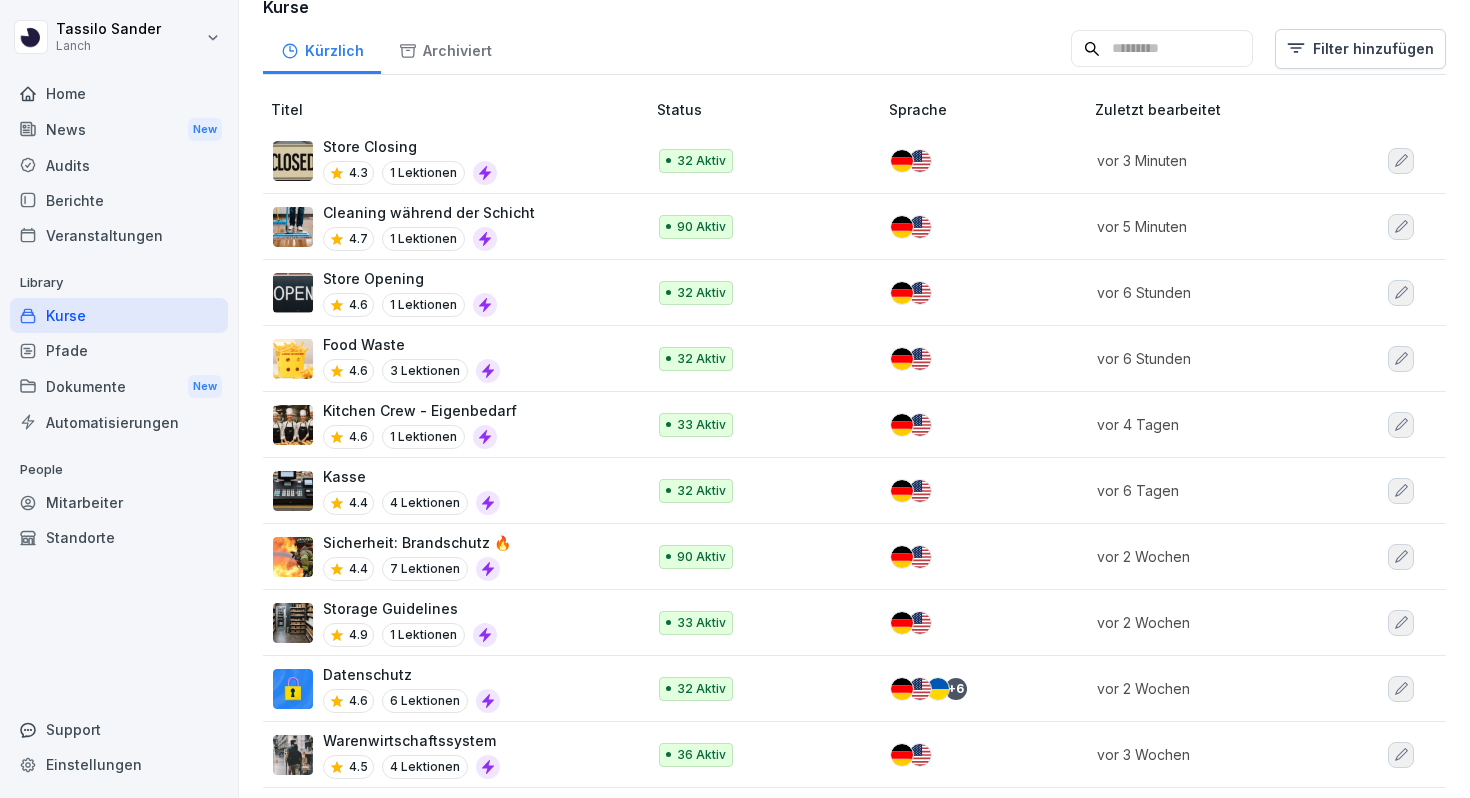 click on "Kasse 4.4 4 Lektionen" at bounding box center (449, 490) 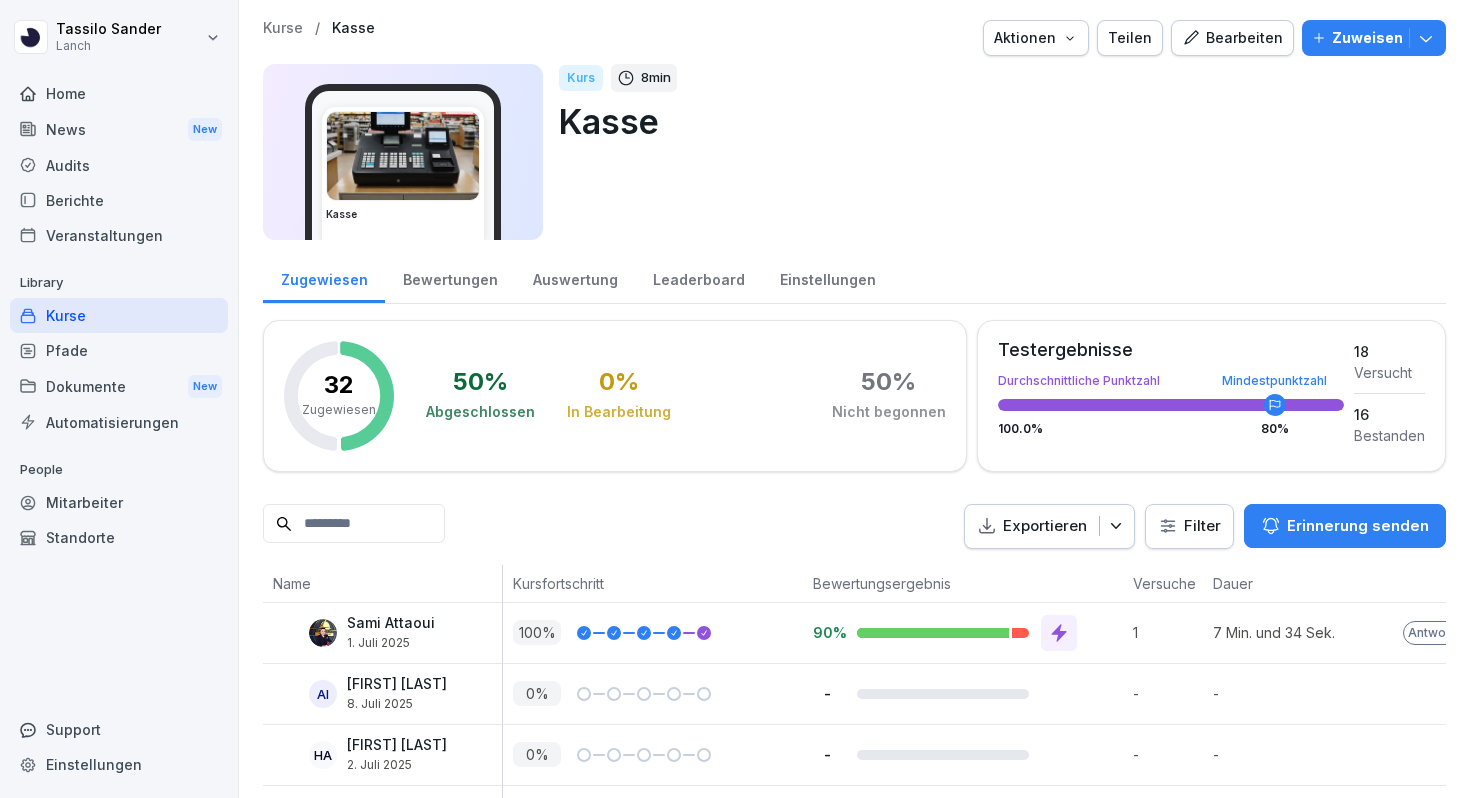 scroll, scrollTop: 0, scrollLeft: 0, axis: both 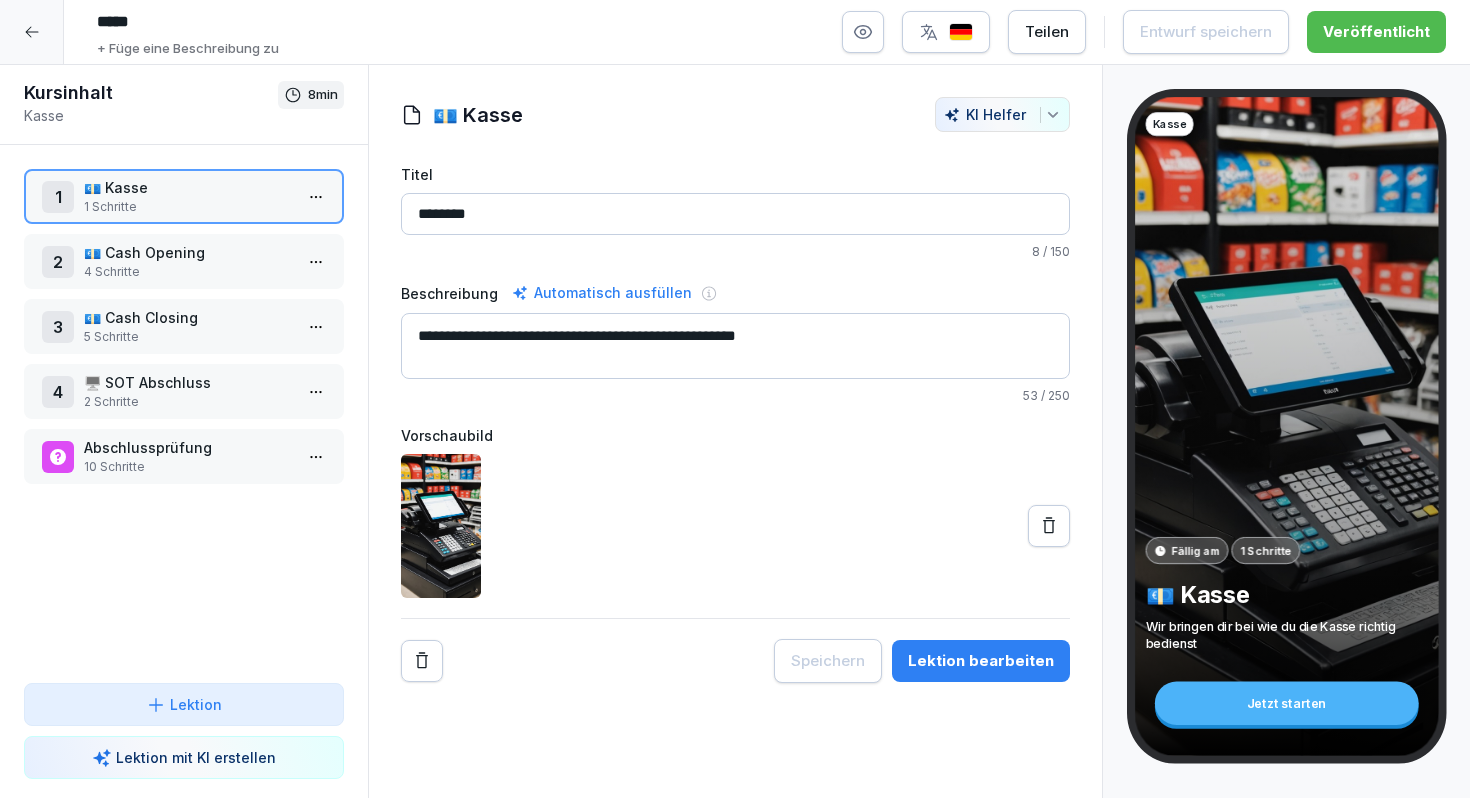 click at bounding box center [32, 32] 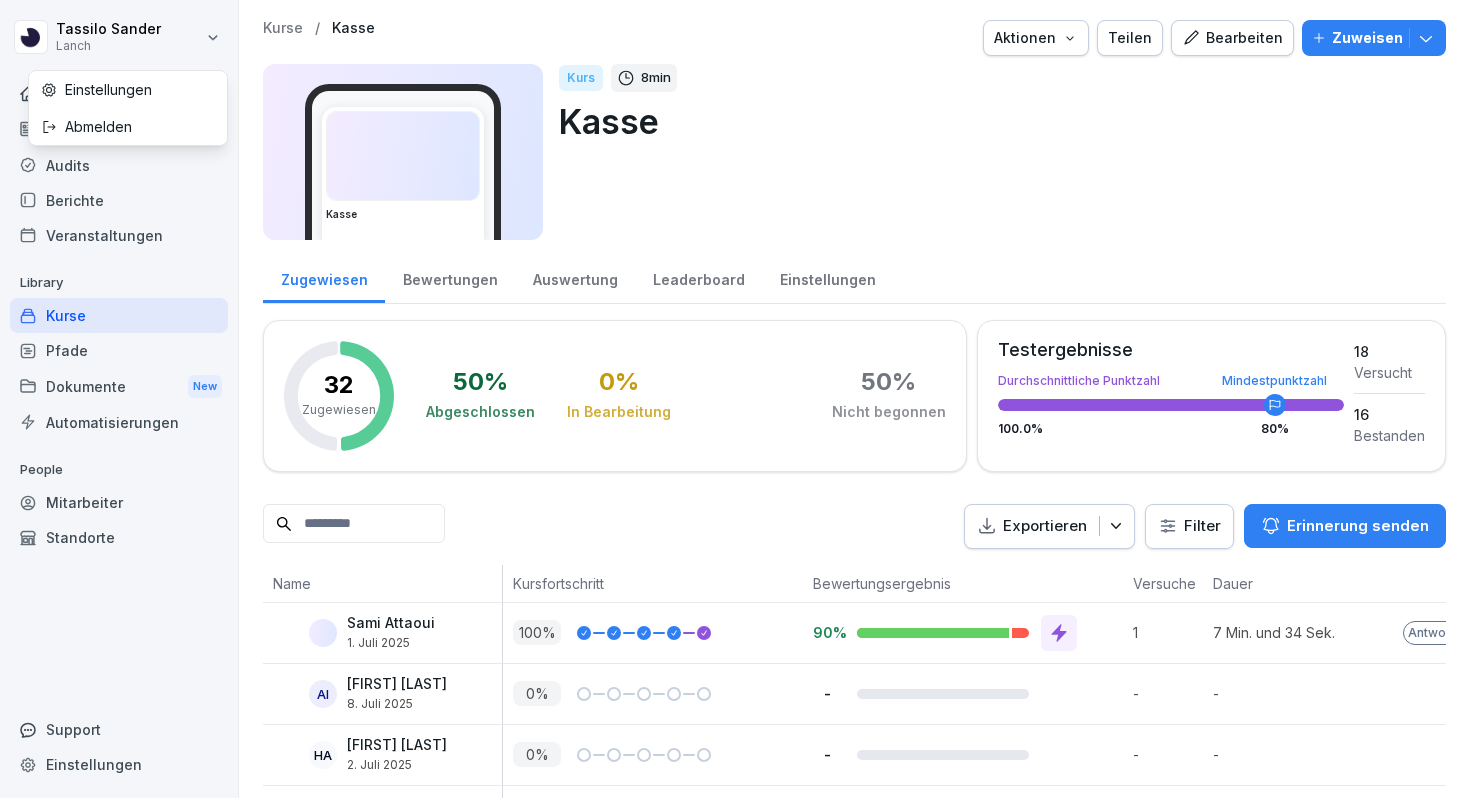click on "[FIRST] [LAST] [LAST] Home News New Audits Berichte Veranstaltungen Library Kurse Pfade Dokumente New Automatisierungen People Mitarbeiter Standorte Support Einstellungen Kurse / Kasse Aktionen   Teilen Bearbeiten Zuweisen Kasse Kurs 8  min Kasse Zugewiesen Bewertungen Auswertung Leaderboard Einstellungen 32 Zugewiesen 50 % Abgeschlossen 0 % In Bearbeitung 50 % Nicht begonnen Testergebnisse Durchschnittliche Punktzahl Mindestpunktzahl 100.0 % 80 % 18 Versucht 16 Bestanden Exportieren Filter Erinnerung senden Name Kursfortschritt Bewertungsergebnis Versuche Dauer Letzte Aktivität [FIRST] [LAST] 1. Juli 2025 100 % 90% 1 7 Min. und 34 Sek. Antworten vor 2 Wochen AI [FIRST] [LAST] 8. Juli 2025 0 % - - - Ausstehend HA [FIRST] [LAST] 2. Juli 2025 0 % - - - Ausstehend SW [FIRST] [LAST] 1. Juli 2025 0 % - - - Ausstehend DM [FIRST] [LAST] 9. Juli 2025 0 % - - - Ausstehend IA [FIRST] [LAST] 3. Juli 2025 0 % - - - Ausstehend EK [FIRST] [LAST] [LAST] [LAST] 1. Juli 2025 100 % 90% 1 9 Min. und 42 Sek. Antworten MG" at bounding box center [735, 399] 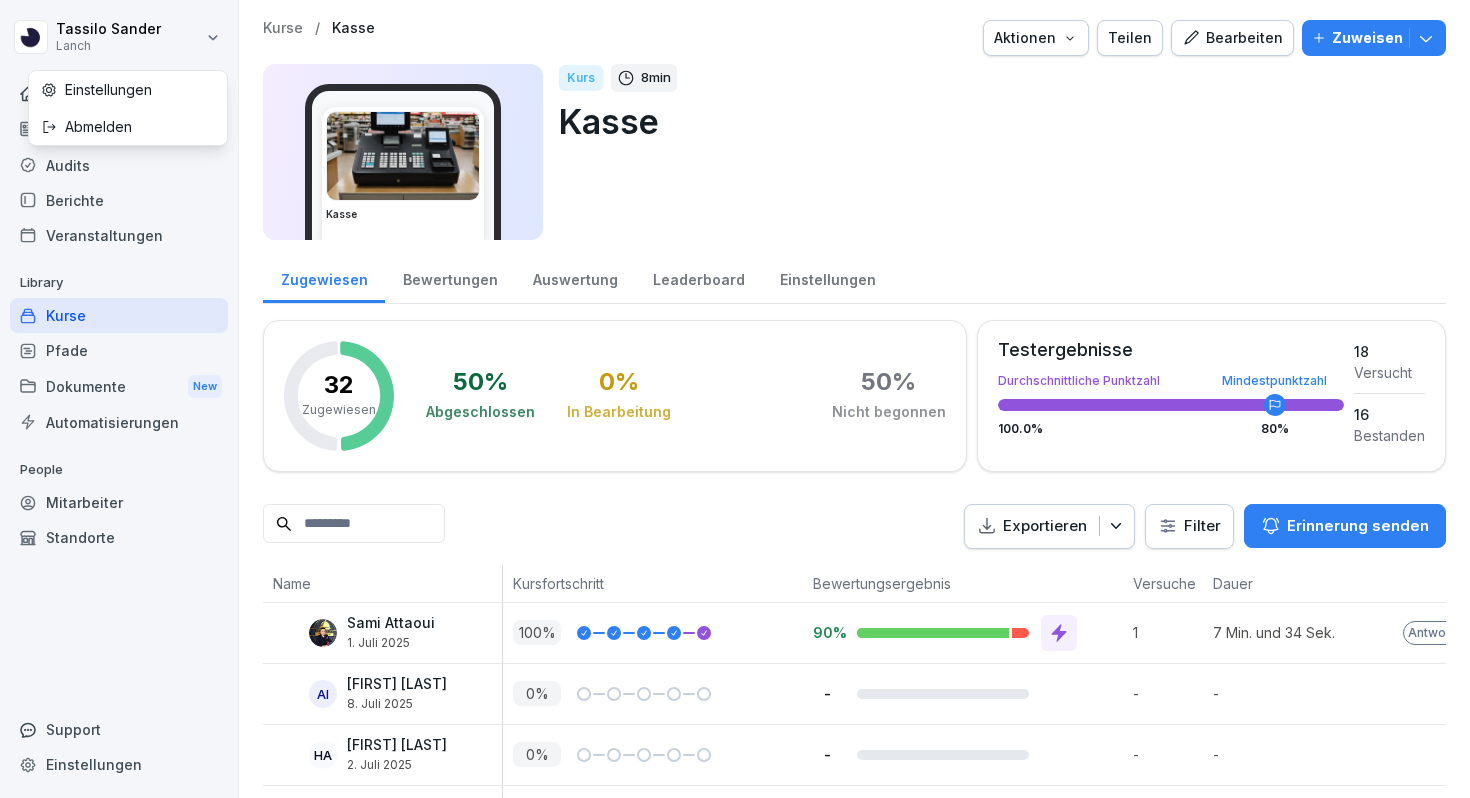 click on "[FIRST] [LAST] [LAST] Home News New Audits Berichte Veranstaltungen Library Kurse Pfade Dokumente New Automatisierungen People Mitarbeiter Standorte Support Einstellungen Kurse / Kasse Aktionen   Teilen Bearbeiten Zuweisen Kasse Kurs 8  min Kasse Zugewiesen Bewertungen Auswertung Leaderboard Einstellungen 32 Zugewiesen 50 % Abgeschlossen 0 % In Bearbeitung 50 % Nicht begonnen Testergebnisse Durchschnittliche Punktzahl Mindestpunktzahl 100.0 % 80 % 18 Versucht 16 Bestanden Exportieren Filter Erinnerung senden Name Kursfortschritt Bewertungsergebnis Versuche Dauer Letzte Aktivität [FIRST] [LAST] 1. Juli 2025 100 % 90% 1 7 Min. und 34 Sek. Antworten vor 2 Wochen AI [FIRST] [LAST] 8. Juli 2025 0 % - - - Ausstehend HA [FIRST] [LAST] 2. Juli 2025 0 % - - - Ausstehend SW [FIRST] [LAST] 1. Juli 2025 0 % - - - Ausstehend DM [FIRST] [LAST] 9. Juli 2025 0 % - - - Ausstehend IA [FIRST] [LAST] 3. Juli 2025 0 % - - - Ausstehend EK [FIRST] [LAST] [LAST] [LAST] 1. Juli 2025 100 % 90% 1 9 Min. und 42 Sek. Antworten MG" at bounding box center [735, 399] 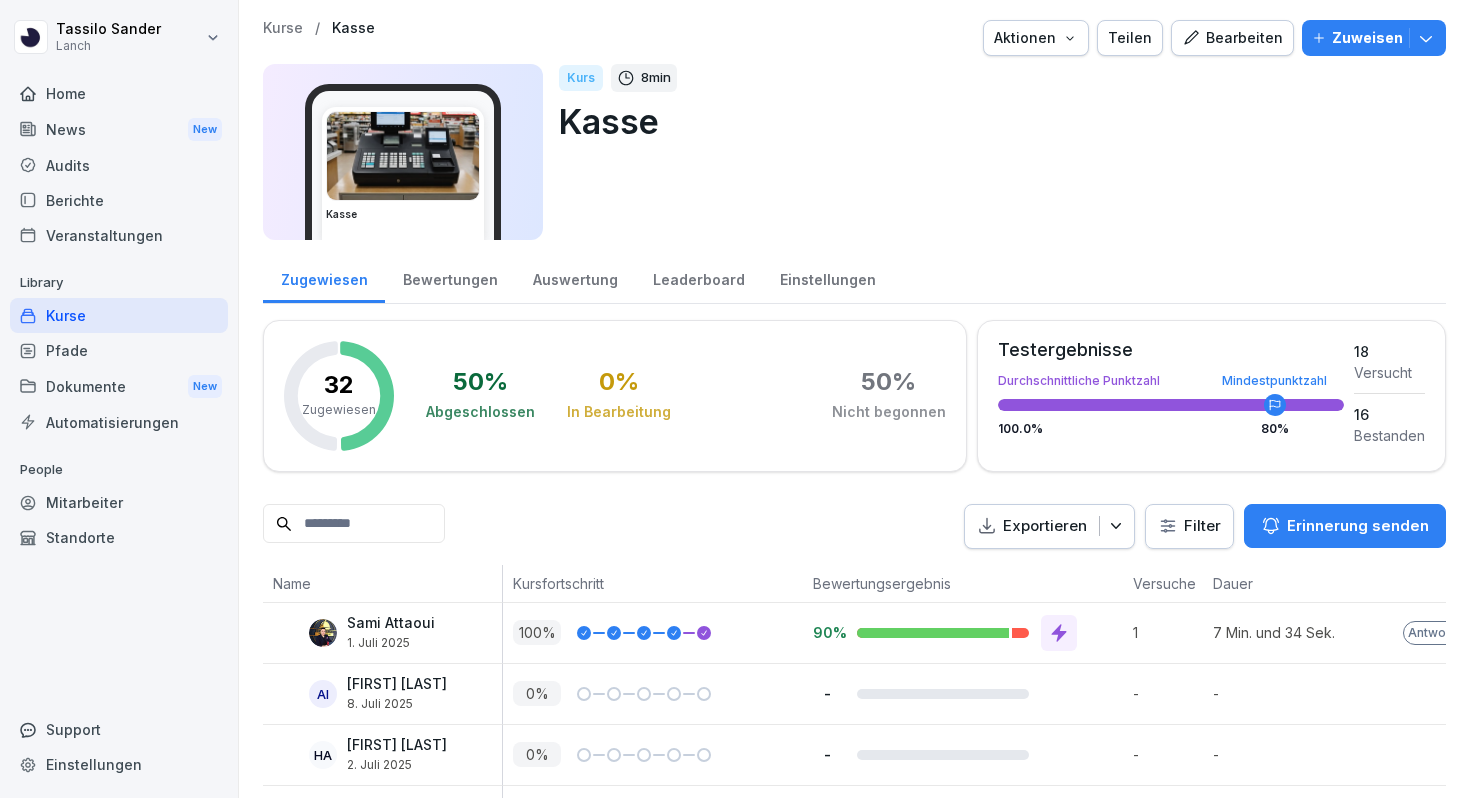 click on "Kurse" at bounding box center (119, 315) 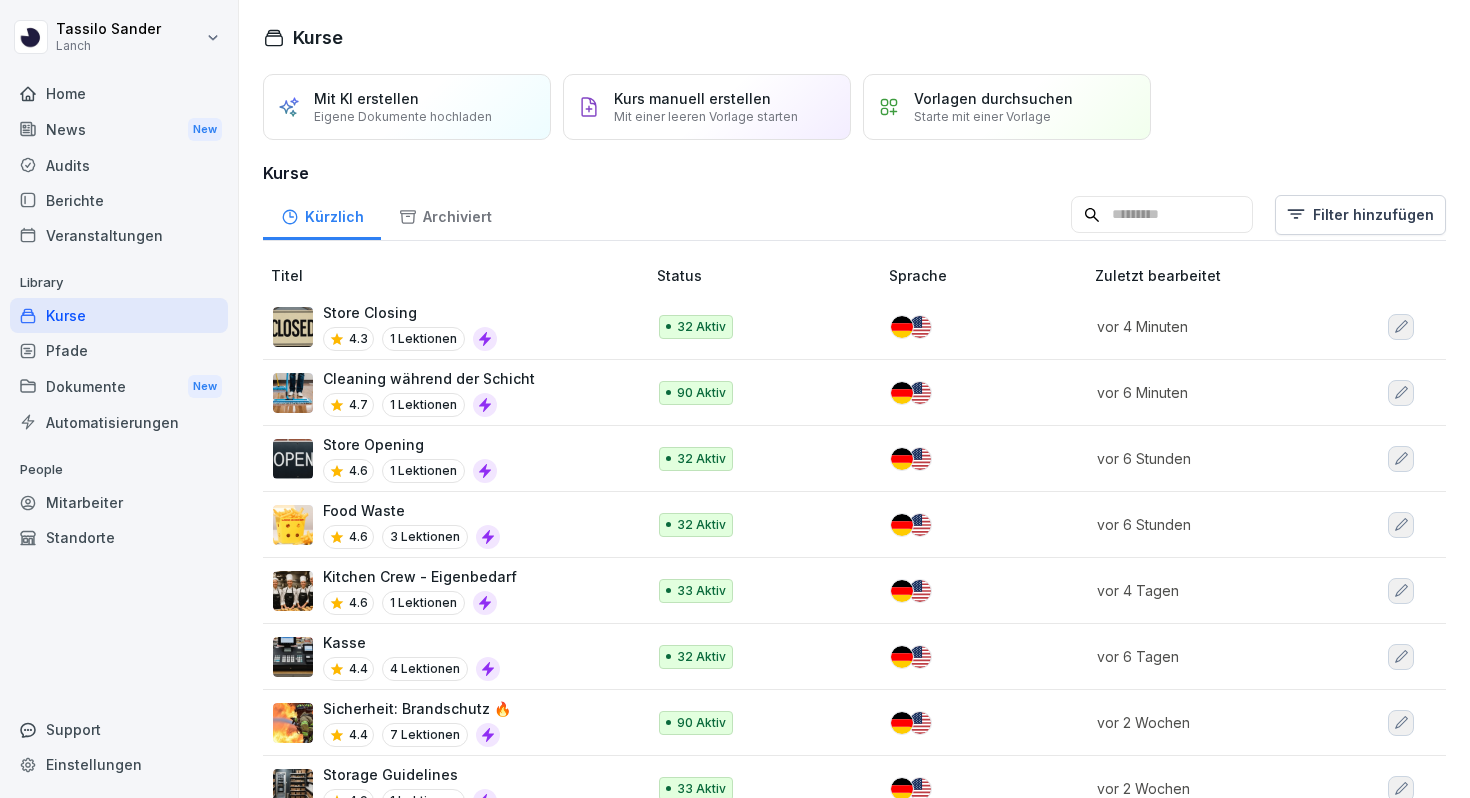 click on "Cleaning während der Schicht 4.7 1 Lektionen" at bounding box center [449, 392] 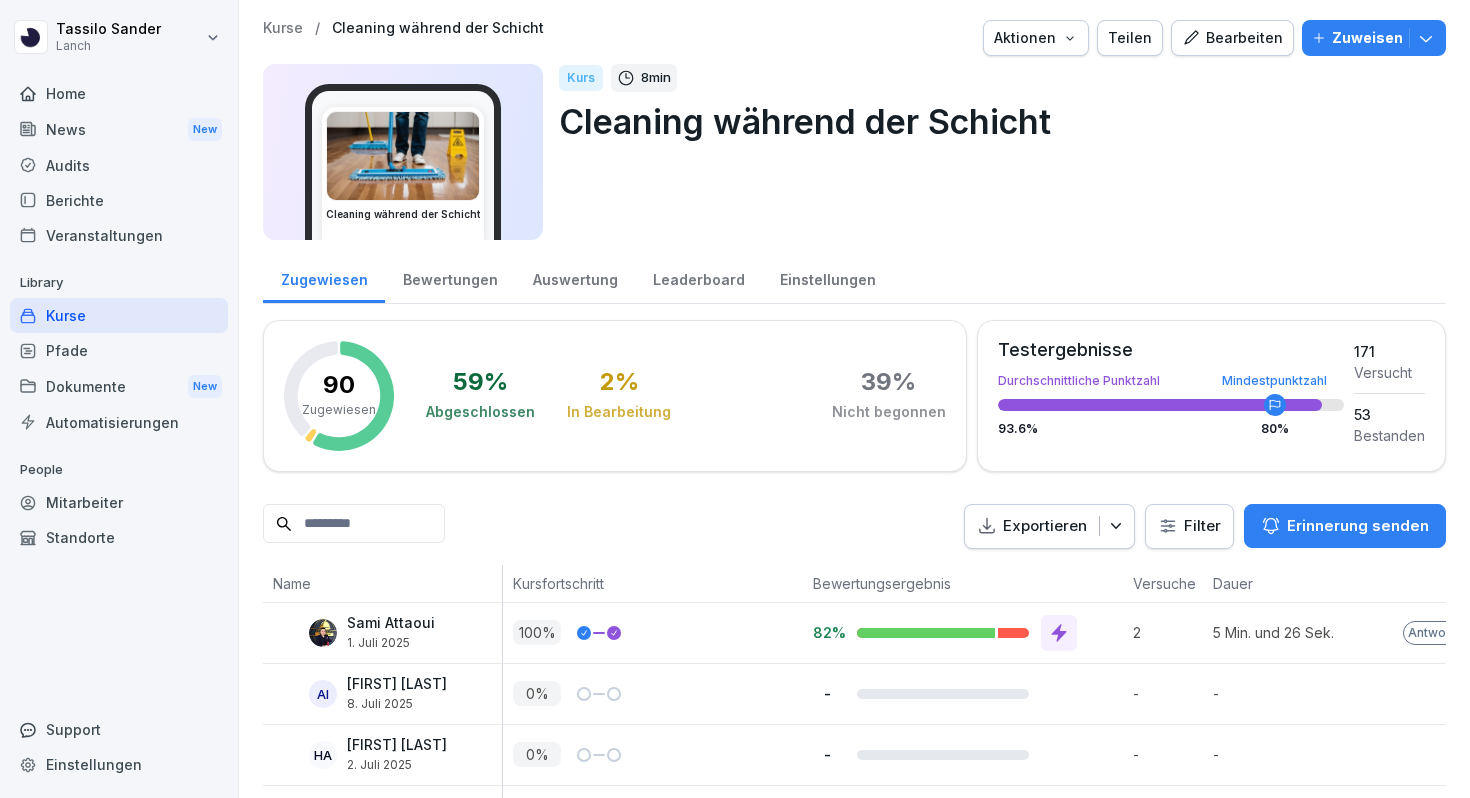 scroll, scrollTop: 0, scrollLeft: 0, axis: both 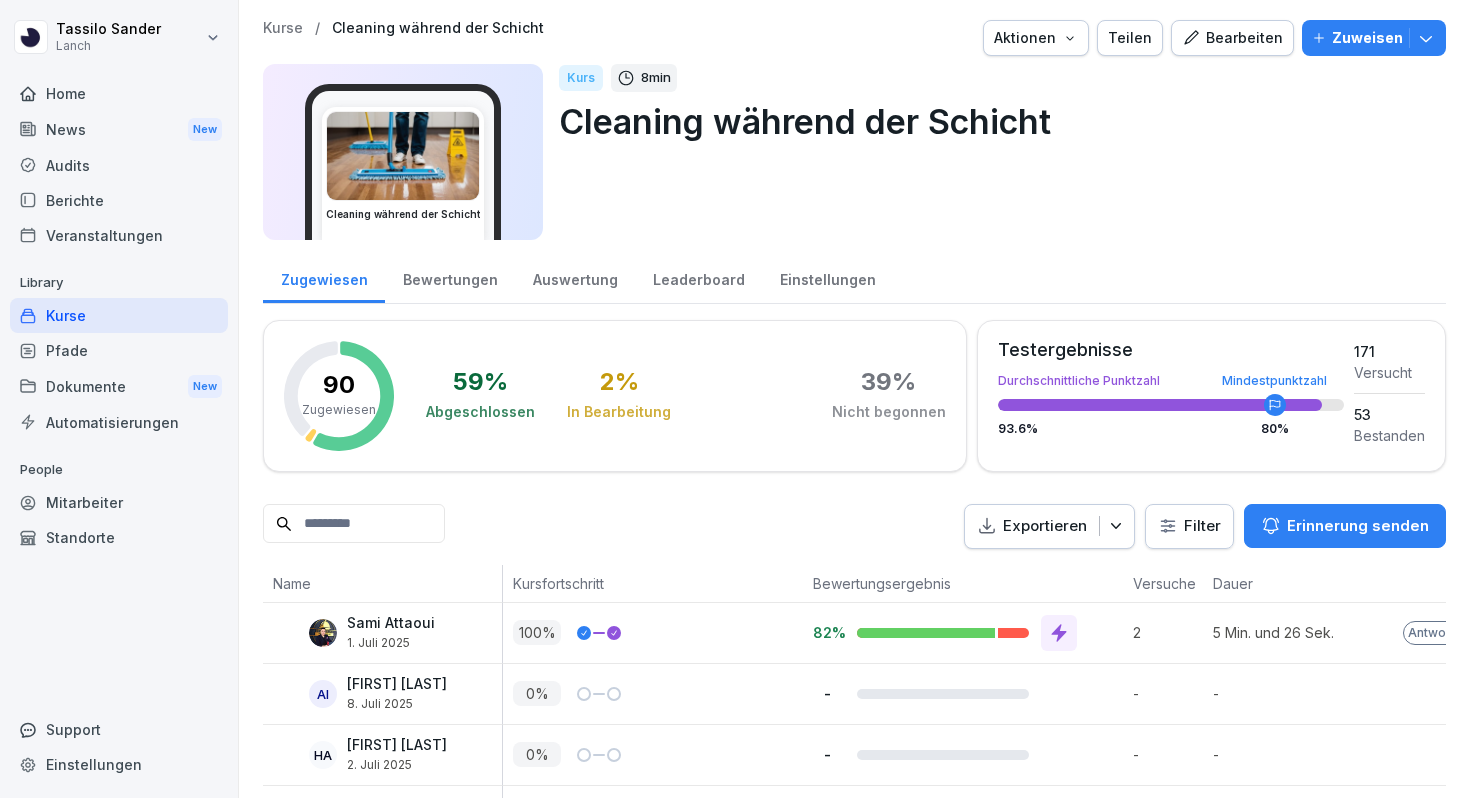 click on "Bearbeiten" at bounding box center (1232, 38) 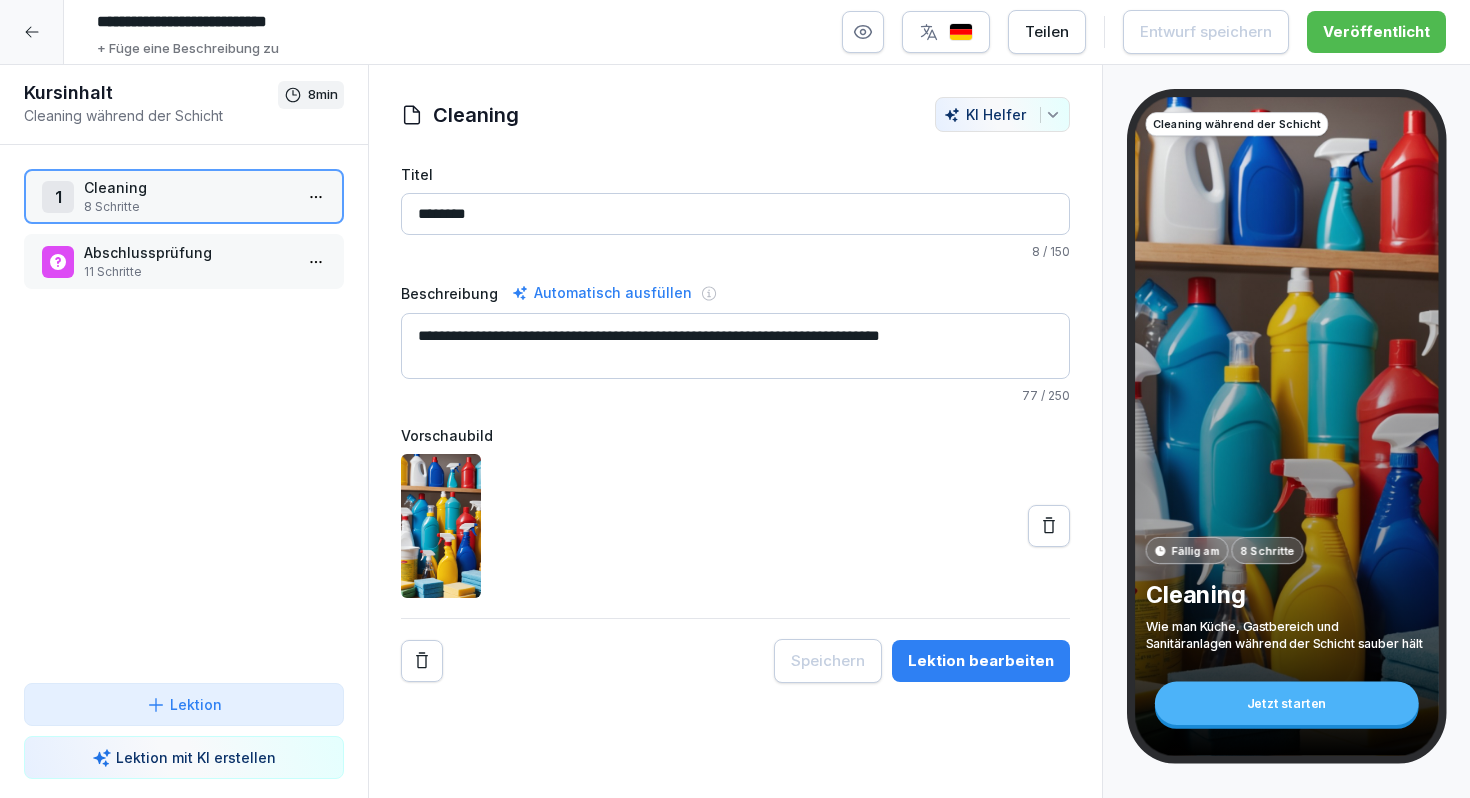 click on "Cleaning" at bounding box center (188, 187) 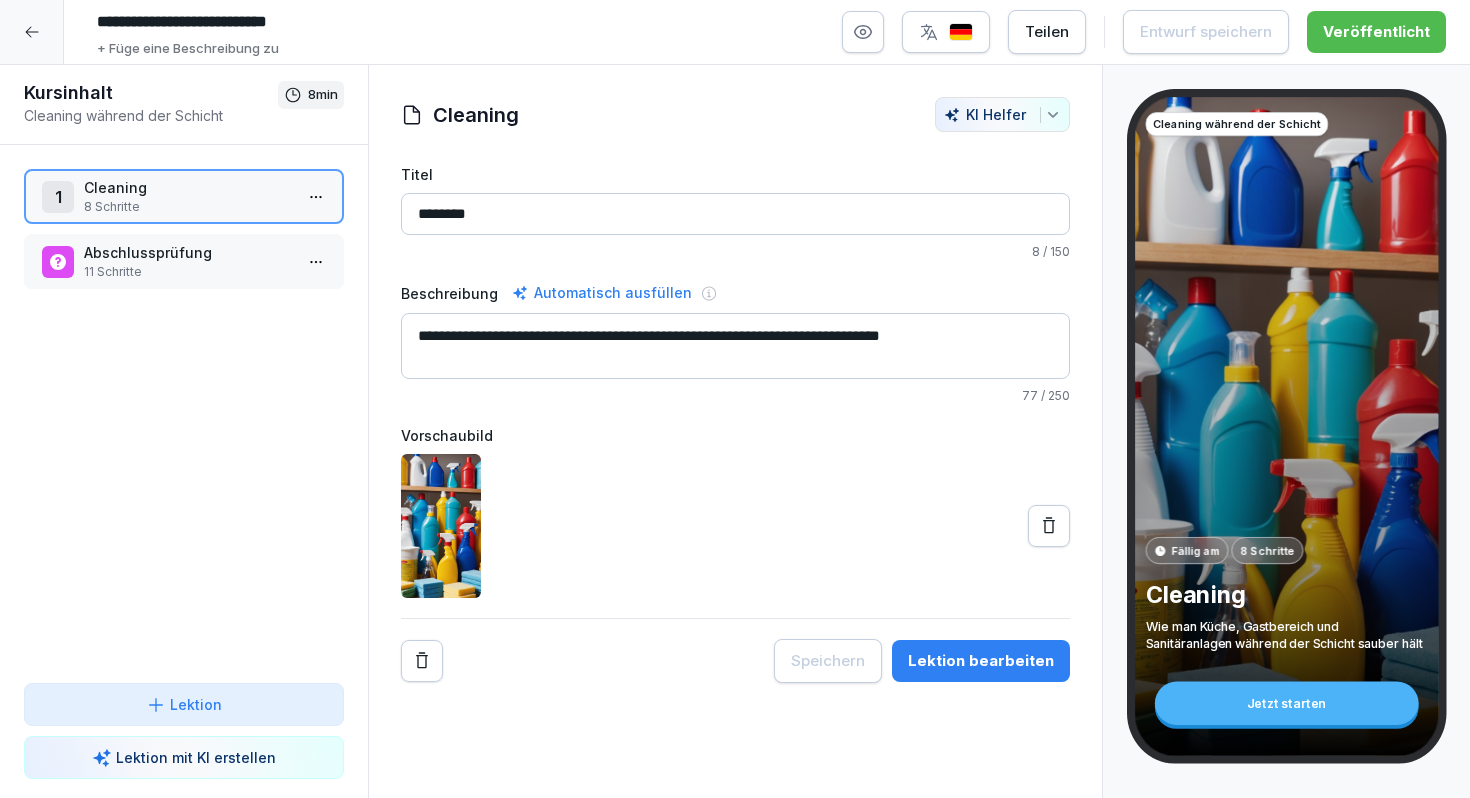 click on "Cleaning" at bounding box center (188, 187) 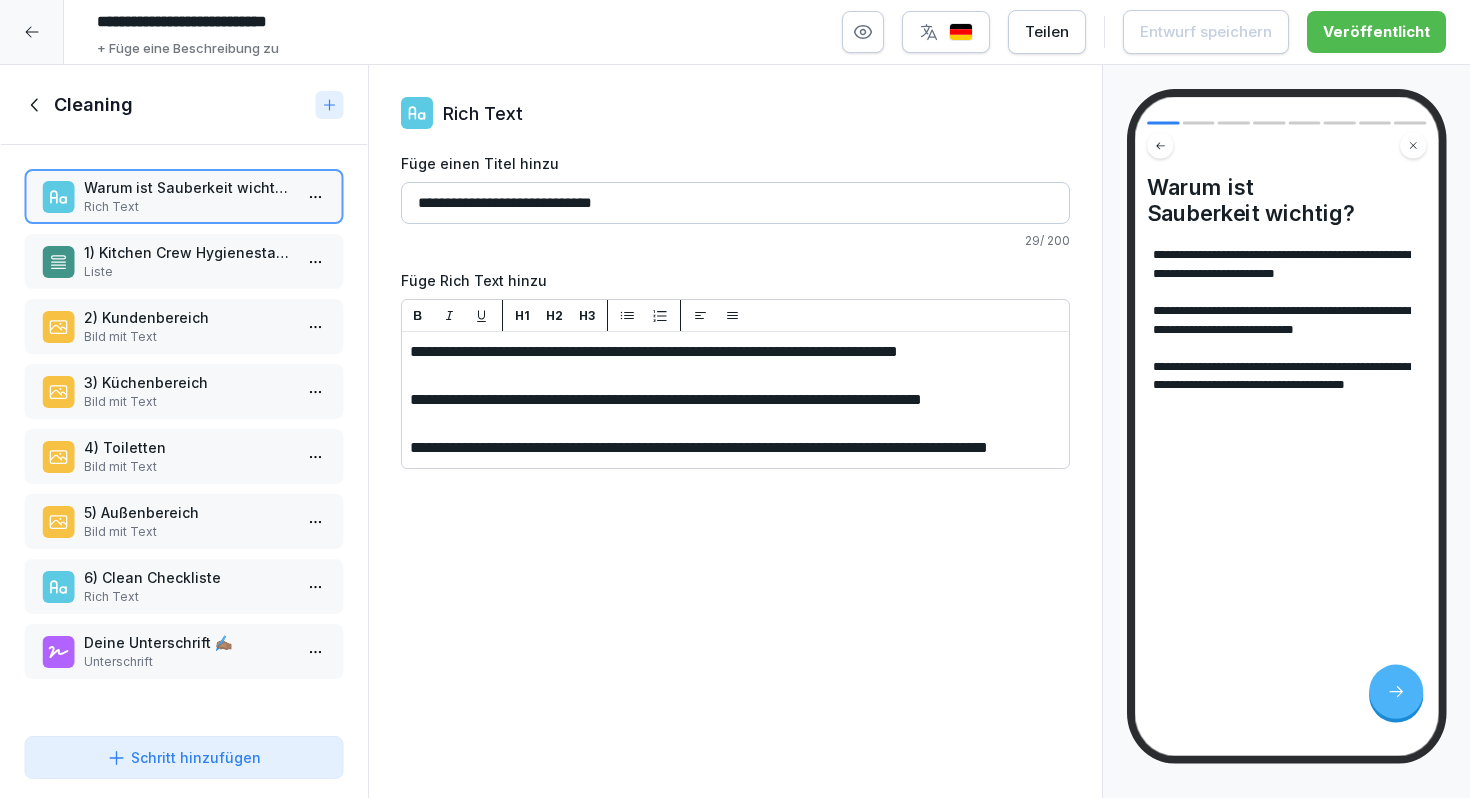 click on "2) Kundenbereich" at bounding box center (188, 317) 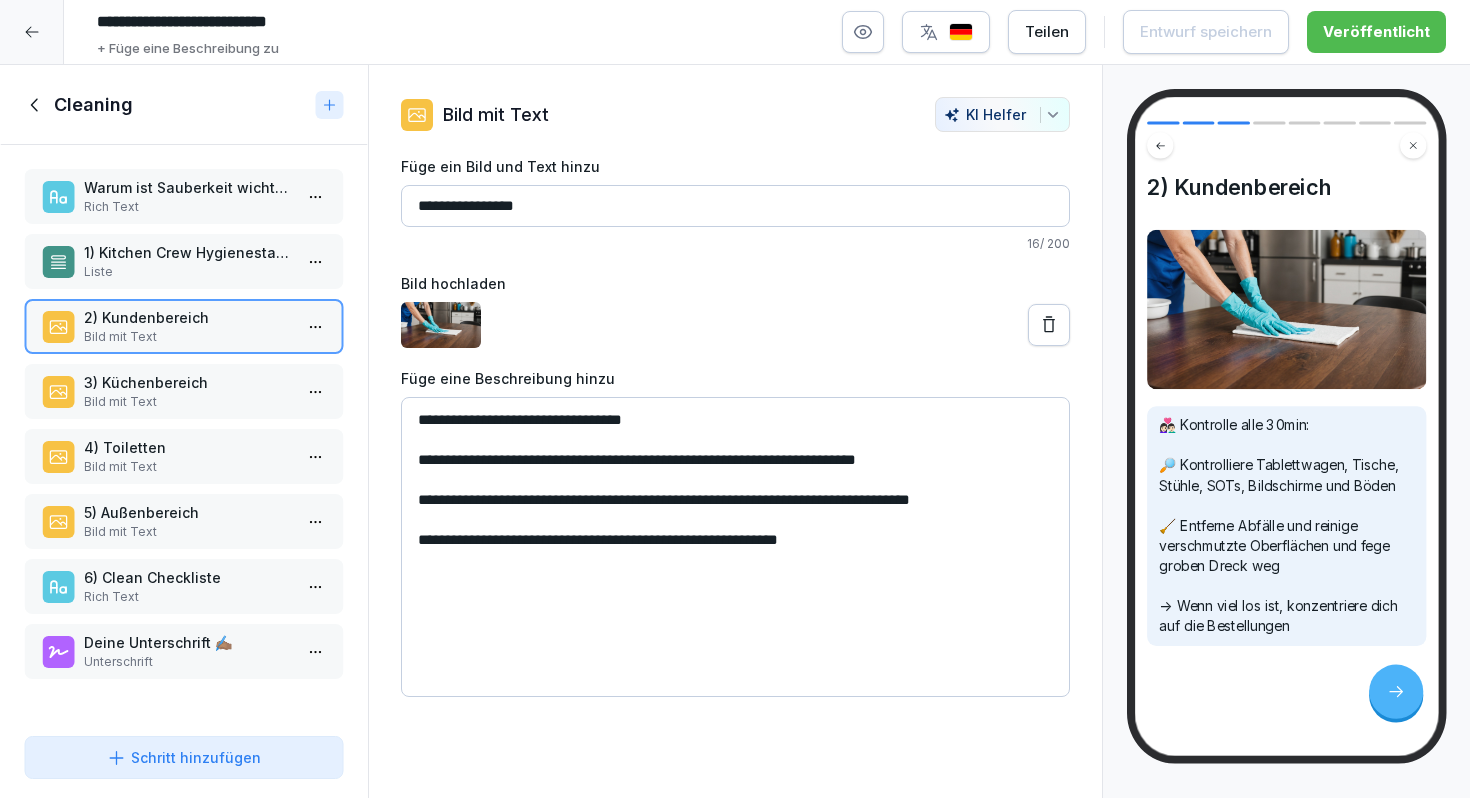 click 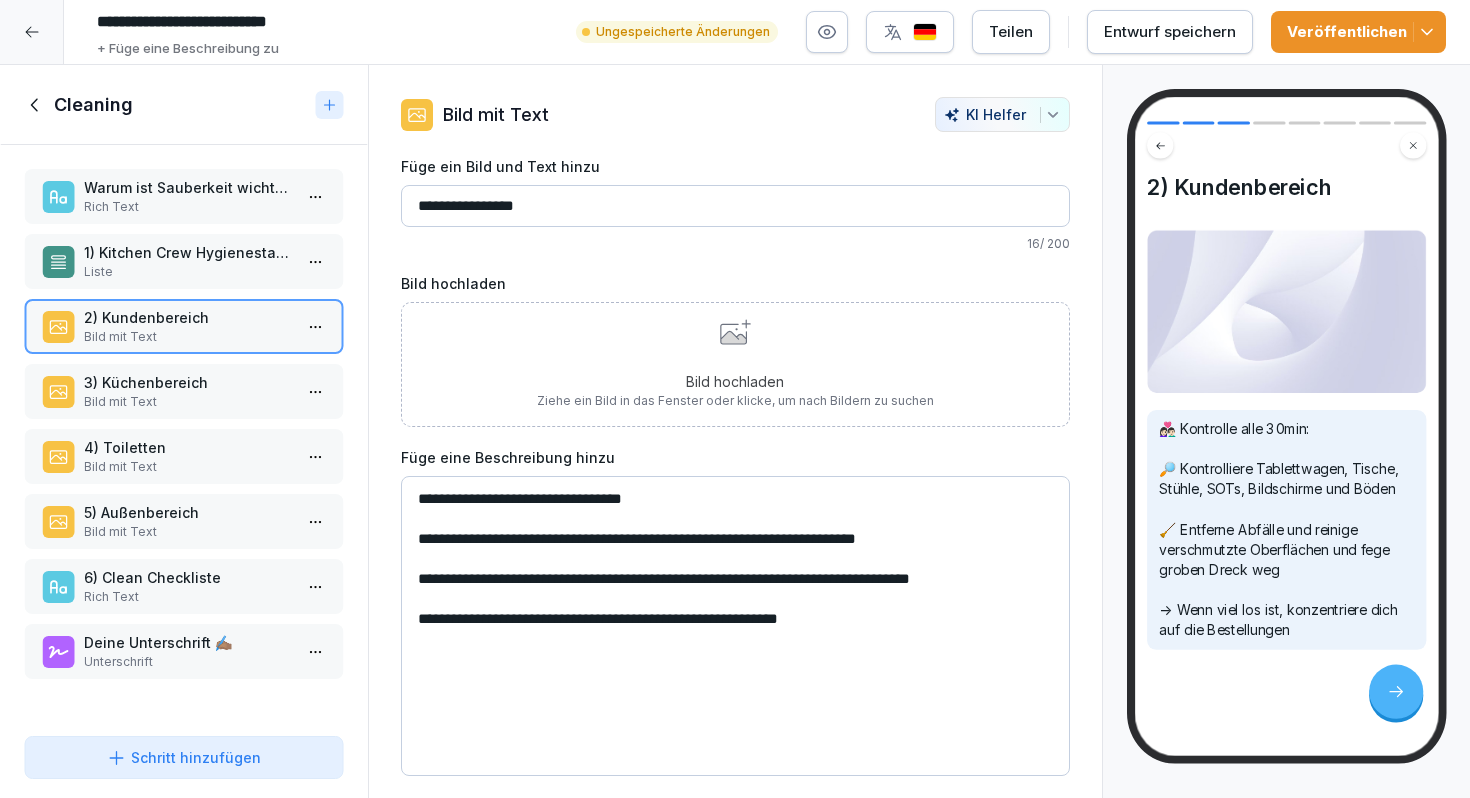 click on "Bild hochladen Ziehe ein Bild in das Fenster oder klicke, um nach Bildern zu suchen" at bounding box center (735, 364) 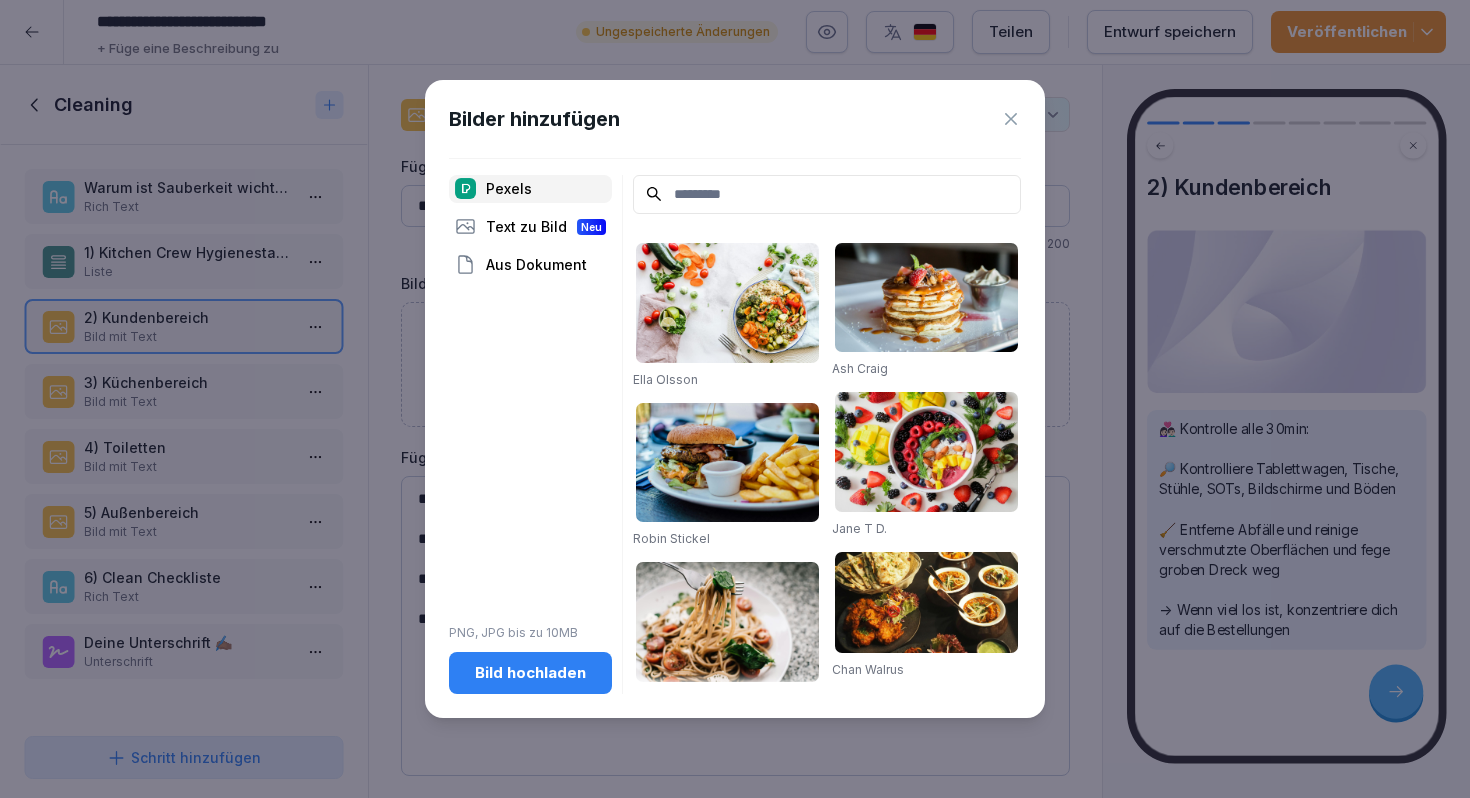 click on "Bild hochladen" at bounding box center [530, 673] 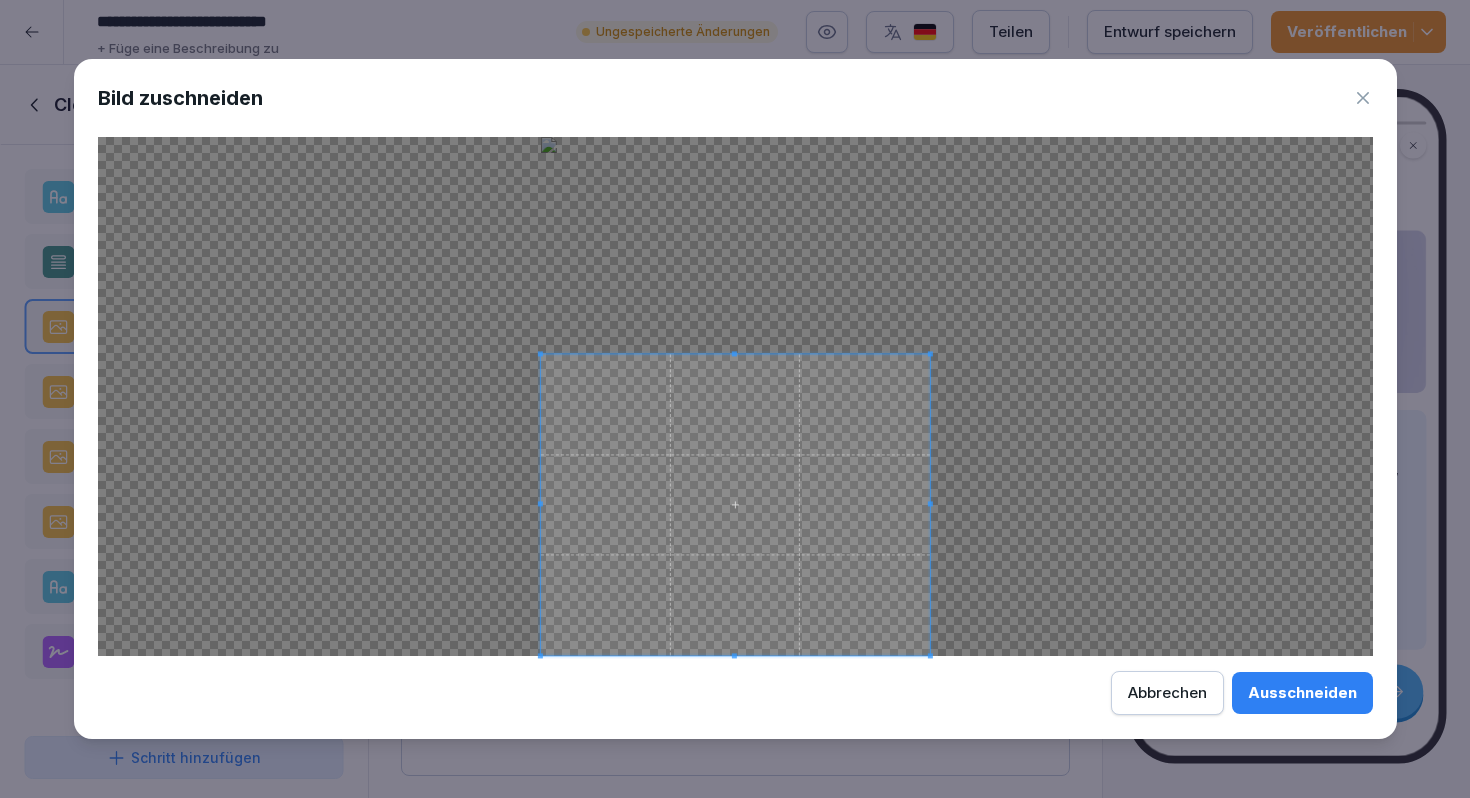 click at bounding box center (734, 505) 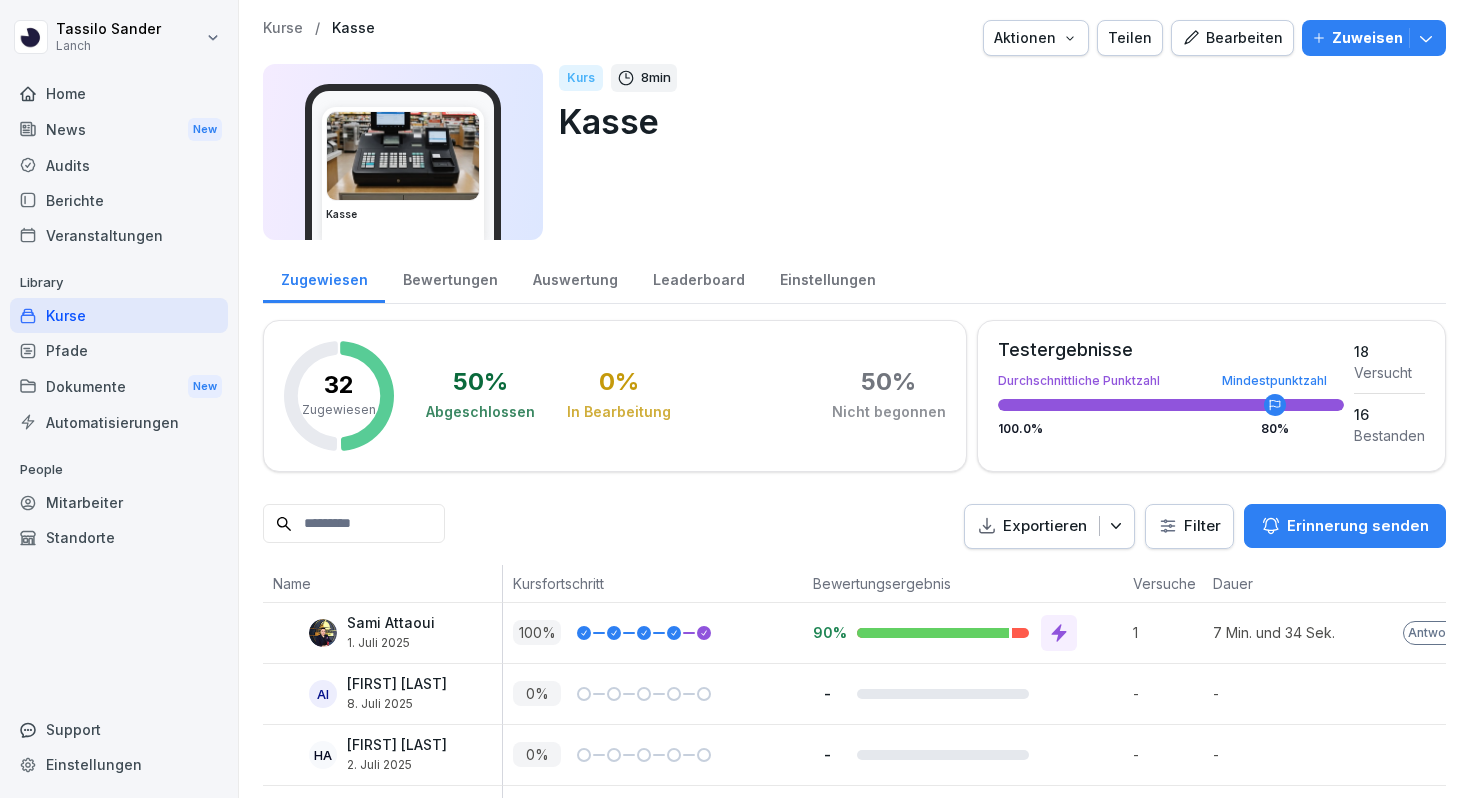 scroll, scrollTop: 0, scrollLeft: 0, axis: both 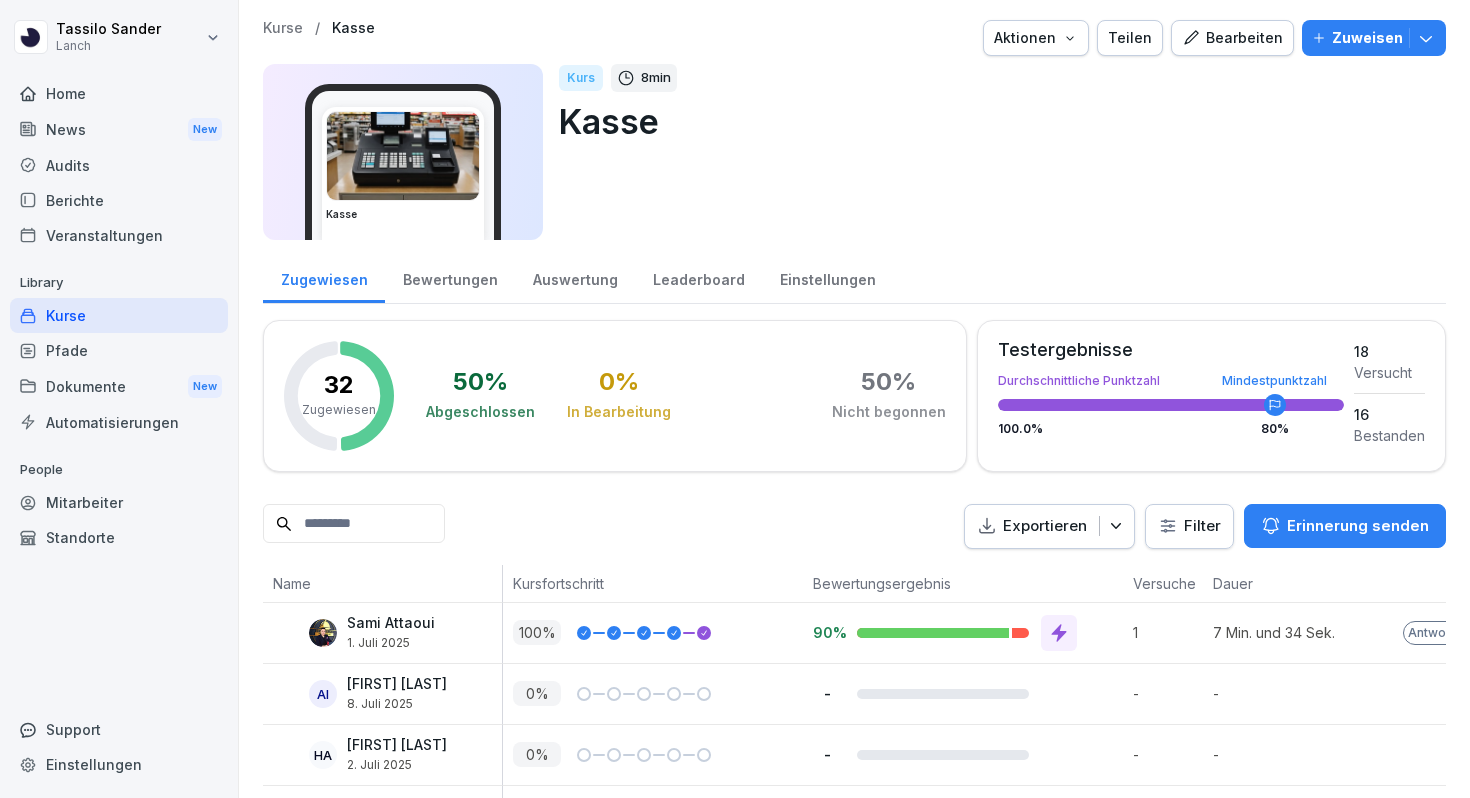 click on "Bearbeiten" at bounding box center (1232, 38) 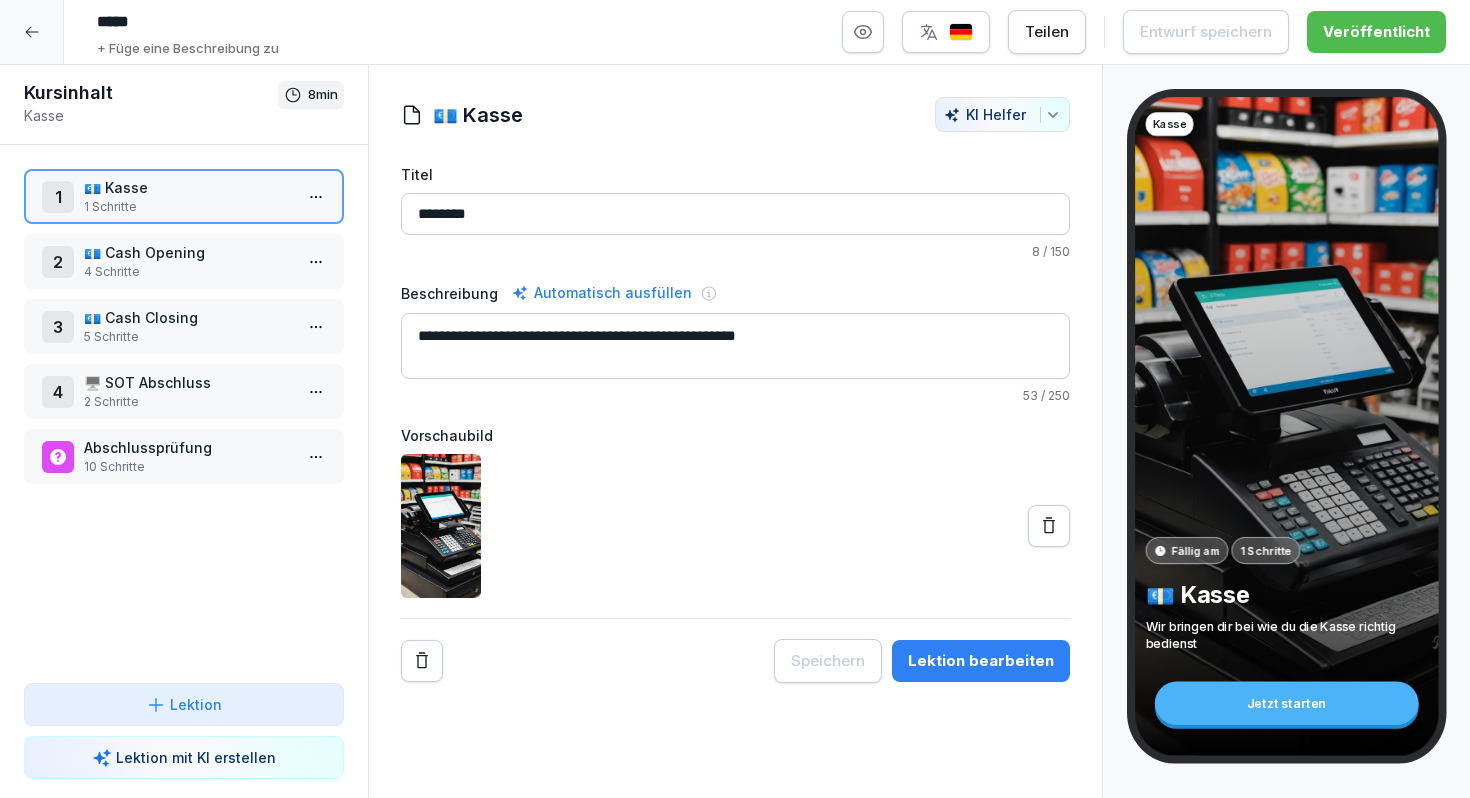 click at bounding box center (441, 526) 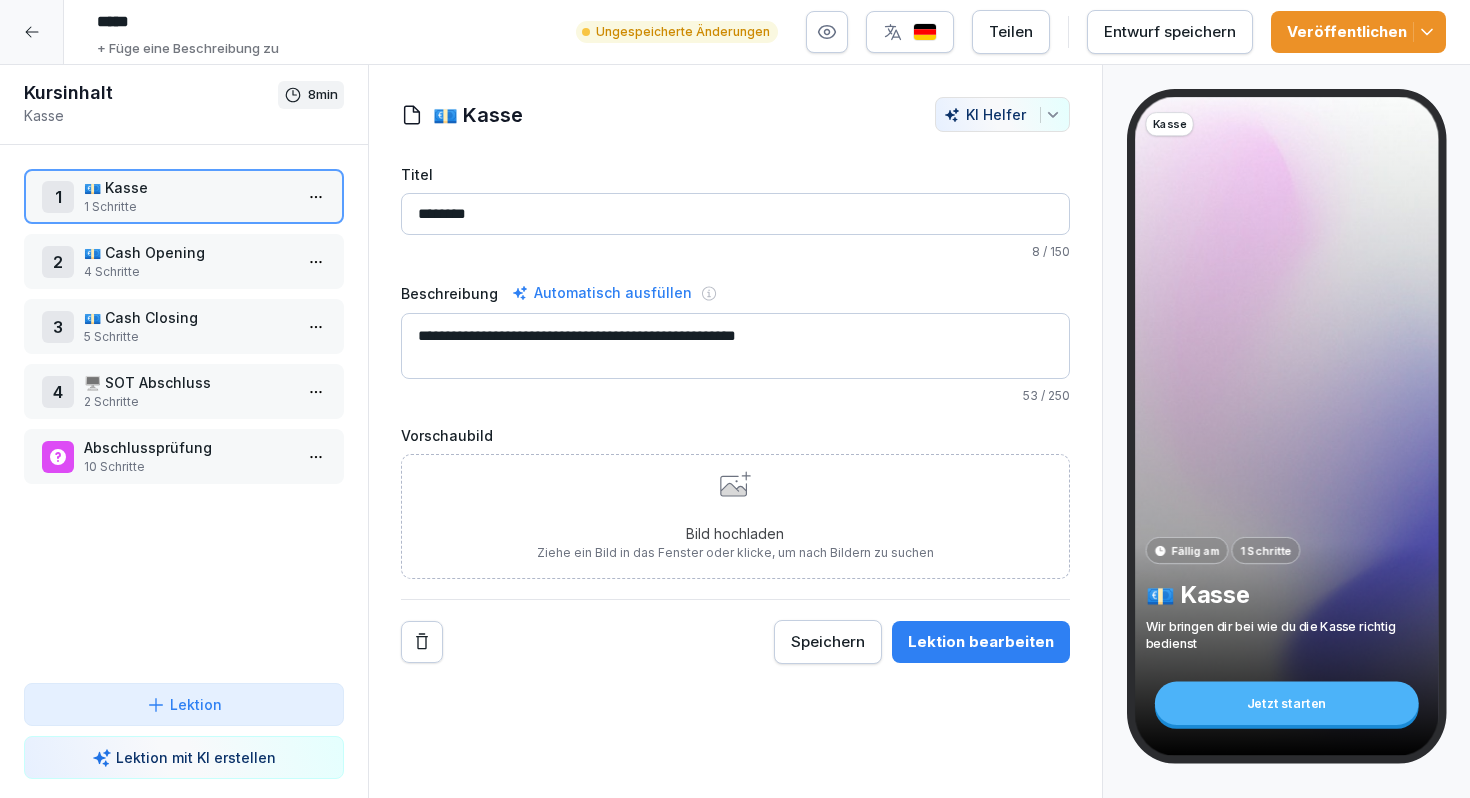 click on "Ziehe ein Bild in das Fenster oder klicke, um nach Bildern zu suchen" at bounding box center [735, 553] 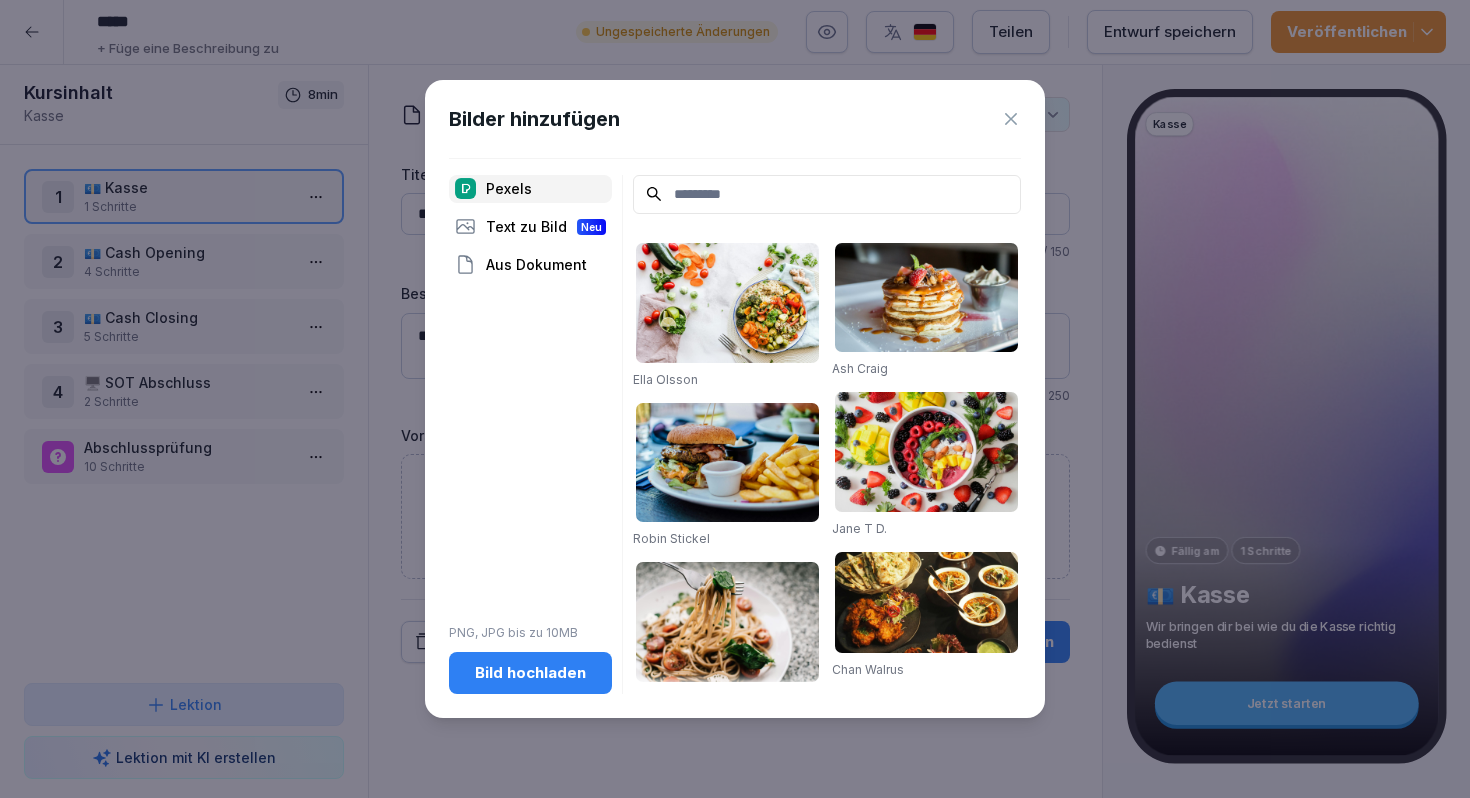 click on "Bilder hinzufügen Pexels Text zu Bild Neu Aus Dokument PNG, JPG bis zu 10MB Bild hochladen Ella Olsson Robin Stickel Lisa from Pexels Ella Olsson Ella Olsson Malidate Van Lukas Rajesh TP Dapur Melodi Jane  T D. Malidate Van monicore Chevanon Photography Sydney Troxell Ash Craig Jane  T D. Chan Walrus Valeria Boltneva Ella Olsson Elle Hughes JANG ‘S 🍂 Toa Heftiba Şinca Valeria Boltneva Daniela Elena Tentis julie aagaard Lum3n William Choquette ELEVATE" at bounding box center [735, 399] 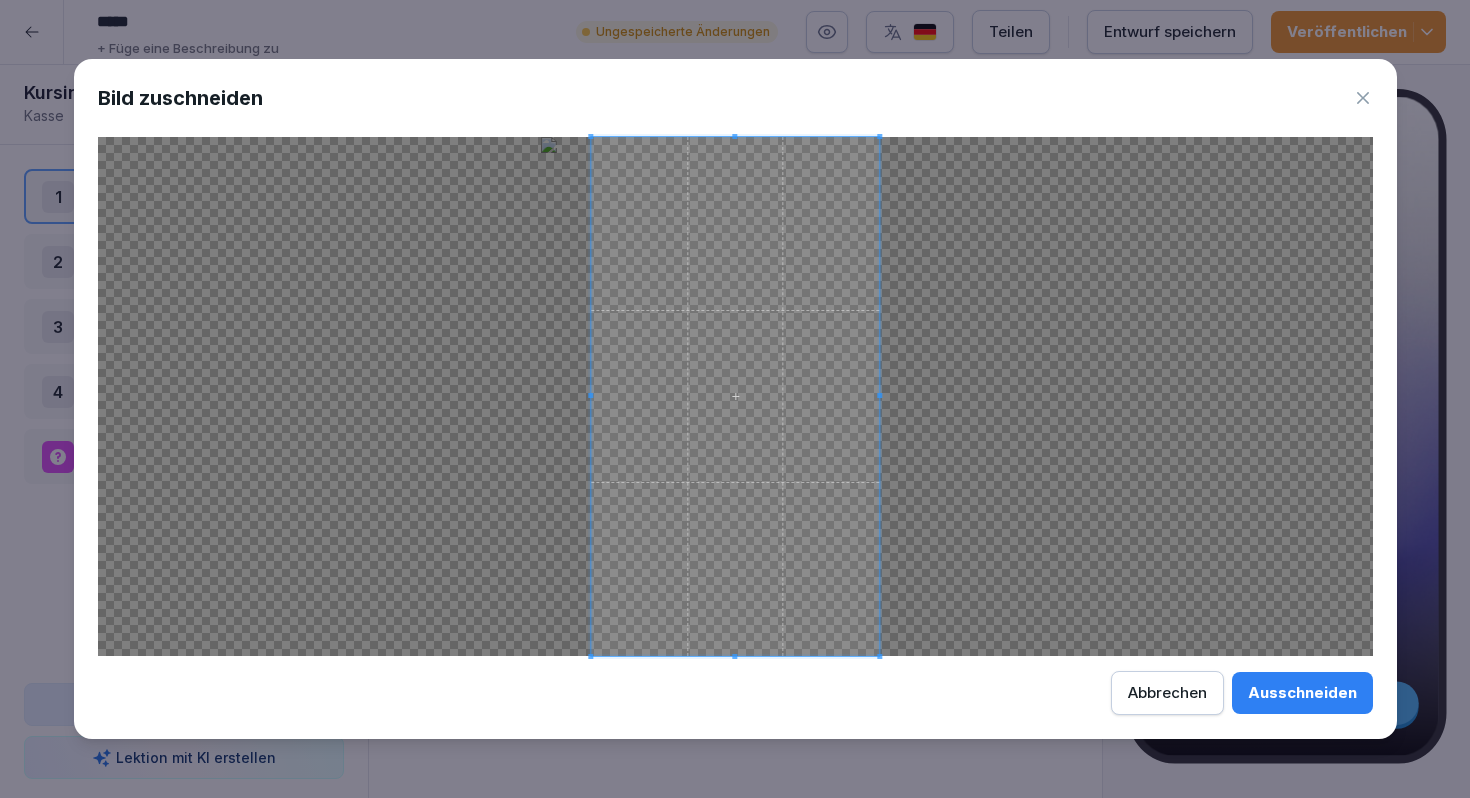 click on "Bild zuschneiden Ausschneiden Abbrechen" at bounding box center [735, 399] 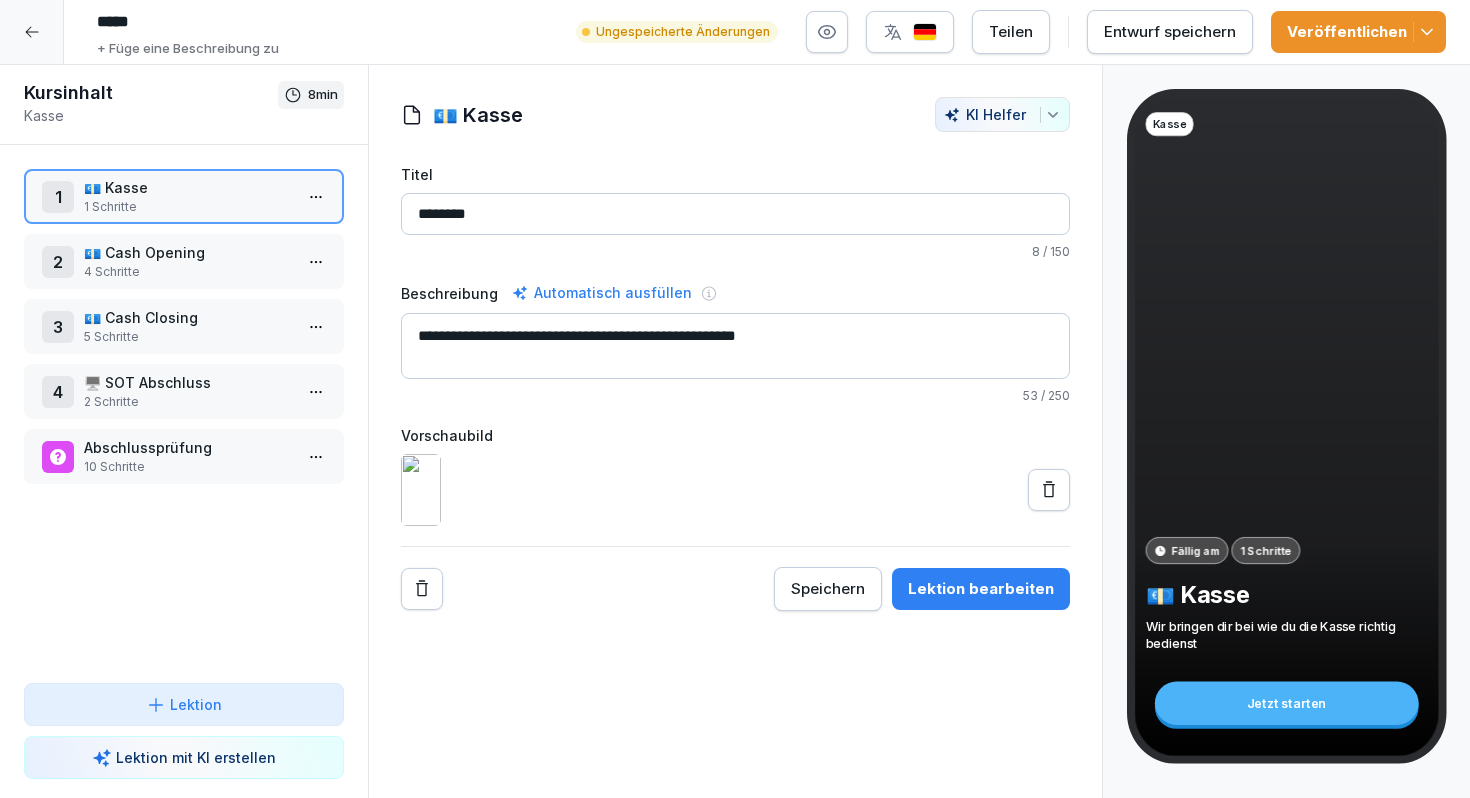 click on "1 Schritte" at bounding box center (188, 207) 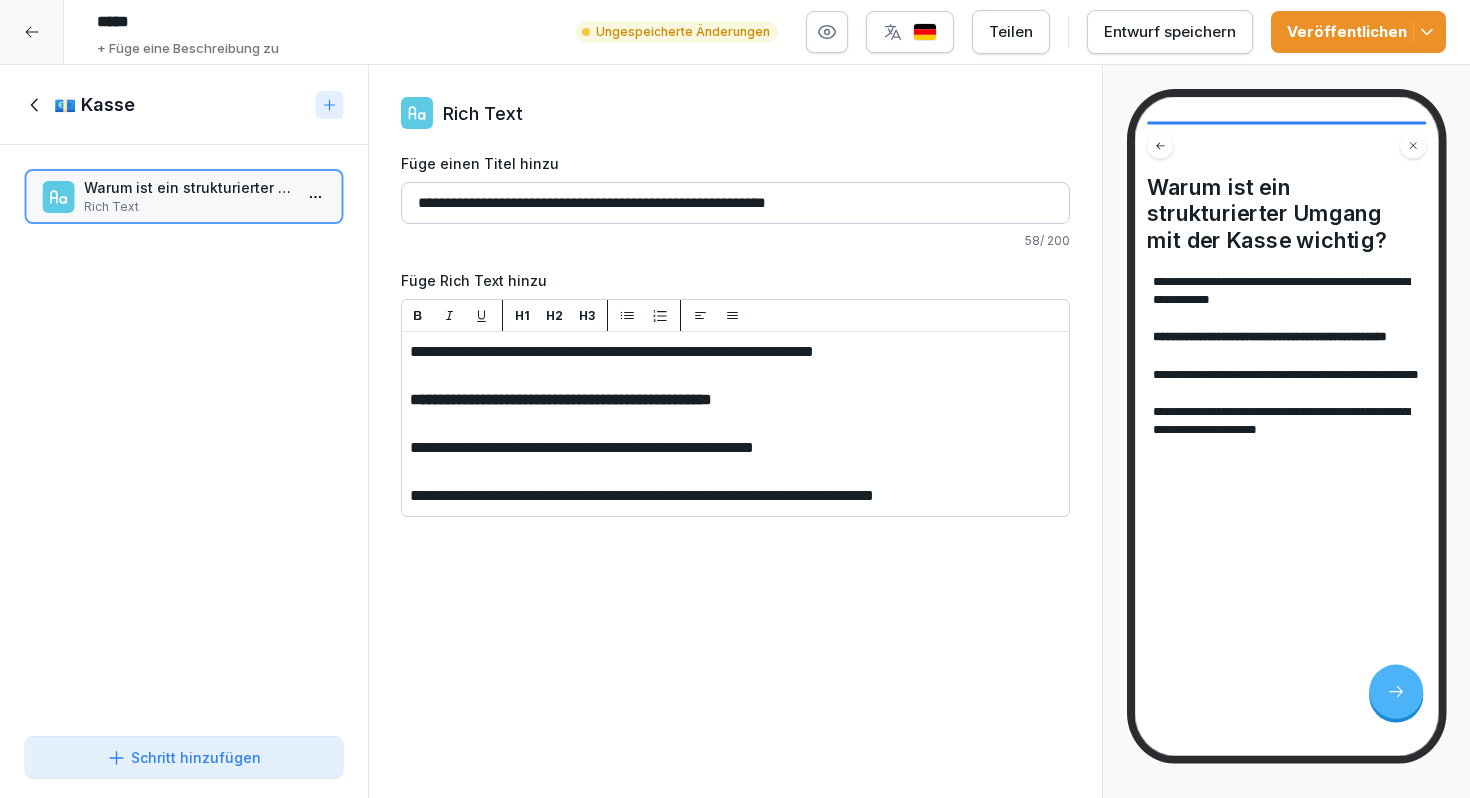 click 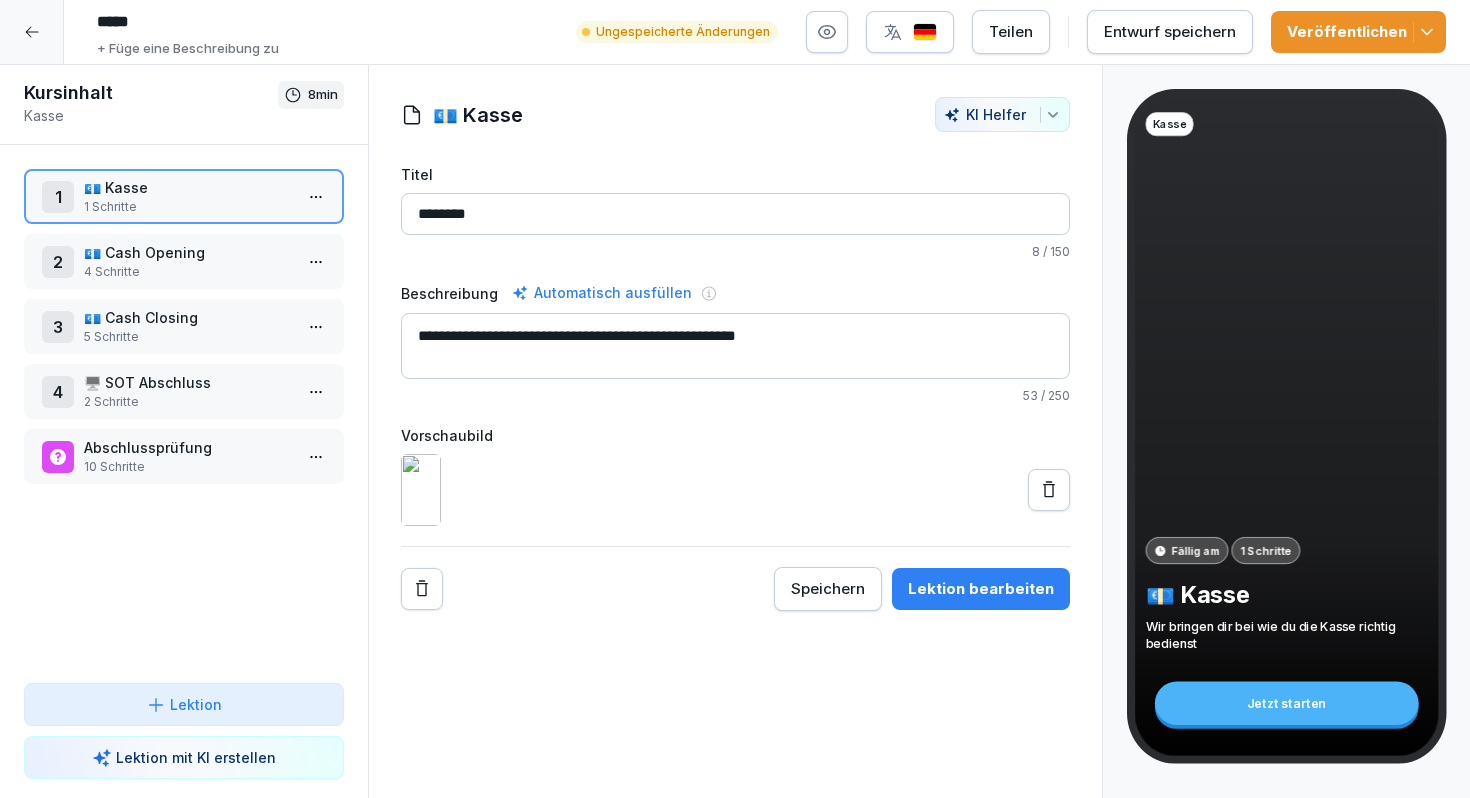 click on "4 Schritte" at bounding box center [188, 272] 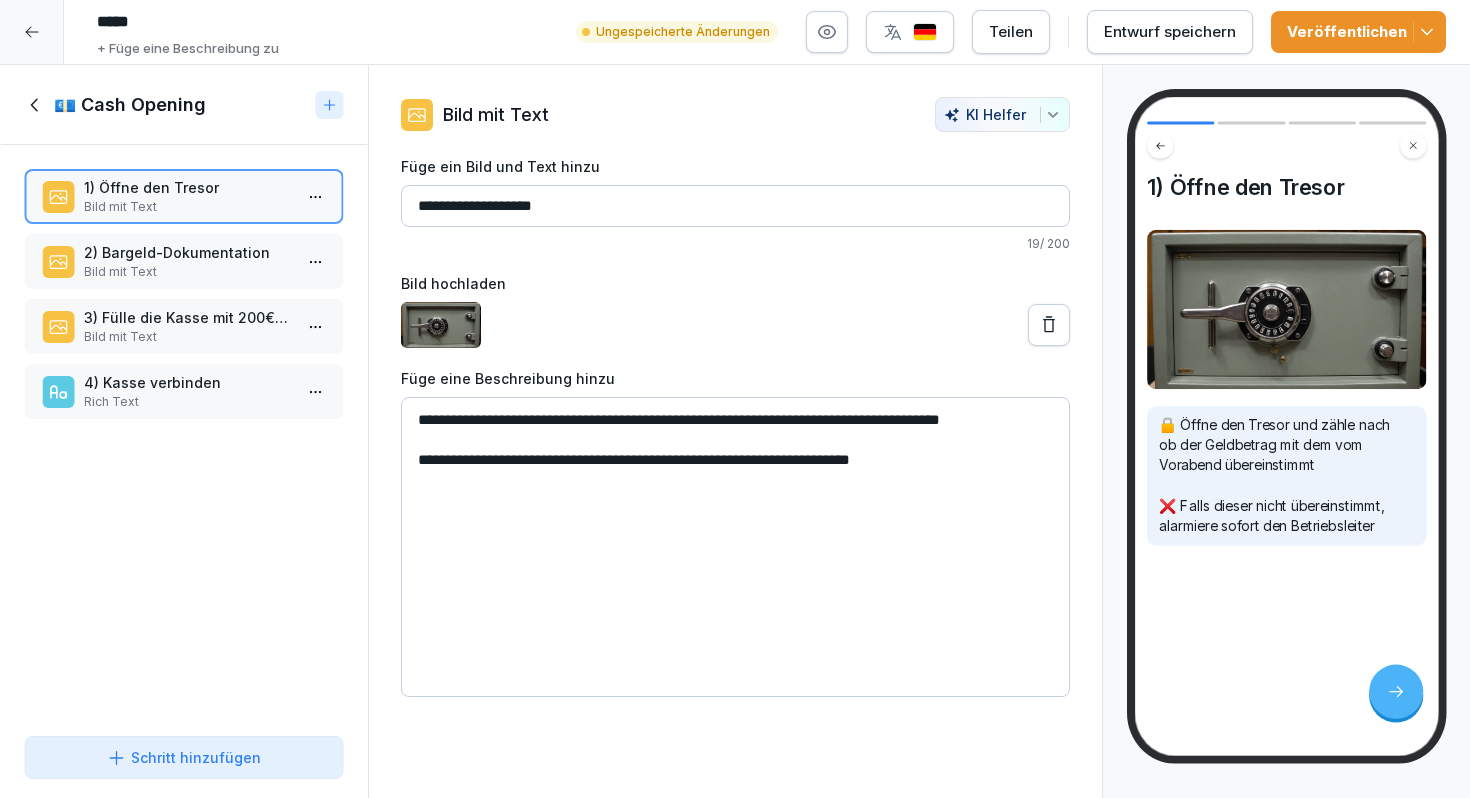 click on "2) Bargeld-Dokumentation Bild mit Text" at bounding box center (184, 261) 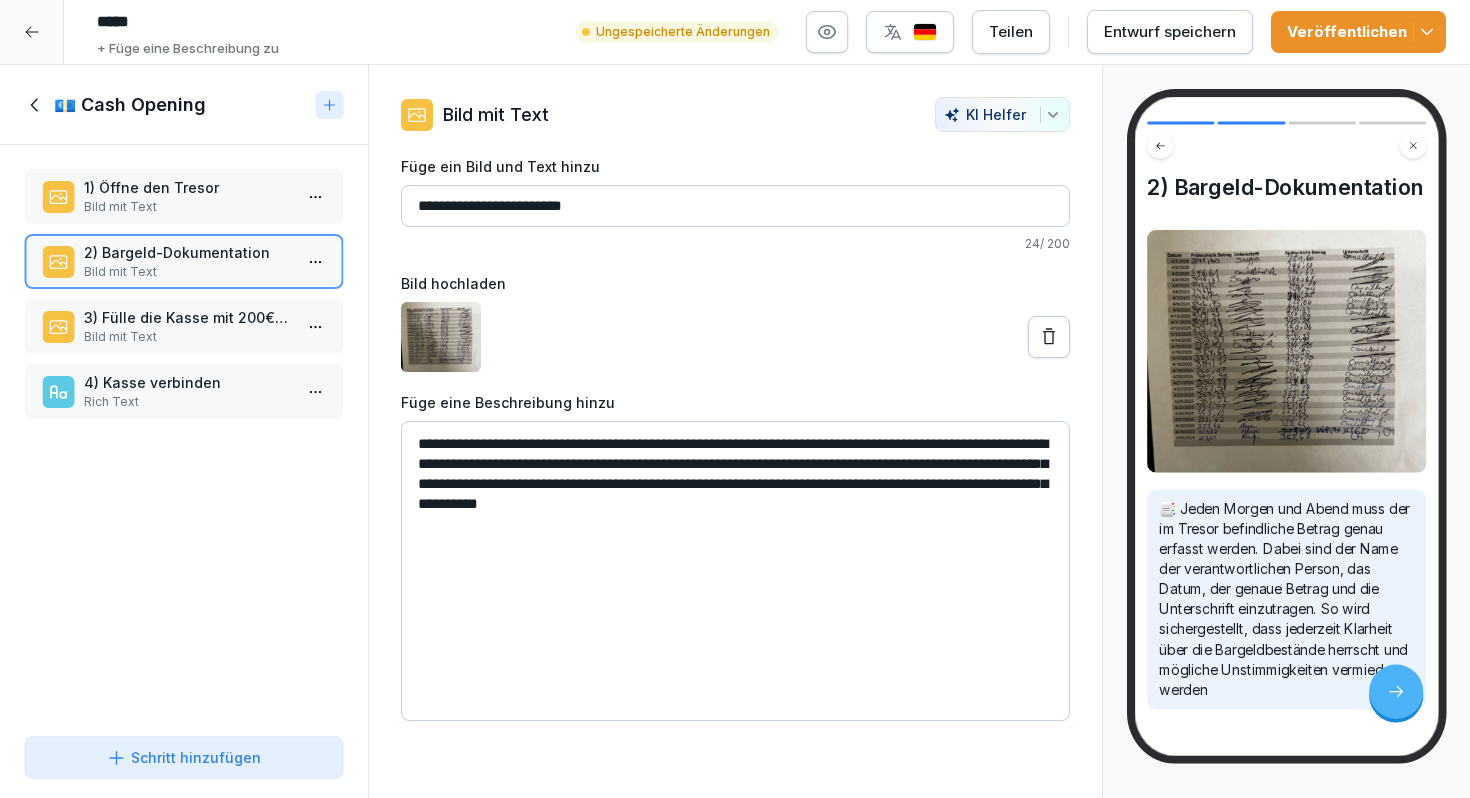 click on "Bild mit Text" at bounding box center [188, 337] 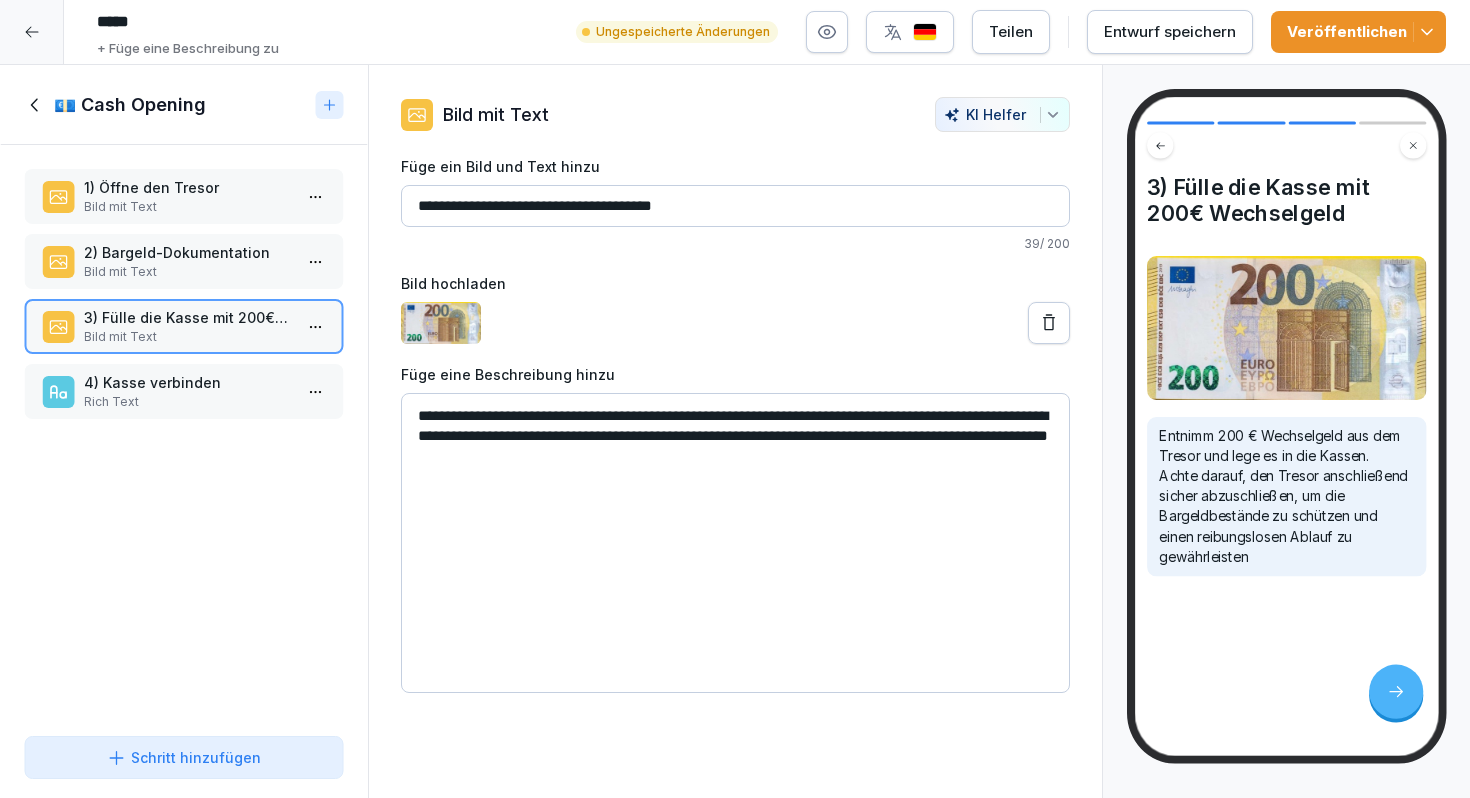 click 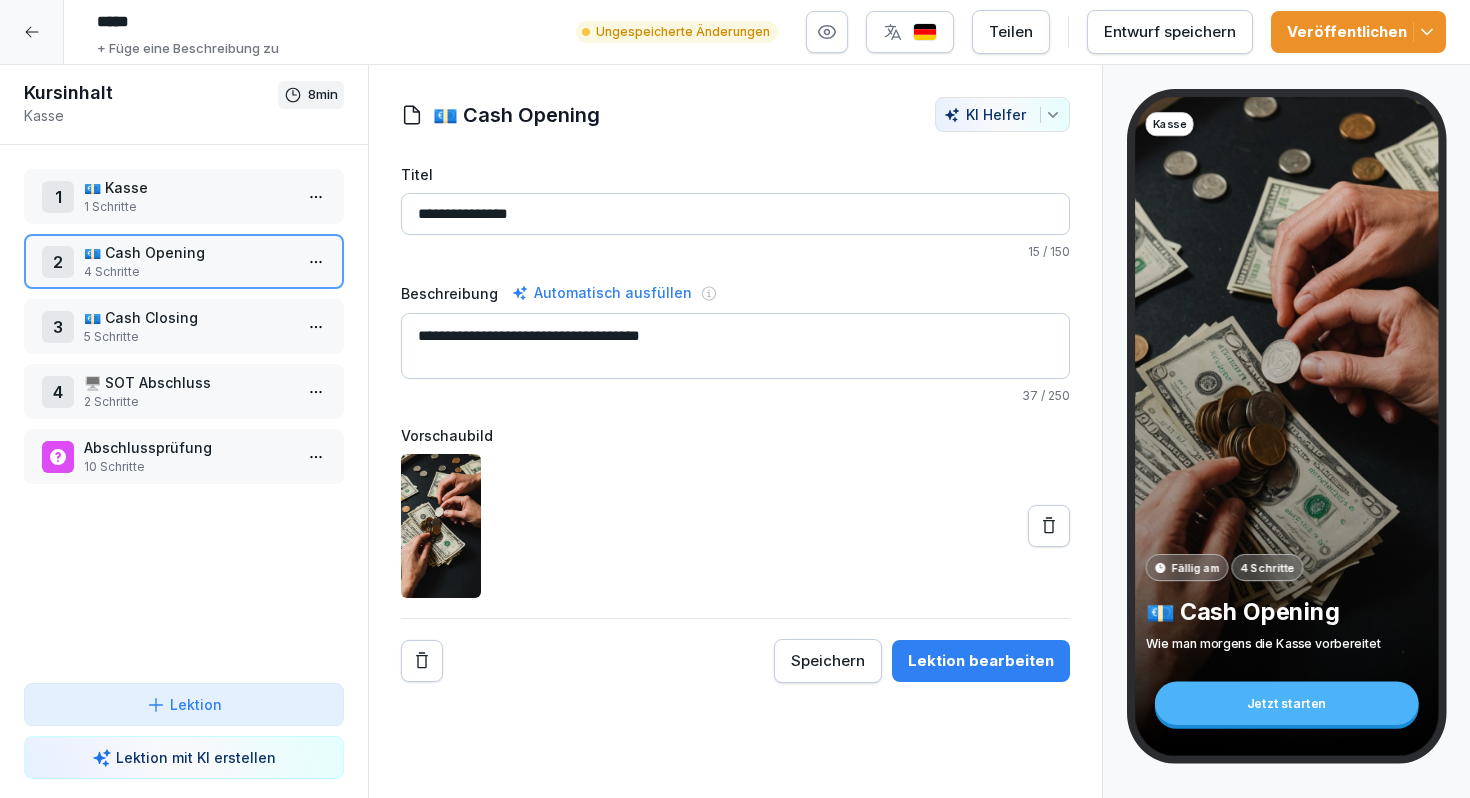 click on "💶 Cash Closing" at bounding box center (188, 317) 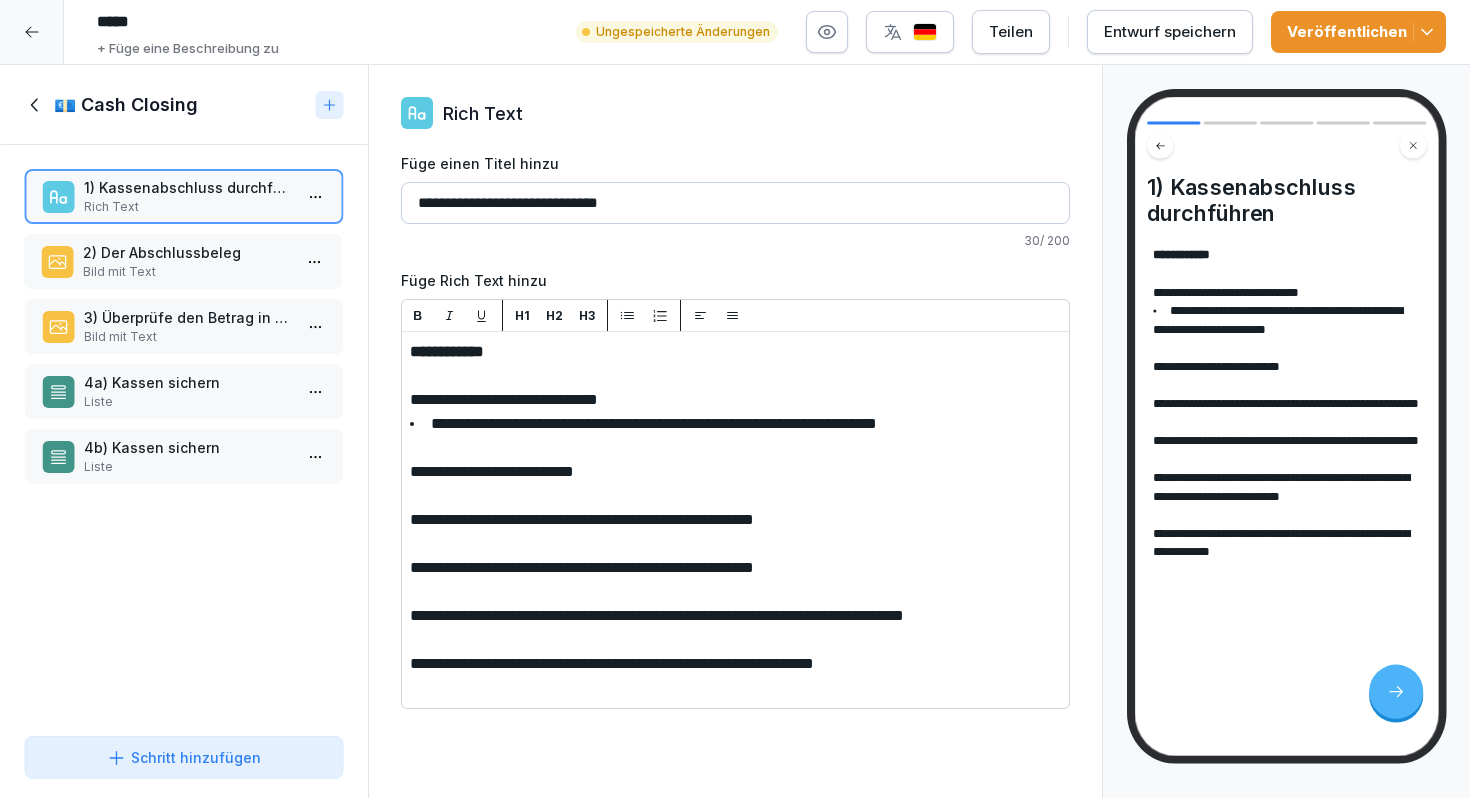 click on "2) Der Abschlussbeleg" at bounding box center [187, 252] 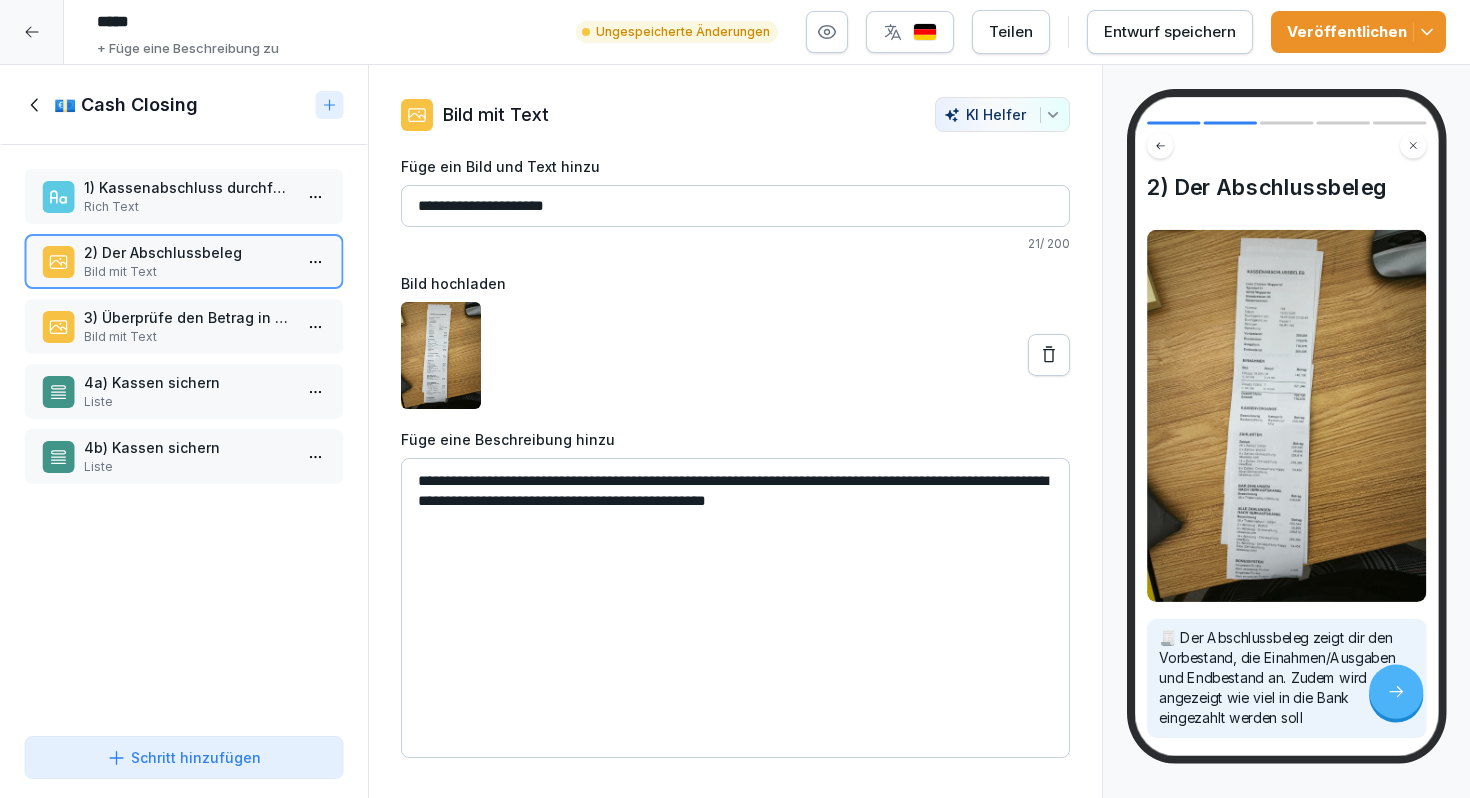 click on "3) Überprüfe den Betrag in der Kasse und in SIDES Bild mit Text" at bounding box center [184, 326] 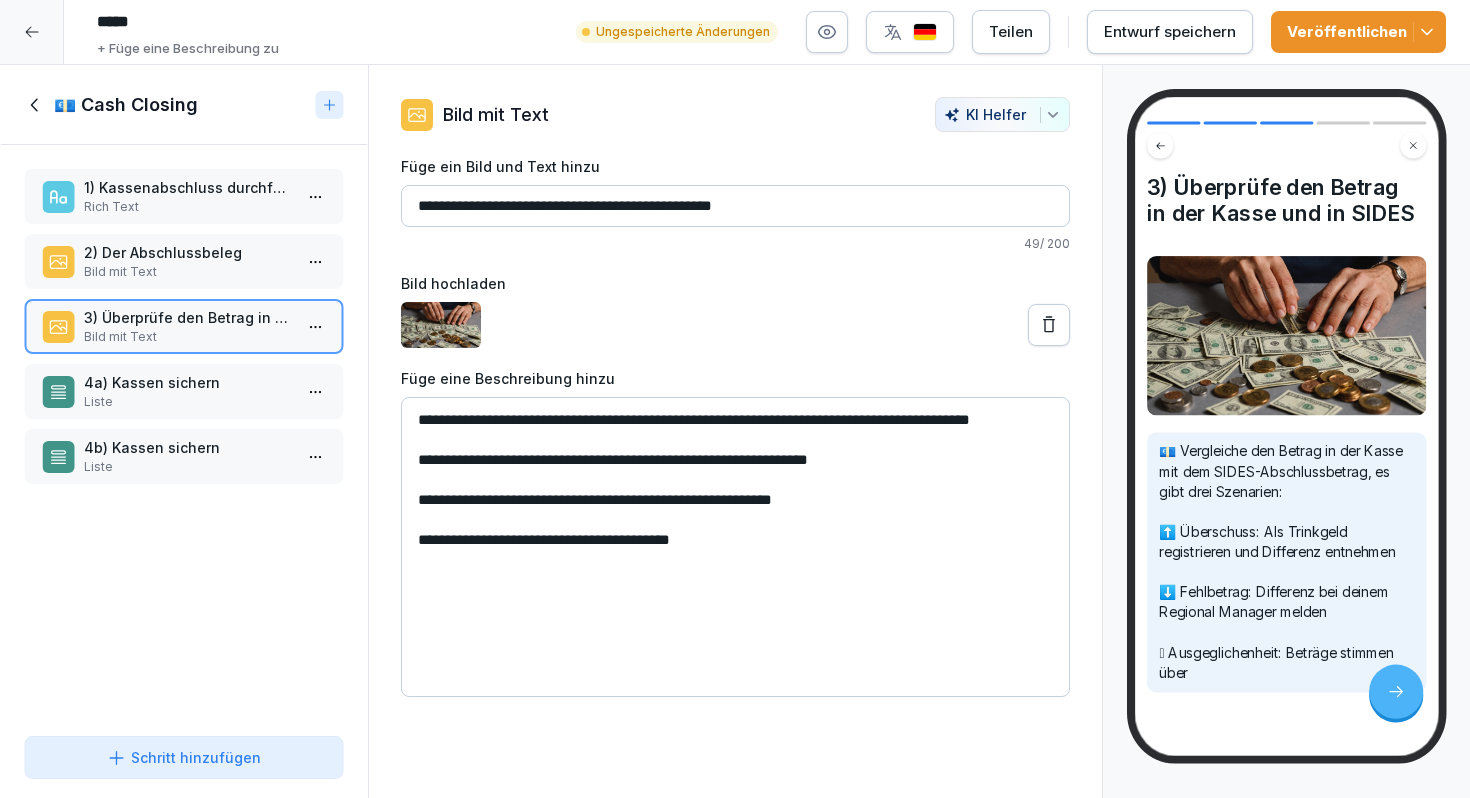 click 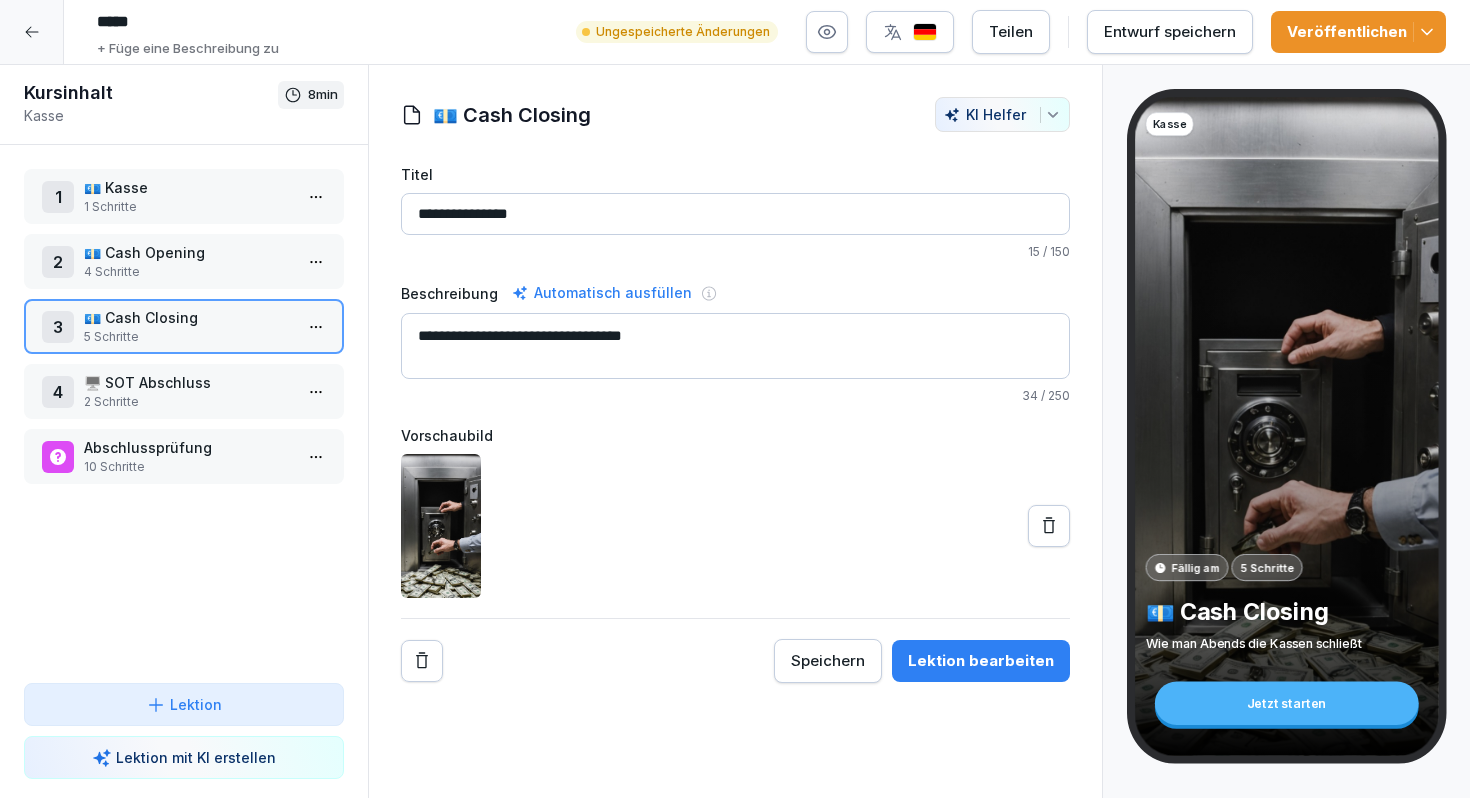 click on "🖥️ SOT Abschluss" at bounding box center (188, 382) 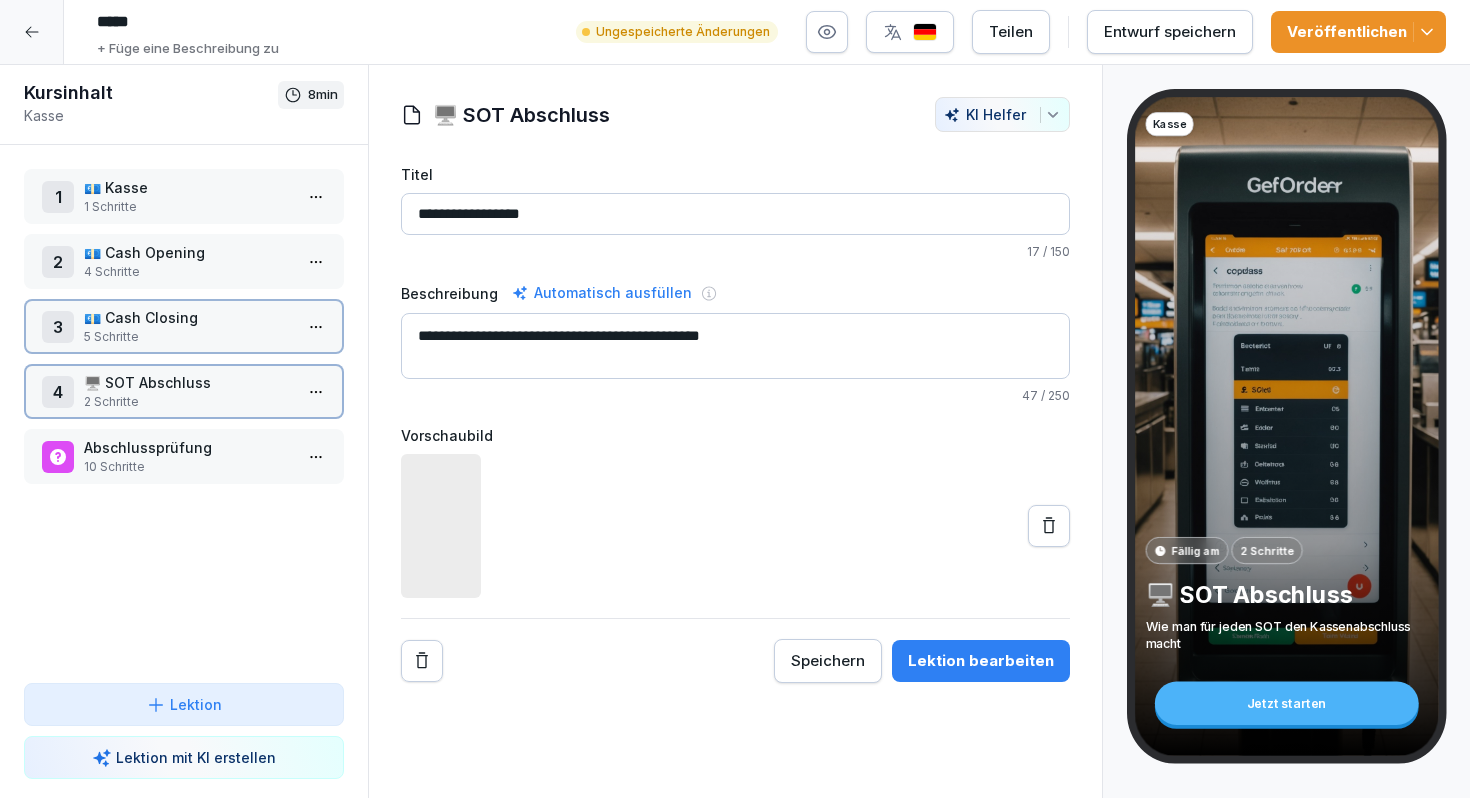 click on "🖥️ SOT Abschluss" at bounding box center [188, 382] 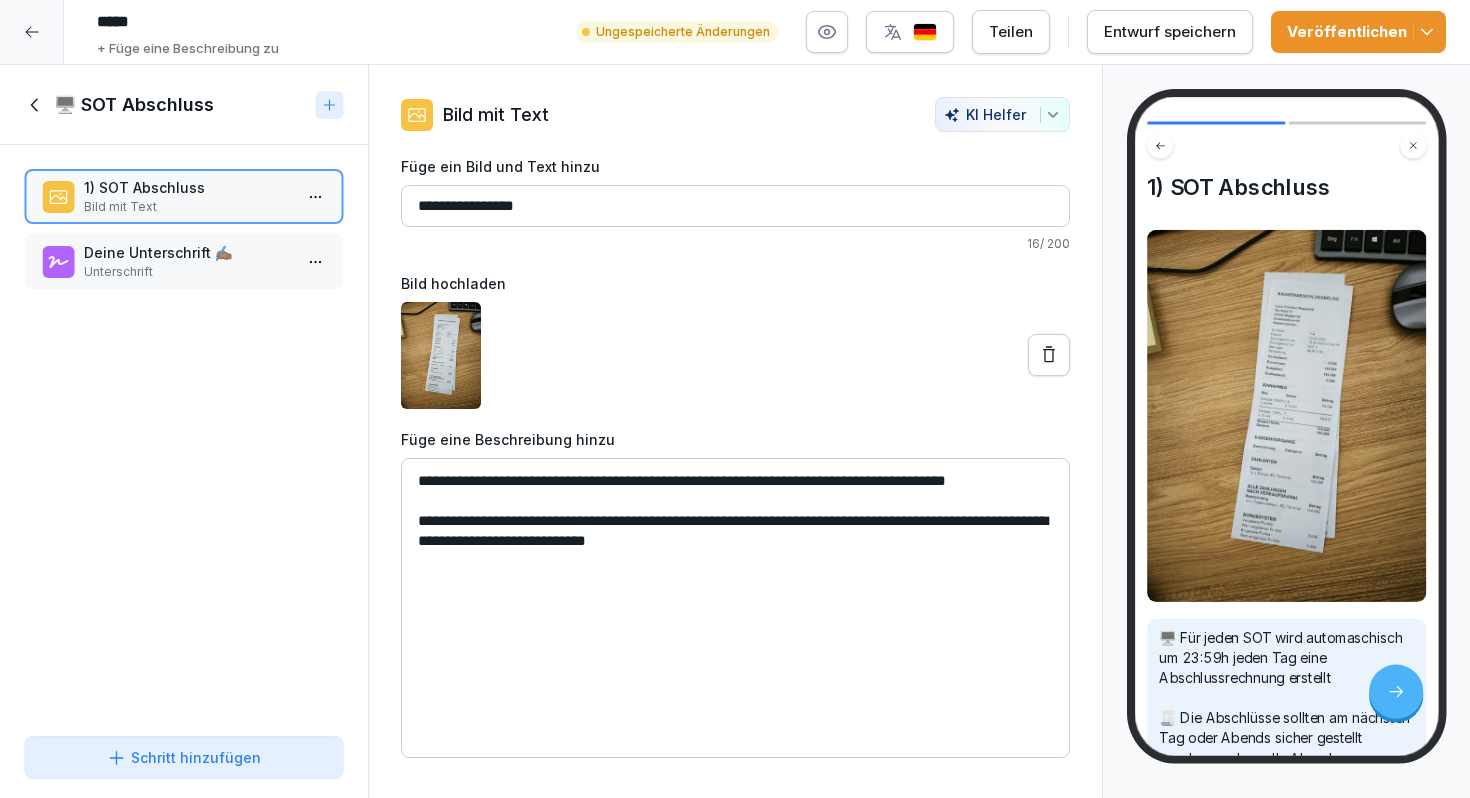 click 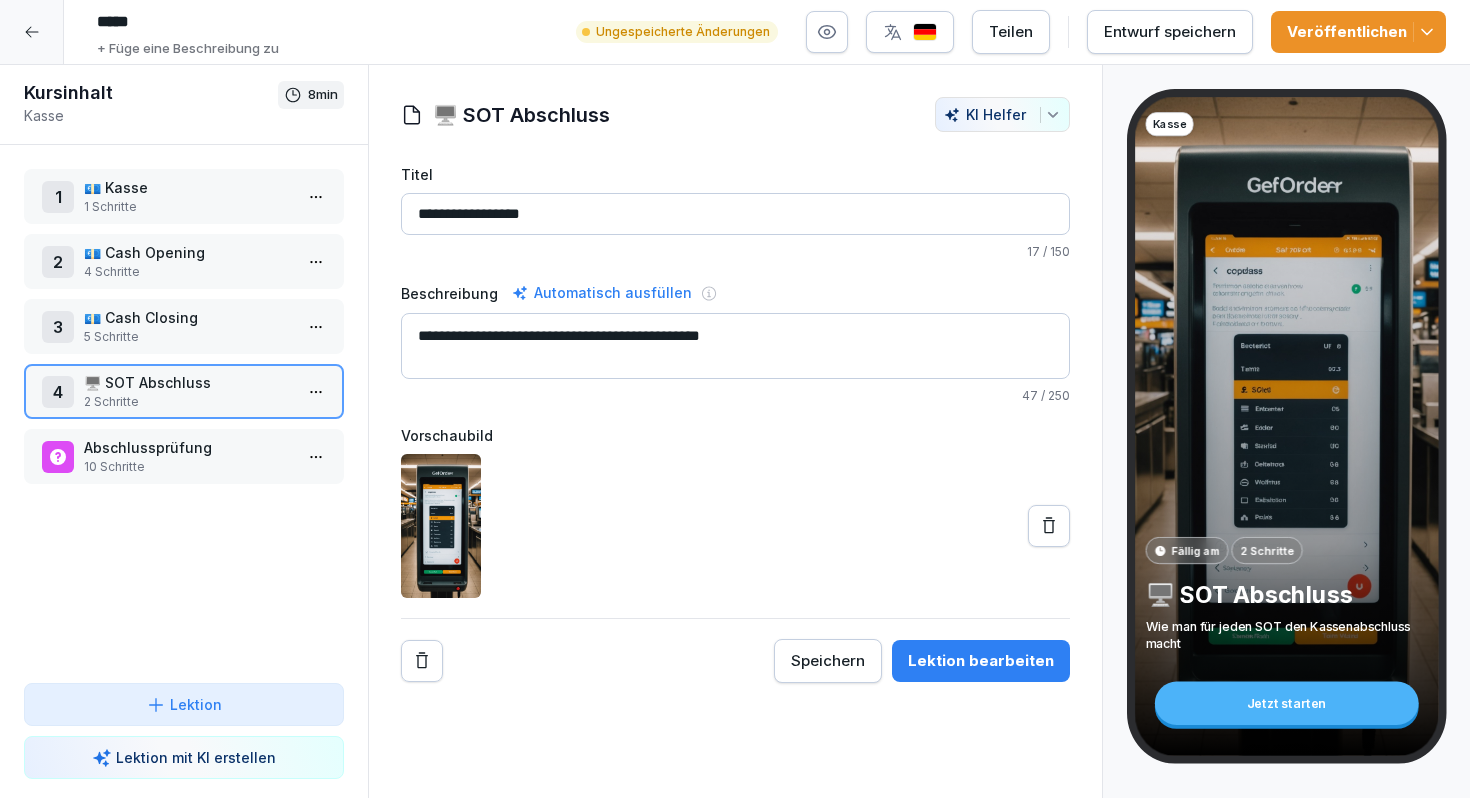 click on "1 💶 Kasse 1 Schritte" at bounding box center [184, 196] 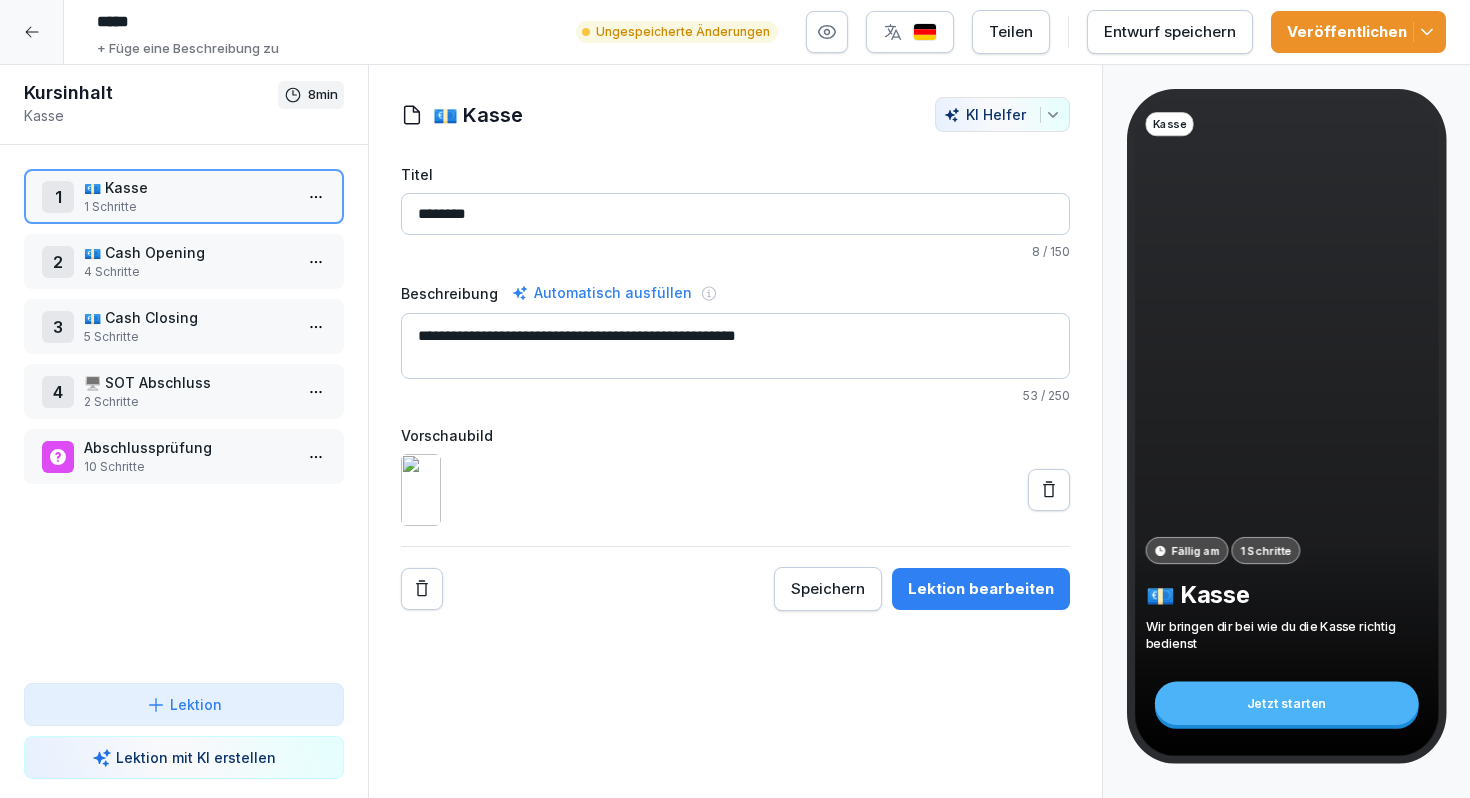 click on "1 💶 Kasse 1 Schritte" at bounding box center (184, 196) 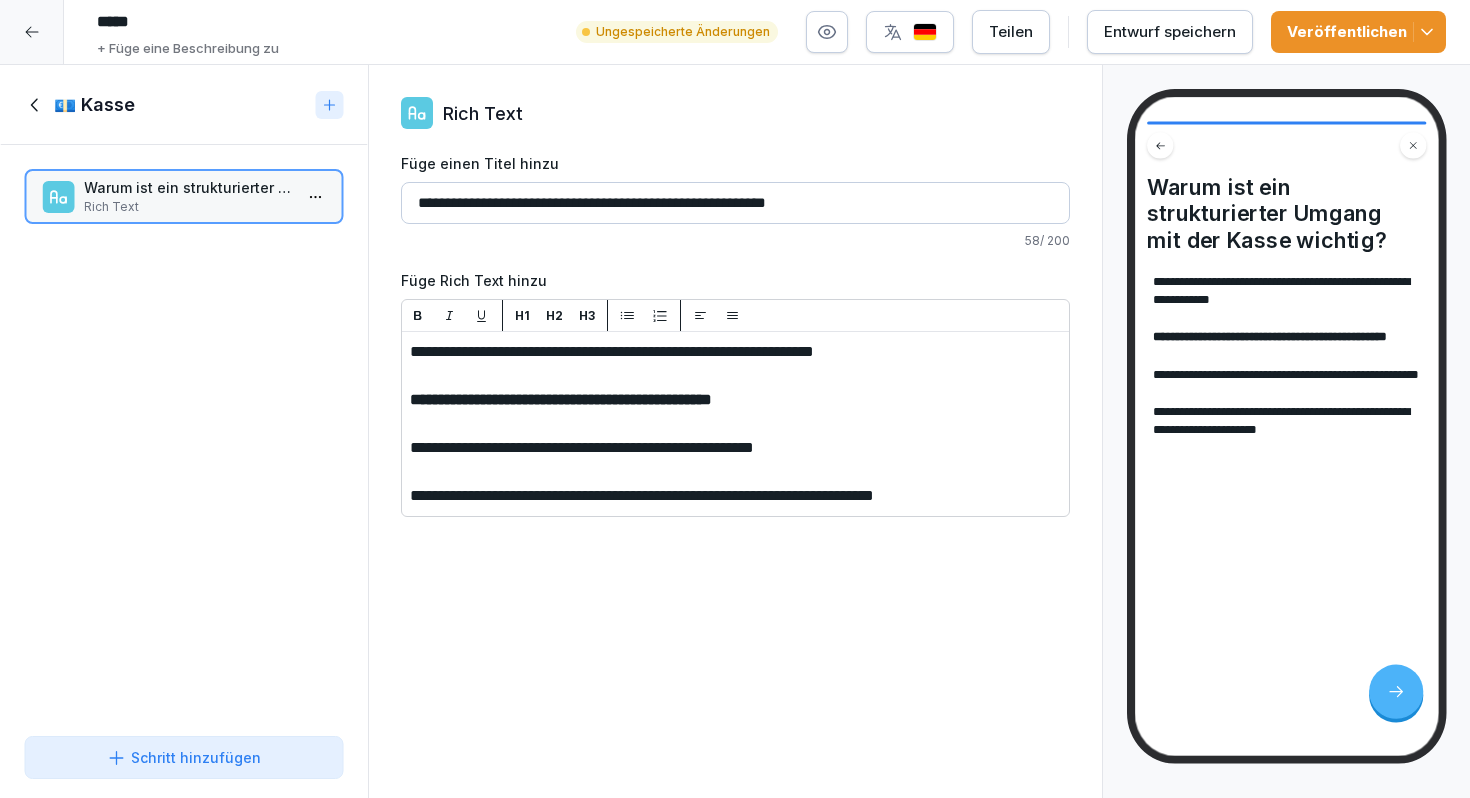 click on "Veröffentlichen" at bounding box center (1358, 32) 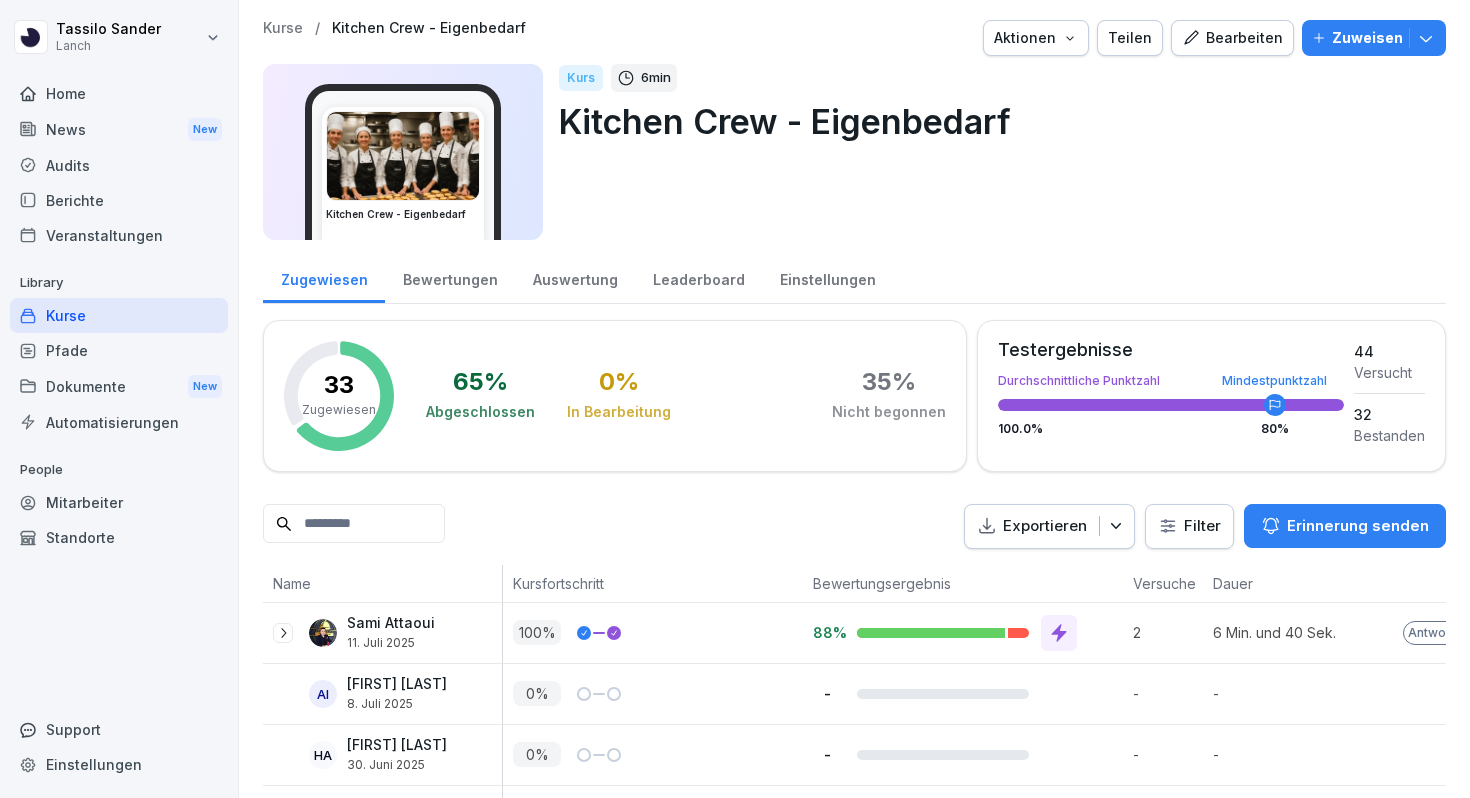scroll, scrollTop: 0, scrollLeft: 0, axis: both 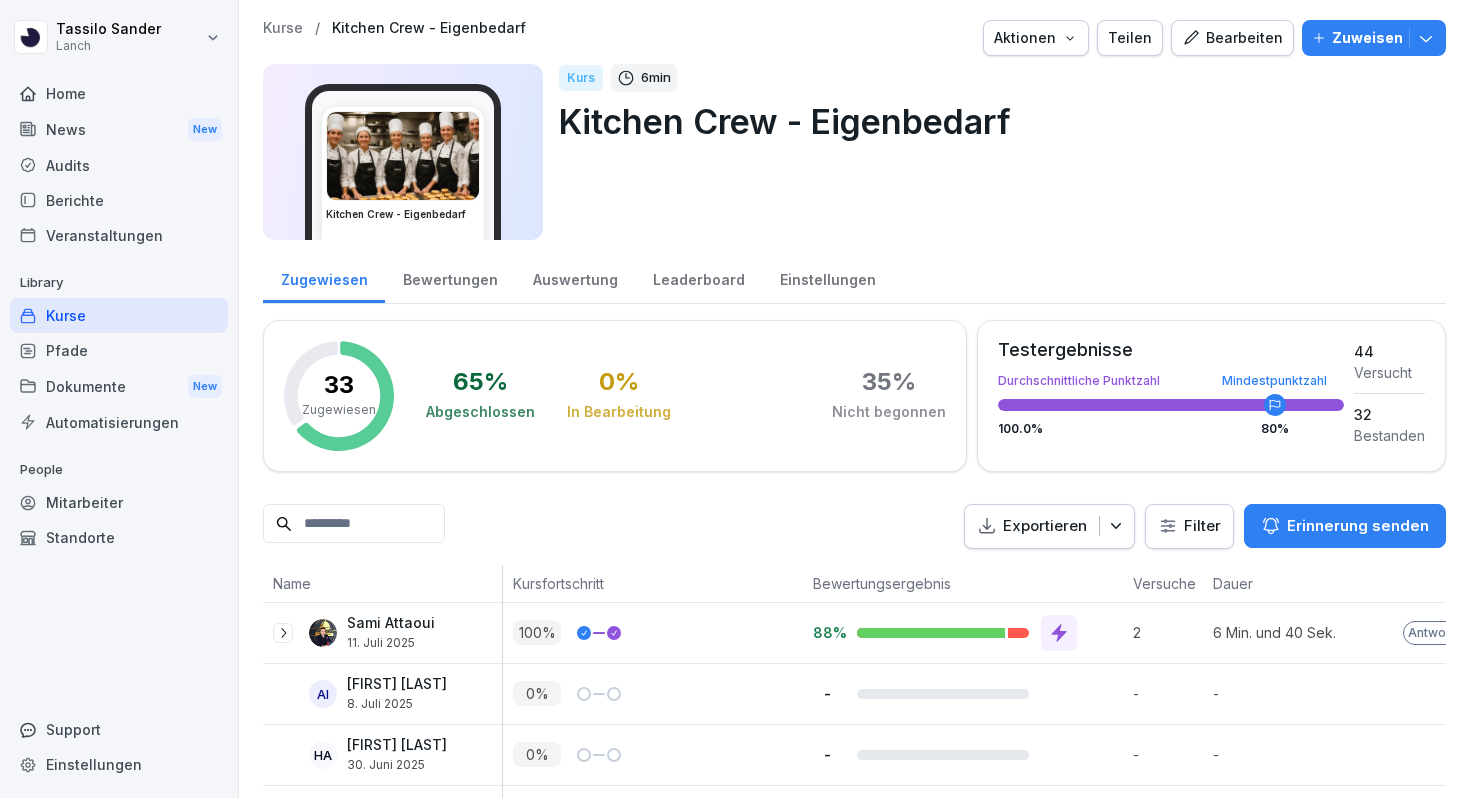 click on "Bearbeiten" at bounding box center (1232, 38) 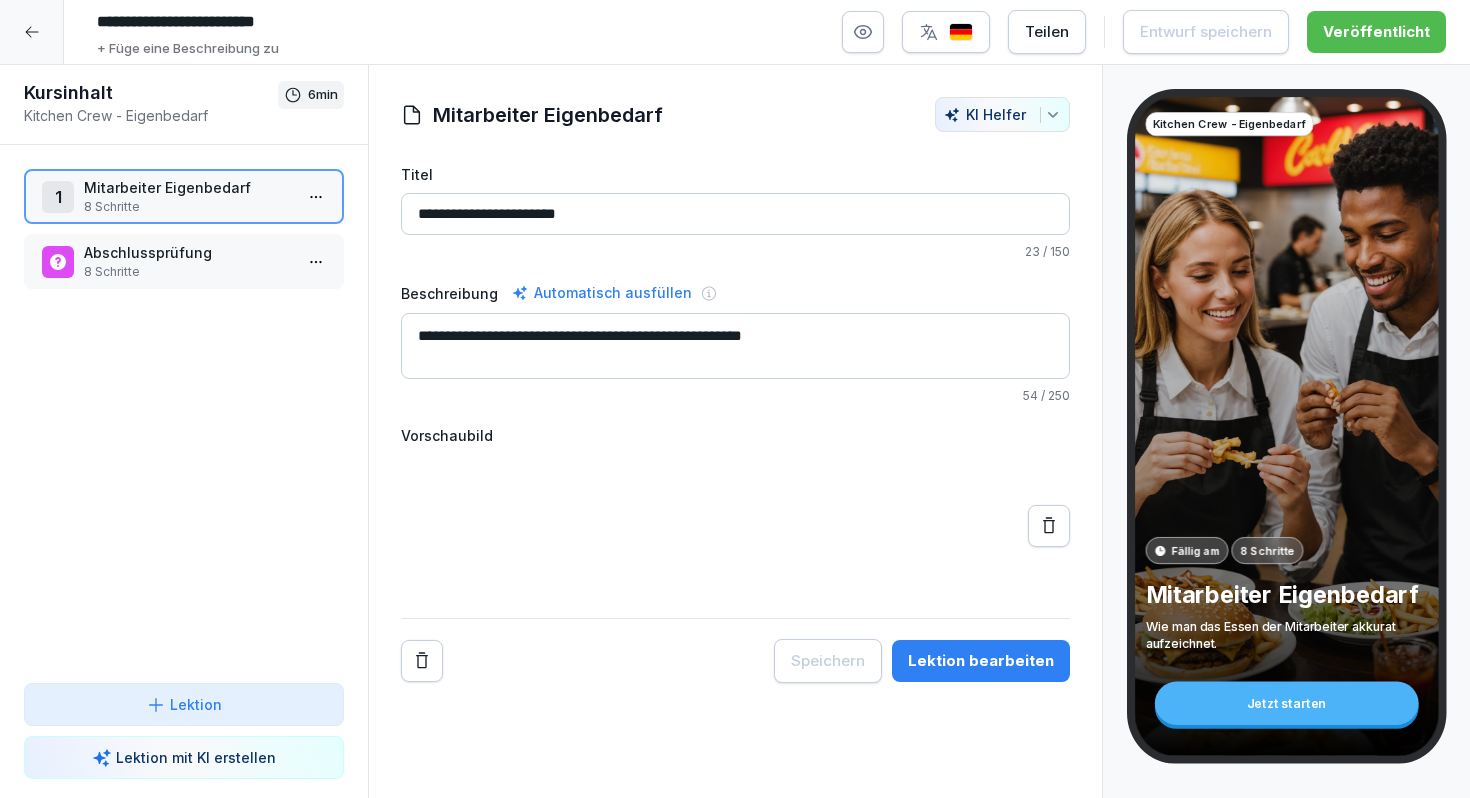 click on "8 Schritte" at bounding box center [188, 207] 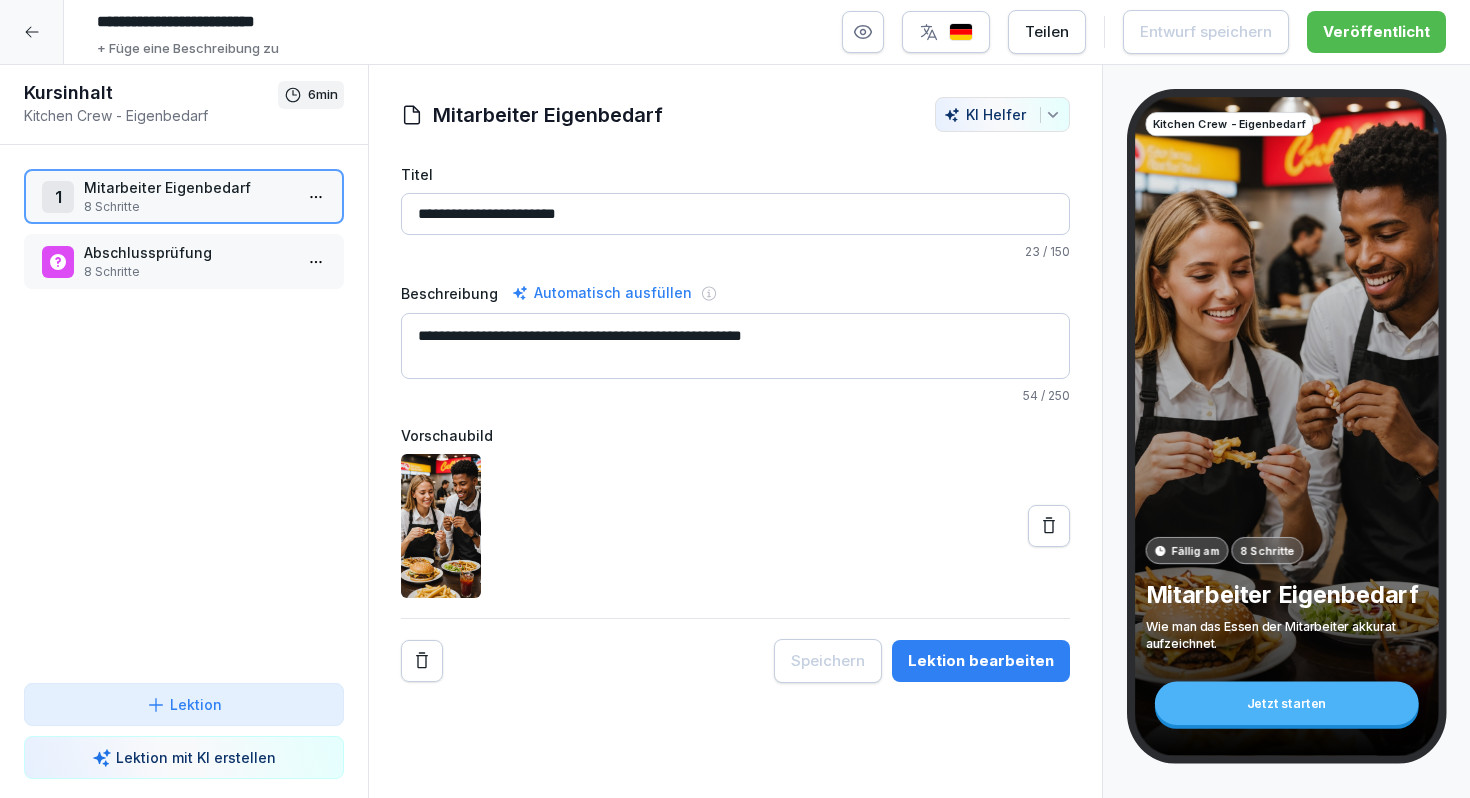 click on "8 Schritte" at bounding box center [188, 207] 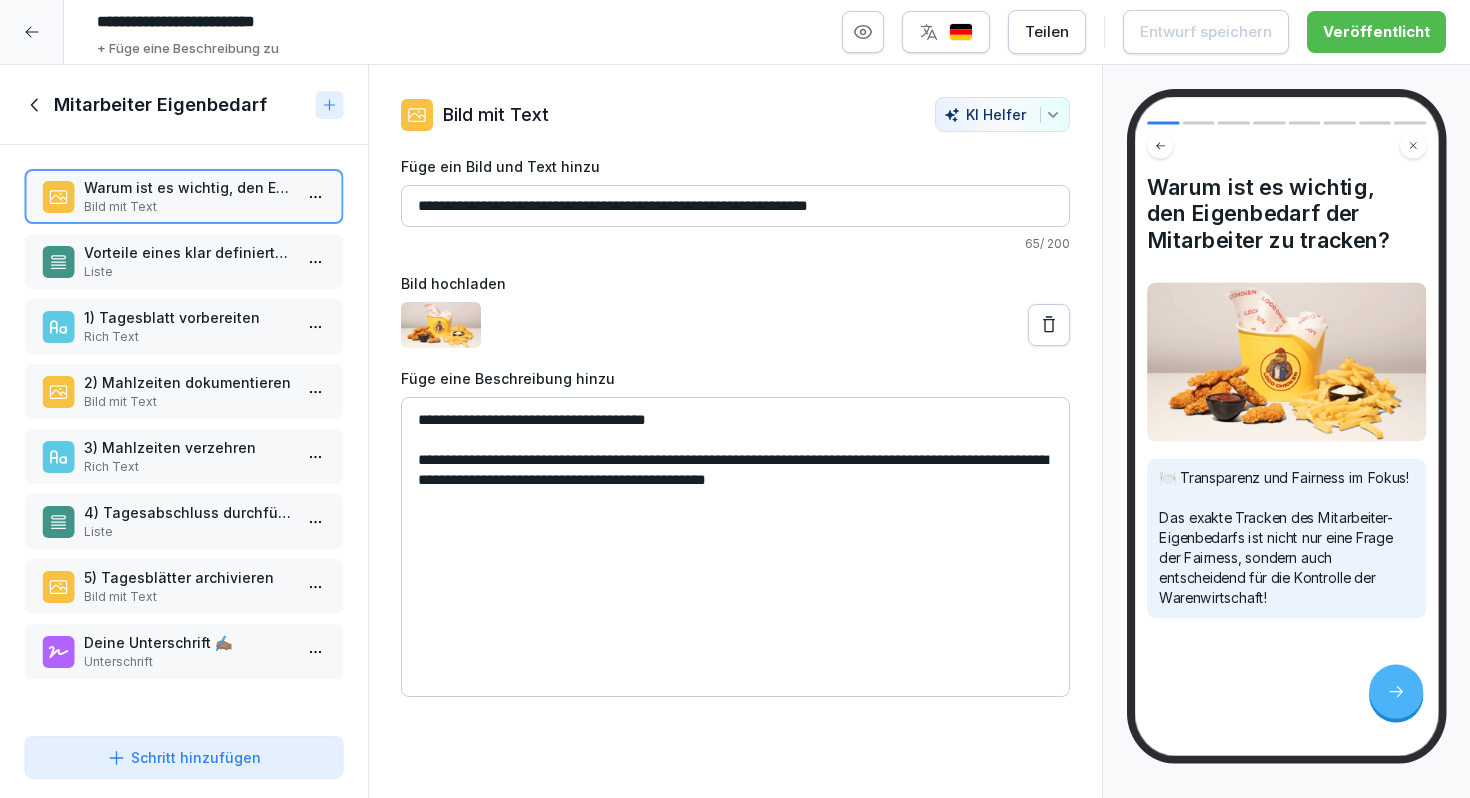 click on "Bild mit Text" at bounding box center [188, 402] 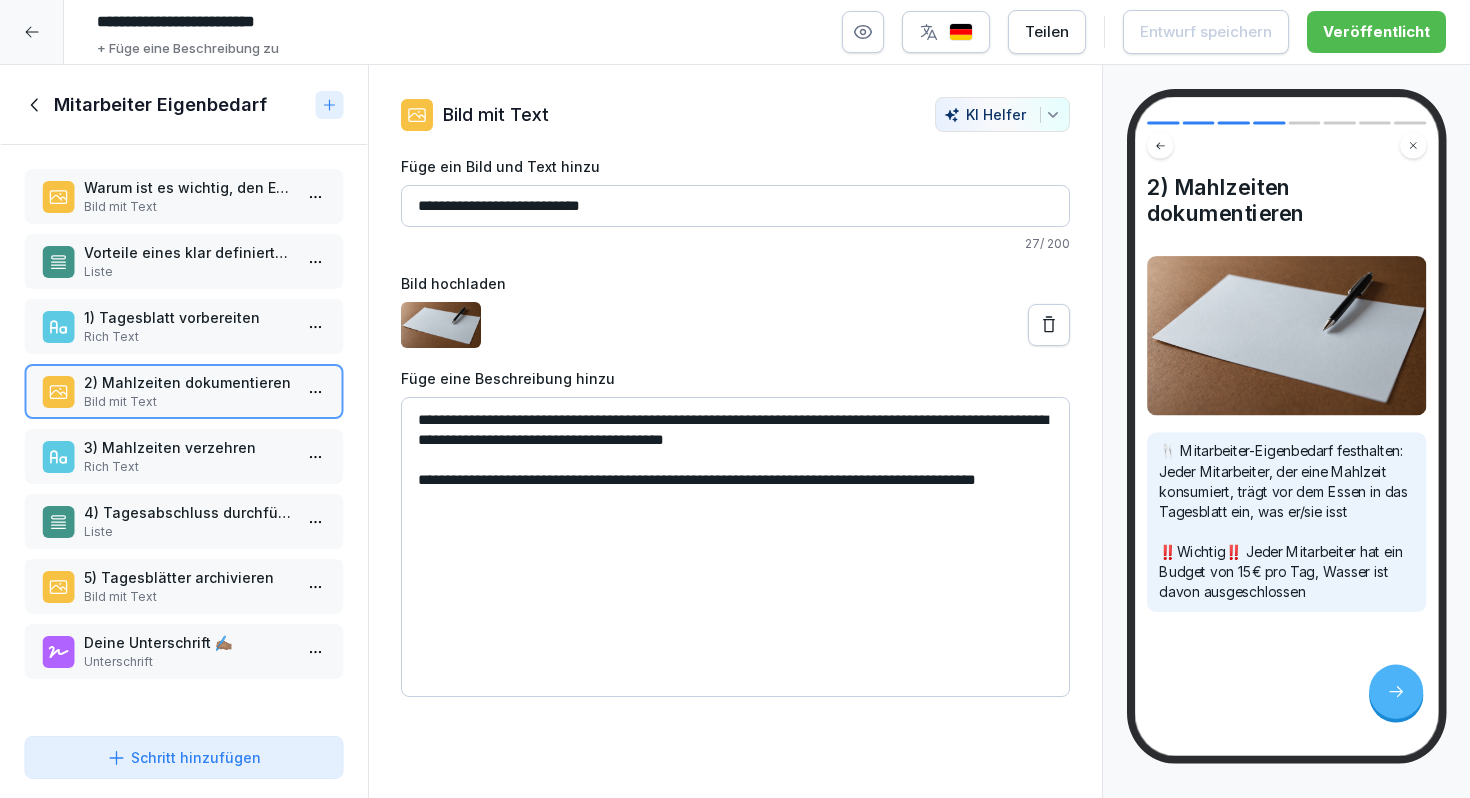 click on "5) Tagesblätter archivieren" at bounding box center [188, 577] 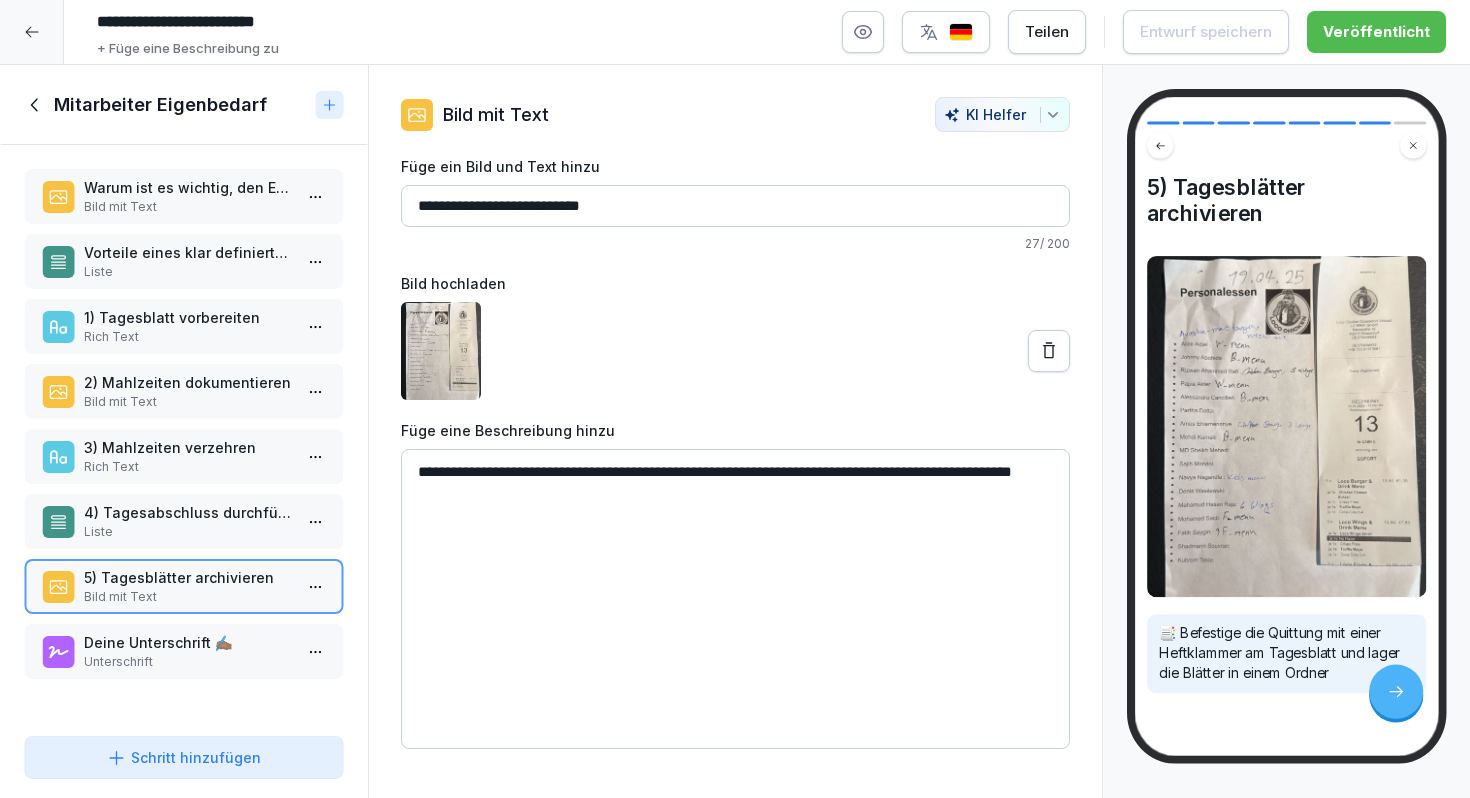 click 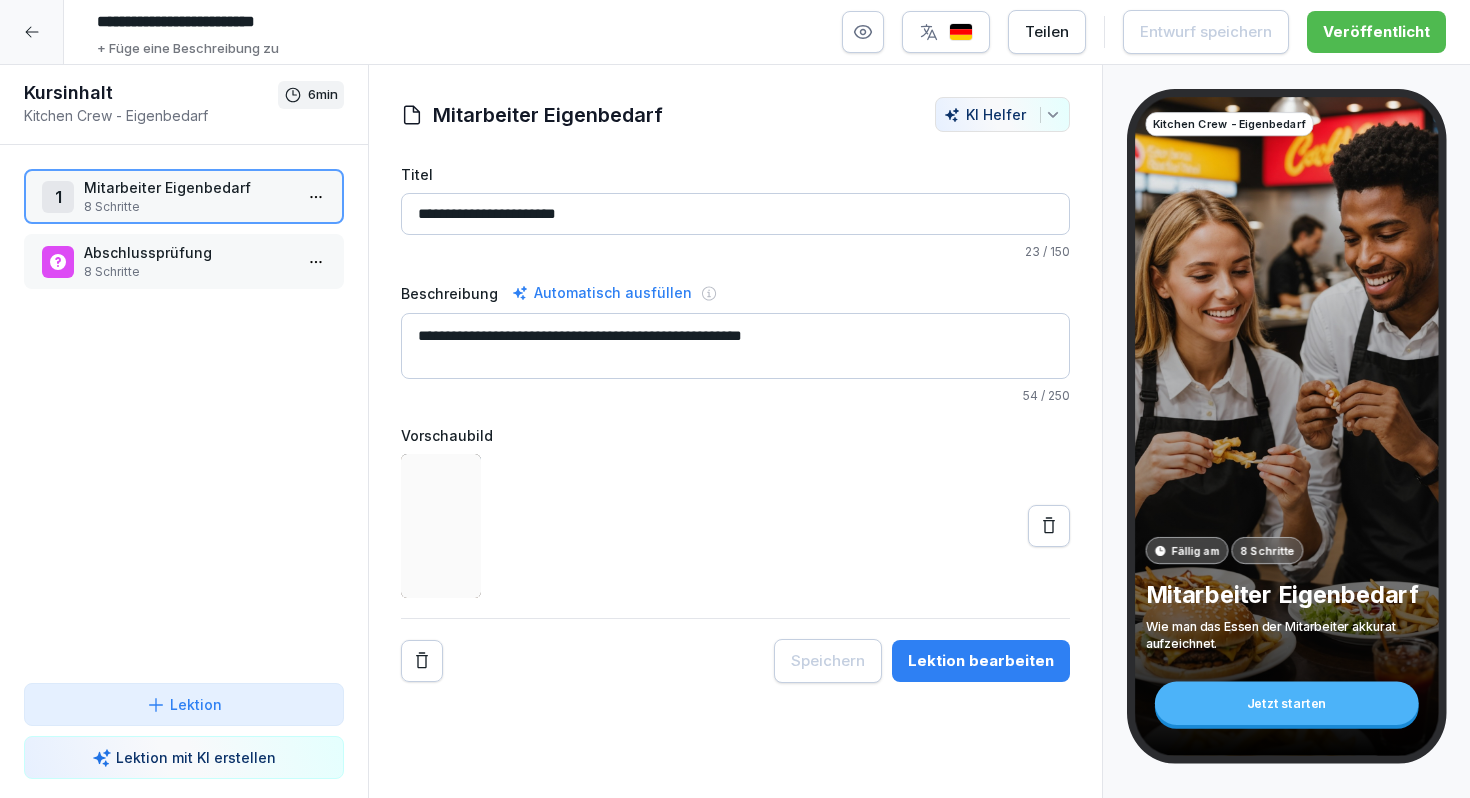 click at bounding box center (32, 32) 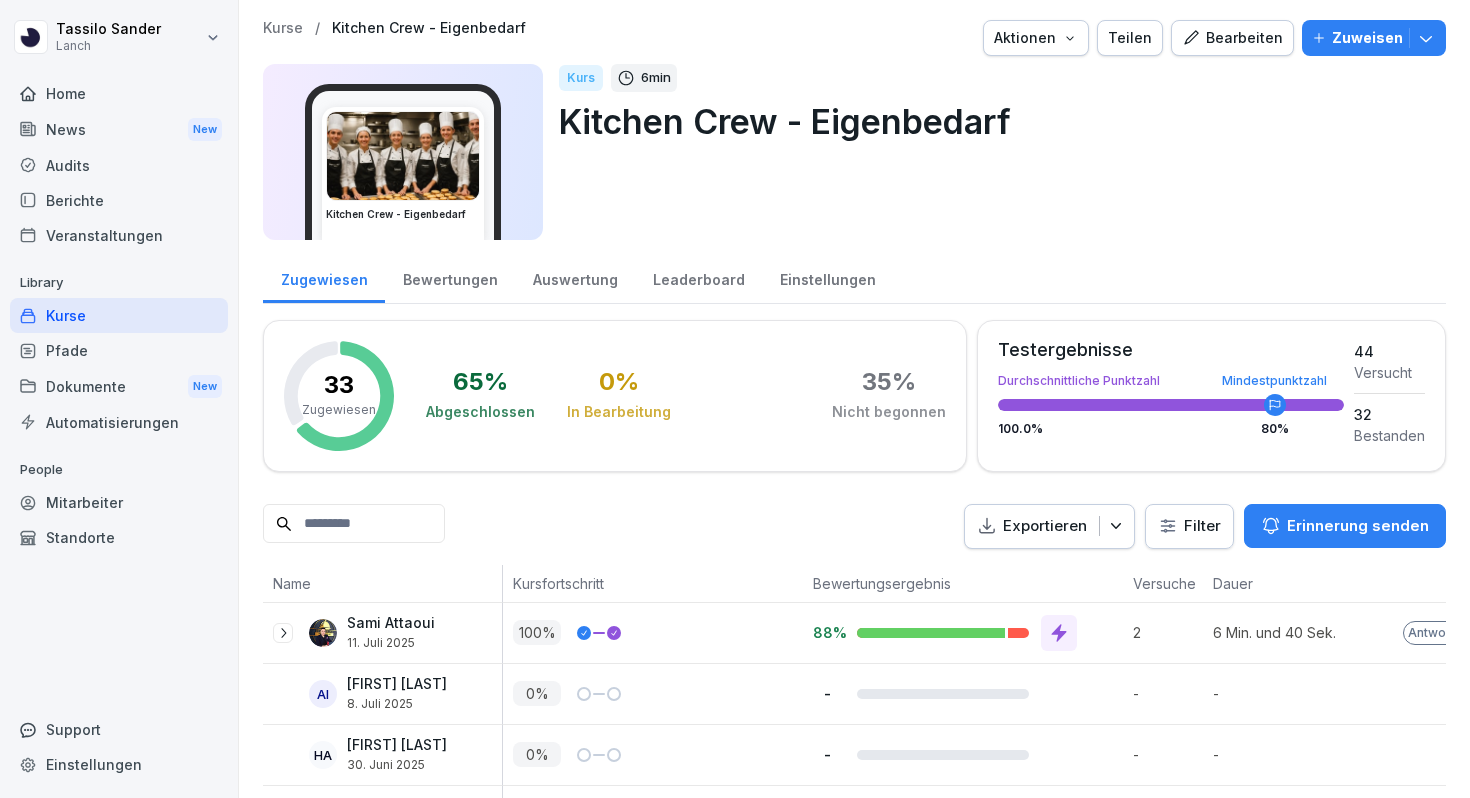click on "Kurse" at bounding box center [119, 315] 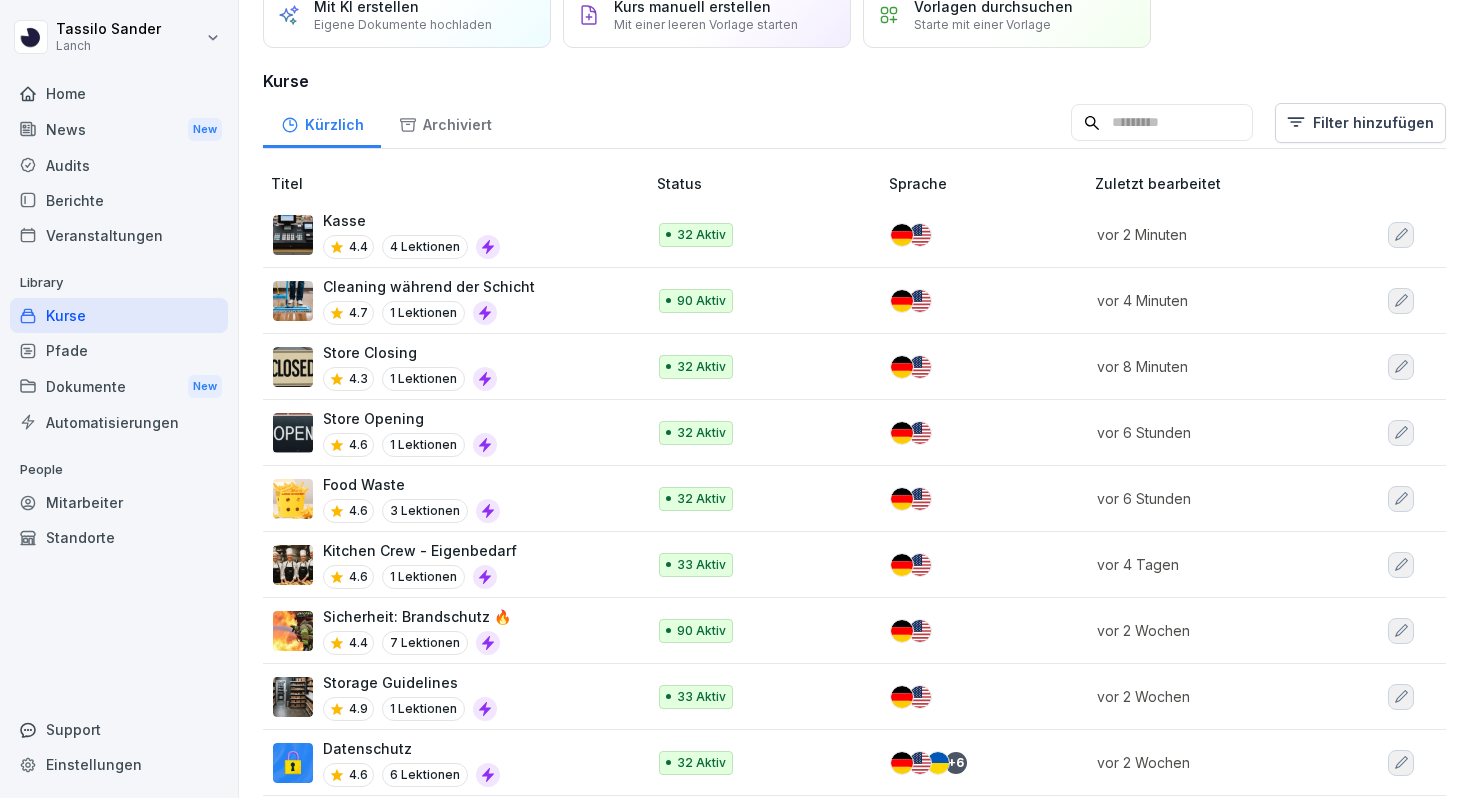 scroll, scrollTop: 93, scrollLeft: 0, axis: vertical 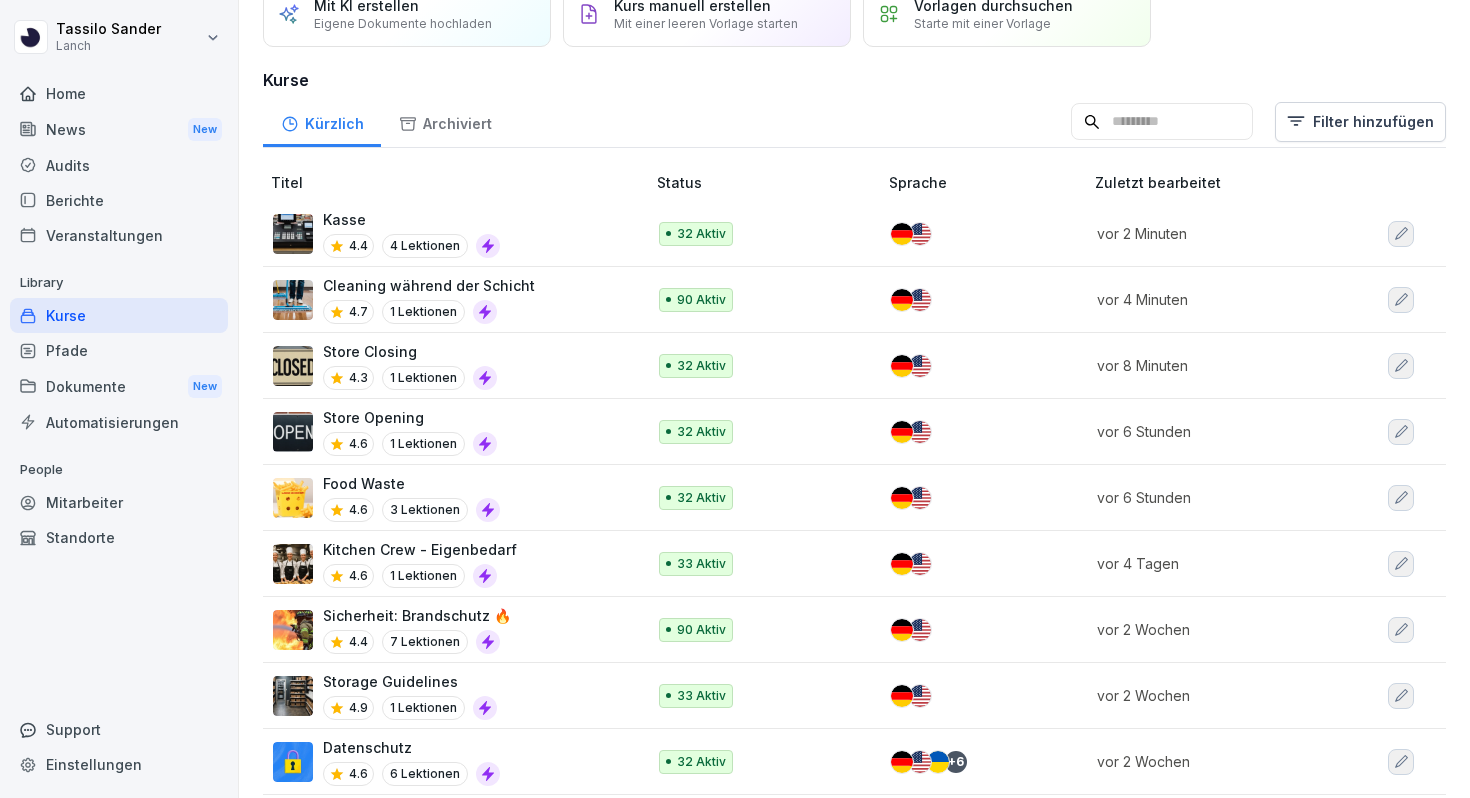 click on "Storage Guidelines 4.9 1 Lektionen" at bounding box center [449, 695] 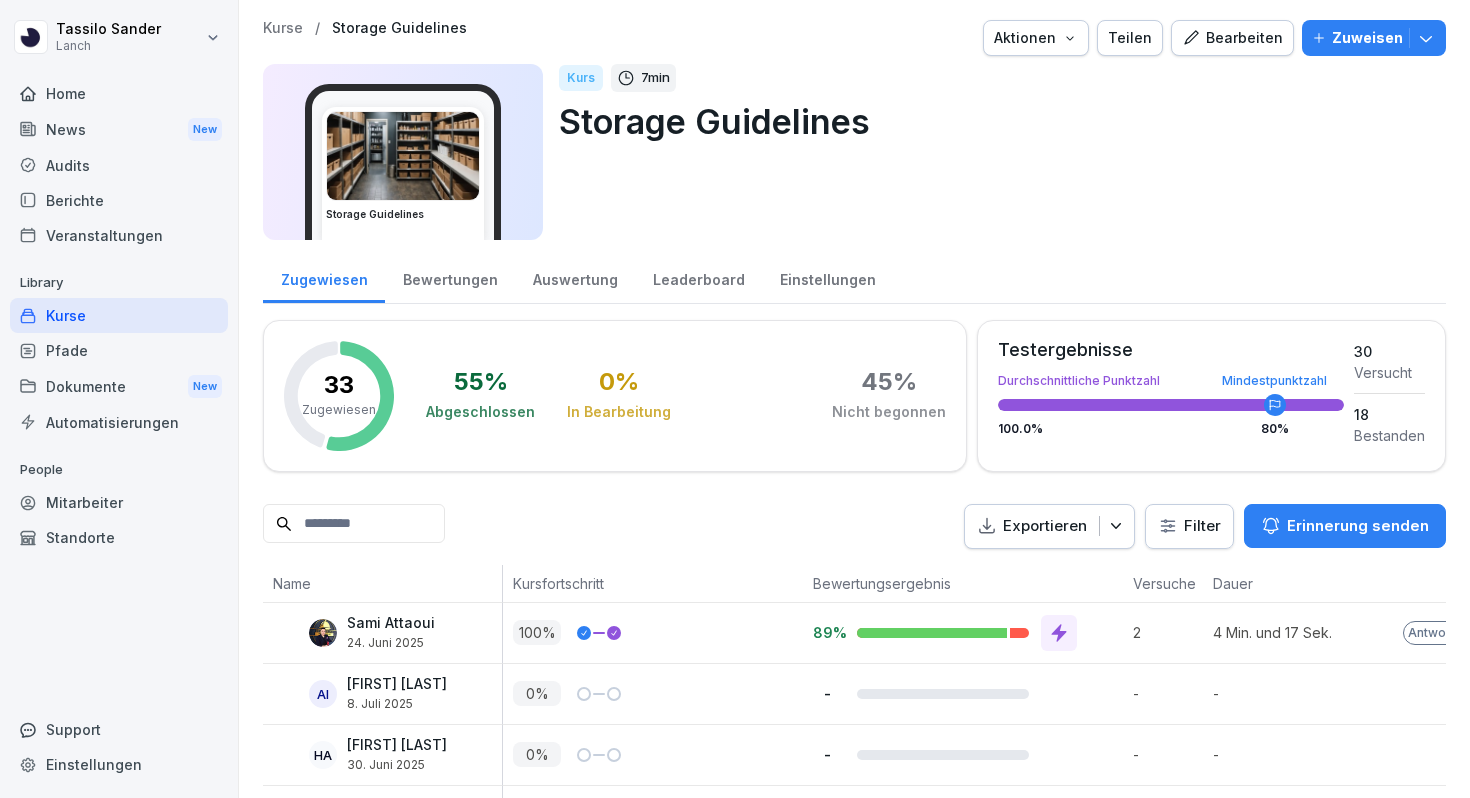 scroll, scrollTop: 0, scrollLeft: 0, axis: both 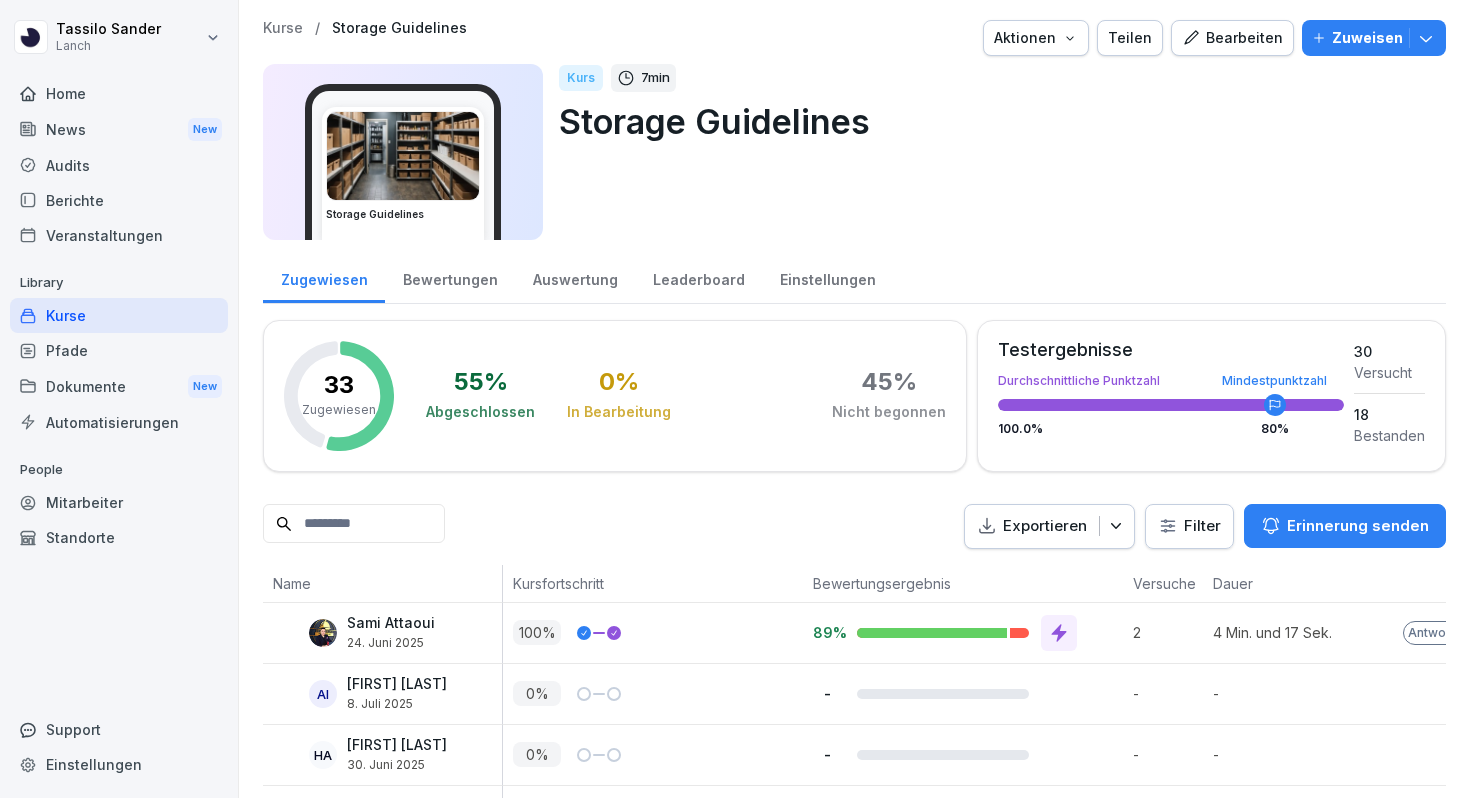 click 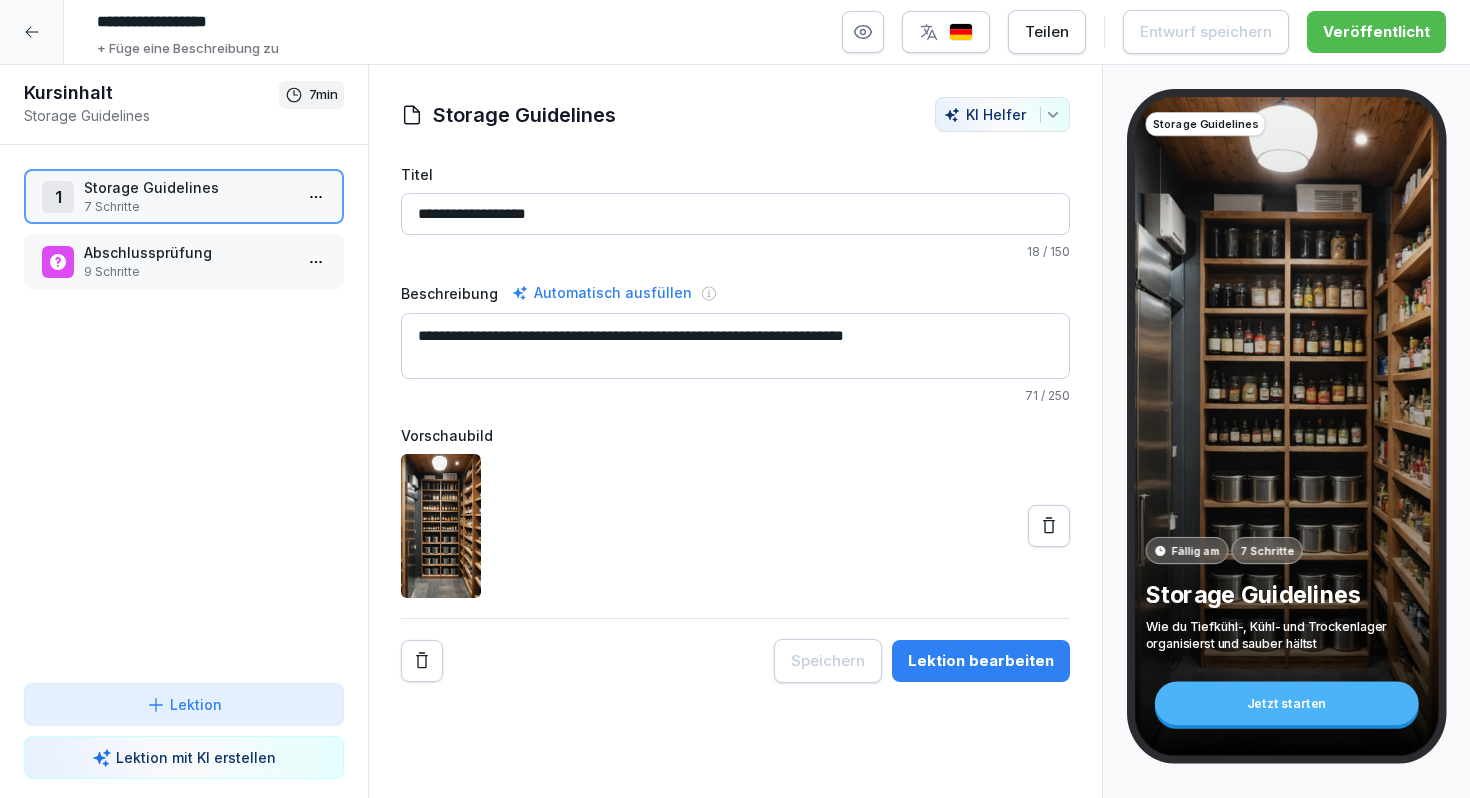 click on "7 Schritte" at bounding box center [188, 207] 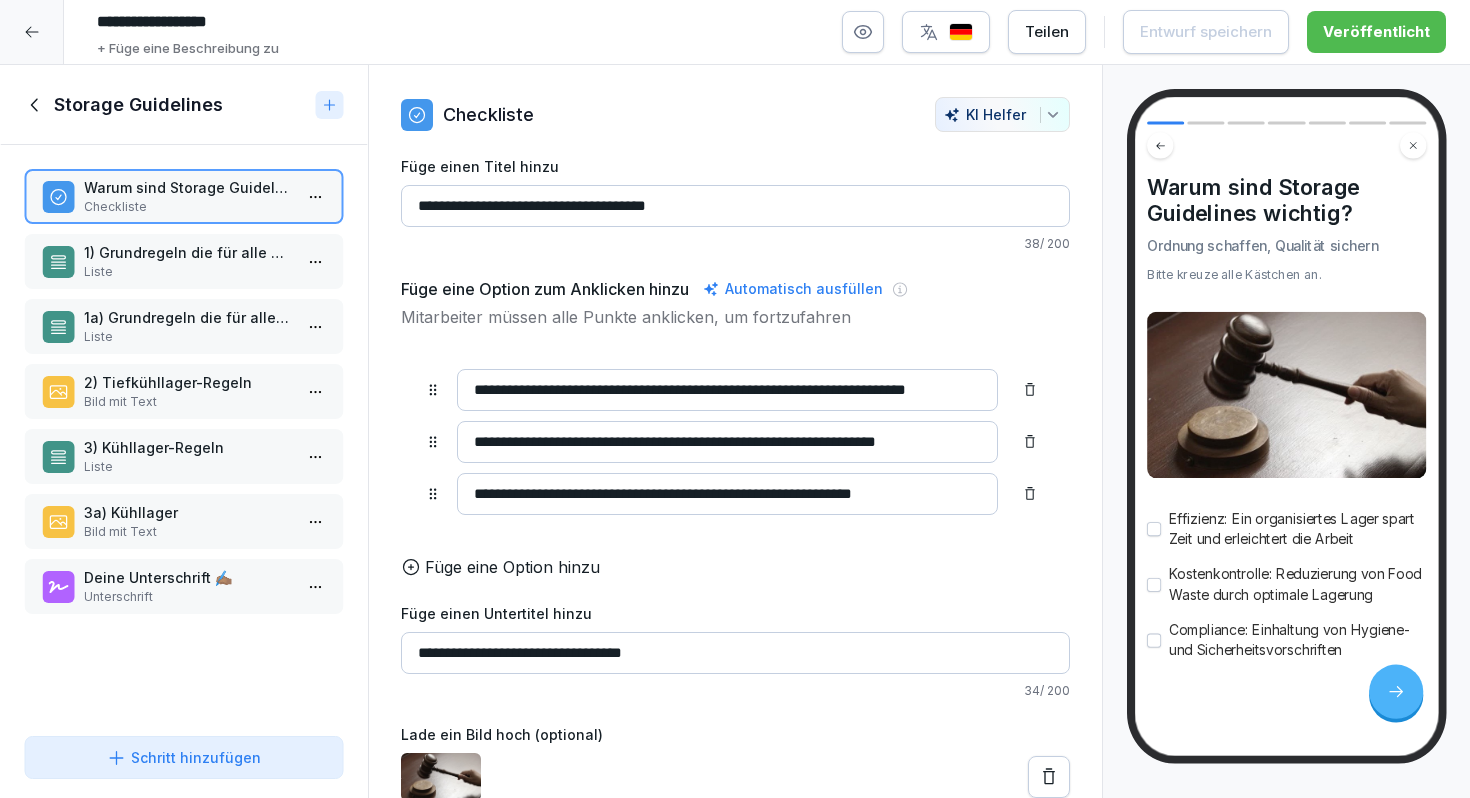 click on "2) Tiefkühllager-Regeln" at bounding box center [188, 382] 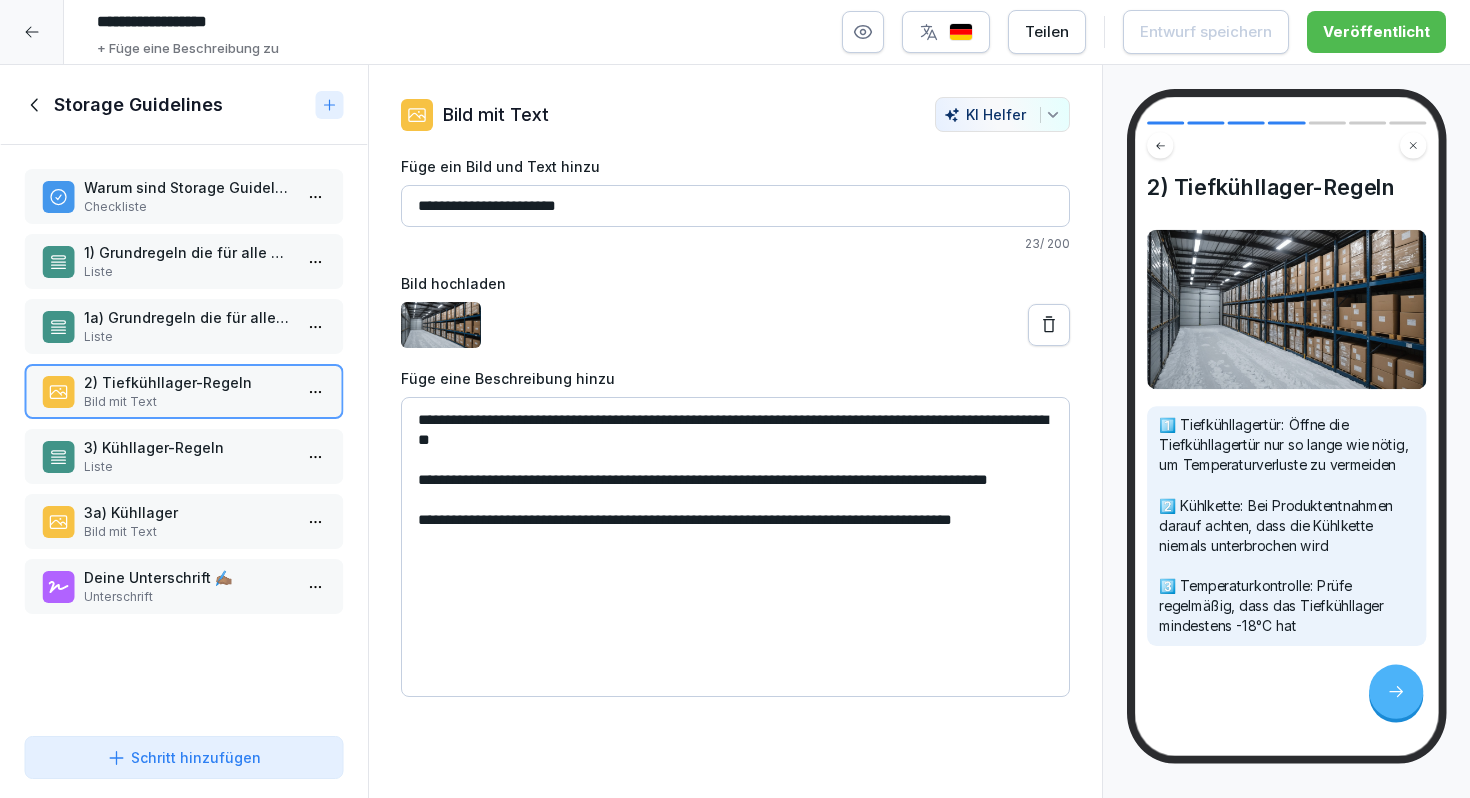 click on "3a) Kühllager" at bounding box center [188, 512] 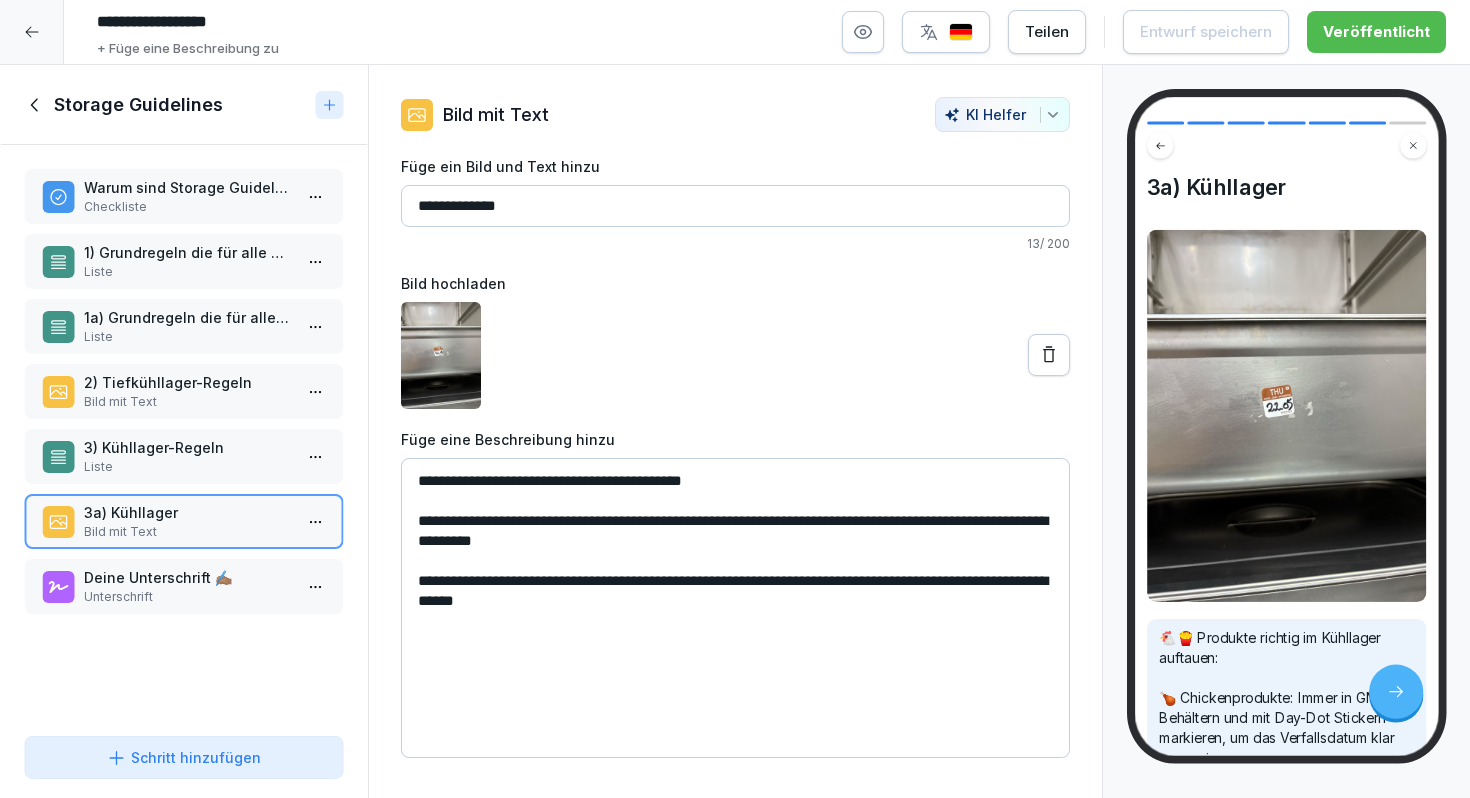 click on "2) Tiefkühllager-Regeln" at bounding box center (188, 382) 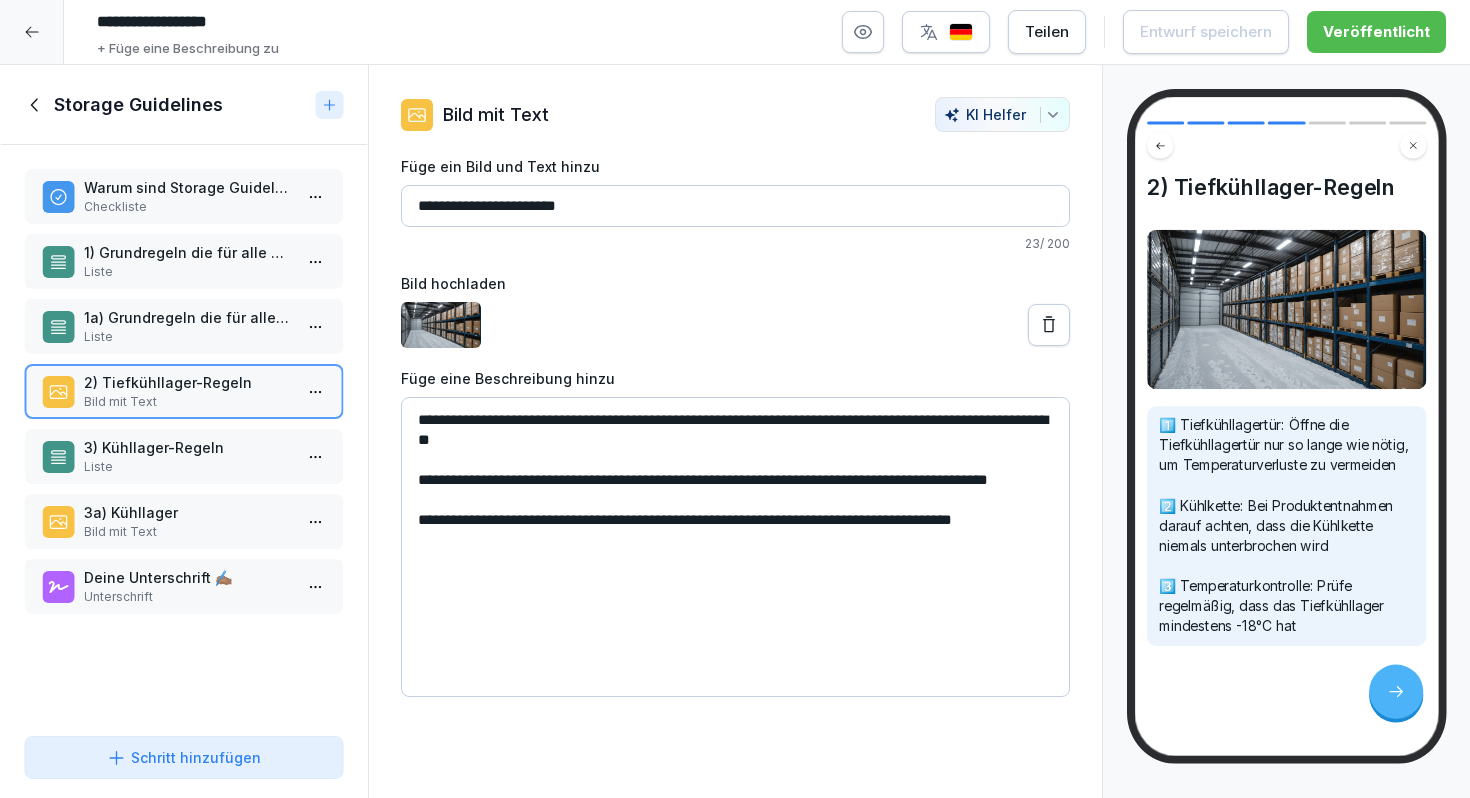 click on "3a) Kühllager" at bounding box center [188, 512] 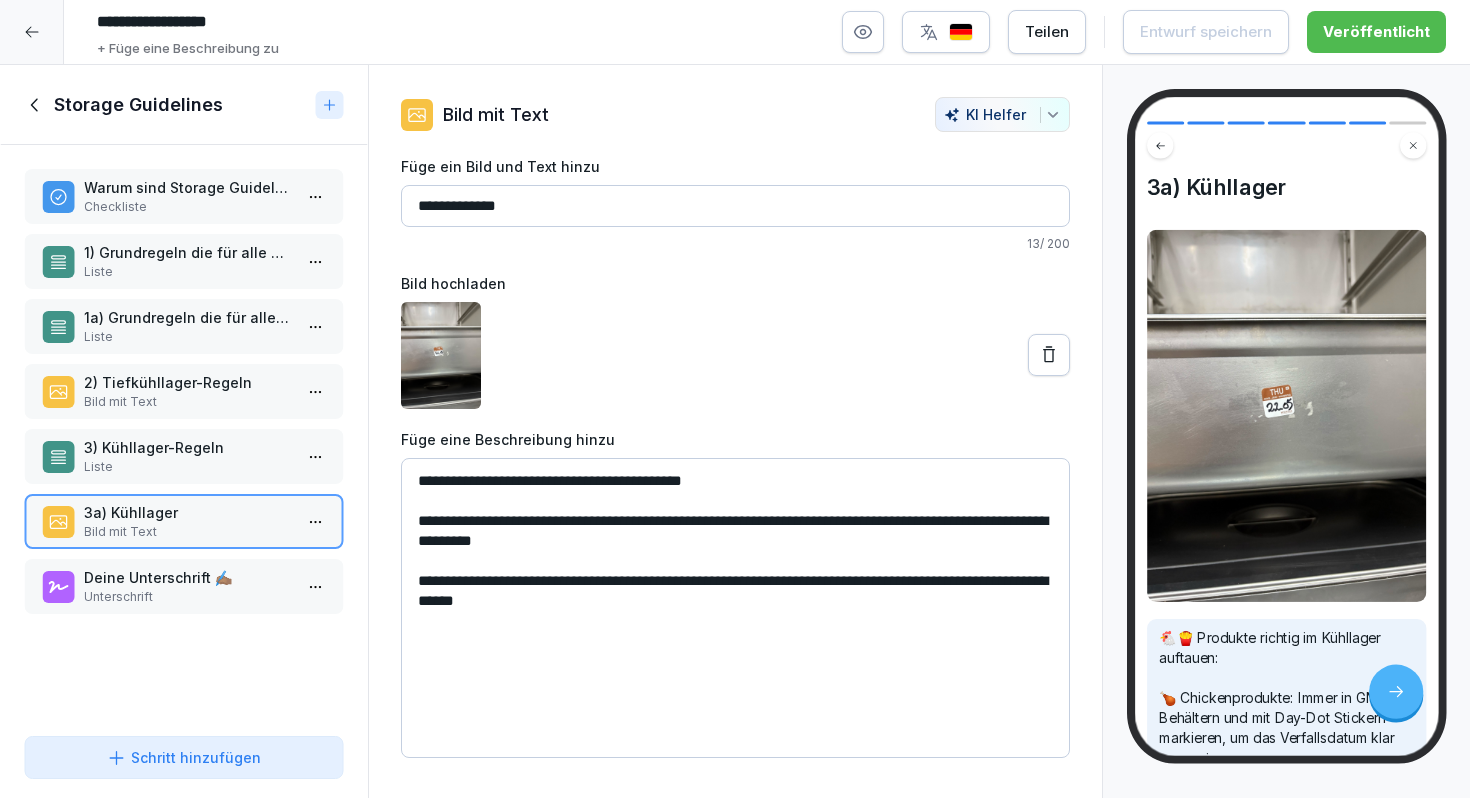 click 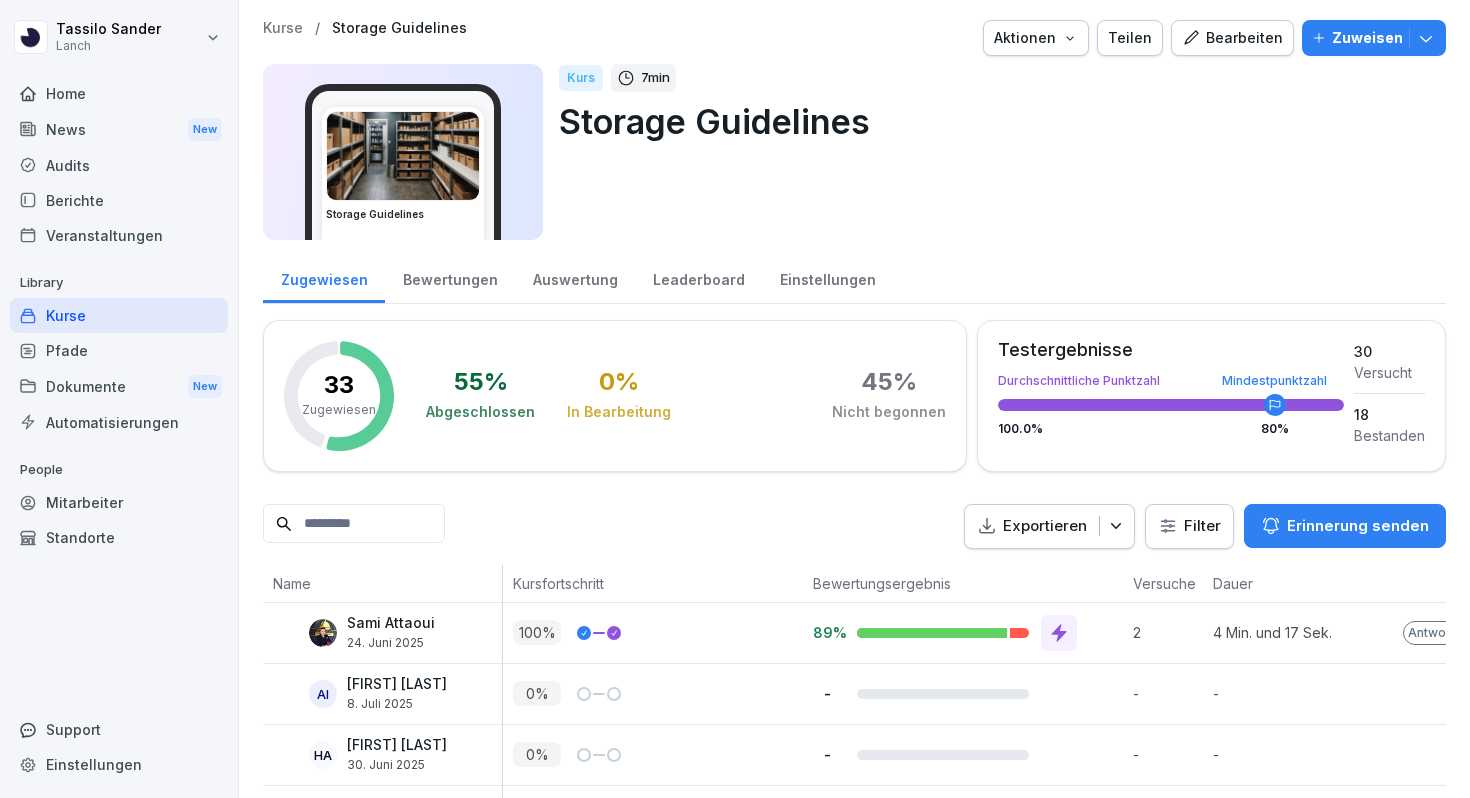 click on "Kurse" at bounding box center [119, 315] 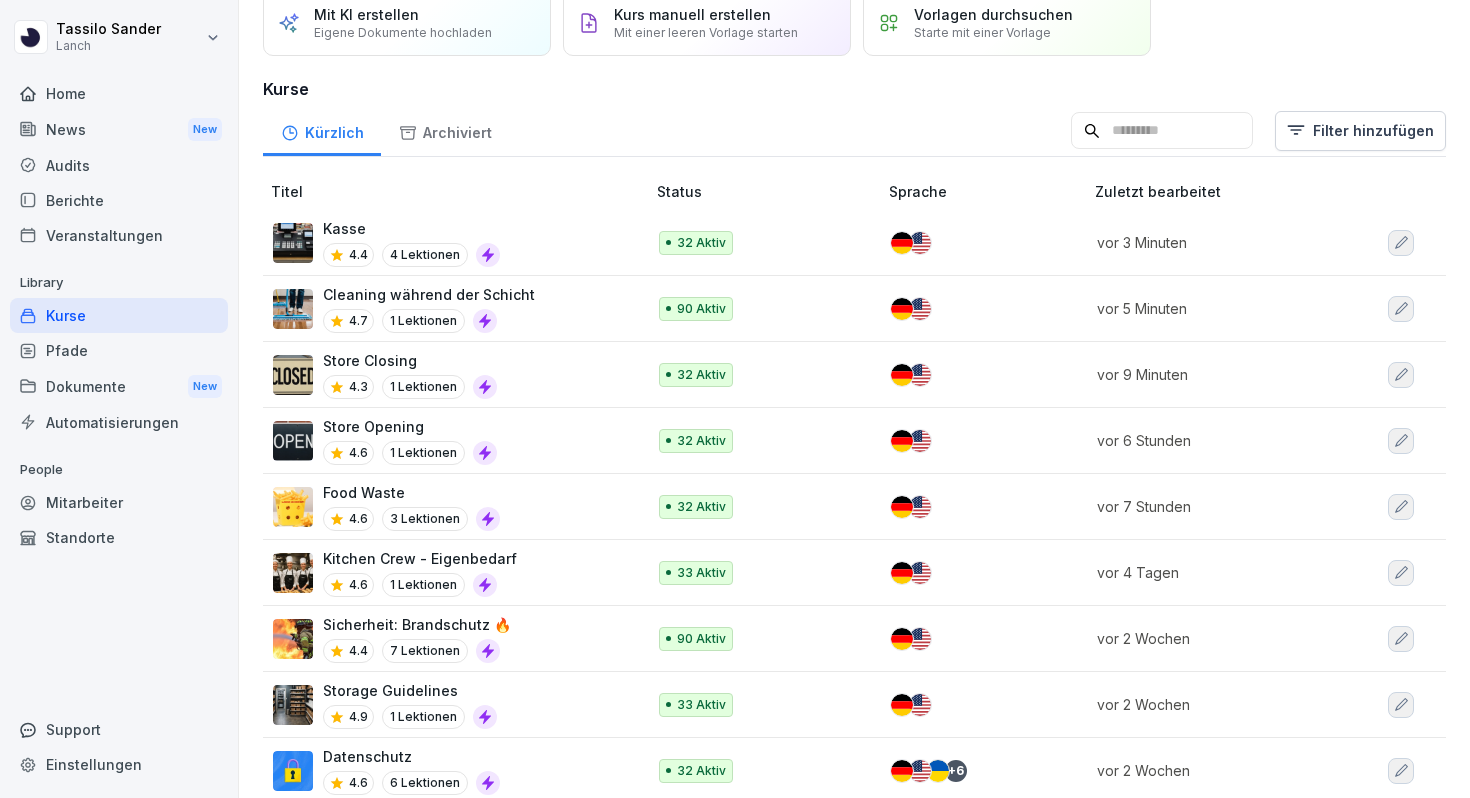 scroll, scrollTop: 86, scrollLeft: 0, axis: vertical 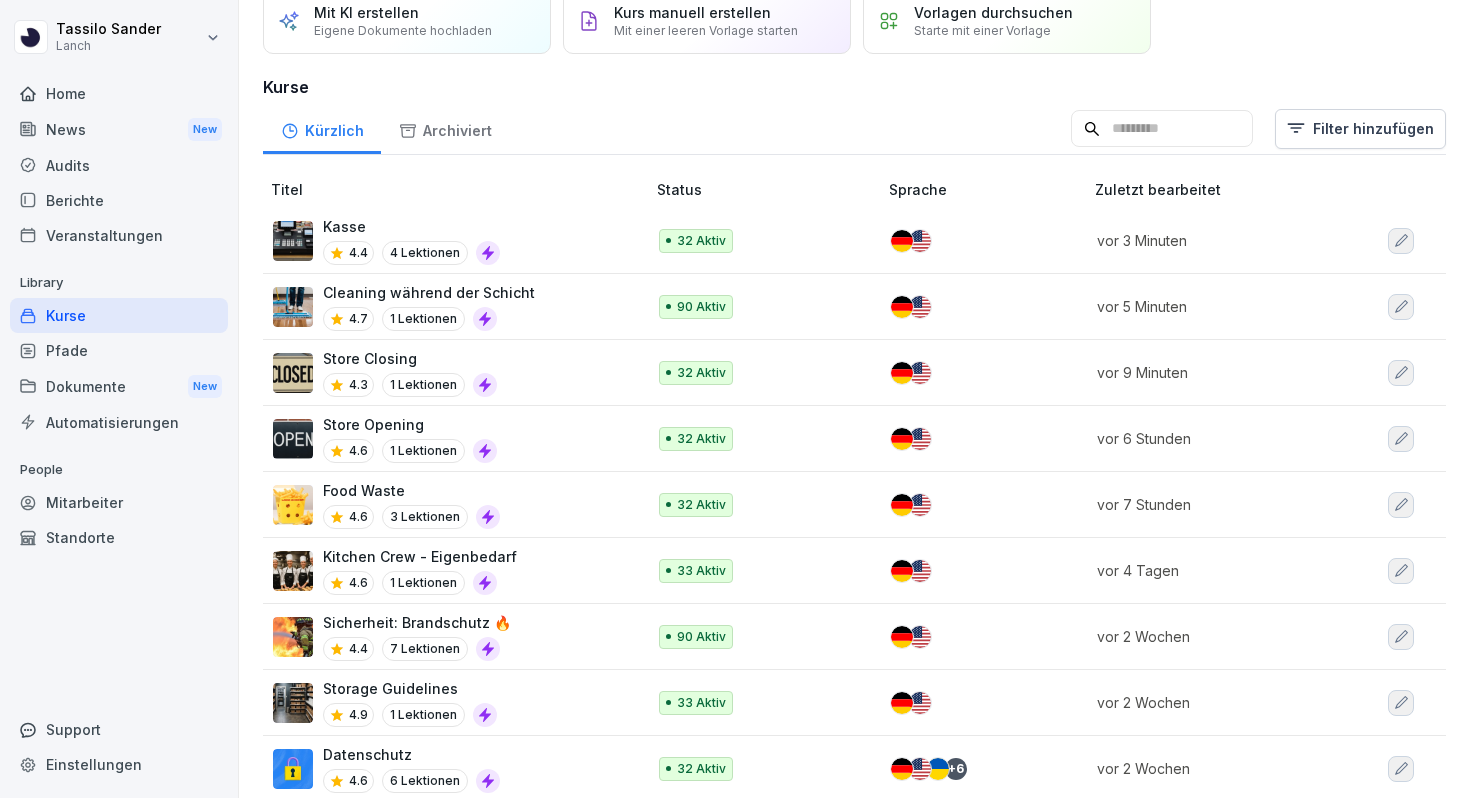 click on "Food Waste 4.6 3 Lektionen" at bounding box center (449, 504) 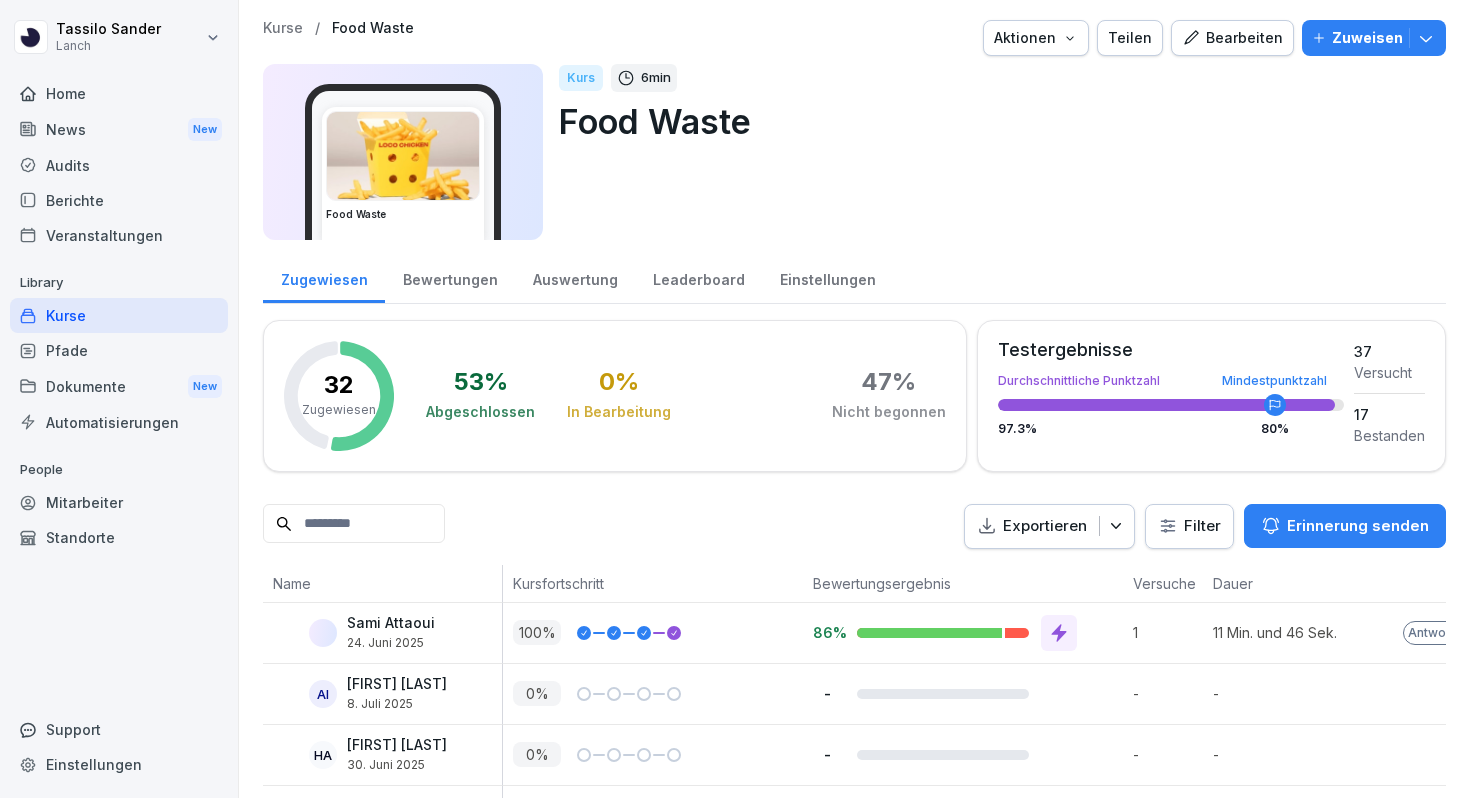 scroll, scrollTop: 0, scrollLeft: 0, axis: both 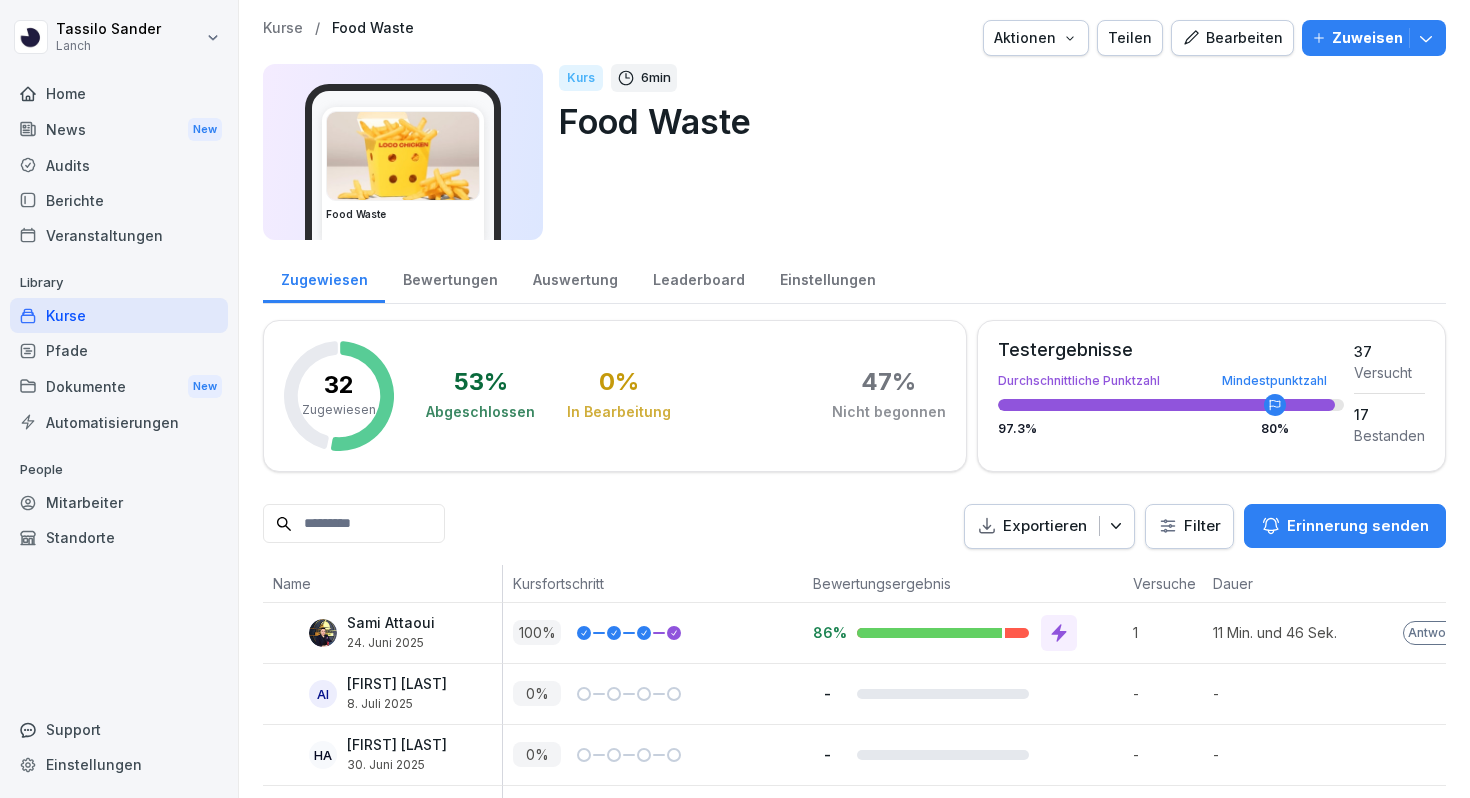 click 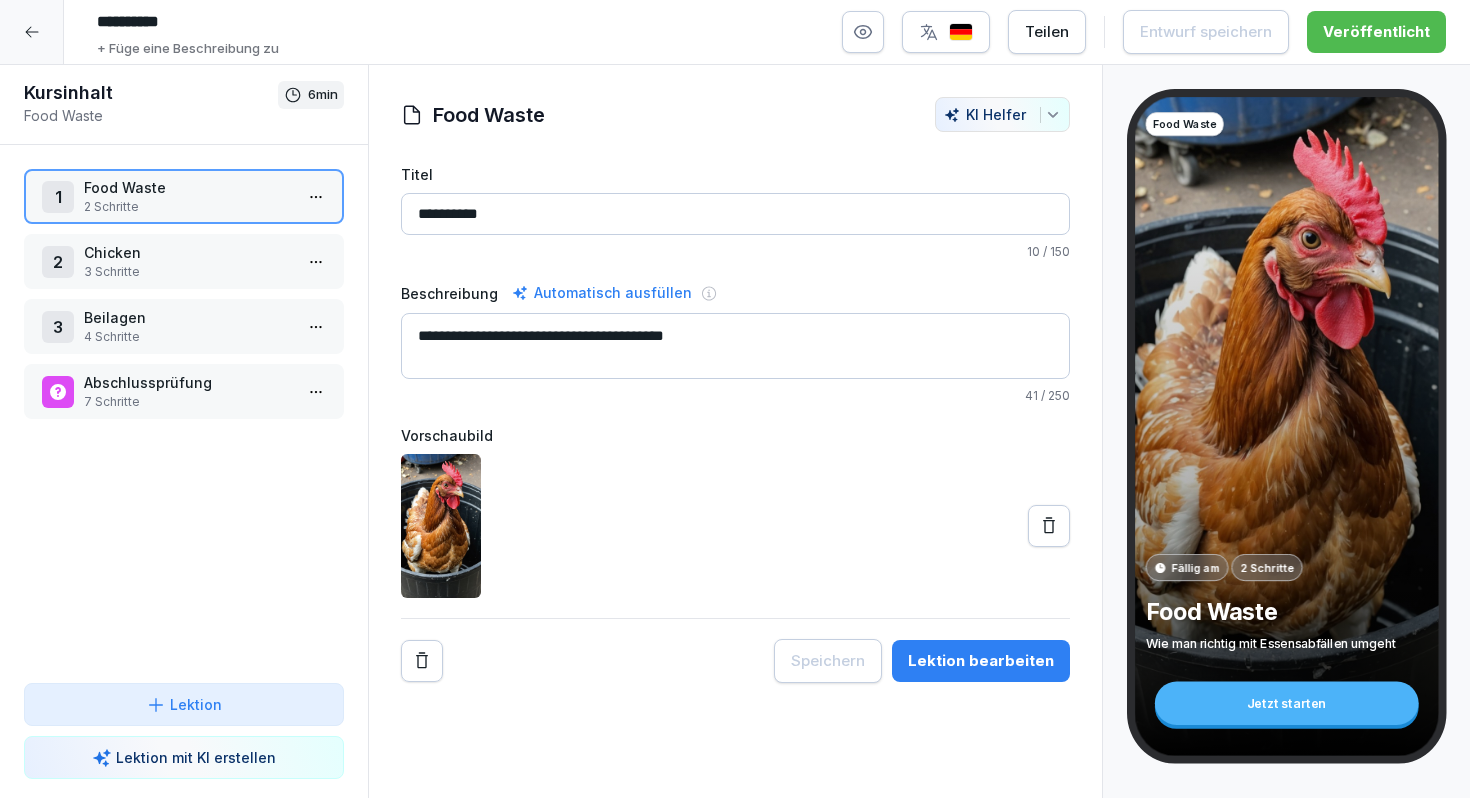 drag, startPoint x: 878, startPoint y: 343, endPoint x: 389, endPoint y: 316, distance: 489.74484 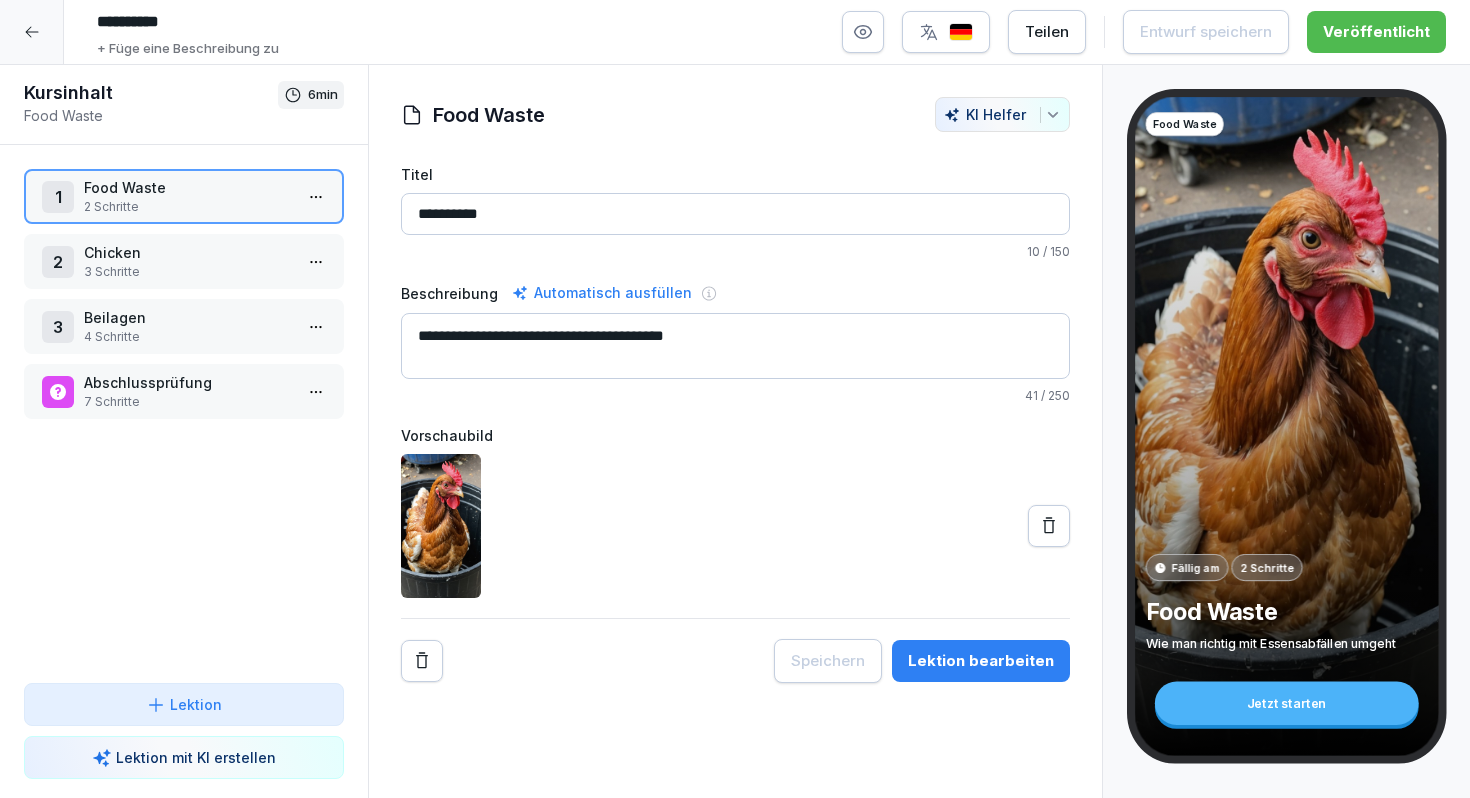 click on "2 Chicken 3 Schritte" at bounding box center [184, 261] 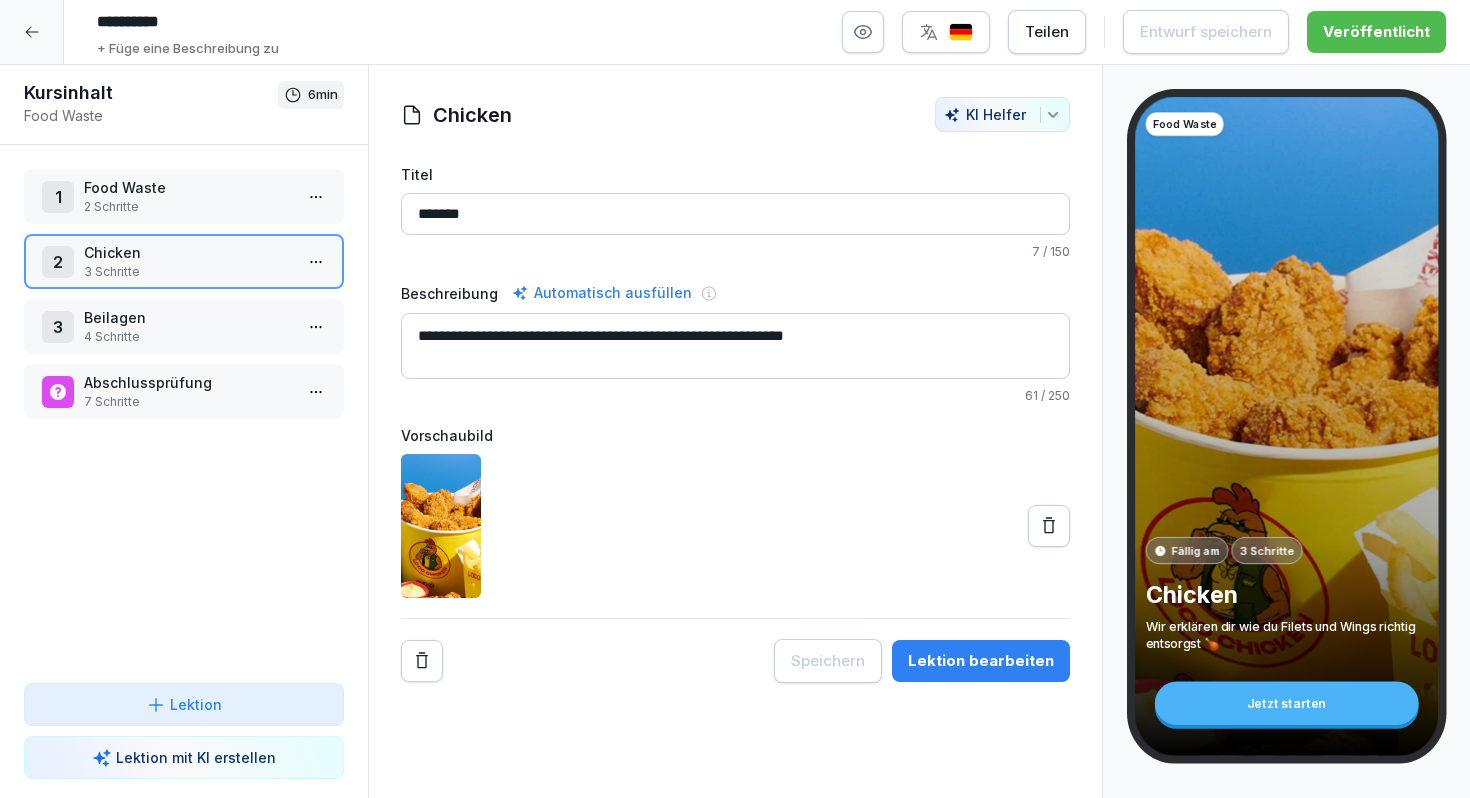 click on "Beilagen" at bounding box center (188, 317) 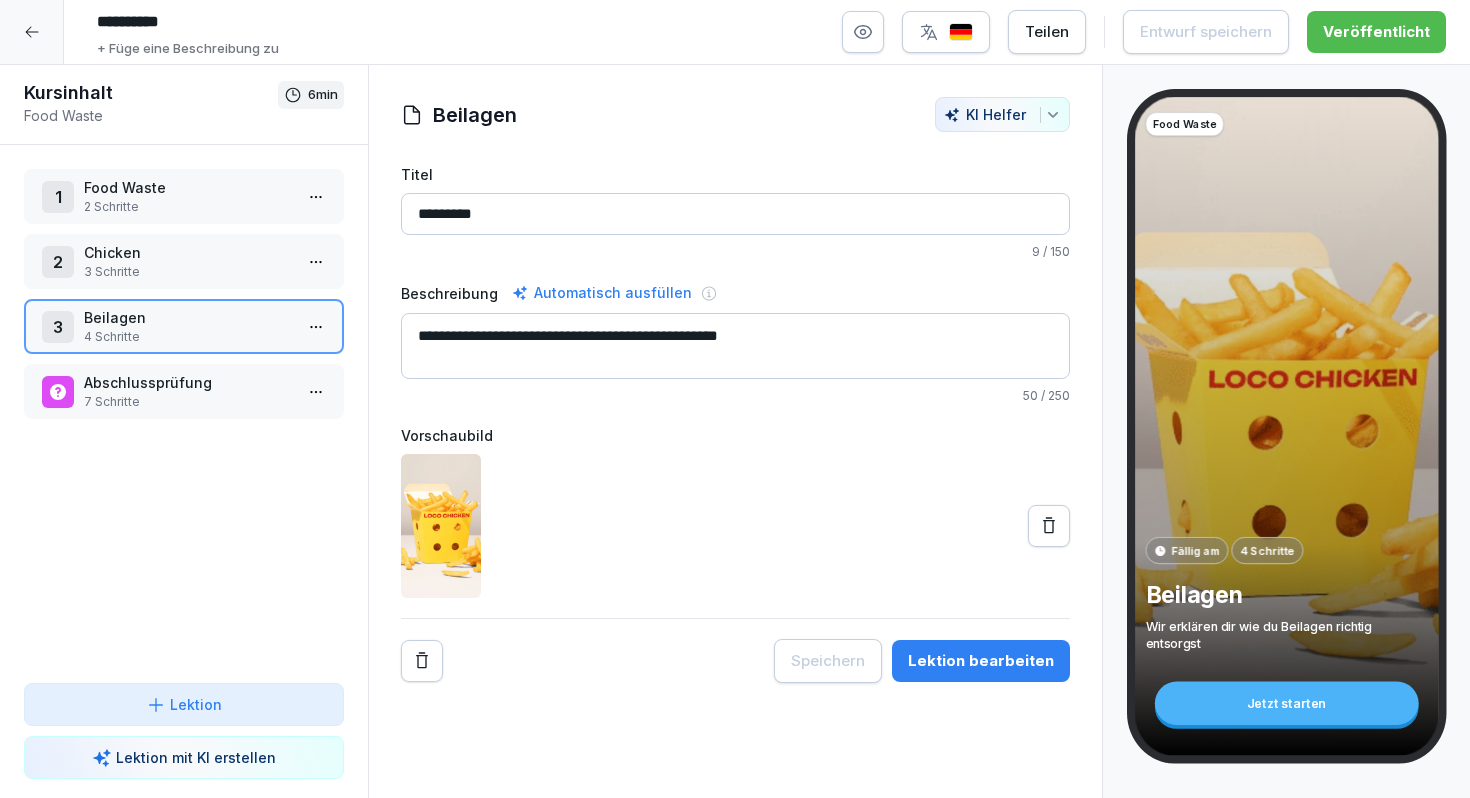 click on "2 Chicken 3 Schritte" at bounding box center [184, 261] 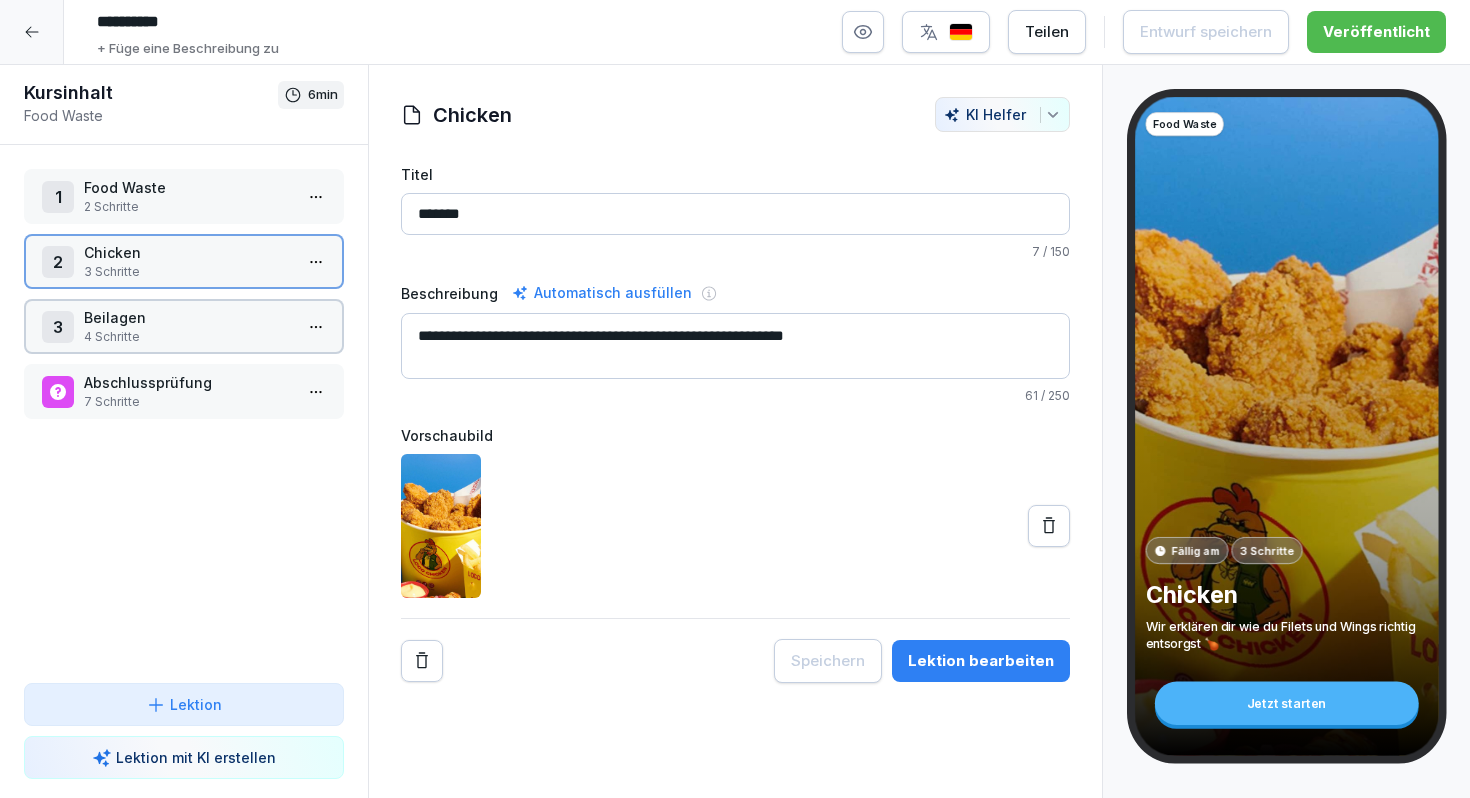click on "3 Schritte" at bounding box center (188, 272) 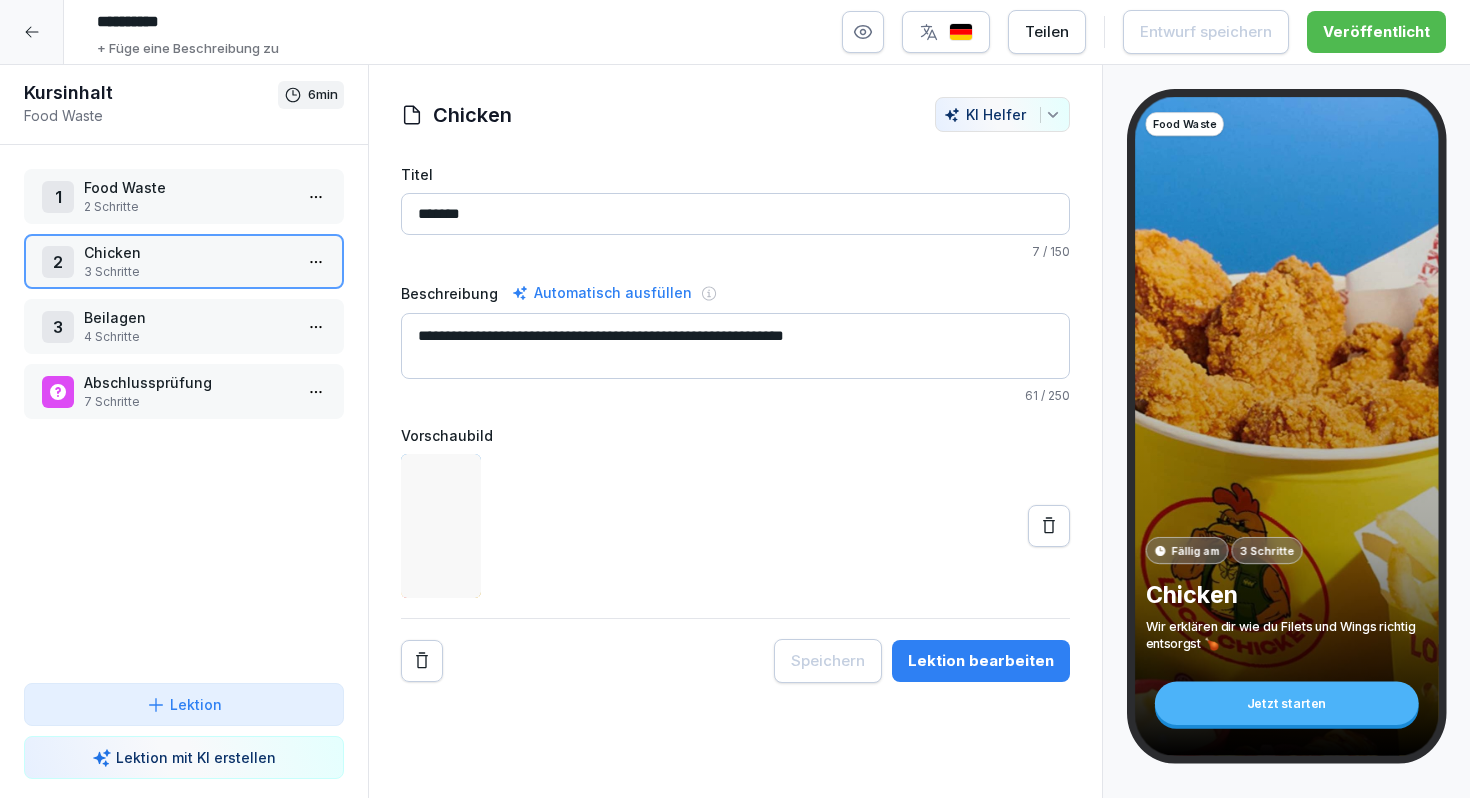 click on "3 Schritte" at bounding box center (188, 272) 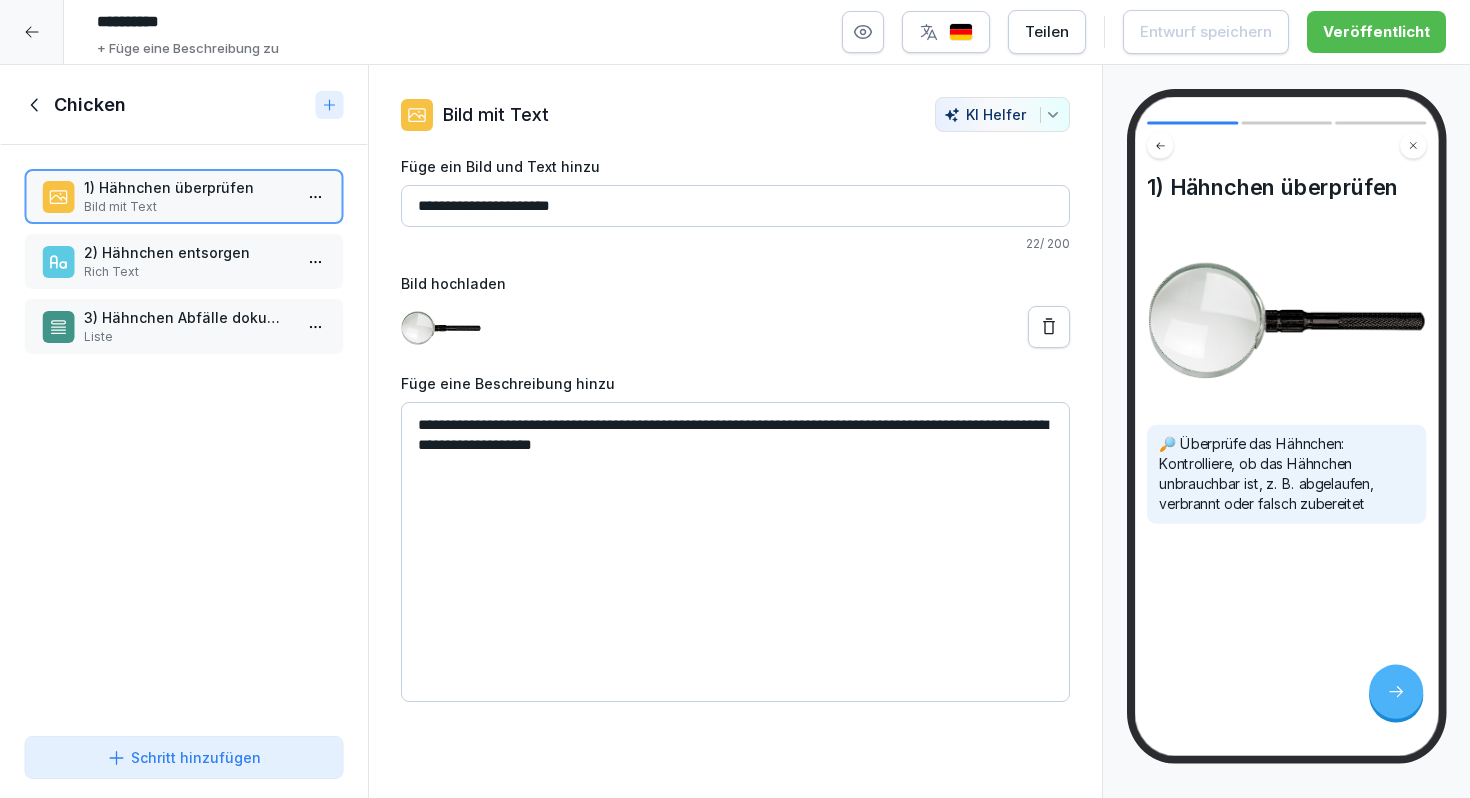 click on "Chicken" at bounding box center [184, 105] 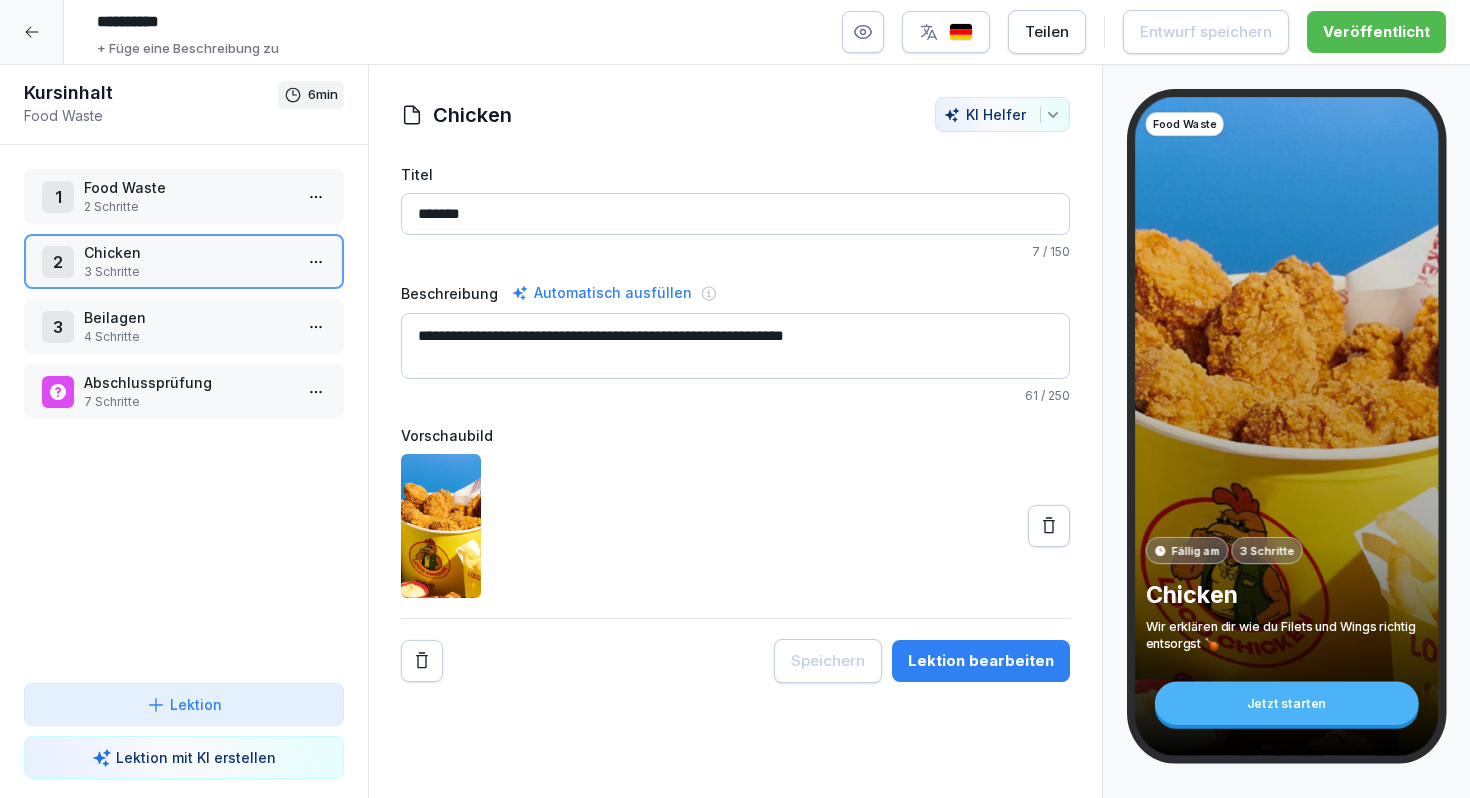 click on "Beilagen" at bounding box center (188, 317) 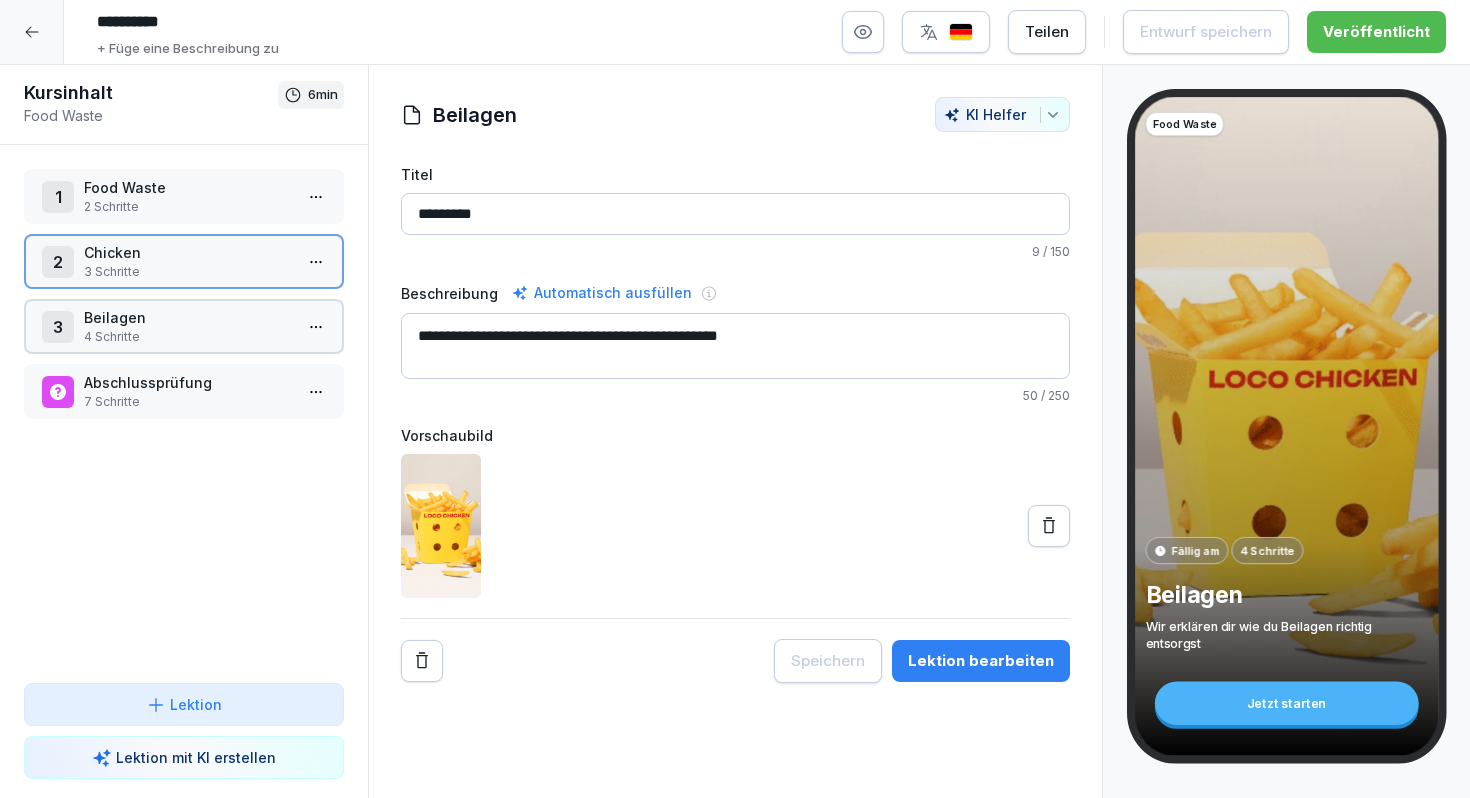 click on "Beilagen" at bounding box center [188, 317] 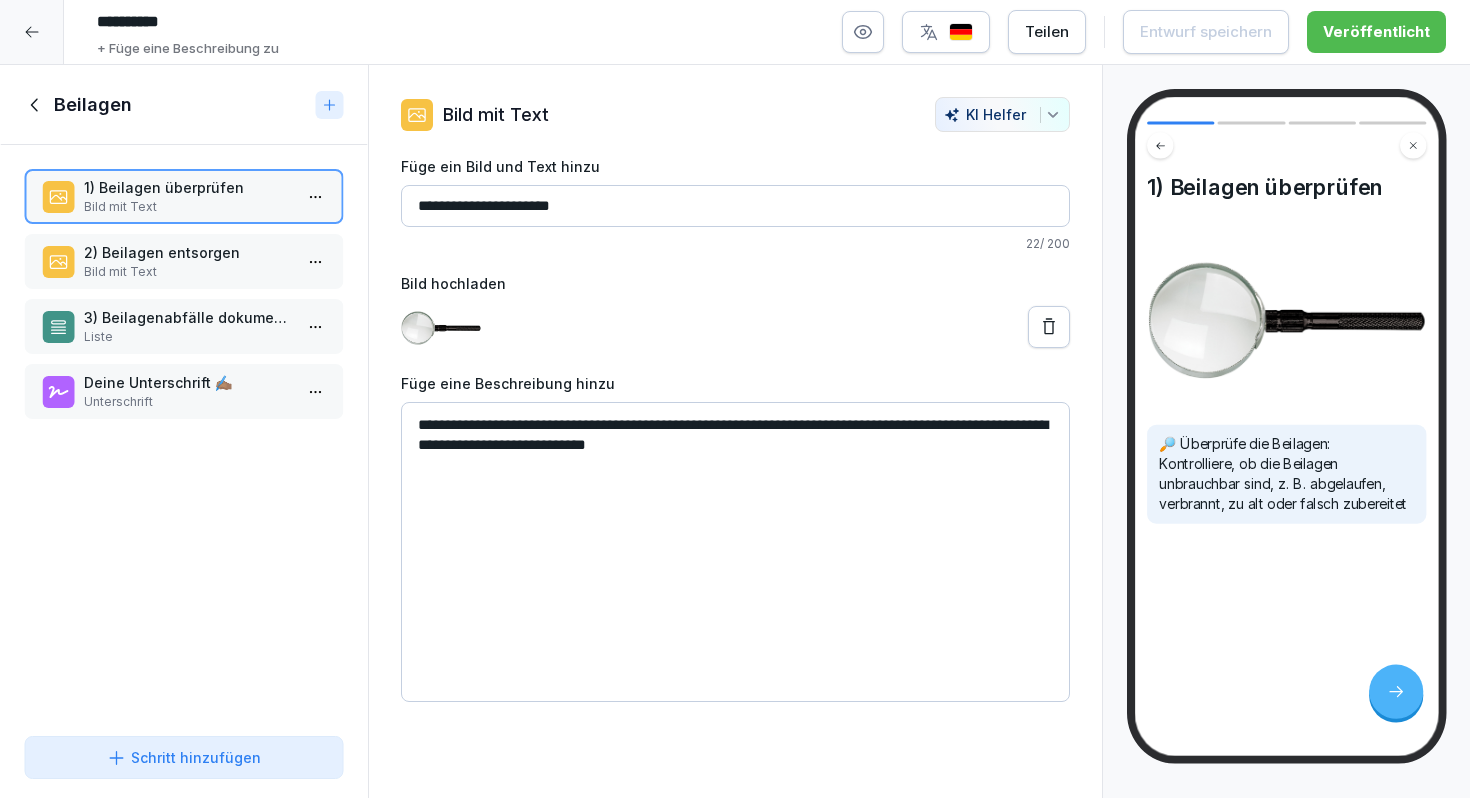 click on "2) Beilagen entsorgen" at bounding box center [188, 252] 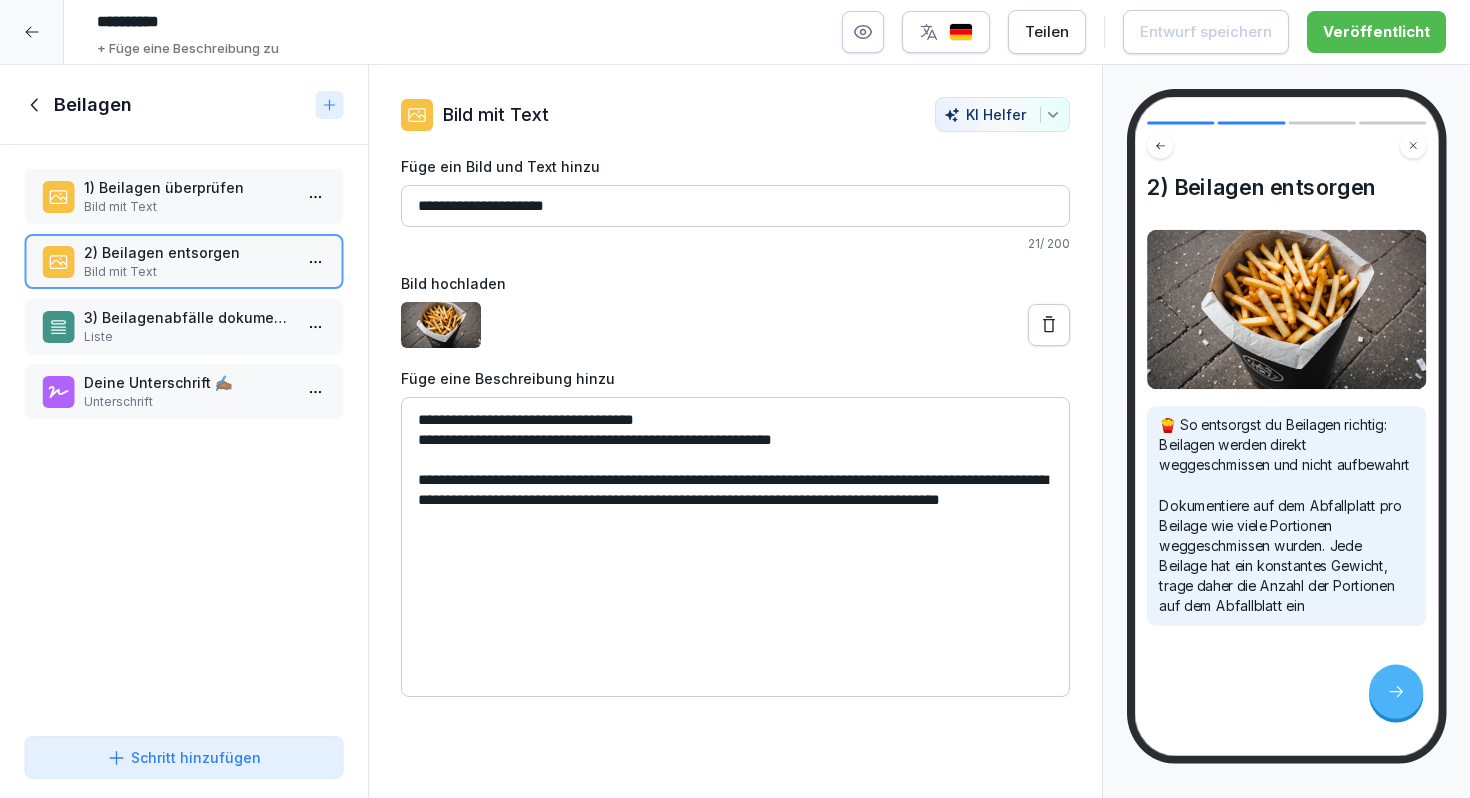 click 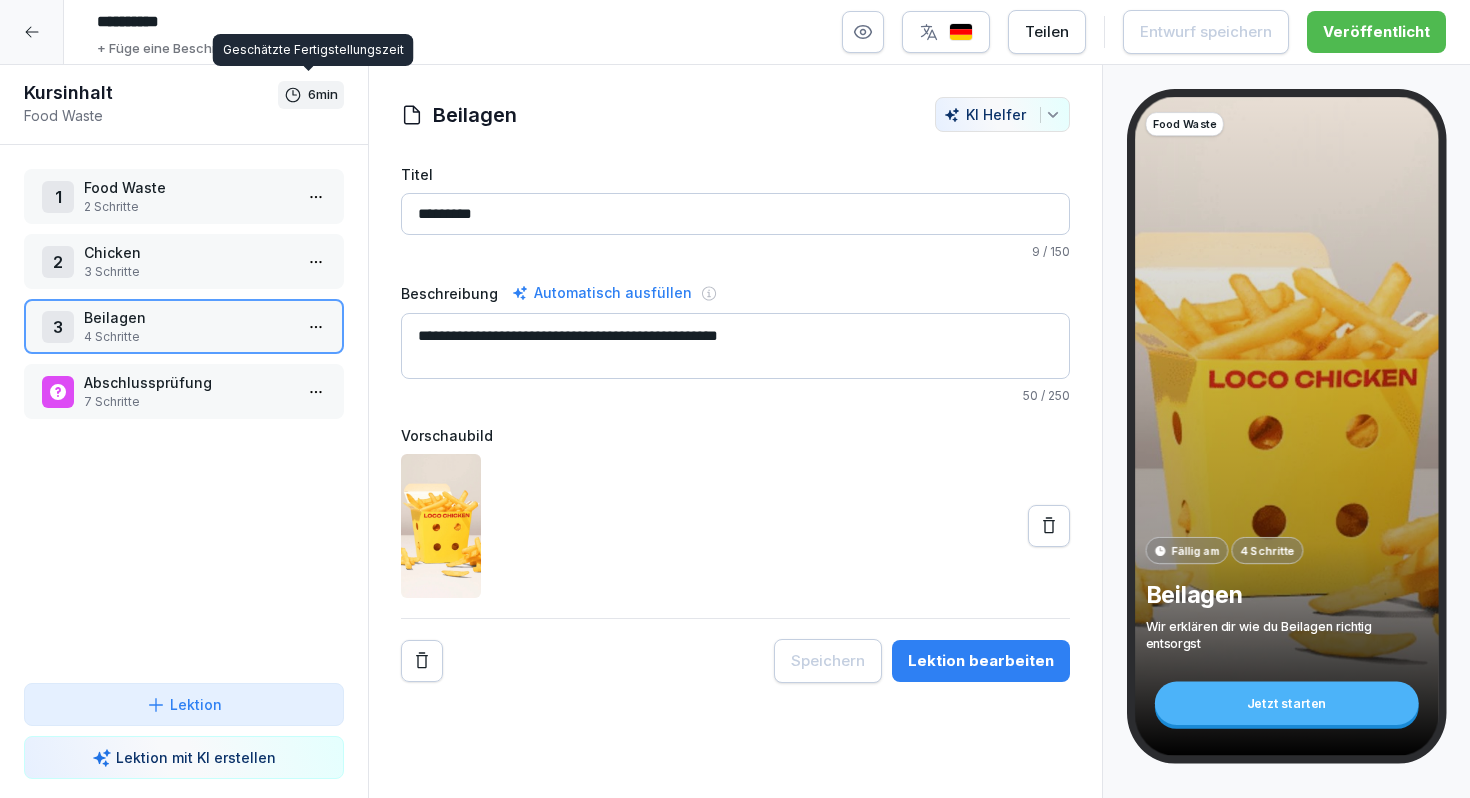 click at bounding box center (32, 32) 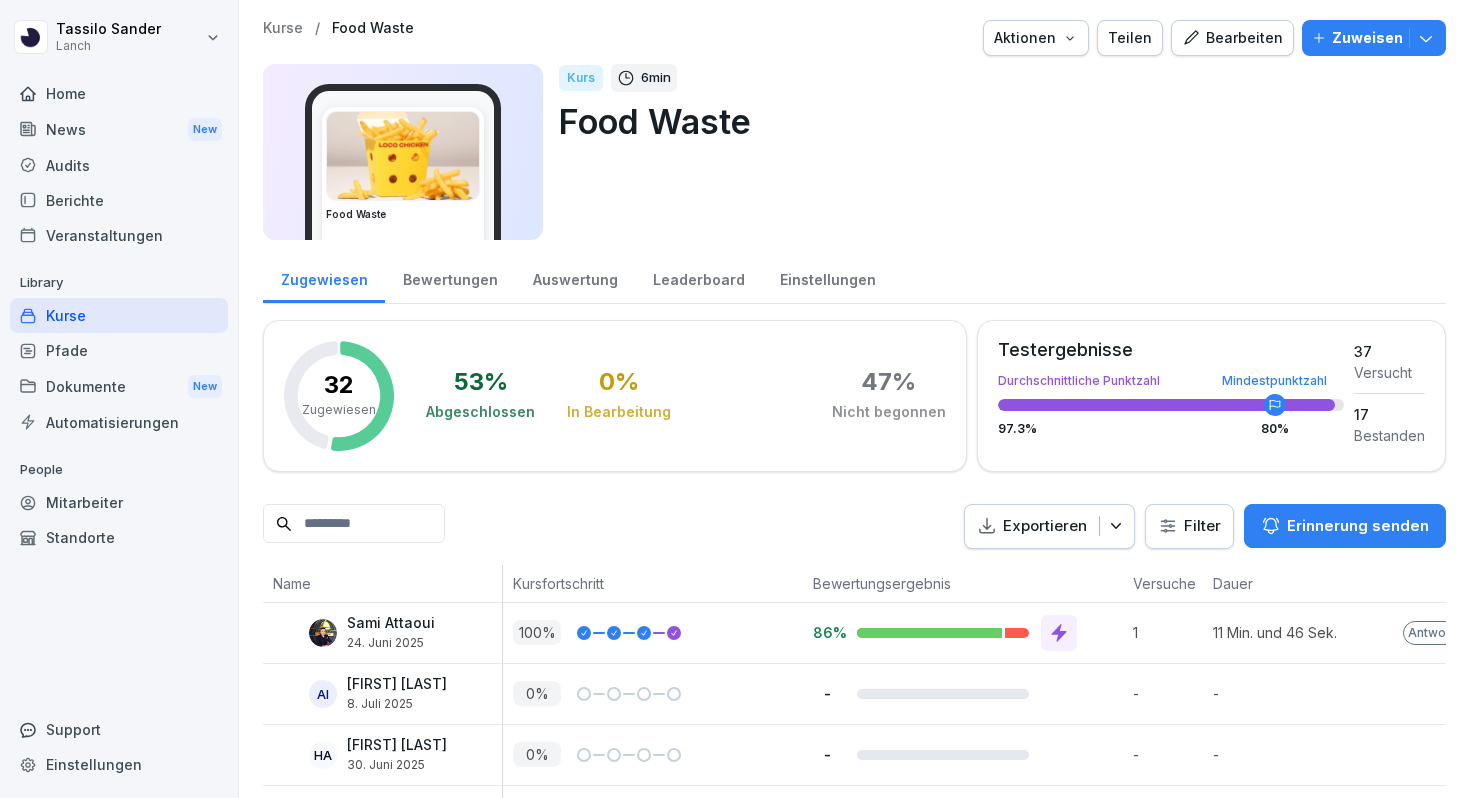 click on "Kurse" at bounding box center (119, 315) 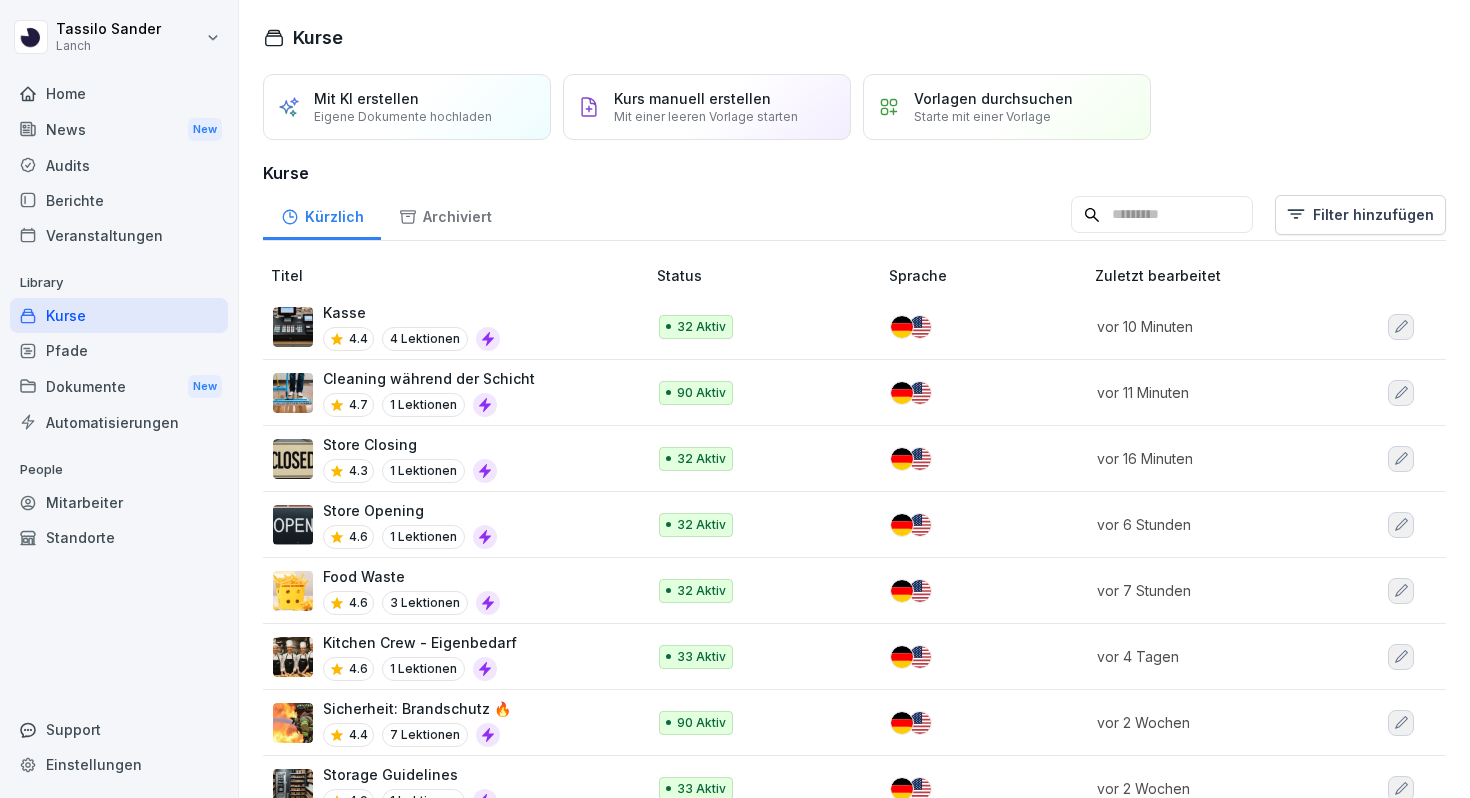 click on "Store Opening 4.6 1 Lektionen" at bounding box center (449, 524) 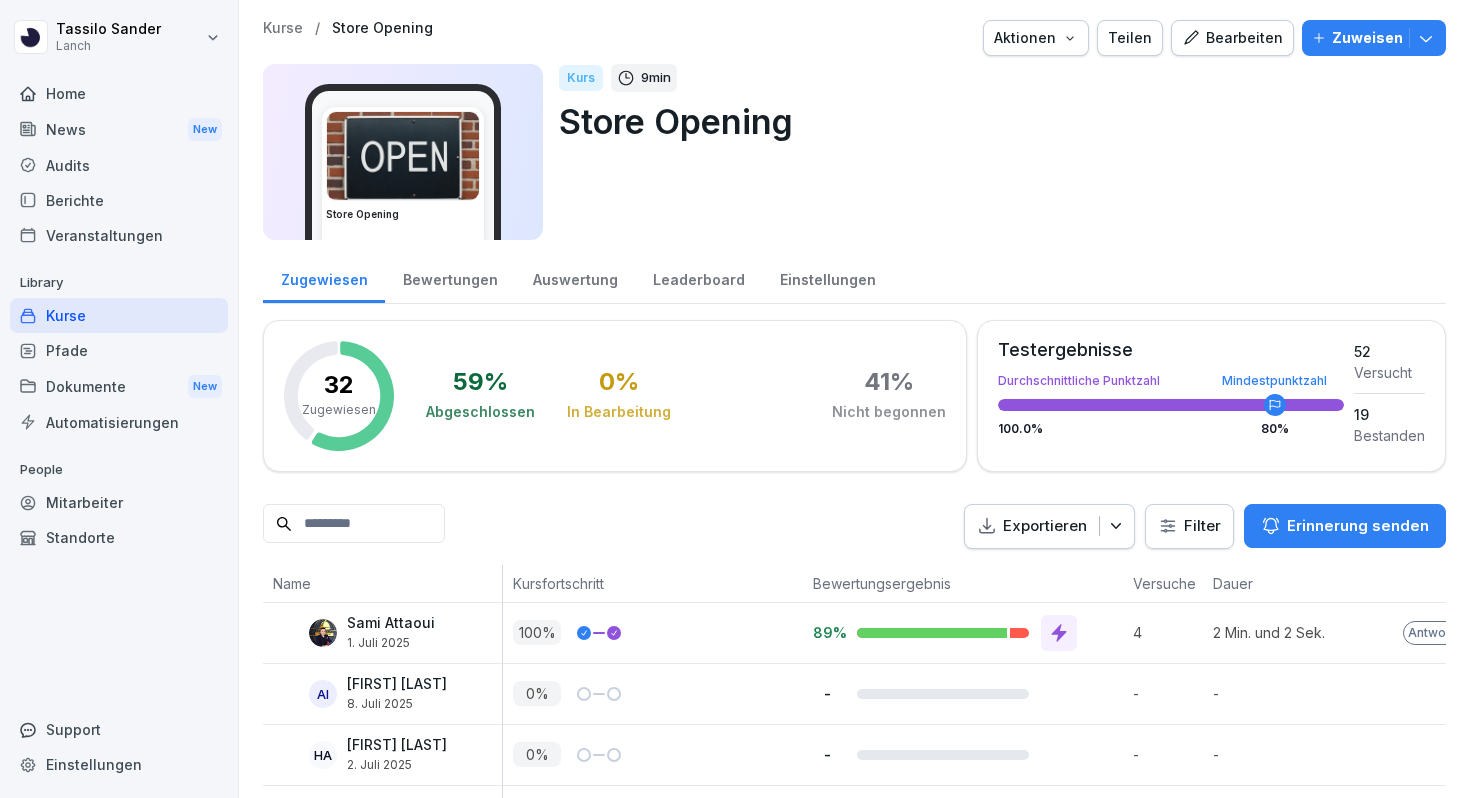 scroll, scrollTop: 0, scrollLeft: 0, axis: both 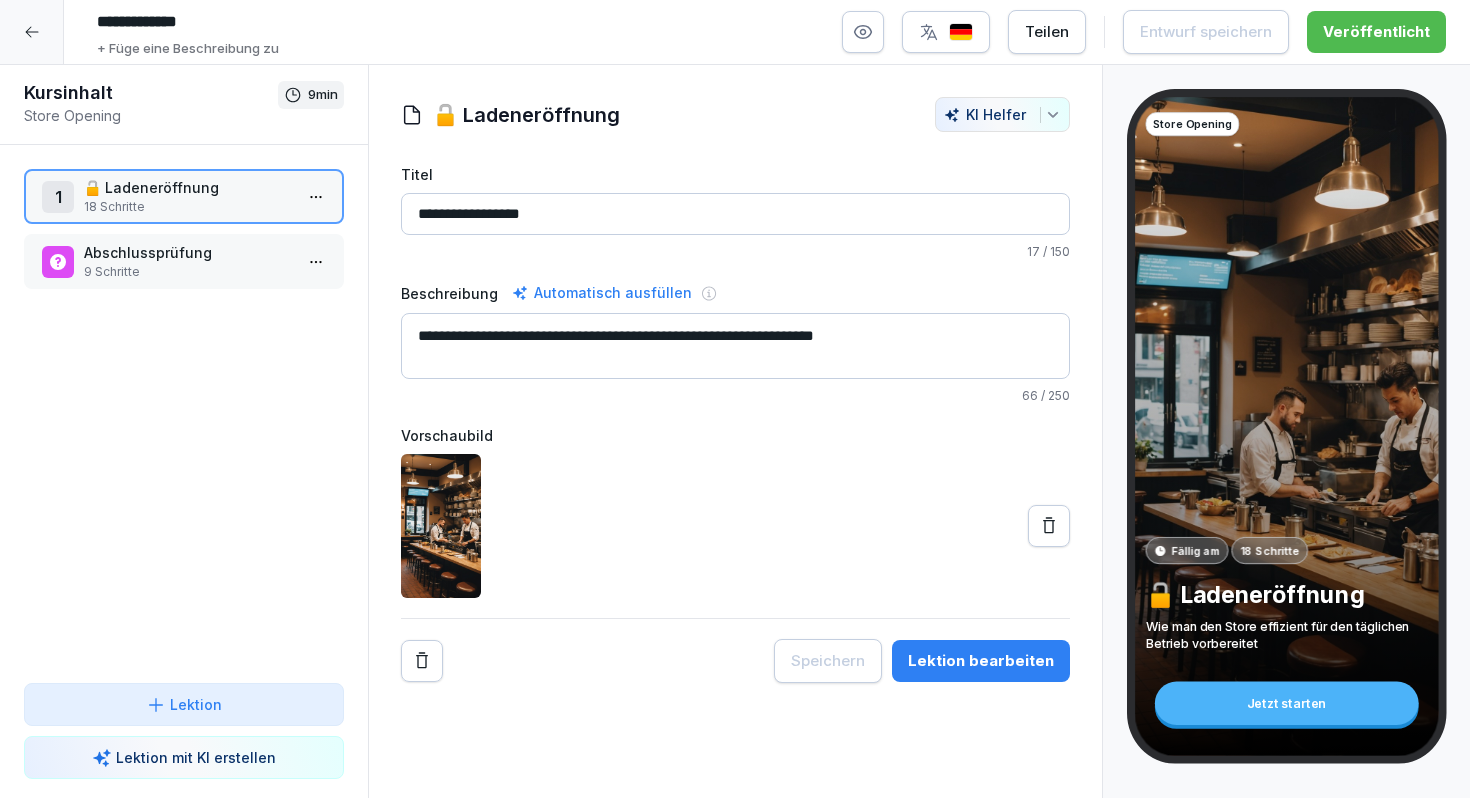 click on "18 Schritte" at bounding box center (188, 207) 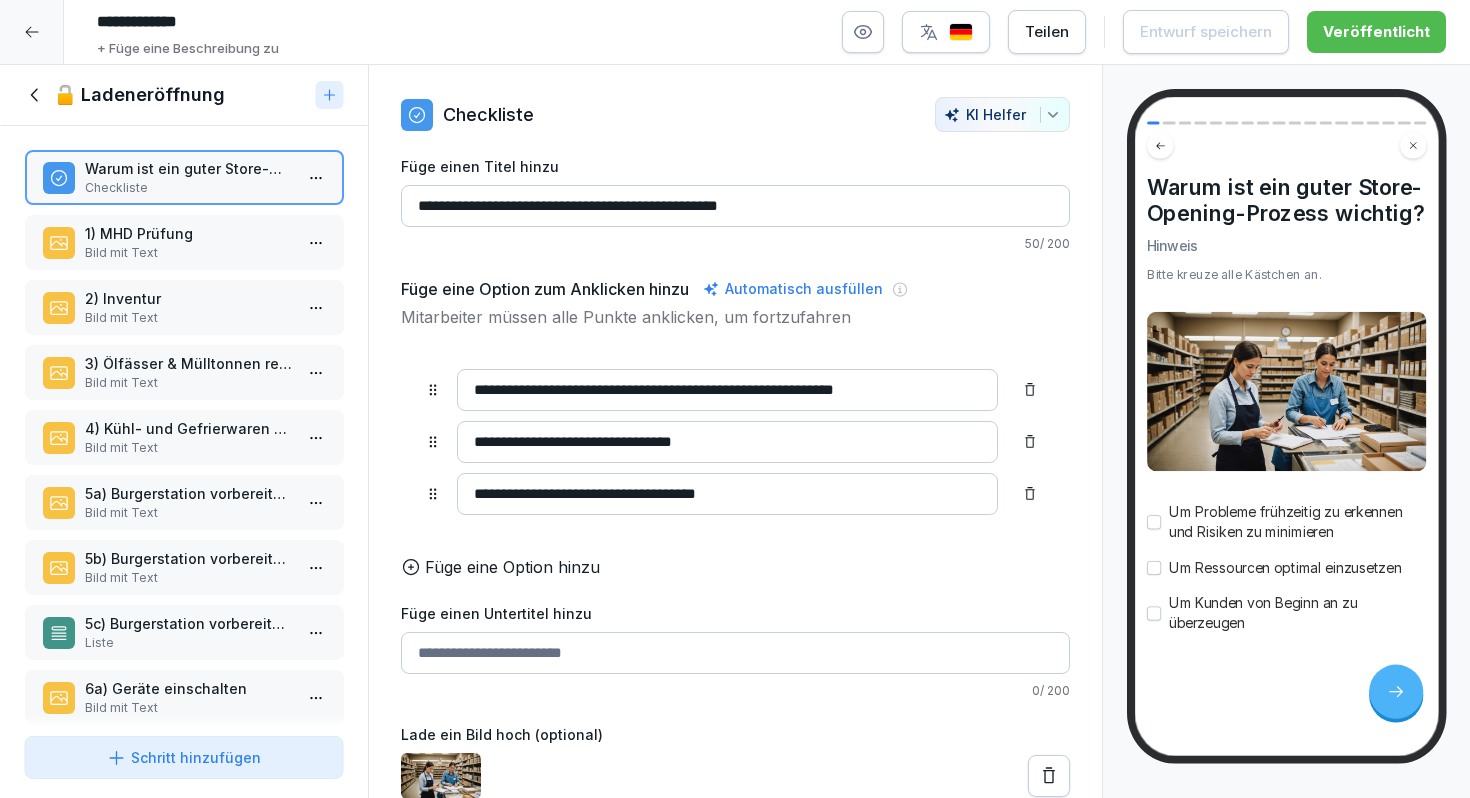 click on "1) MHD Prüfung" at bounding box center (188, 233) 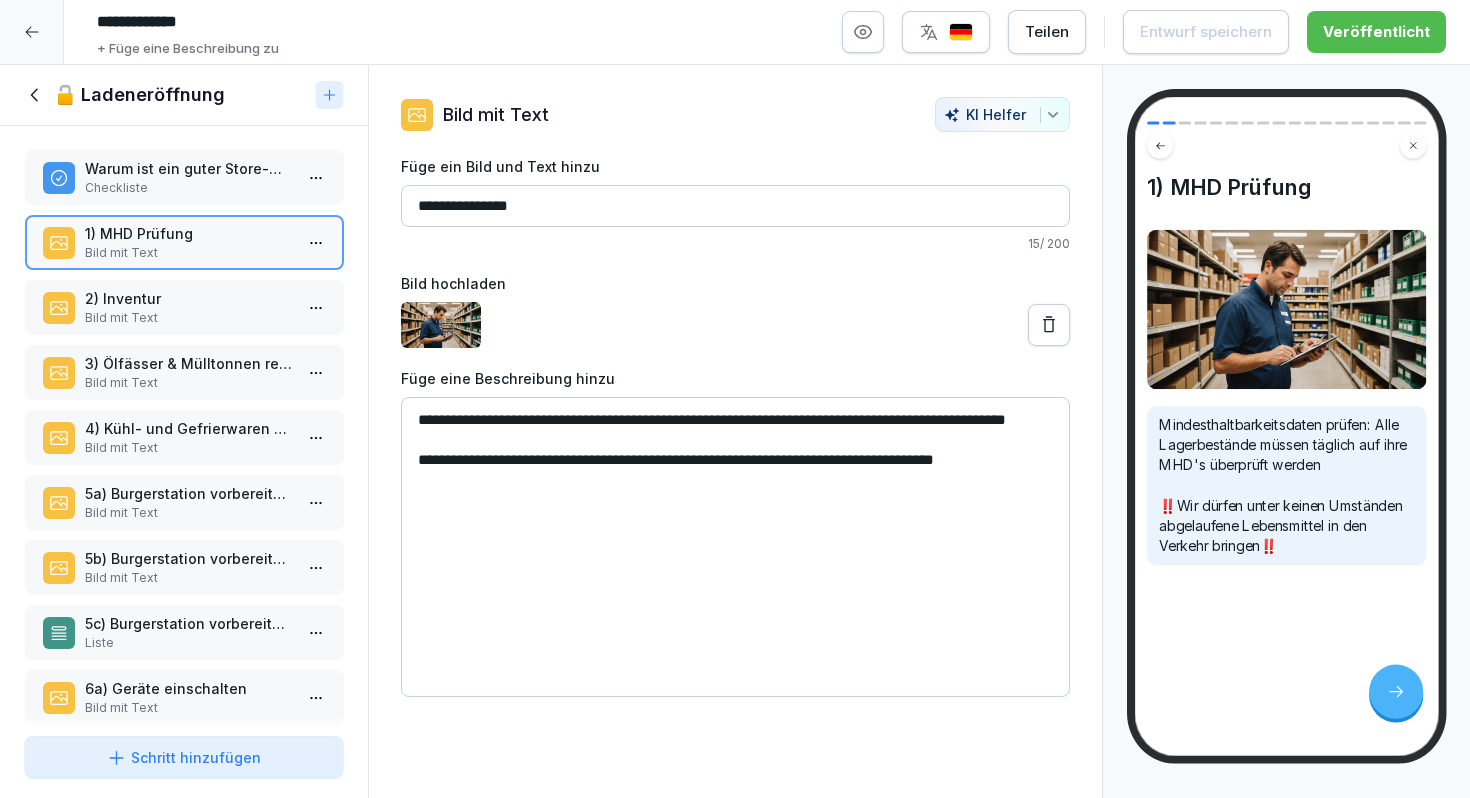 click on "2) Inventur" at bounding box center [188, 298] 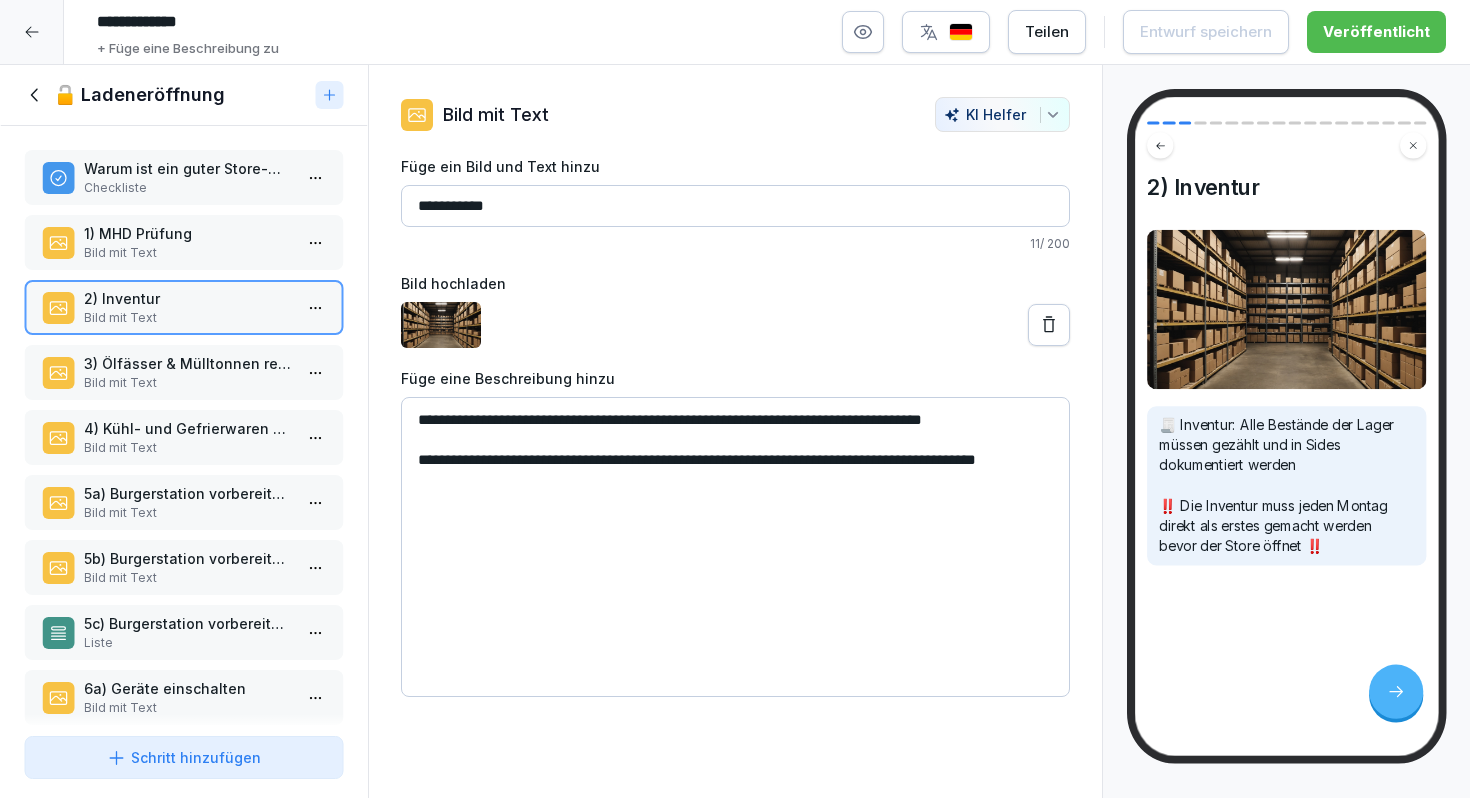 click on "Warum ist ein guter Store-Opening-Prozess wichtig? Checkliste 1) MHD Prüfung  Bild mit Text 2) Inventur Bild mit Text 3) Ölfässer & Mülltonnen reinbringen Bild mit Text 4) Kühl- und Gefrierwaren überprüfen Bild mit Text 5a) Burgerstation vorbereiten (Zutaten & Soßen) Bild mit Text 5b) Burgerstation vorbereiten (Gekühlte Zutaten) Bild mit Text 5c) Burgerstation vorbereiten: Warum ist das so wichtig? Liste 6a) Geräte einschalten Bild mit Text 6b) Geräte die eingeschaltet werden müssen Liste 7) Fritteuse vorbereiten Bild mit Text 8) Coca-Cola Maschine vorbereiten Bild mit Text 9) Log-in Küchenmonitore & Kasse Bild mit Text 10) Screens und SOTs Bild mit Text 11) Laden überprüfen (Sauberkeit) Bild mit Text 12) Stühle und Tische positionieren Bild mit Text 13) Letzten Schritte Checkliste Deine Unterschrift ✍🏽 Unterschrift Draggable item pw6sevdc10nsicvdqxoo9kbu was dropped over droppable area pw6sevdc10nsicvdqxoo9kbu" at bounding box center [184, 427] 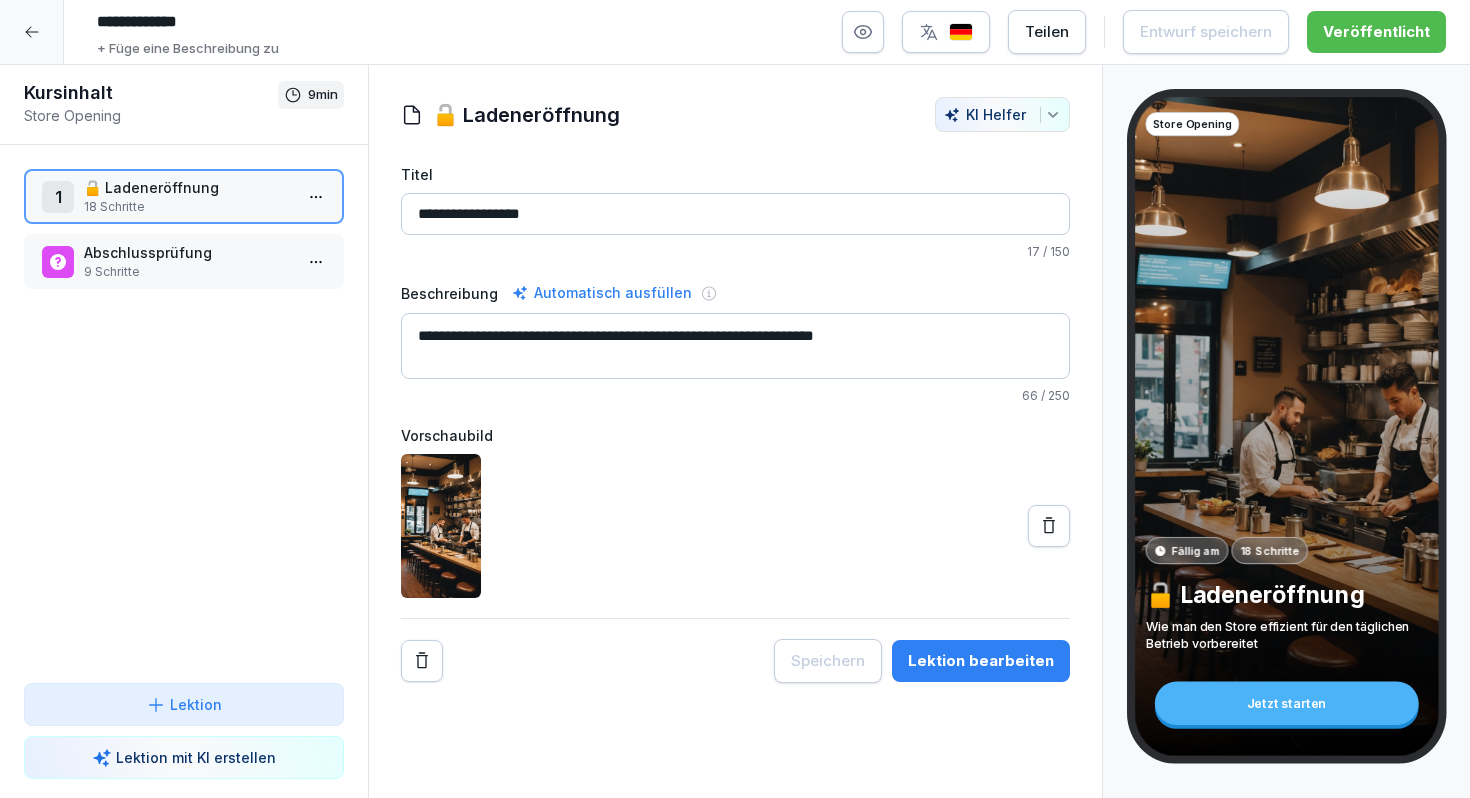 click 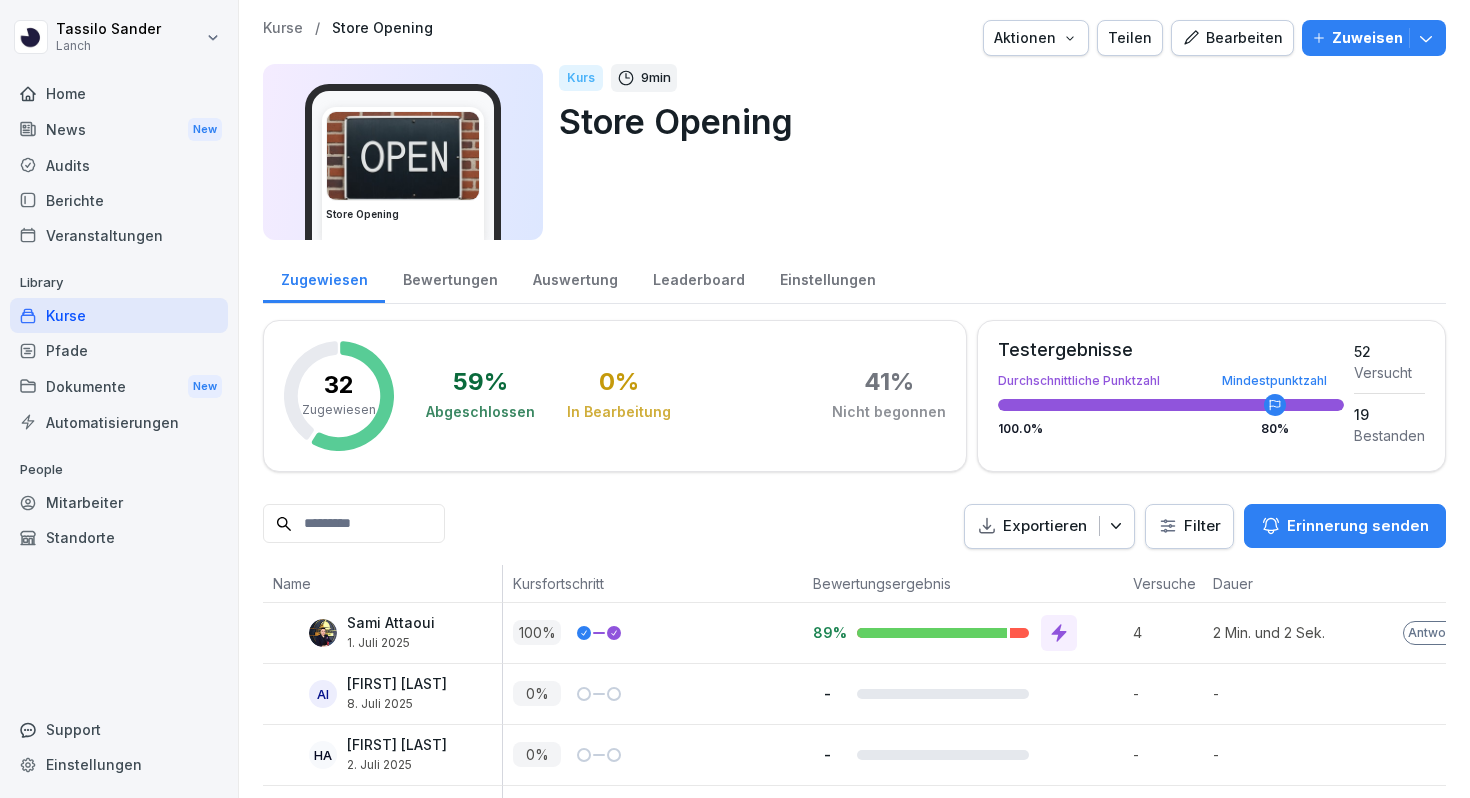 click on "Kurse" at bounding box center [119, 315] 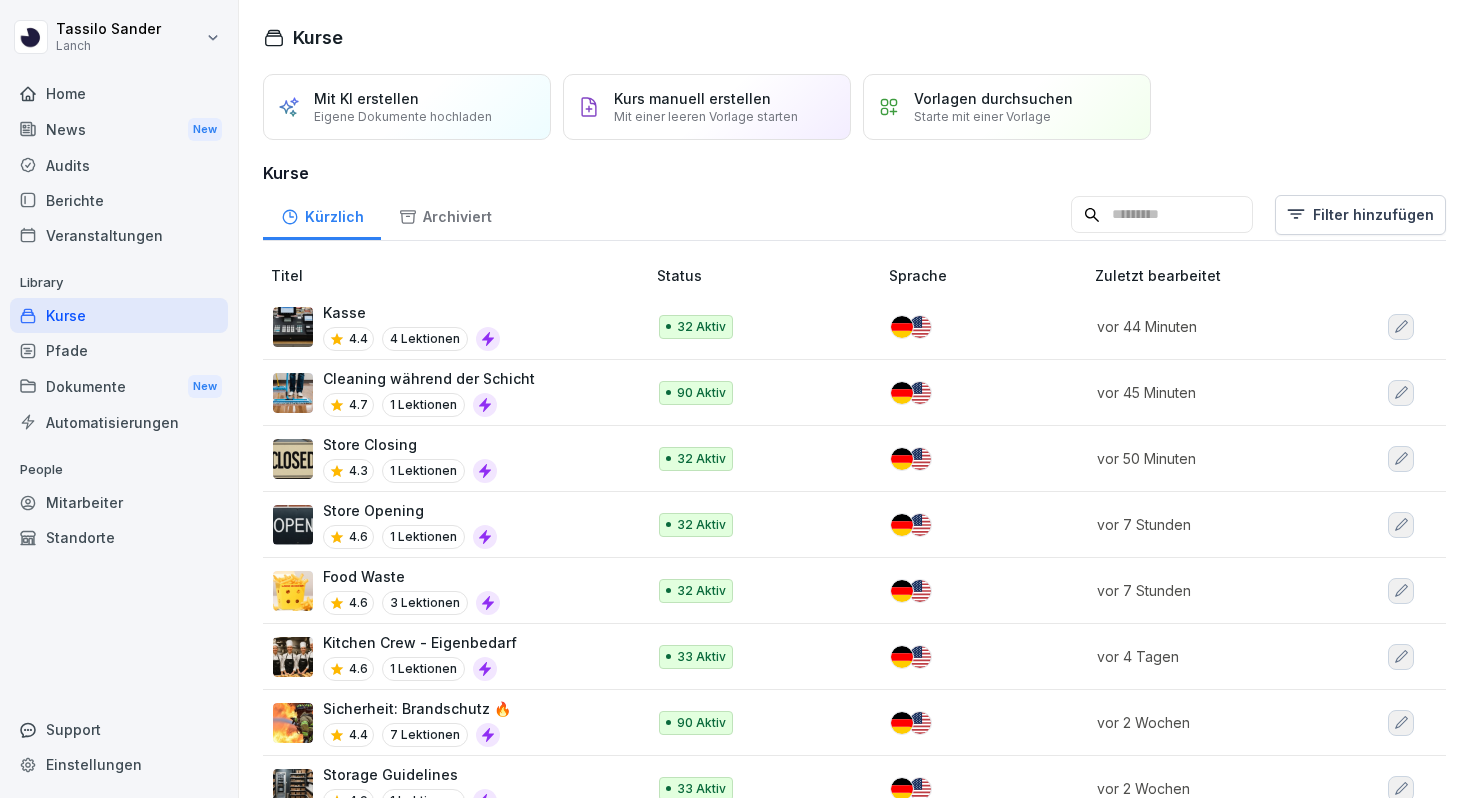 click on "Store Closing 4.3 1 Lektionen" at bounding box center [449, 458] 